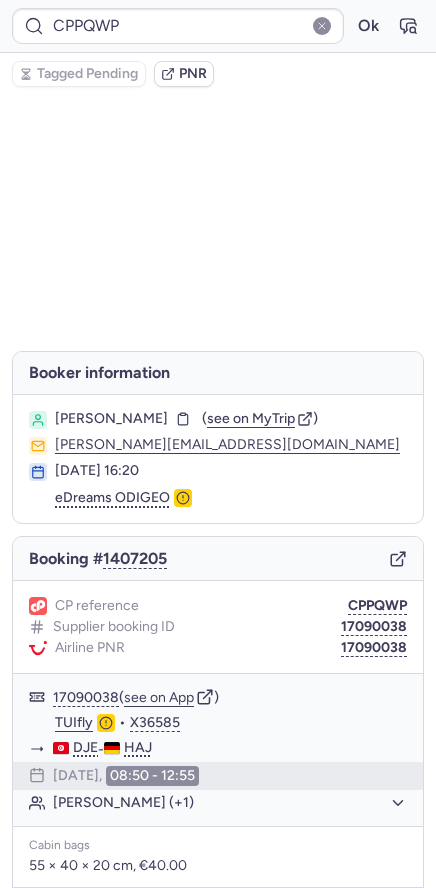 scroll, scrollTop: 0, scrollLeft: 0, axis: both 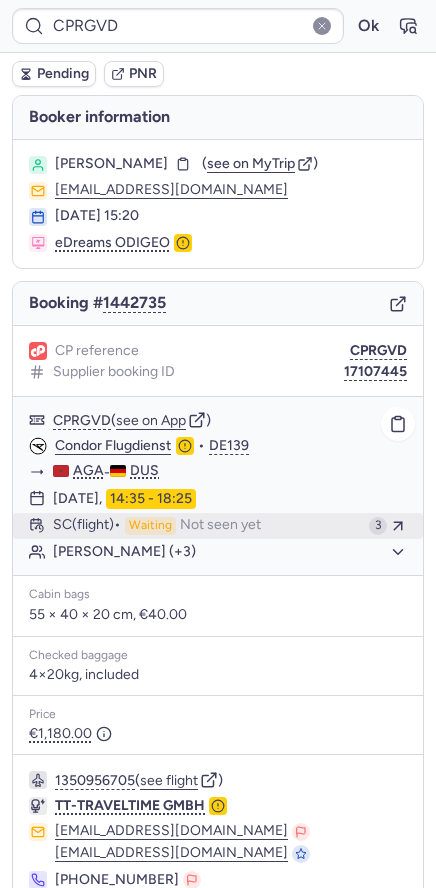 click on "Not seen yet" at bounding box center (220, 526) 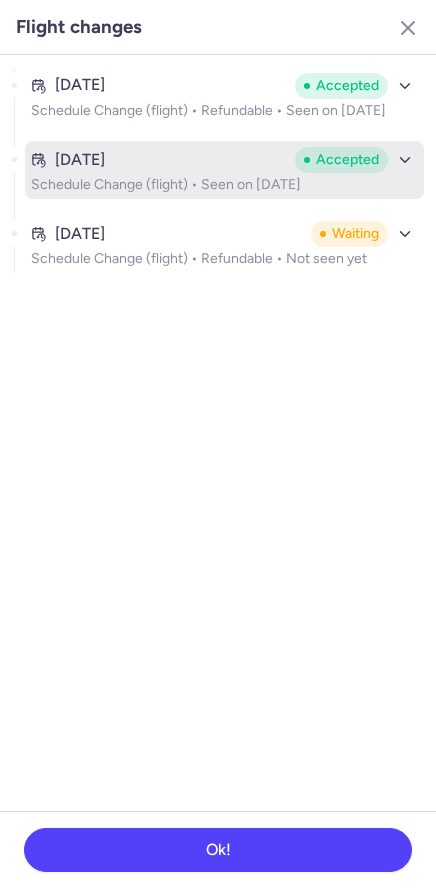 click on "Schedule Change (flight) •  Seen on Jul 23, 2025" at bounding box center (224, 185) 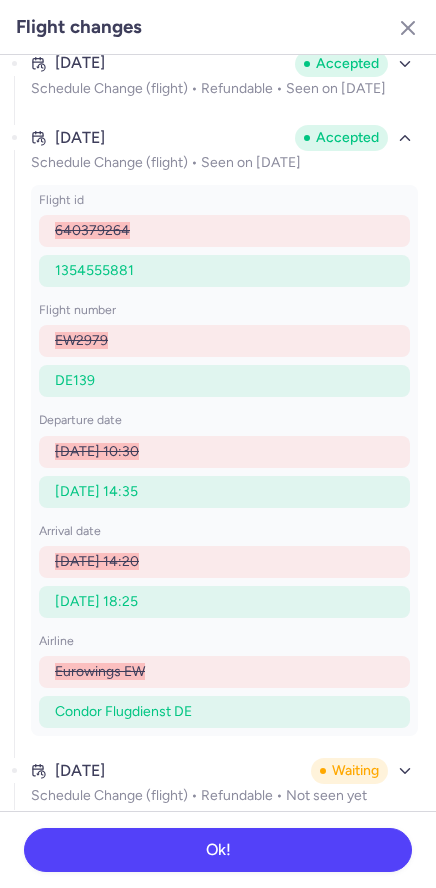 scroll, scrollTop: 38, scrollLeft: 0, axis: vertical 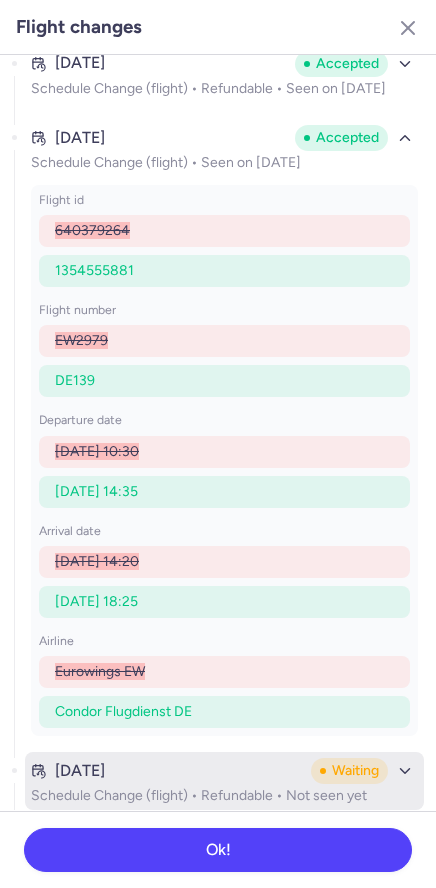 click on "Jul 23, 2025" at bounding box center [167, 771] 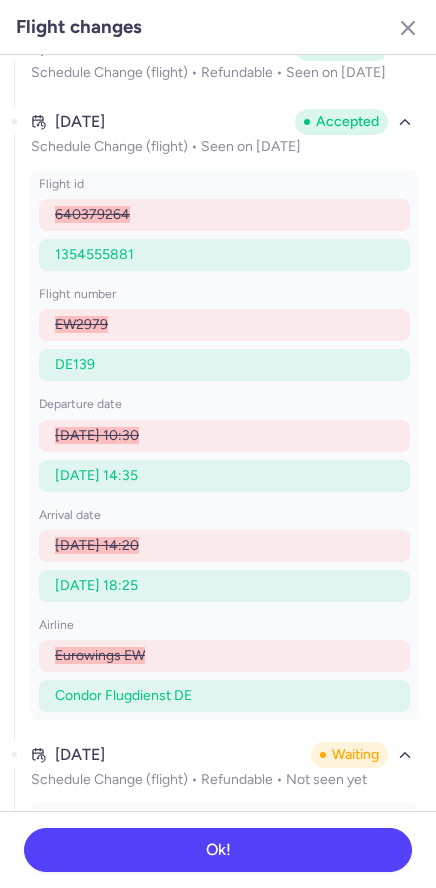 scroll, scrollTop: 376, scrollLeft: 0, axis: vertical 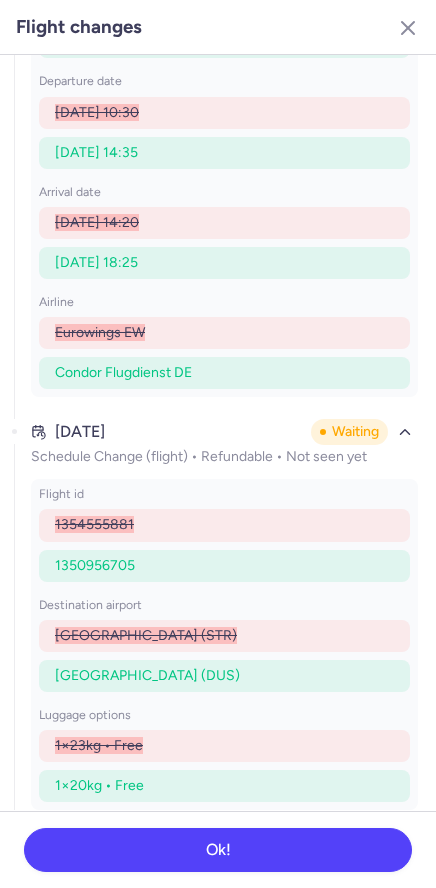 click on "Jul 23, 2025 Waiting" at bounding box center (224, 432) 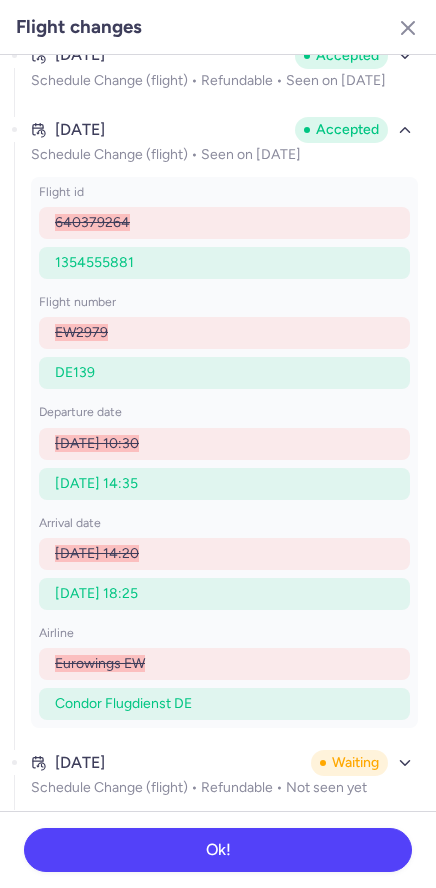 scroll, scrollTop: 38, scrollLeft: 0, axis: vertical 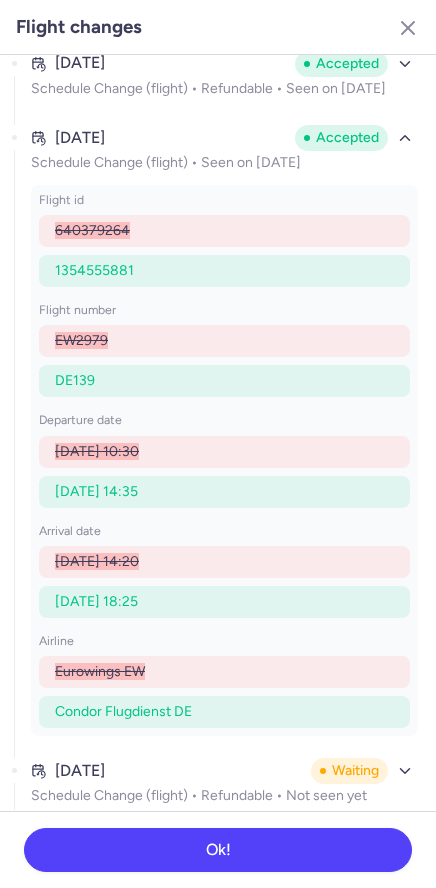 type on "CPUAQ6" 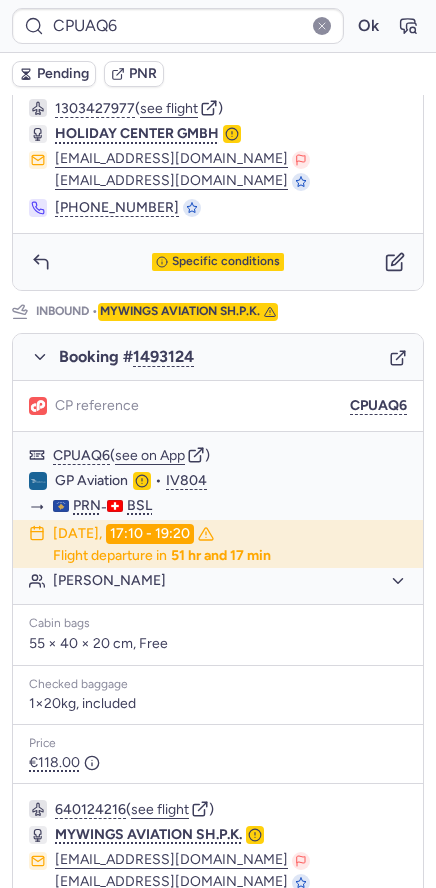 scroll, scrollTop: 0, scrollLeft: 0, axis: both 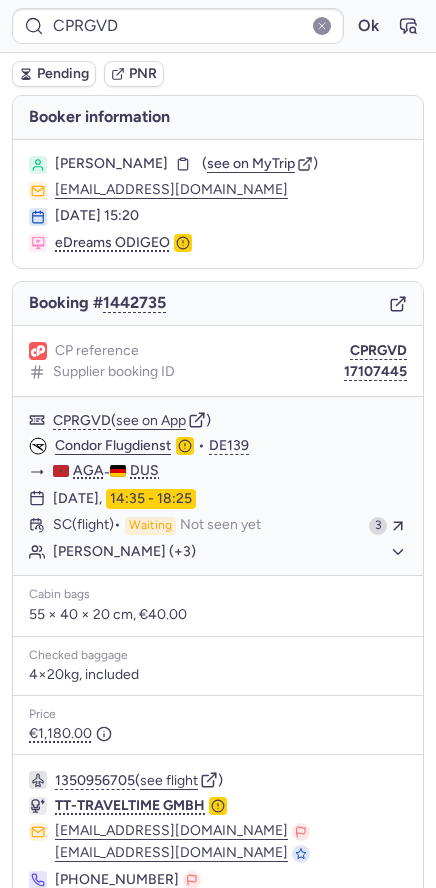 type on "CPUAQ6" 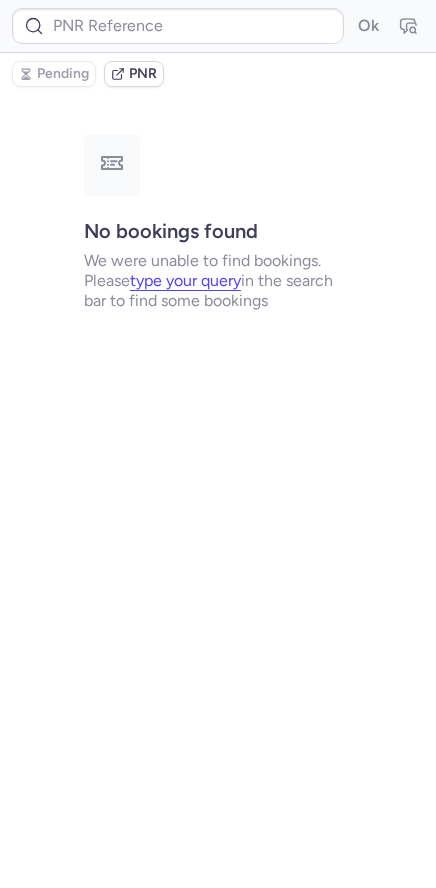 type on "CPGVDC" 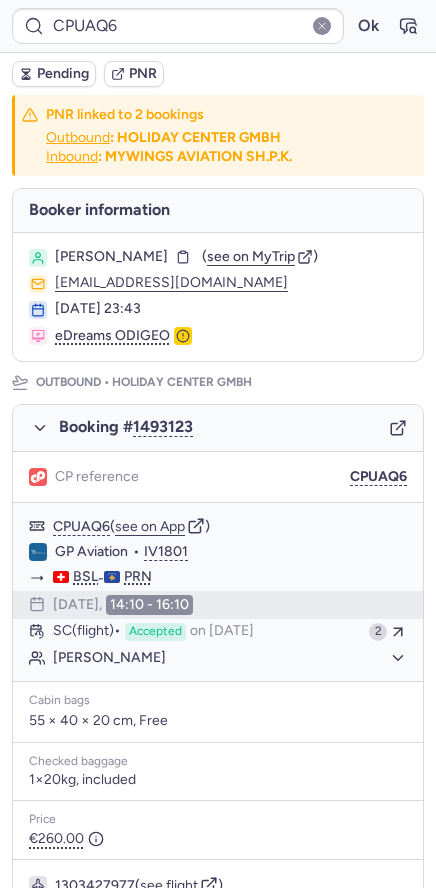 type on "CPFNEG" 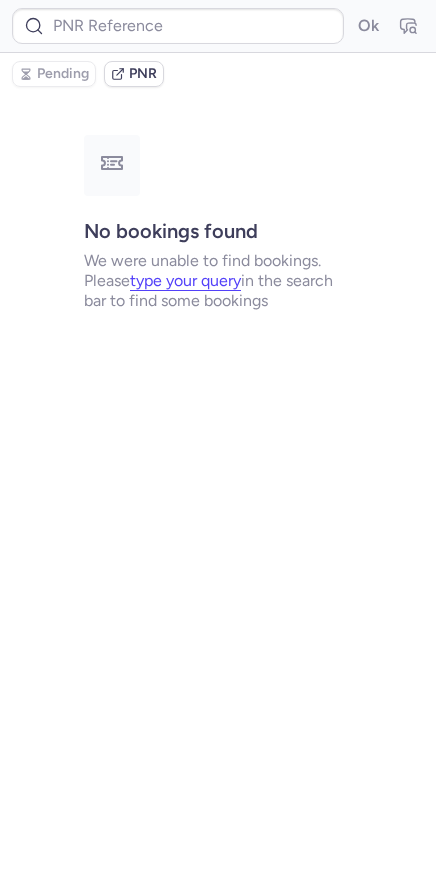 type on "CPWD5W" 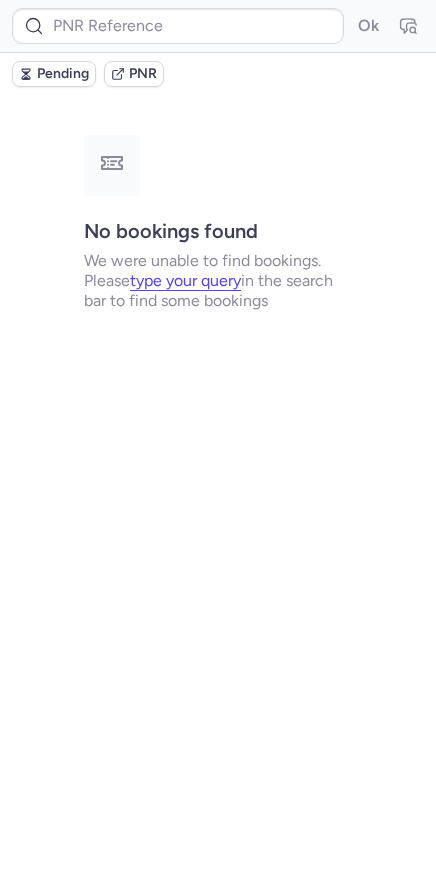 type on "CPUAQ6" 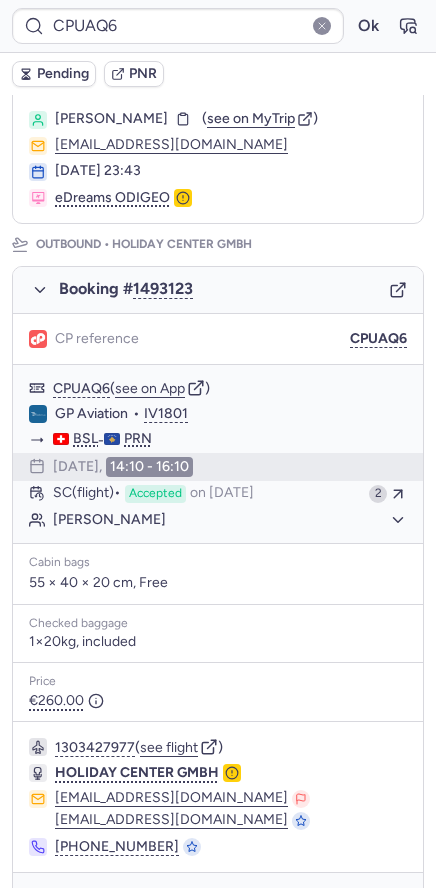 scroll, scrollTop: 0, scrollLeft: 0, axis: both 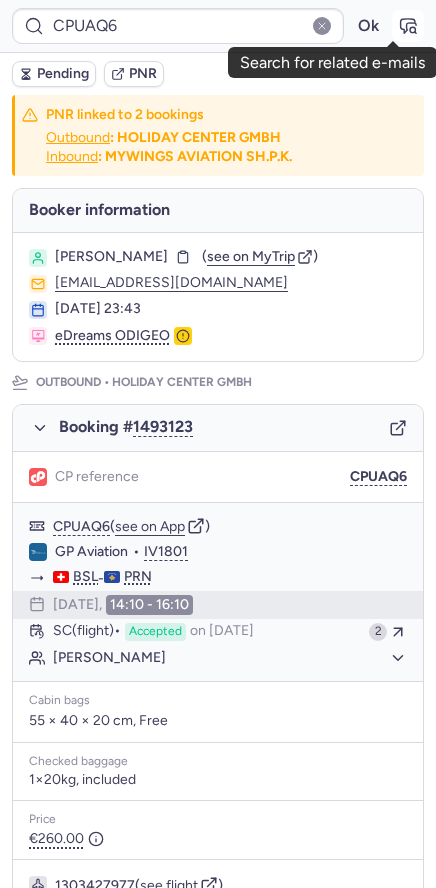 click 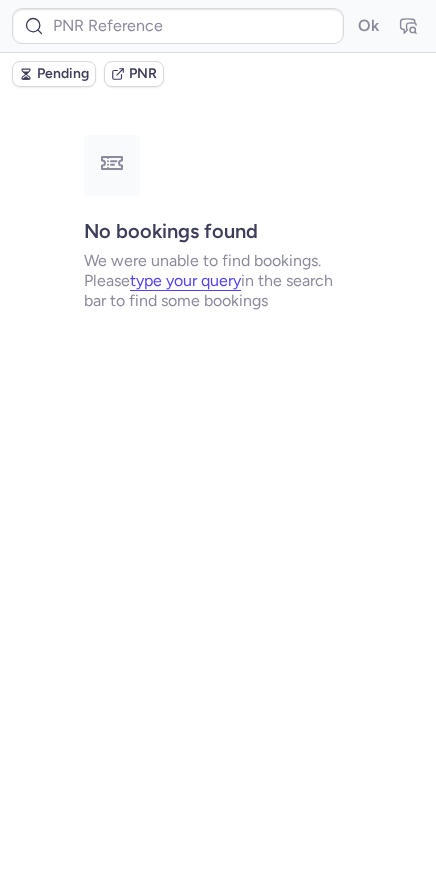 type on "CPUAQ6" 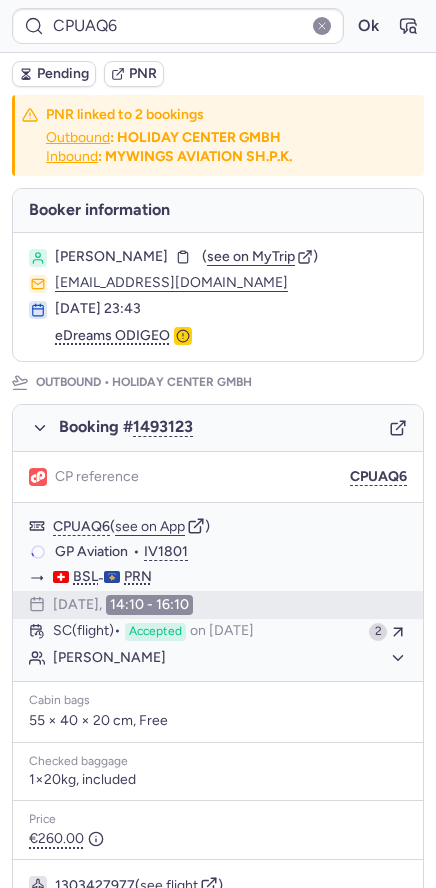 scroll, scrollTop: 915, scrollLeft: 0, axis: vertical 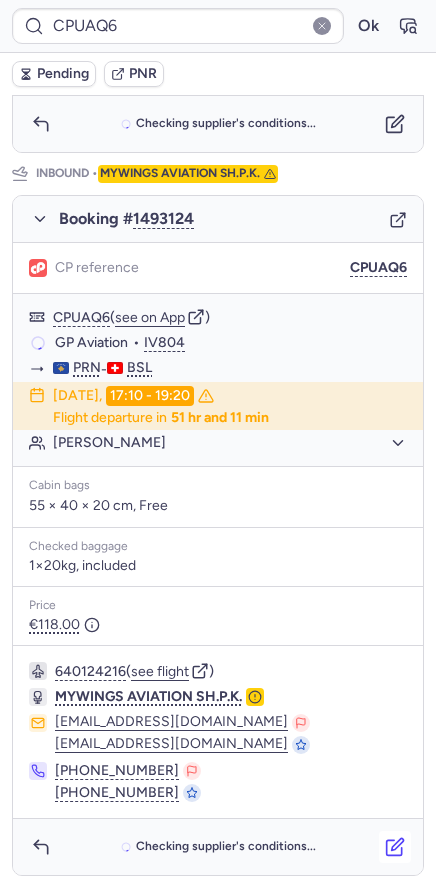 click at bounding box center (395, 847) 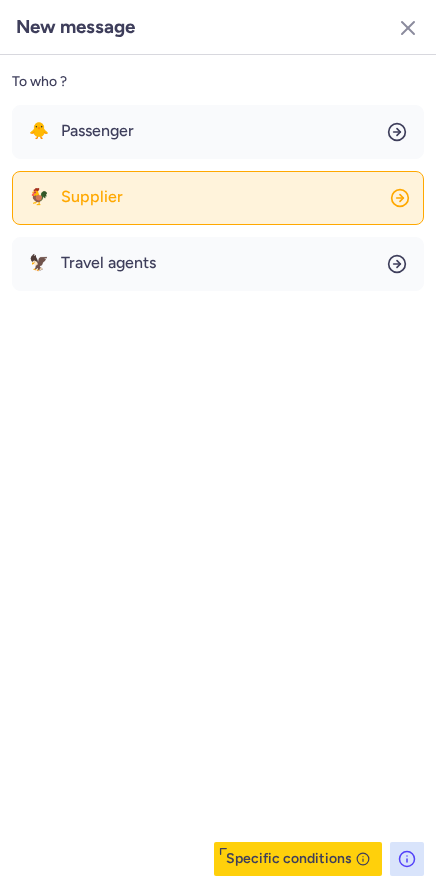 click on "🐓 Supplier" 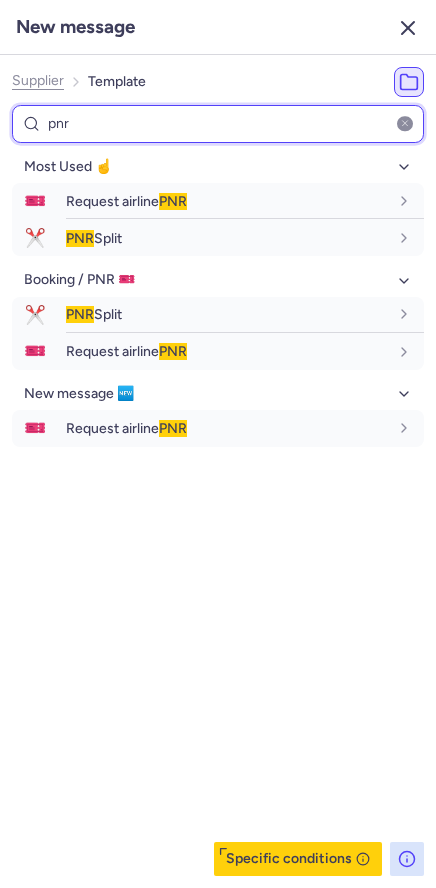 type on "pnr" 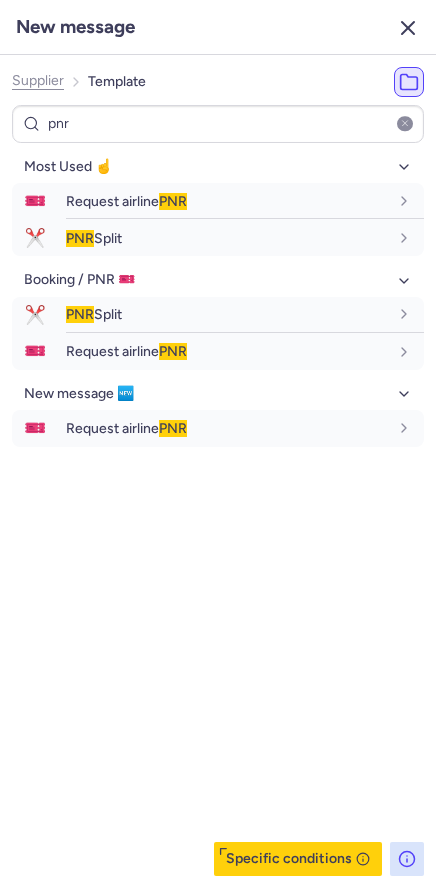 click 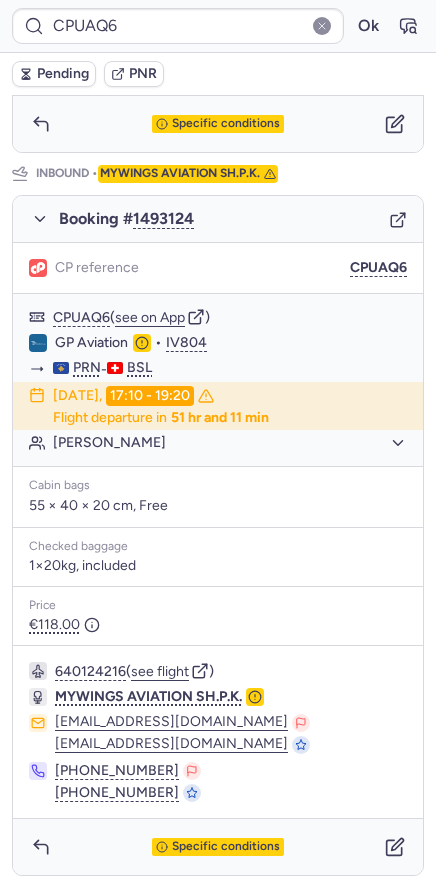 click on "Specific conditions" at bounding box center (218, 847) 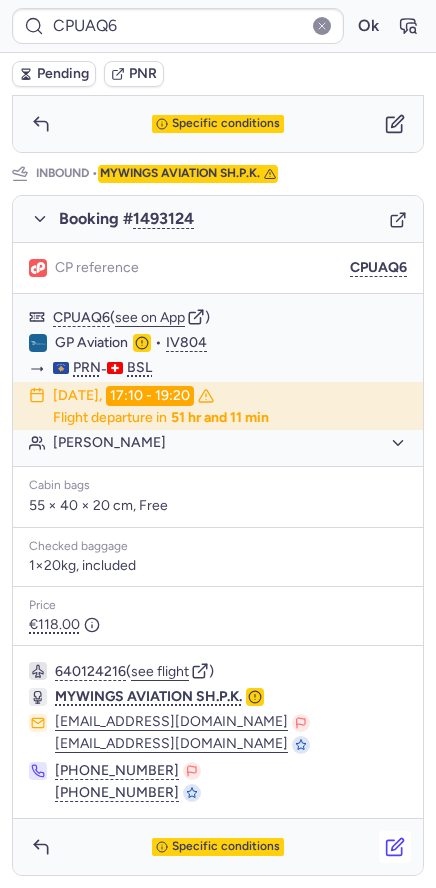 click 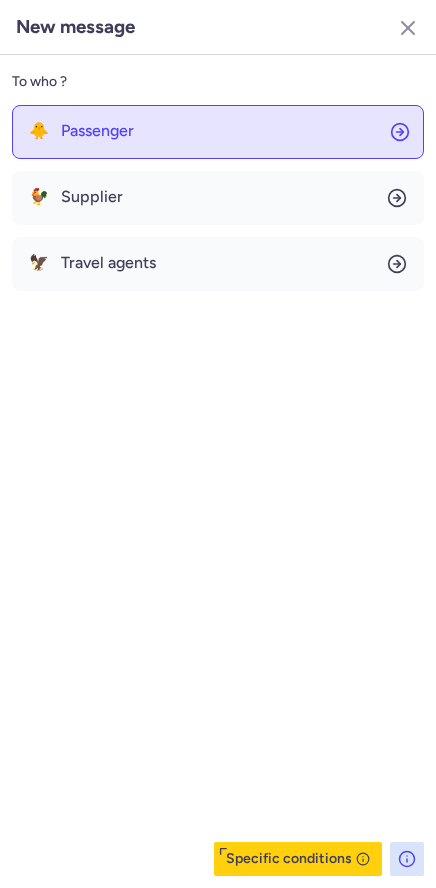 click on "🐥 Passenger" 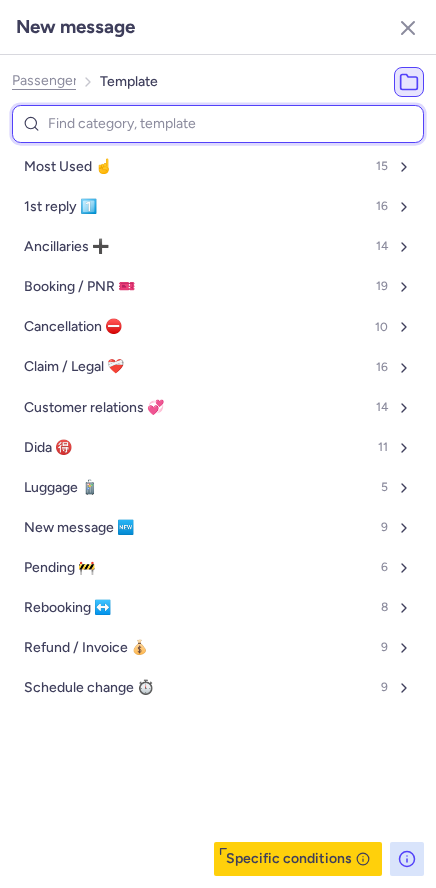 type on "p" 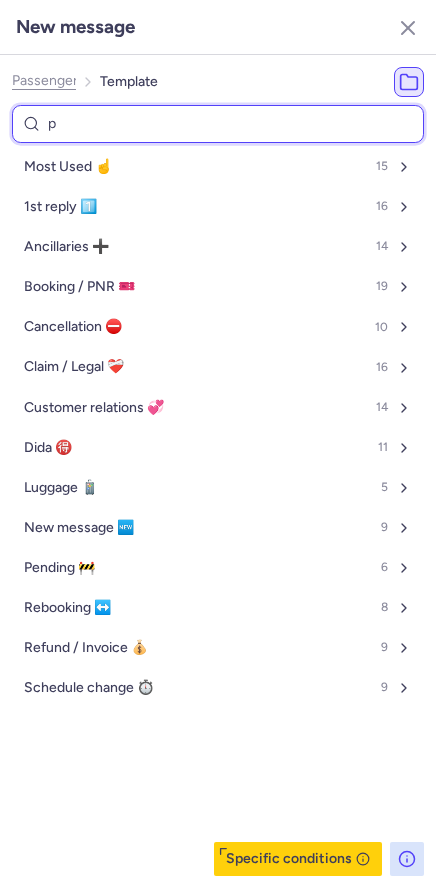 select on "en" 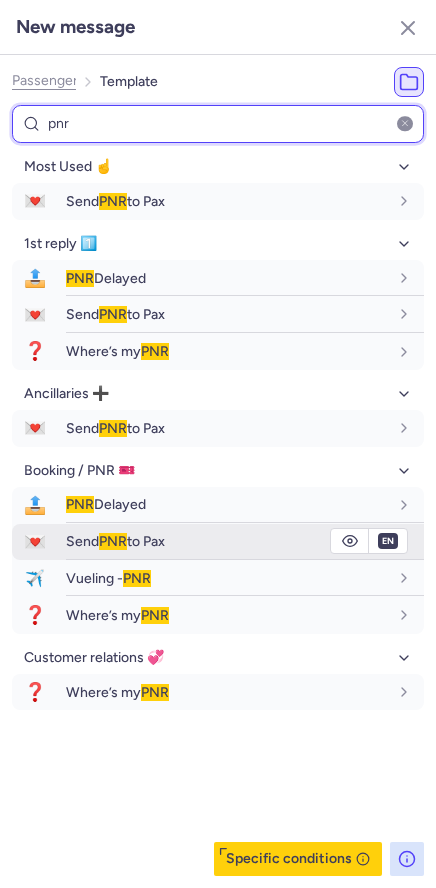 type on "pnr" 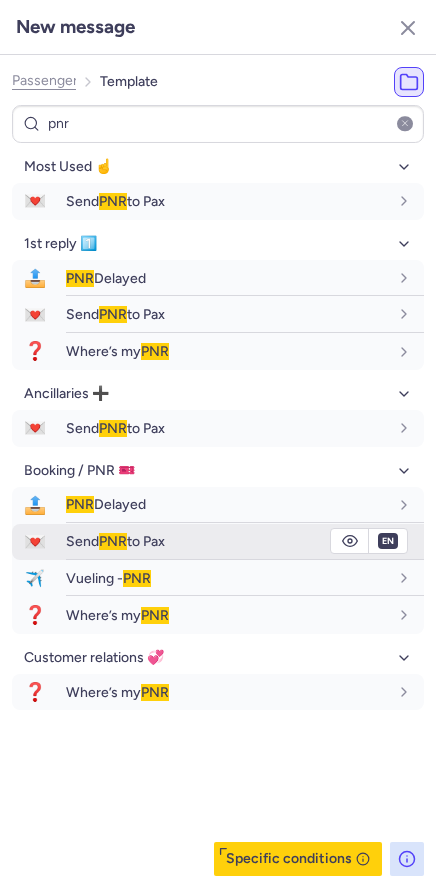 click on "💌 Send  PNR  to Pax" at bounding box center [218, 542] 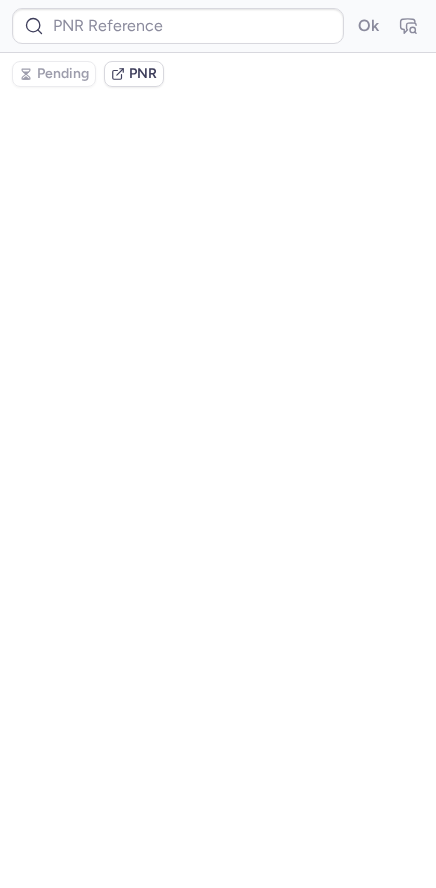 scroll, scrollTop: 0, scrollLeft: 0, axis: both 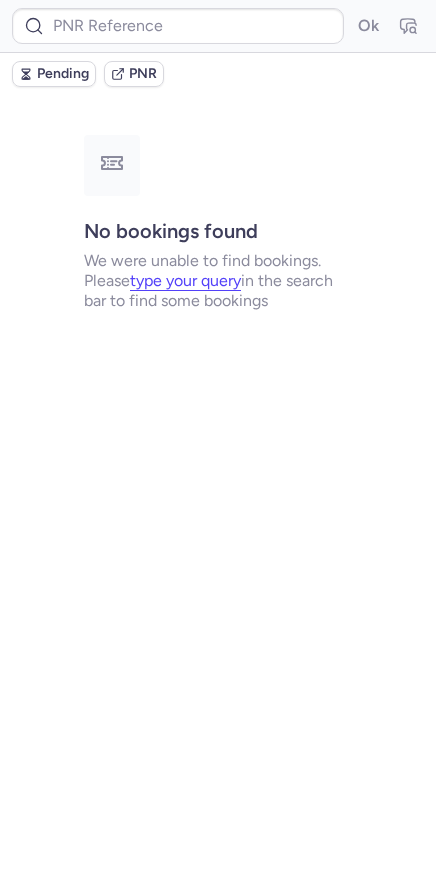 type on "CPYO73" 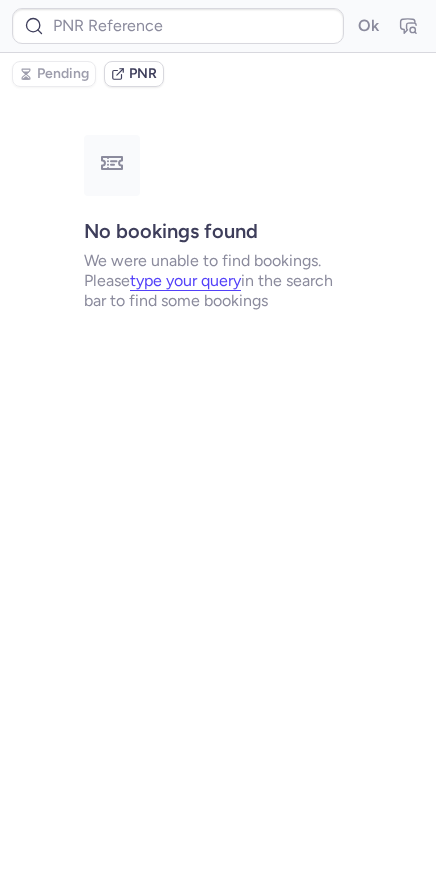 type on "CPGMRI" 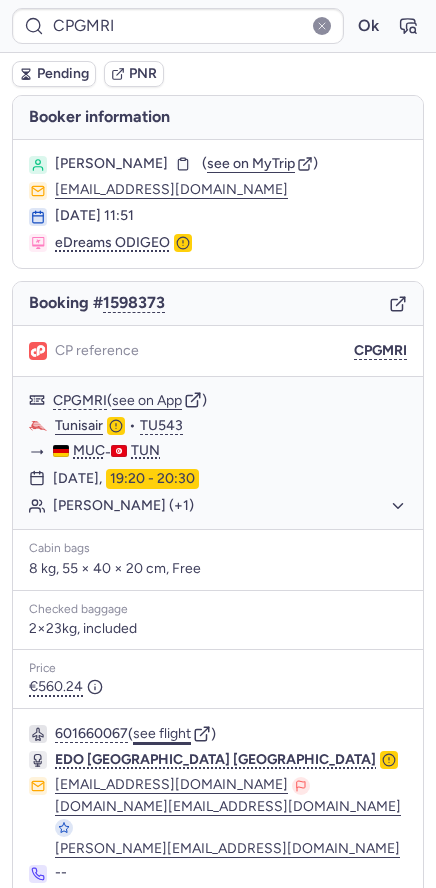 click on "see flight" 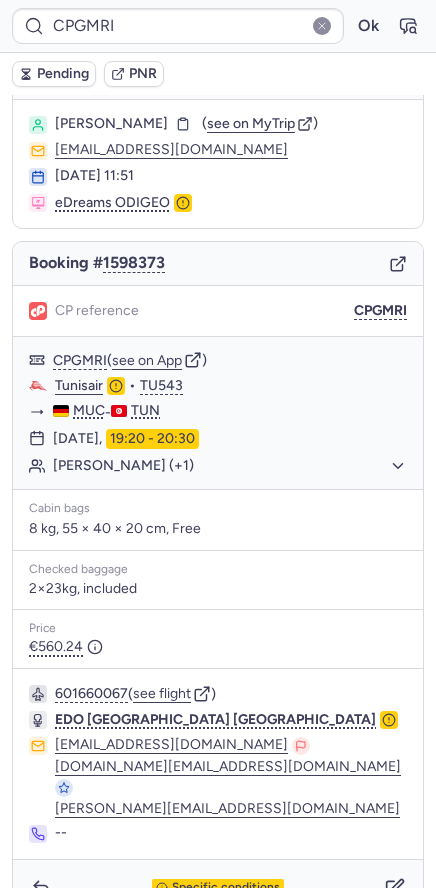 scroll, scrollTop: 61, scrollLeft: 0, axis: vertical 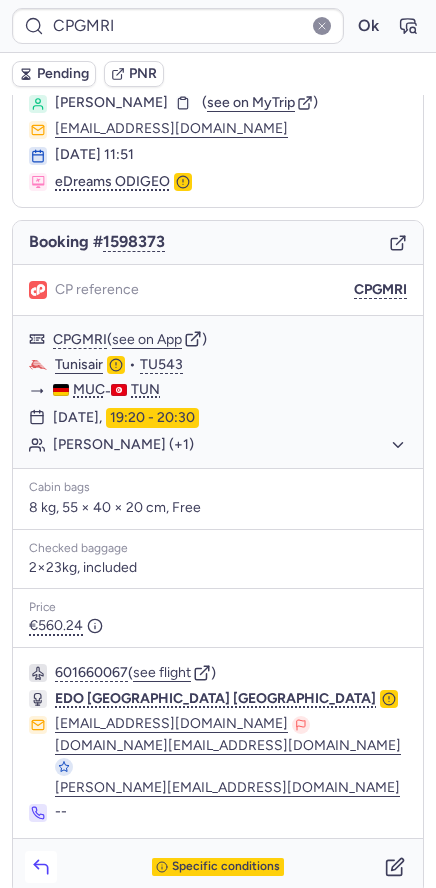 click 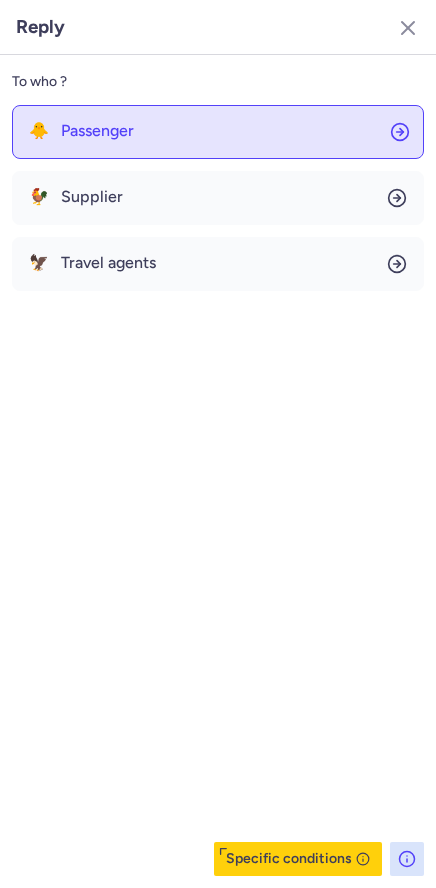 click on "🐥 Passenger" 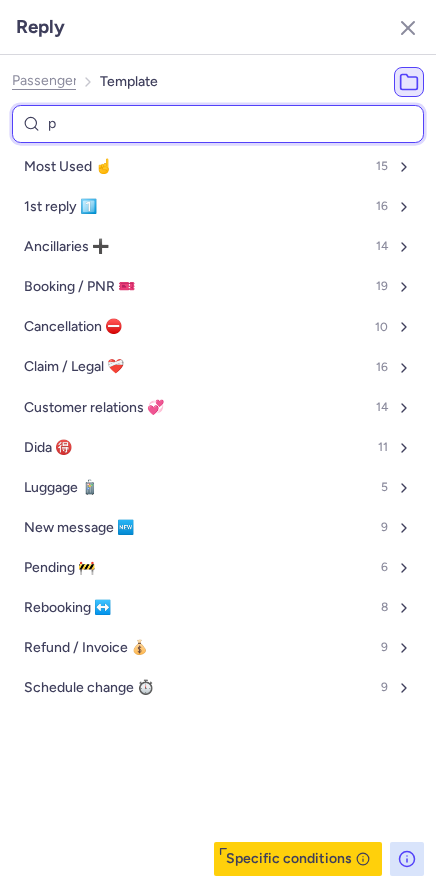 type on "pe" 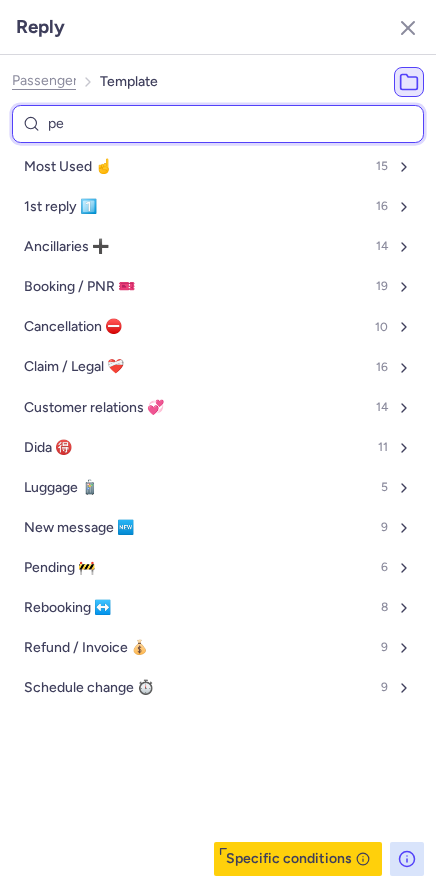 select on "en" 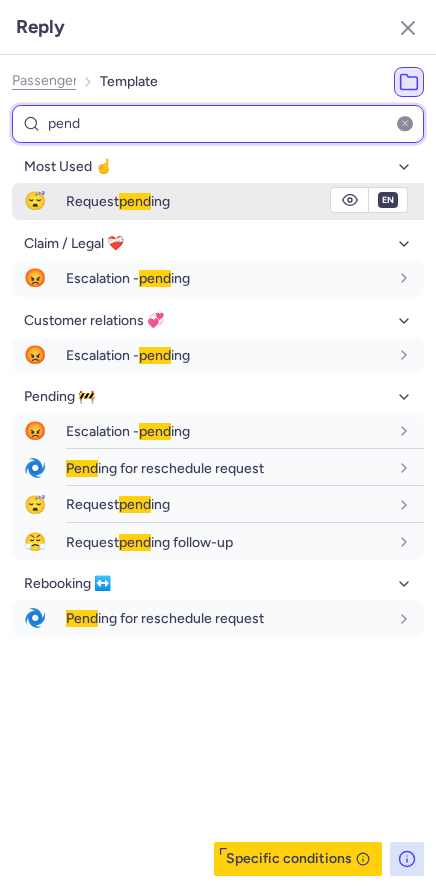 type on "pend" 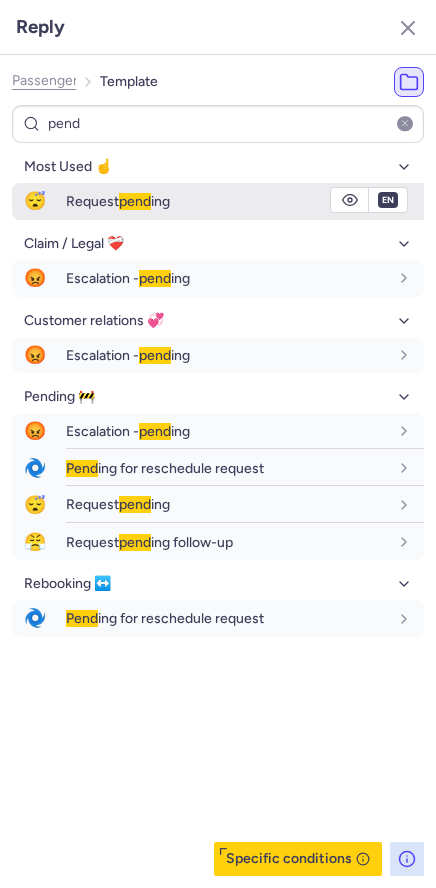 click on "😴" at bounding box center (35, 201) 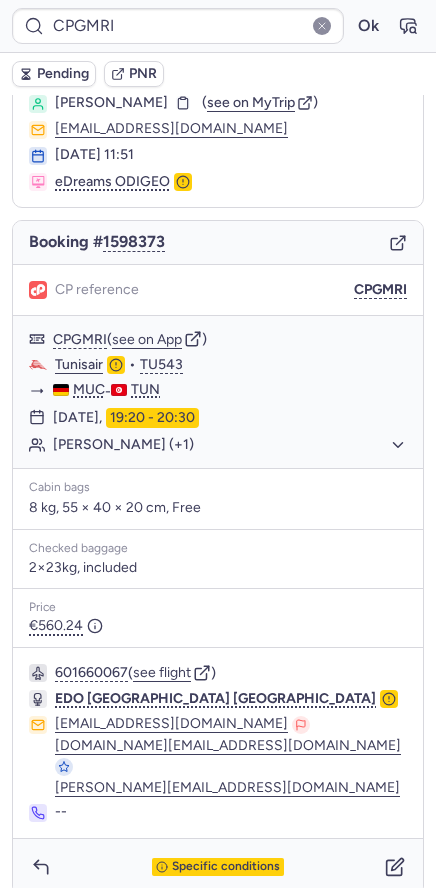 click on "Pending" at bounding box center [63, 74] 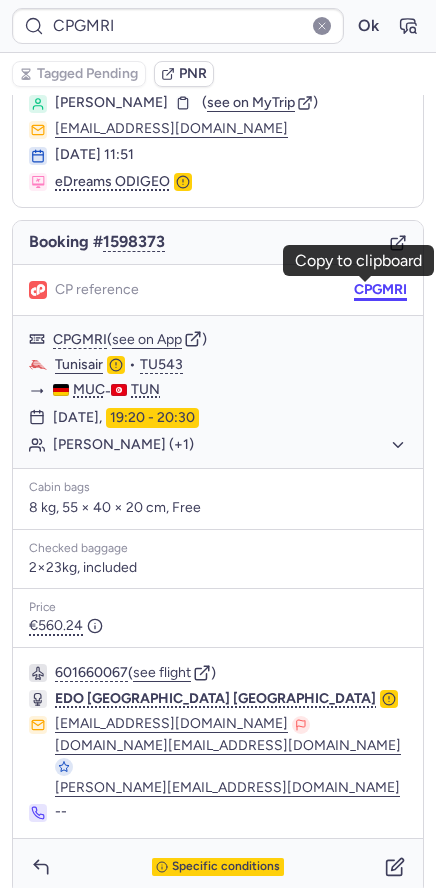 drag, startPoint x: 351, startPoint y: 292, endPoint x: 284, endPoint y: 244, distance: 82.419655 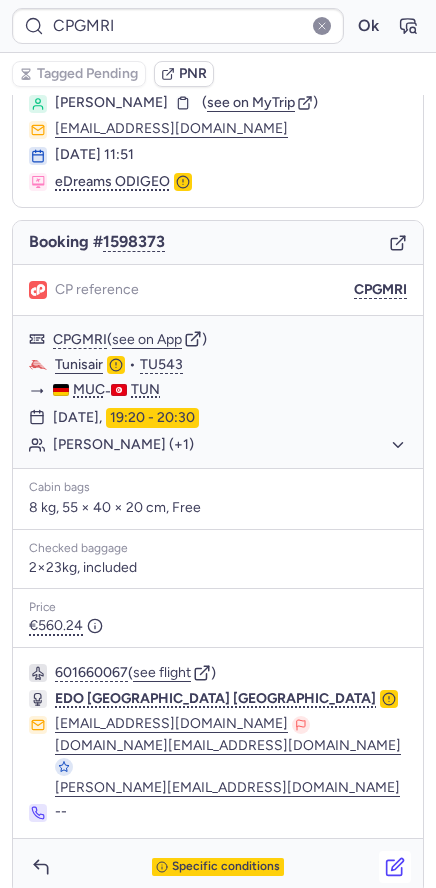 click 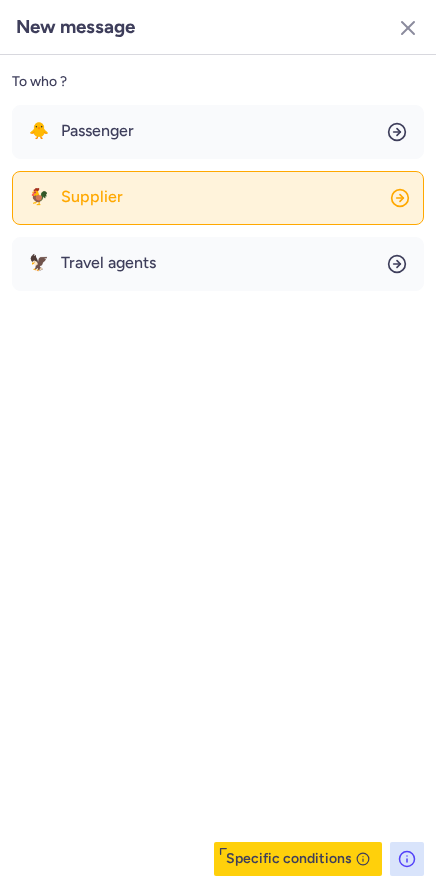 click on "🐓 Supplier" 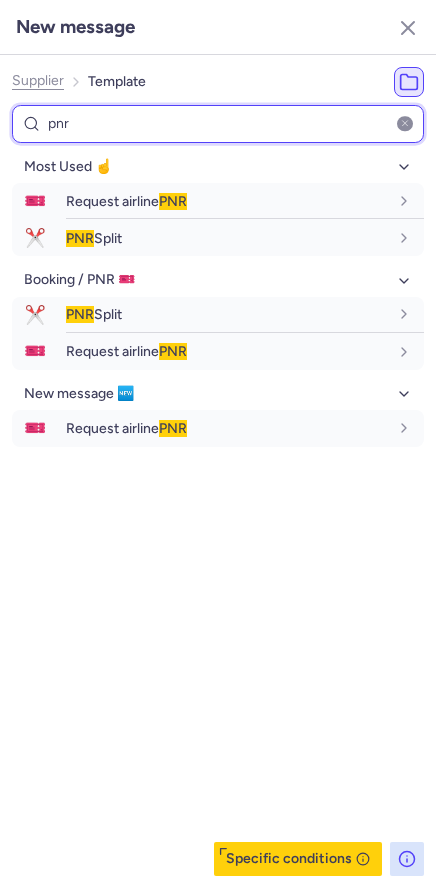 type on "pnr" 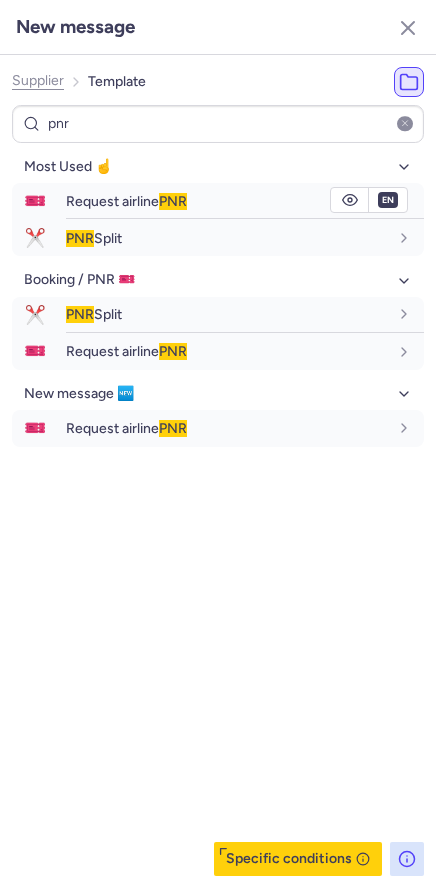 click on "Request airline  PNR" at bounding box center [245, 201] 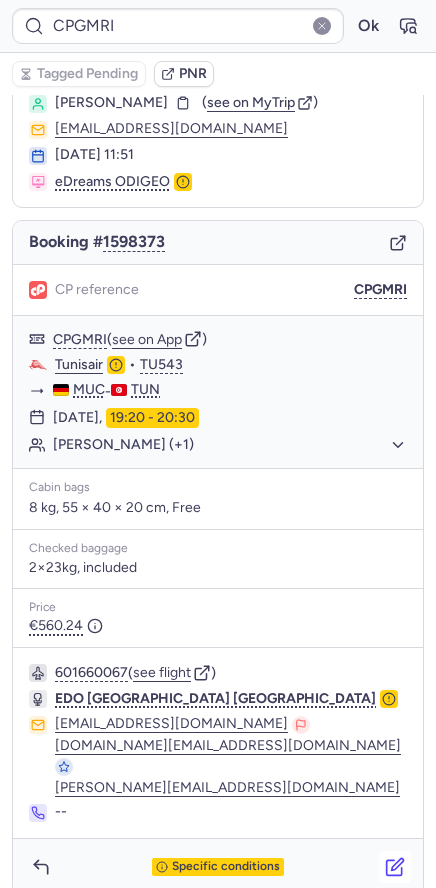 click at bounding box center (395, 867) 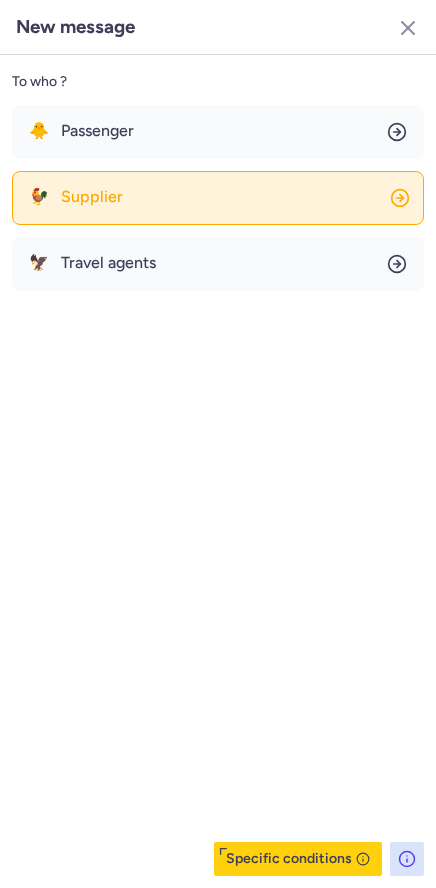 click on "🐓 Supplier" 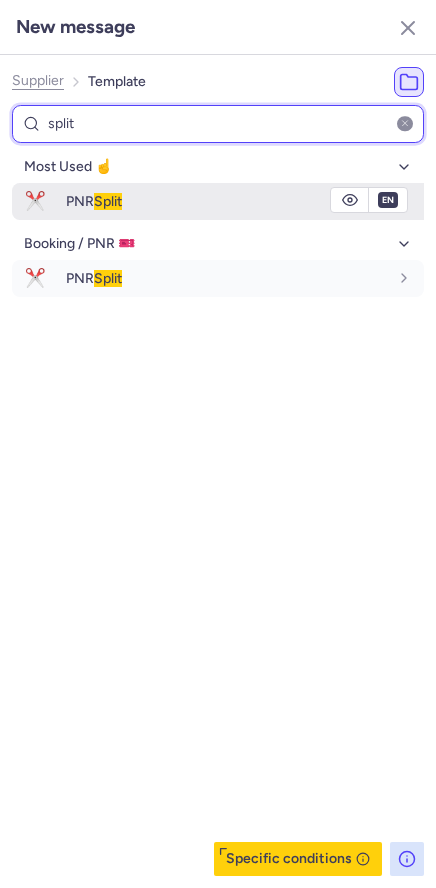 type on "split" 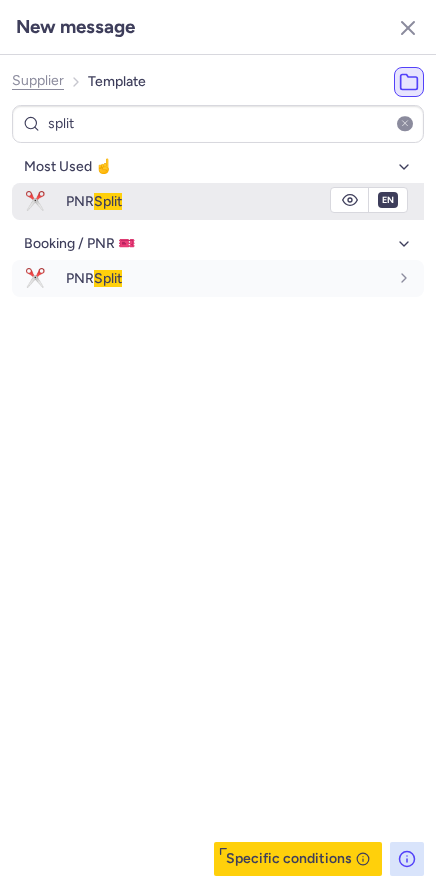 click on "PNR  Split" at bounding box center (245, 201) 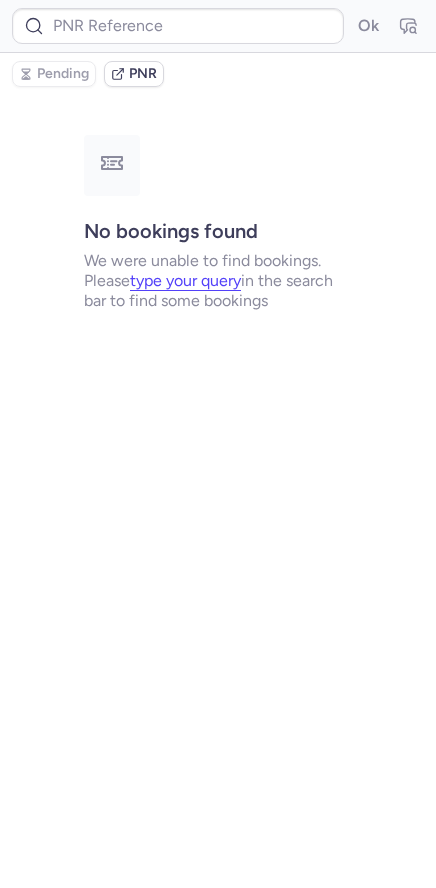 scroll, scrollTop: 0, scrollLeft: 0, axis: both 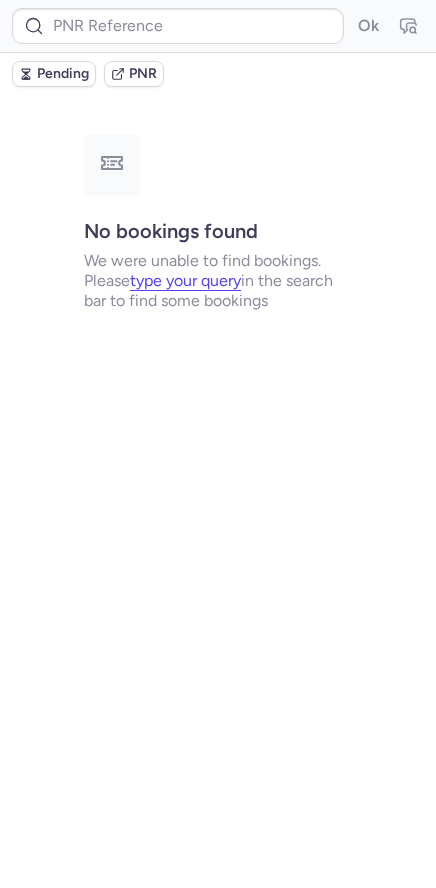 type on "CPGMRI" 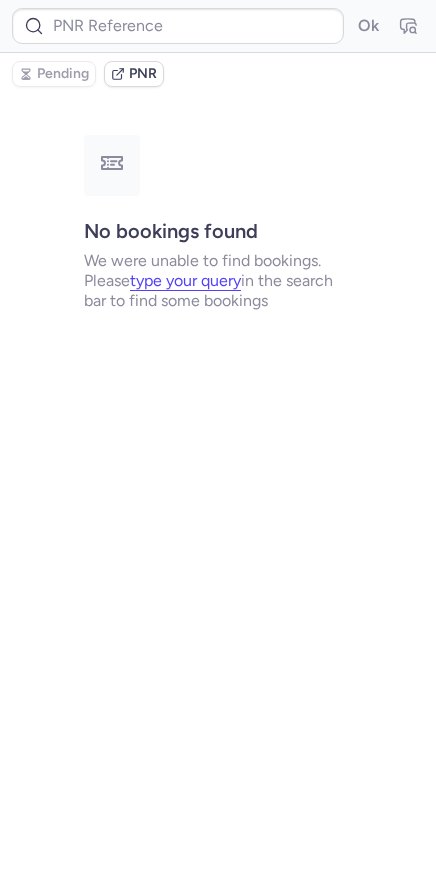 type on "CPN9T4" 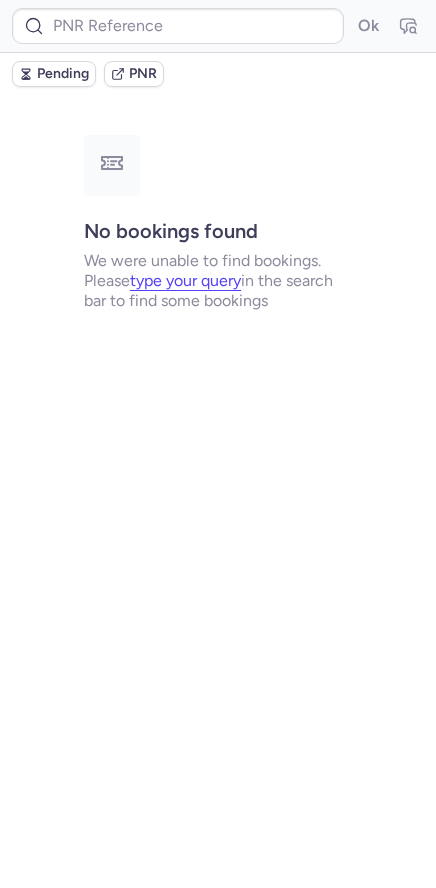 type on "CPFA5F" 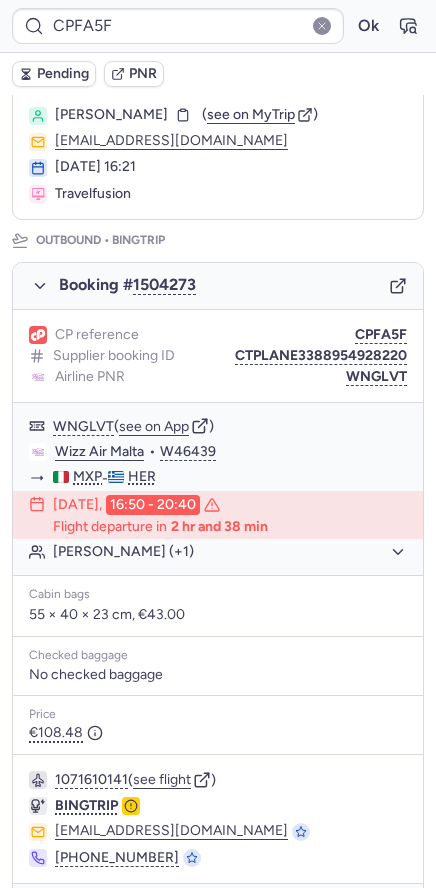 scroll, scrollTop: 151, scrollLeft: 0, axis: vertical 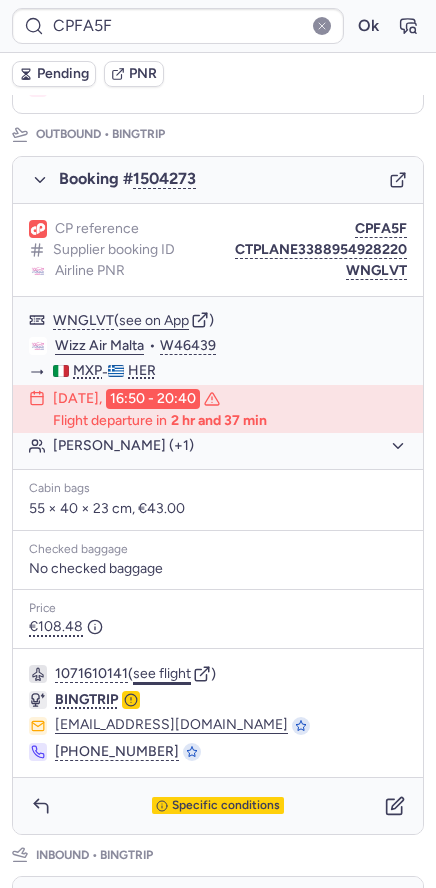click on "see flight" 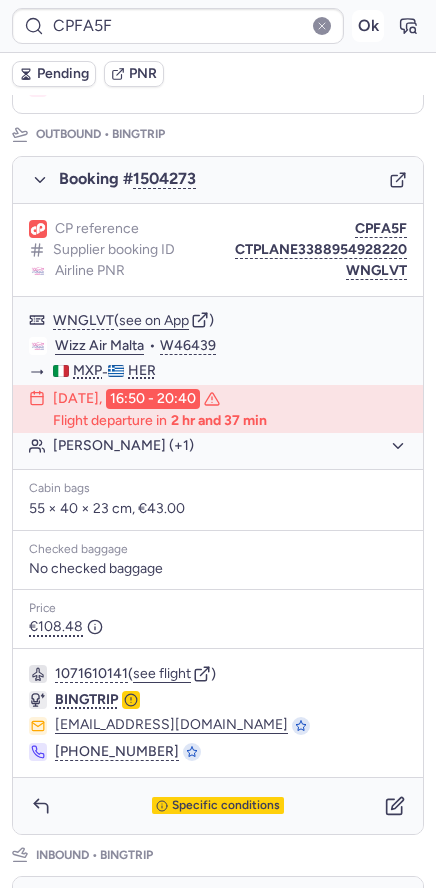 click on "Ok" at bounding box center (368, 26) 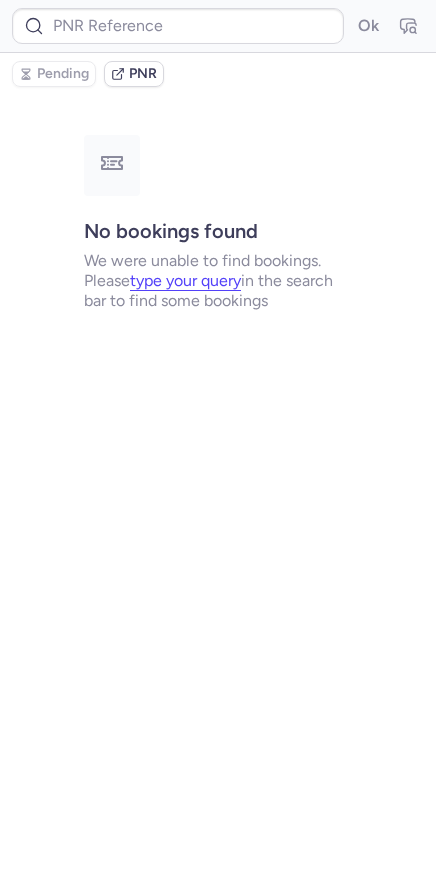 scroll, scrollTop: 0, scrollLeft: 0, axis: both 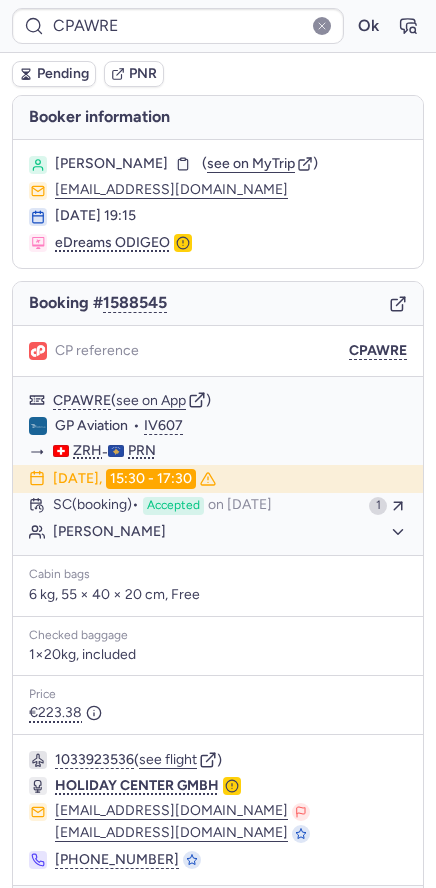 type on "CPPM7T" 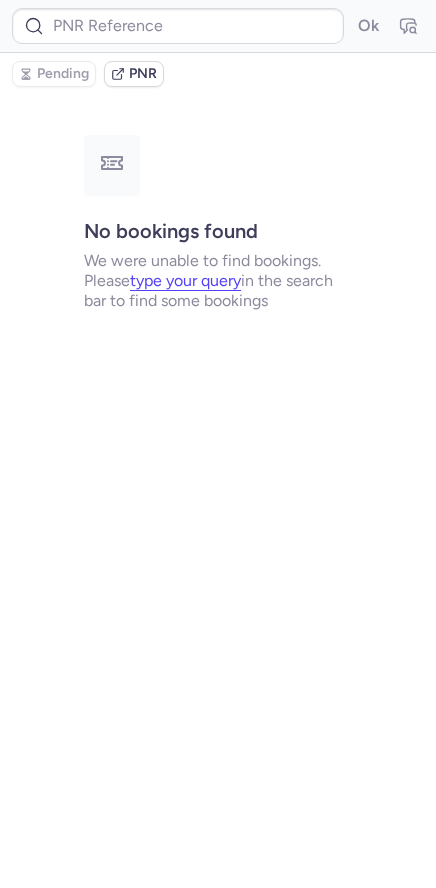 type on "CPHADT" 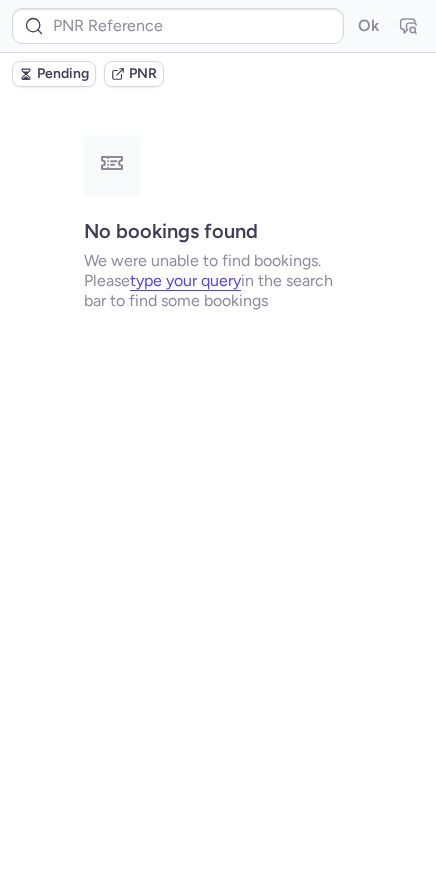 type on "CPPUKZ" 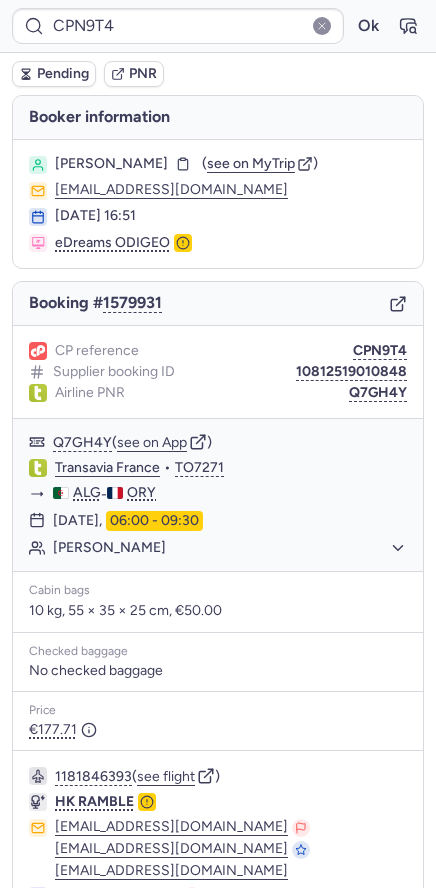 type on "CZ041870" 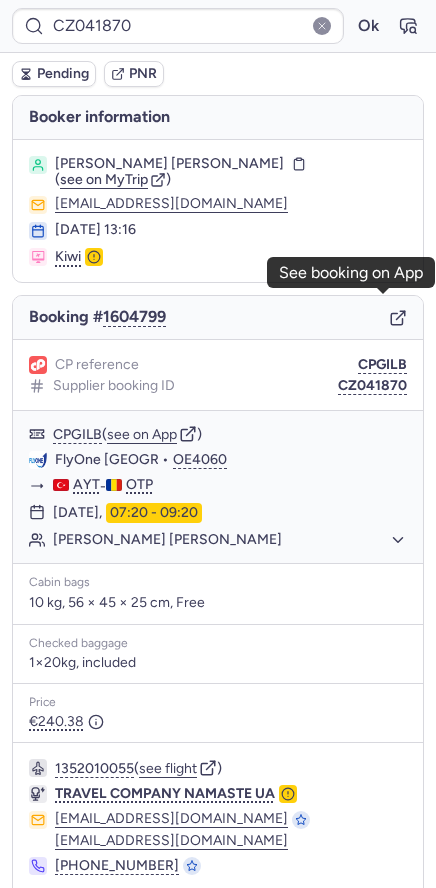 click 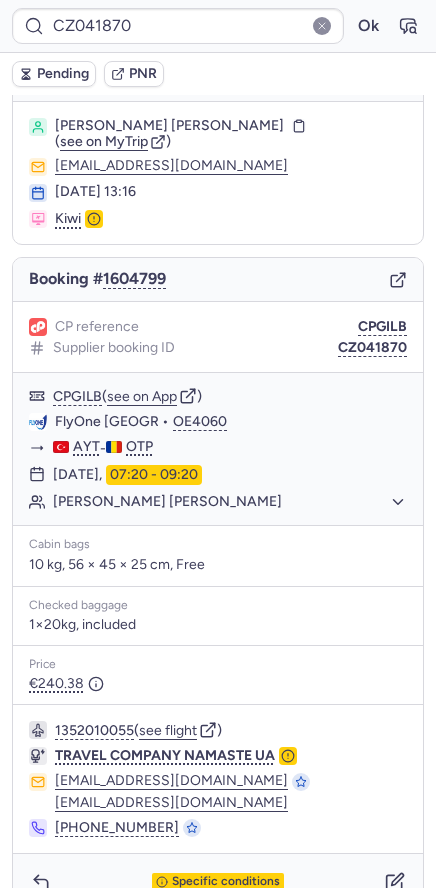 scroll, scrollTop: 59, scrollLeft: 0, axis: vertical 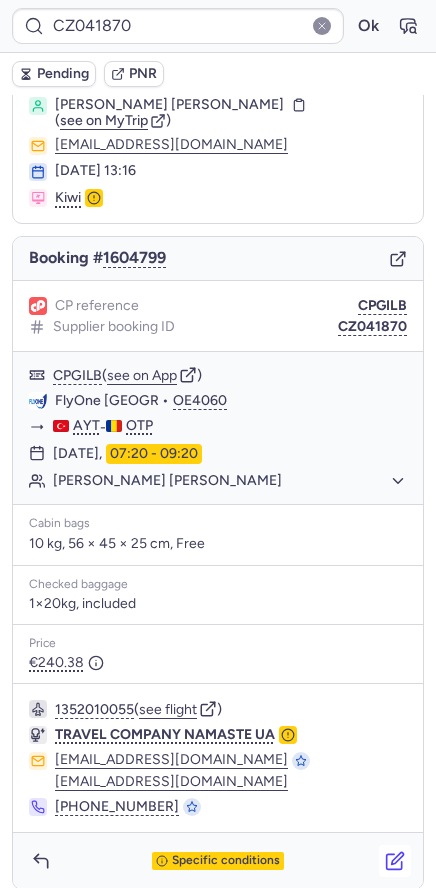 click 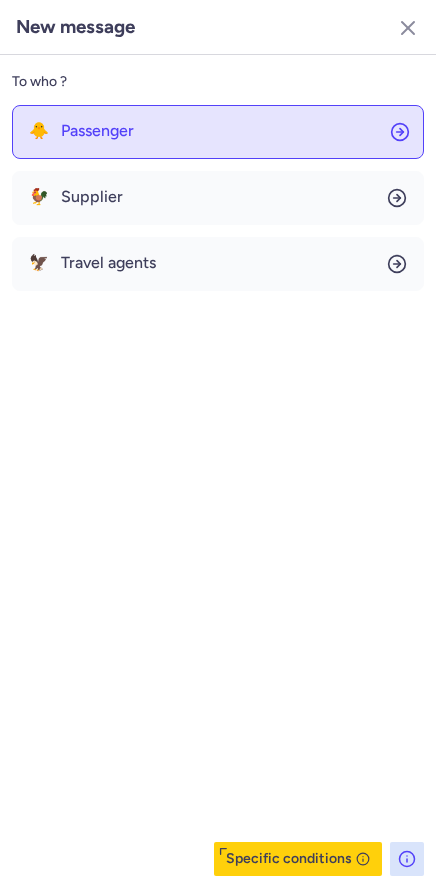 click on "Passenger" at bounding box center [97, 131] 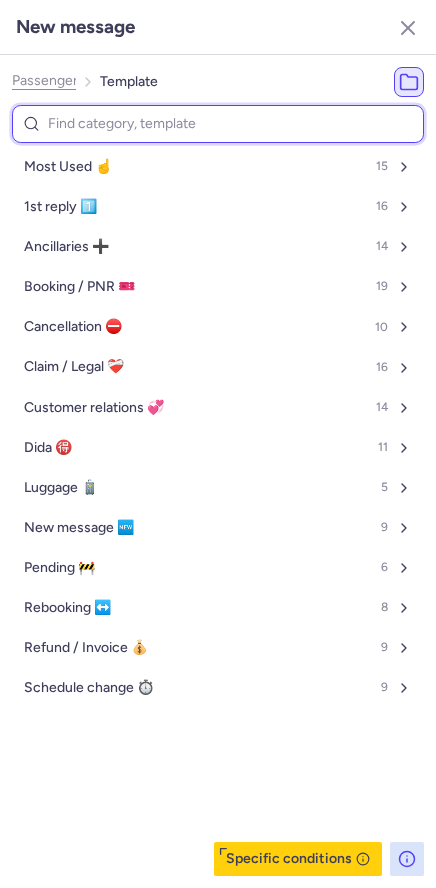 type on "p" 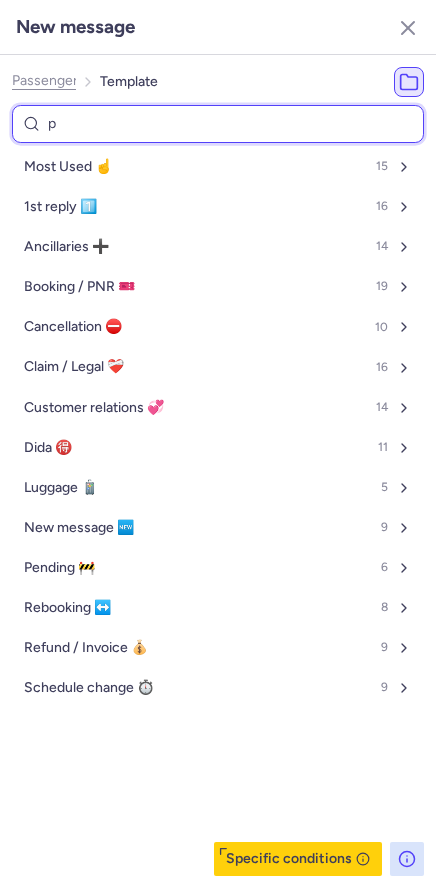 select on "en" 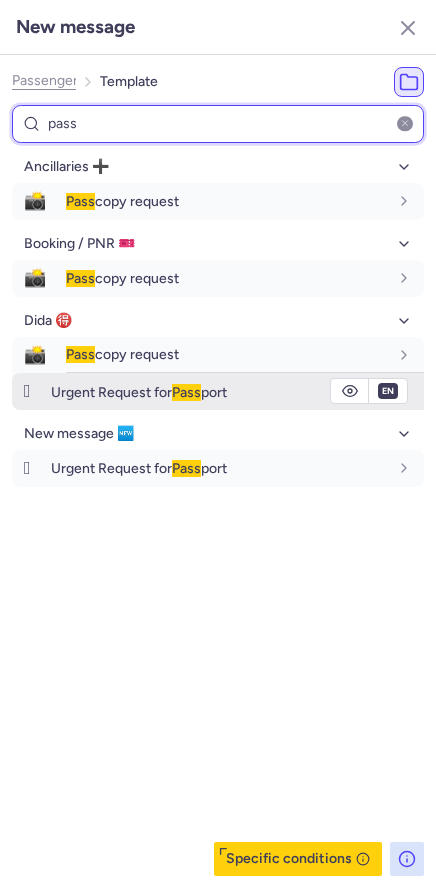 type on "pass" 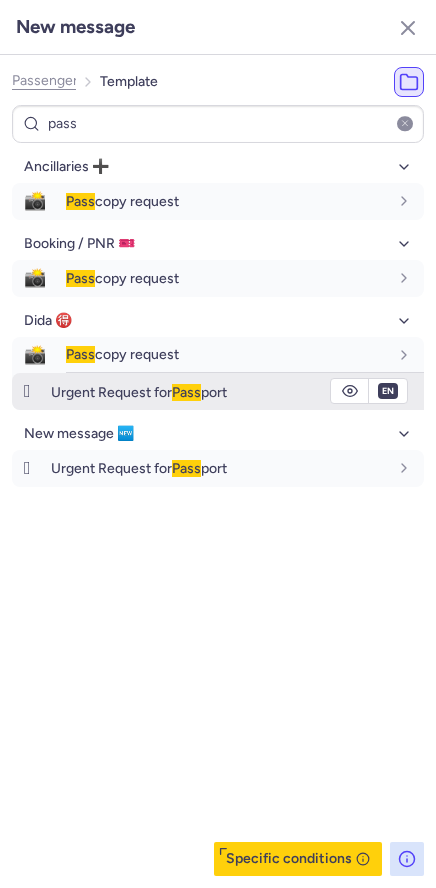 click on "Urgent Request for  Pass port" at bounding box center [139, 392] 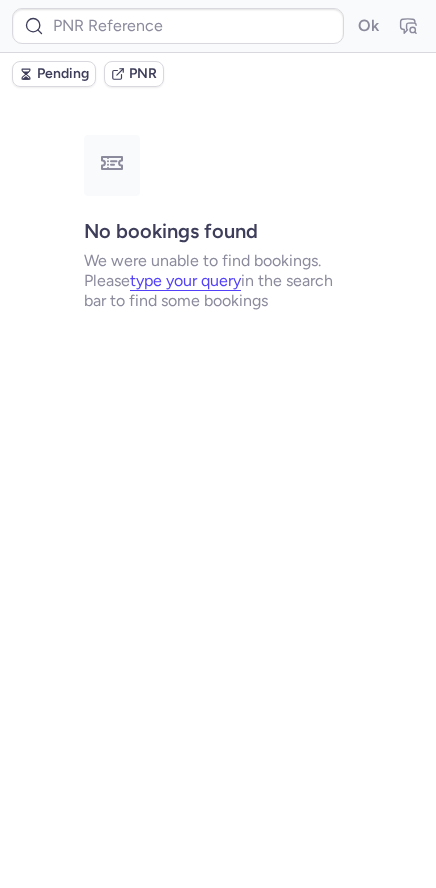 scroll, scrollTop: 0, scrollLeft: 0, axis: both 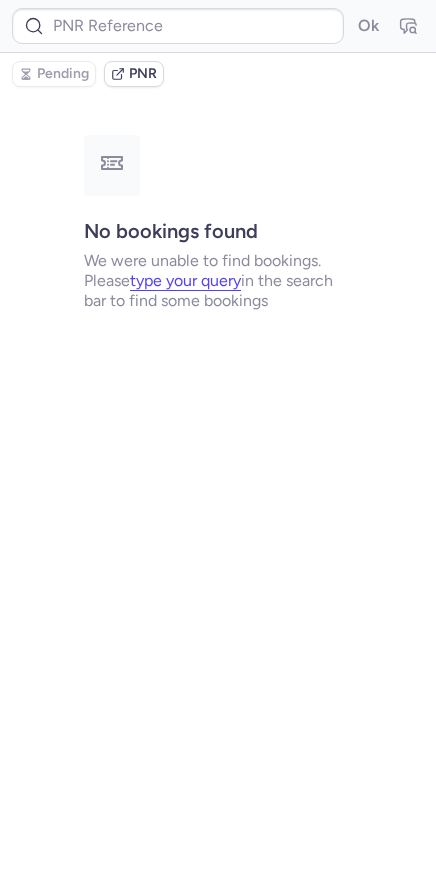 type on "CPN9T4" 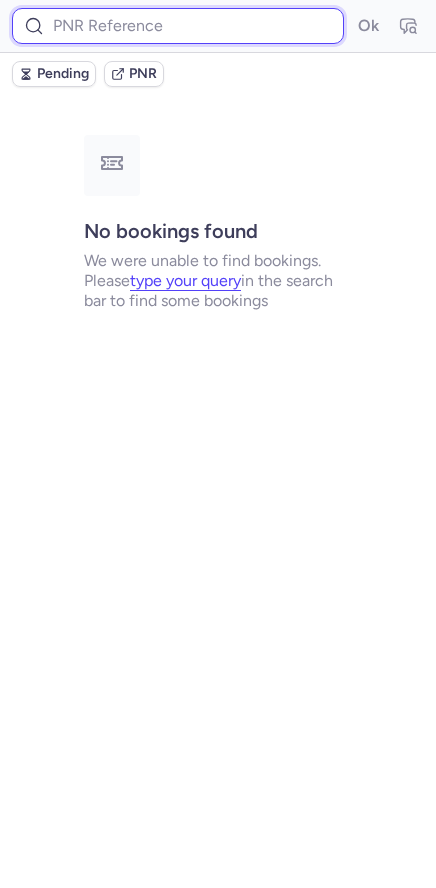 click at bounding box center (178, 26) 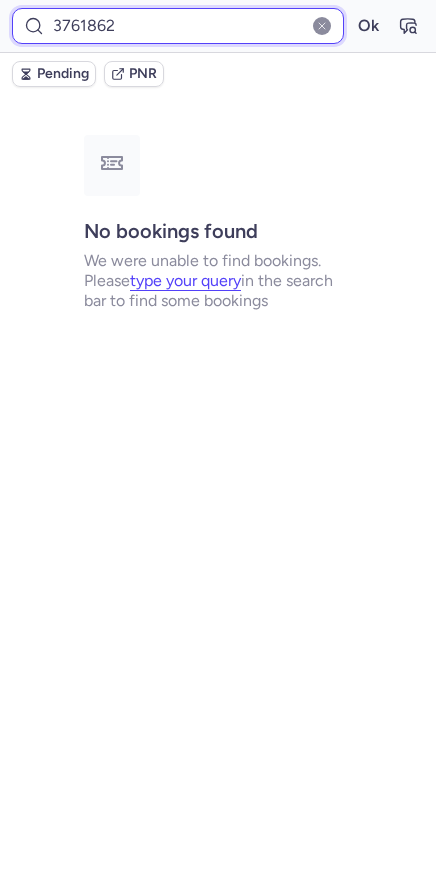 type on "3761862" 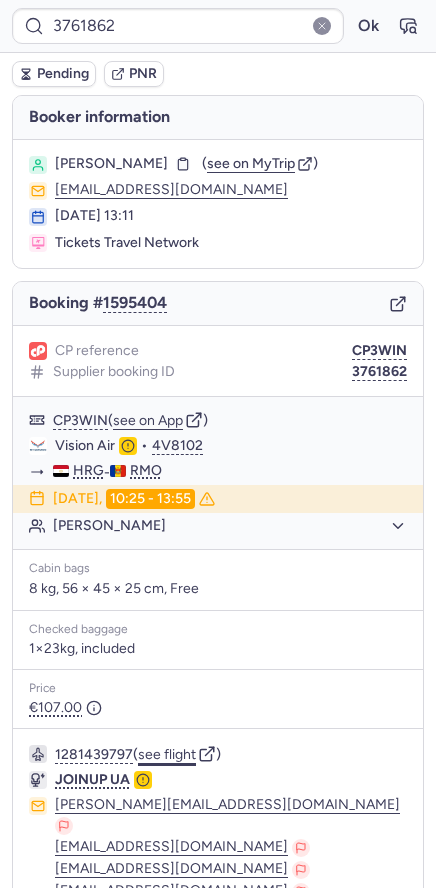 click on "see flight" 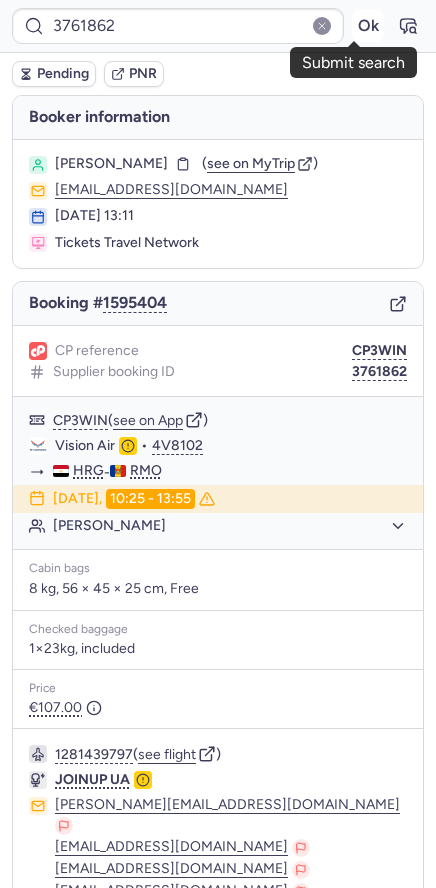 click on "Ok" at bounding box center [368, 26] 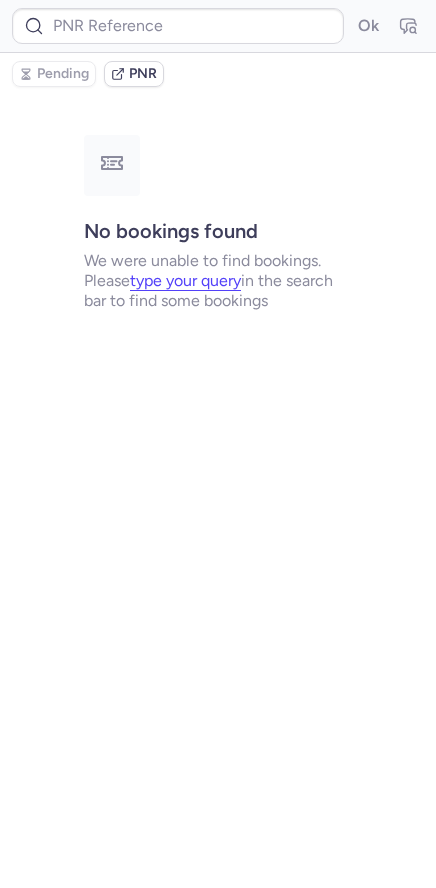 type on "CPN9T4" 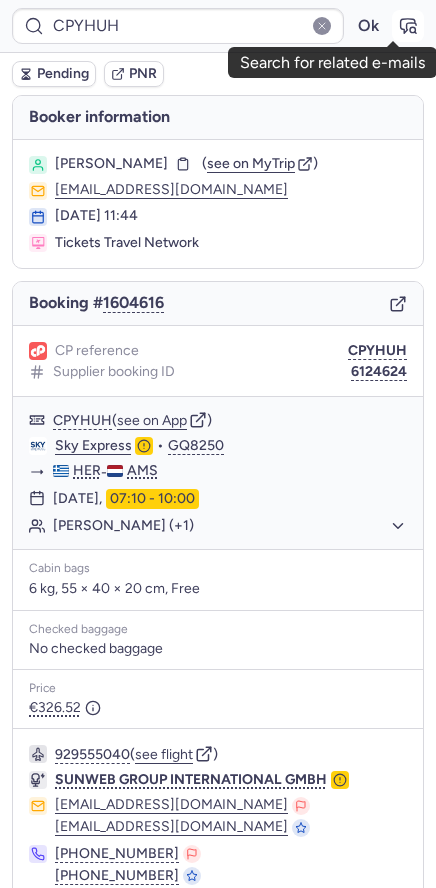 click 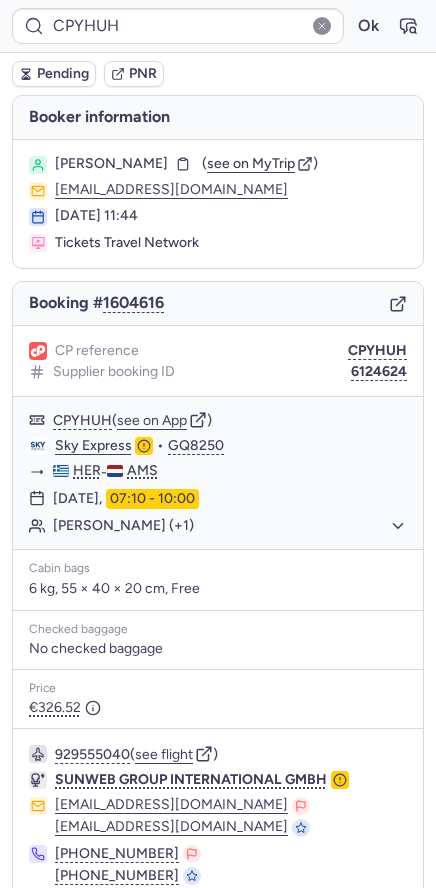 scroll, scrollTop: 83, scrollLeft: 0, axis: vertical 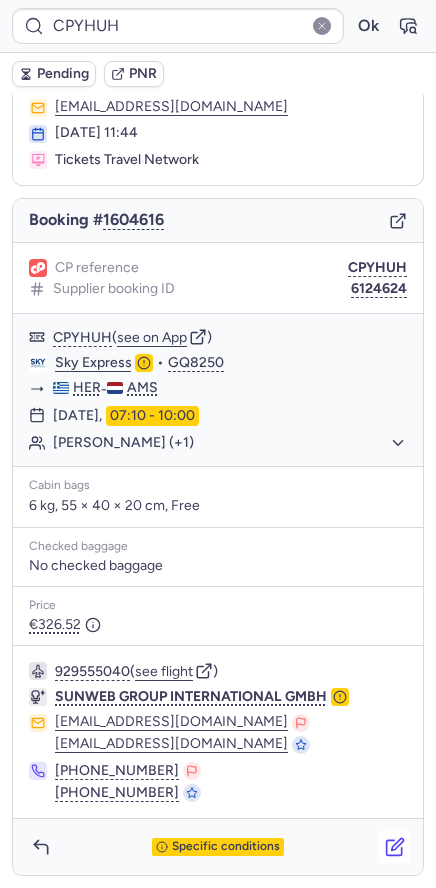 click 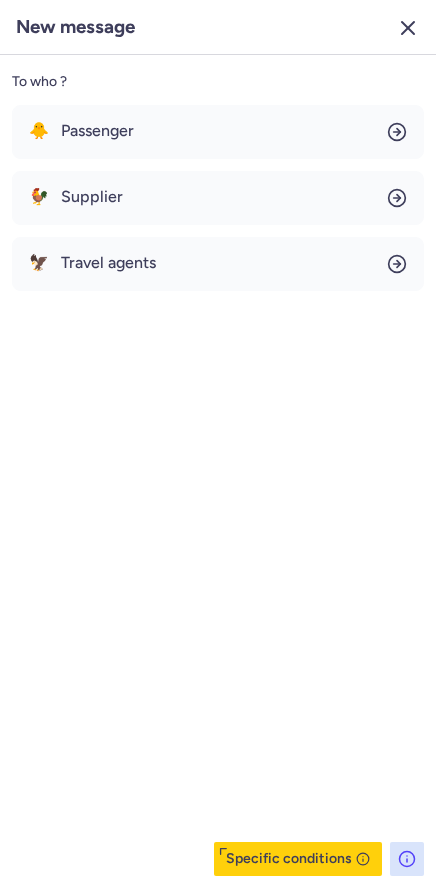 click 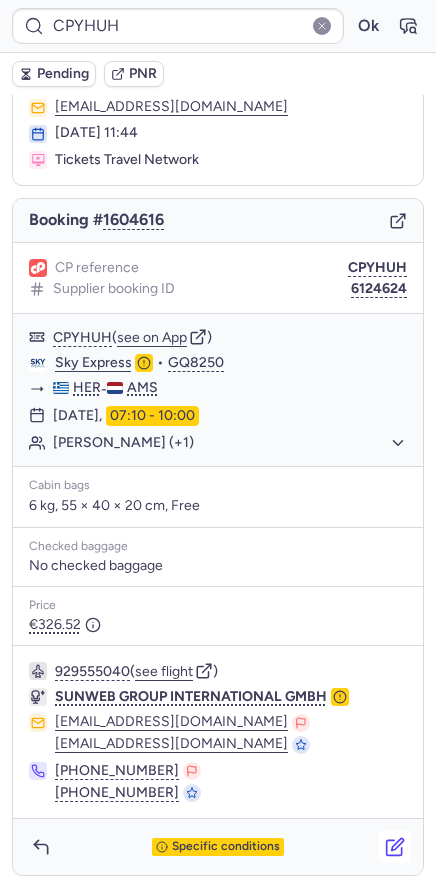 click 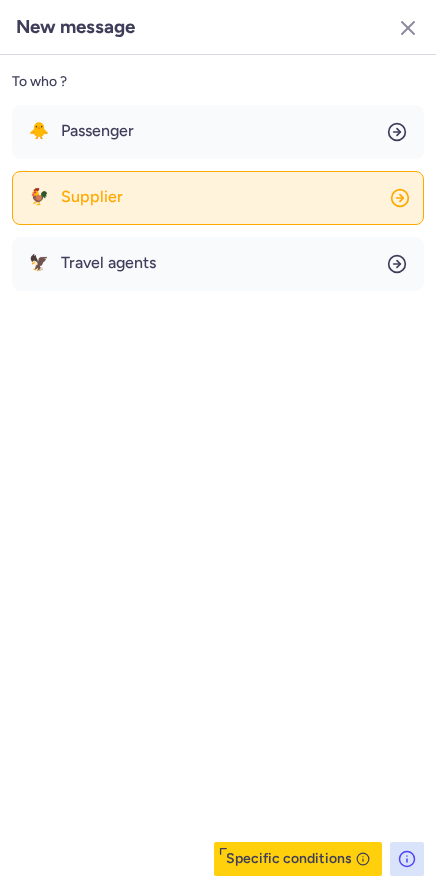 click on "🐓 Supplier" 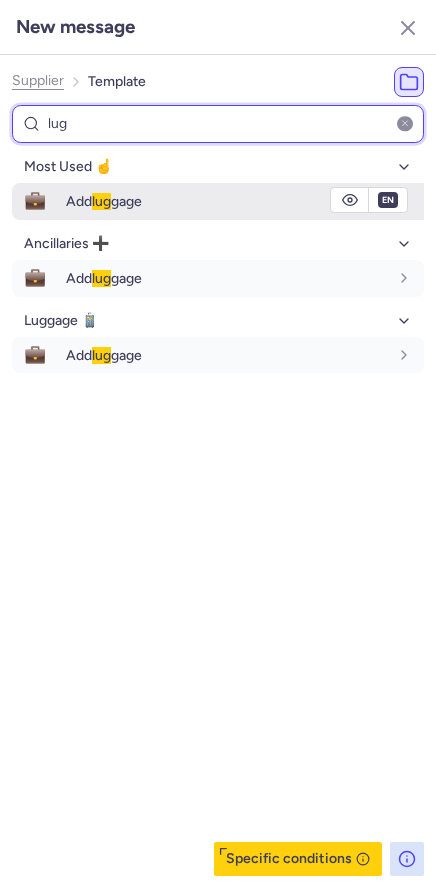 type on "lug" 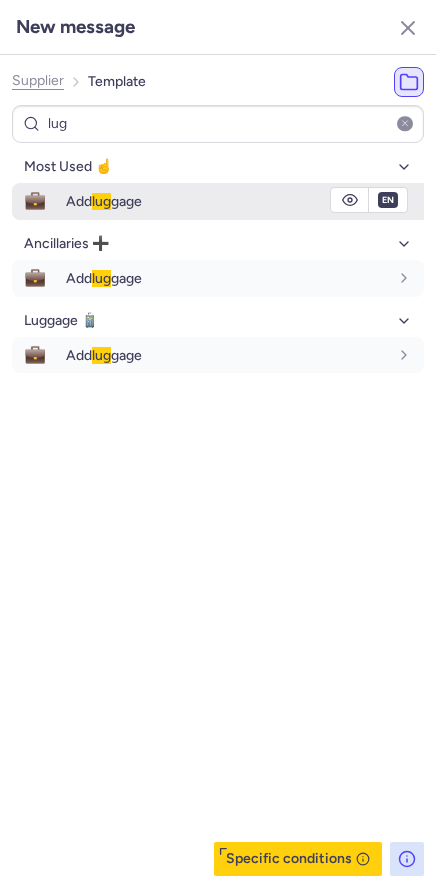 click on "💼" at bounding box center [35, 201] 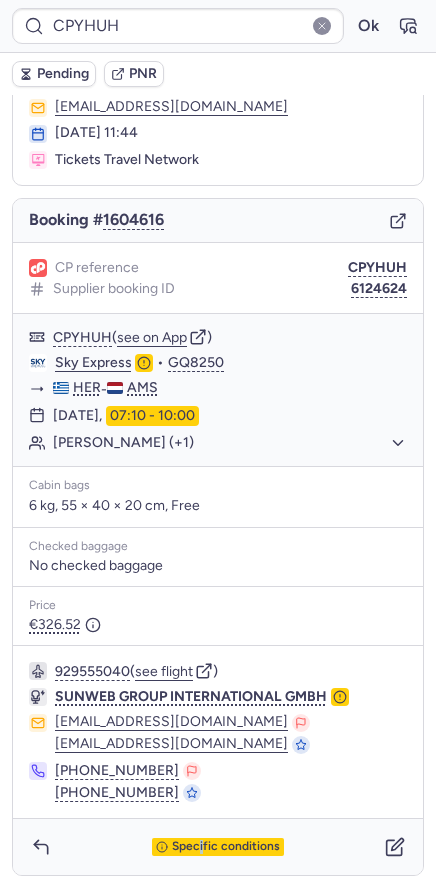 click on "Specific conditions" at bounding box center (218, 847) 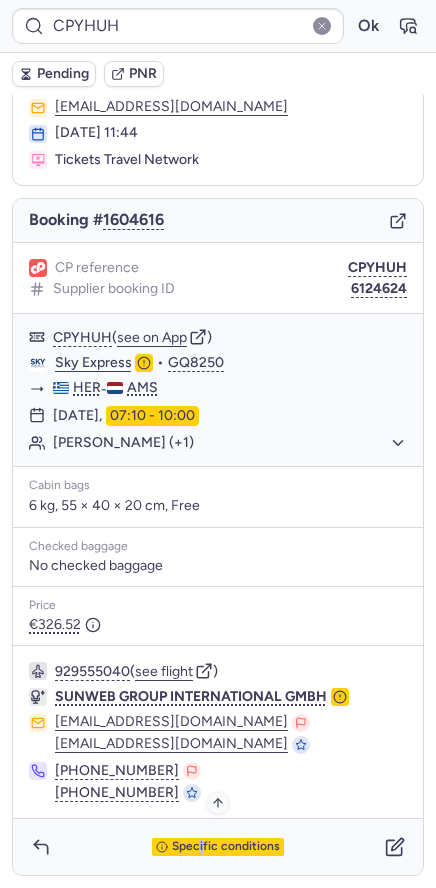 click on "Specific conditions" at bounding box center [226, 847] 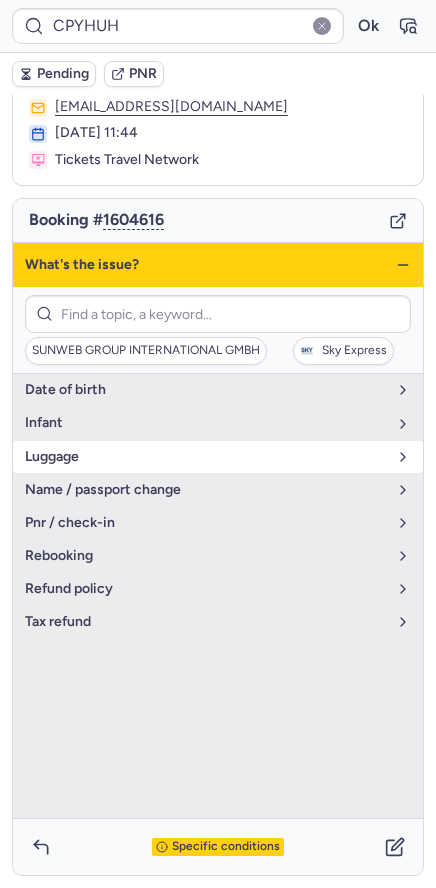 click on "luggage" at bounding box center [206, 457] 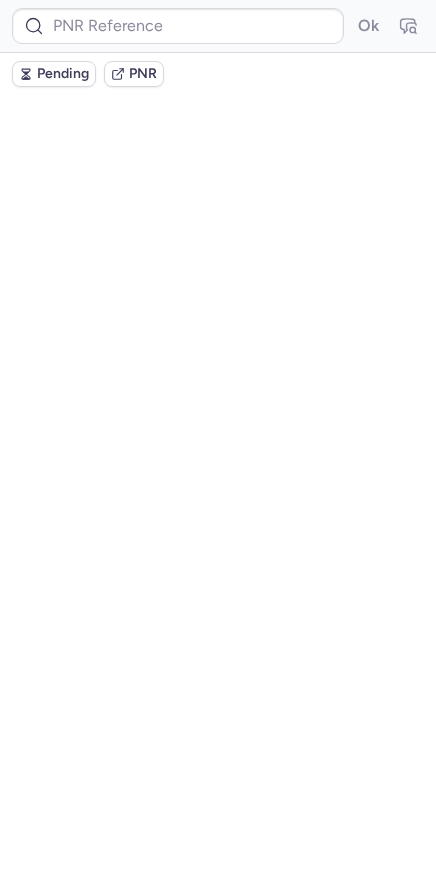 scroll, scrollTop: 0, scrollLeft: 0, axis: both 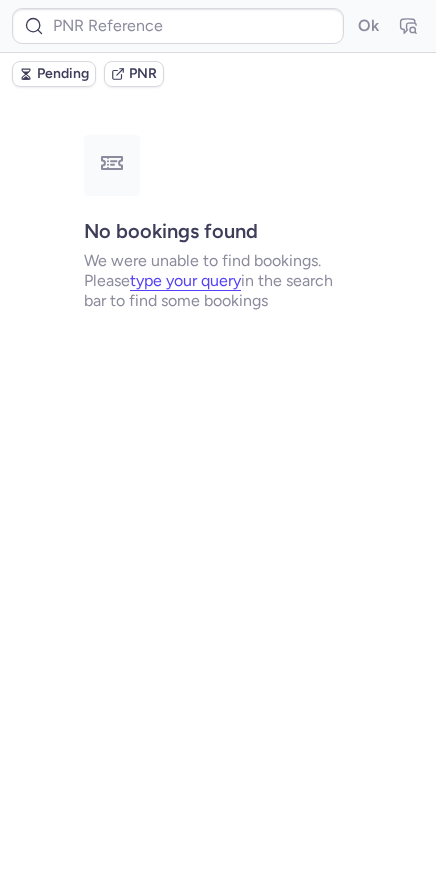 type on "CPYHUH" 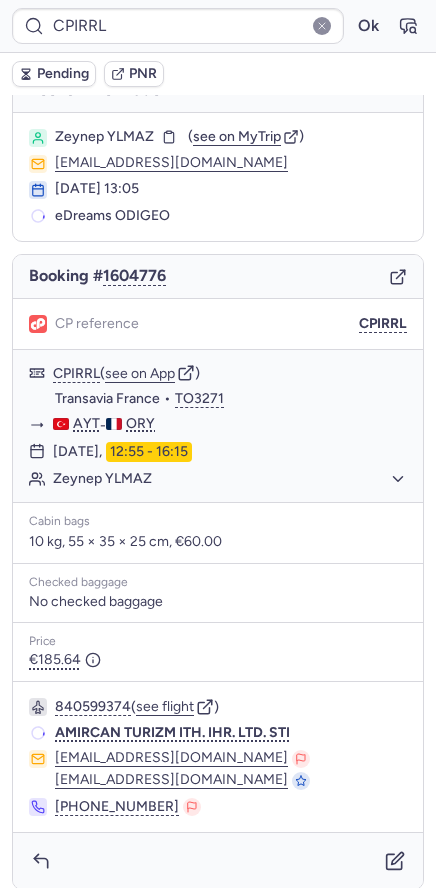 scroll, scrollTop: 41, scrollLeft: 0, axis: vertical 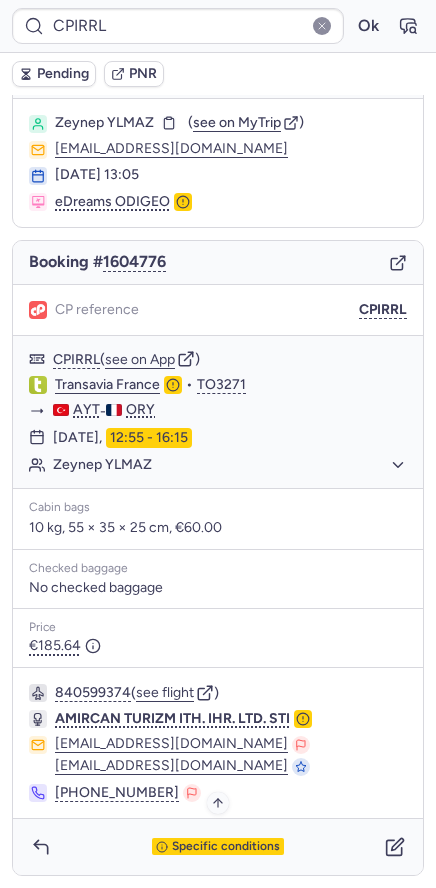 click on "Specific conditions" at bounding box center [226, 847] 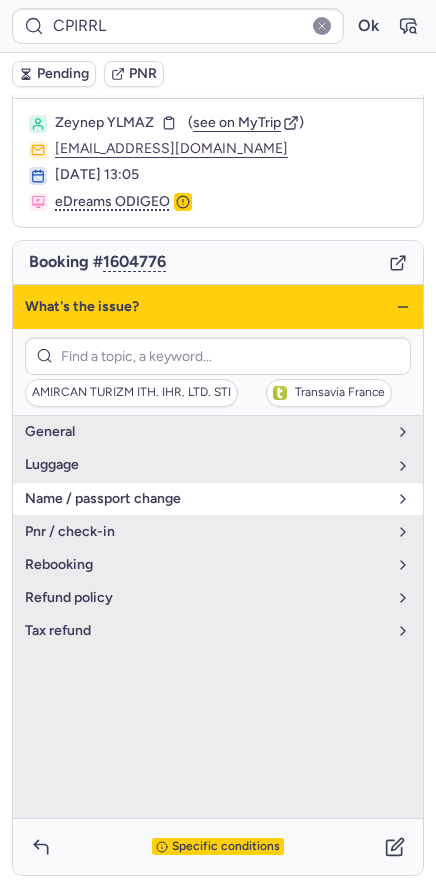 click on "name / passport change" at bounding box center [206, 499] 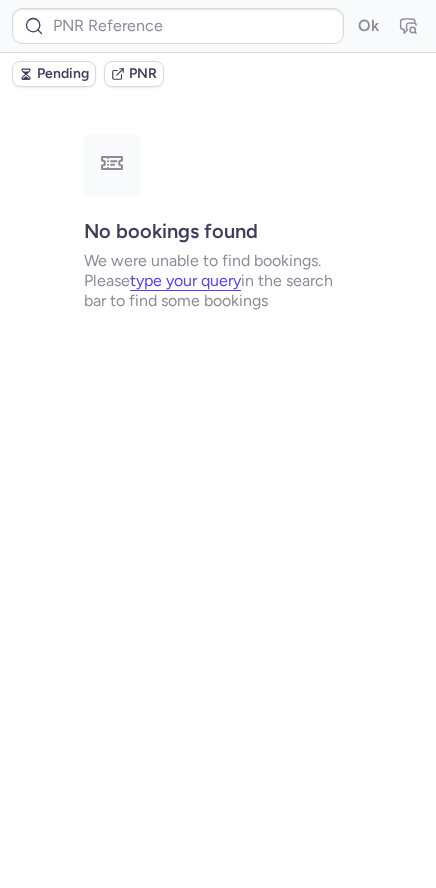 scroll, scrollTop: 0, scrollLeft: 0, axis: both 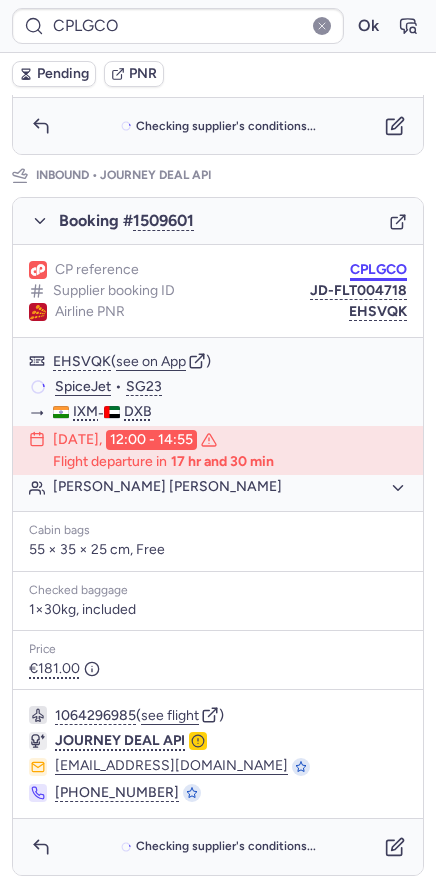 click on "CPLGCO" at bounding box center (378, 270) 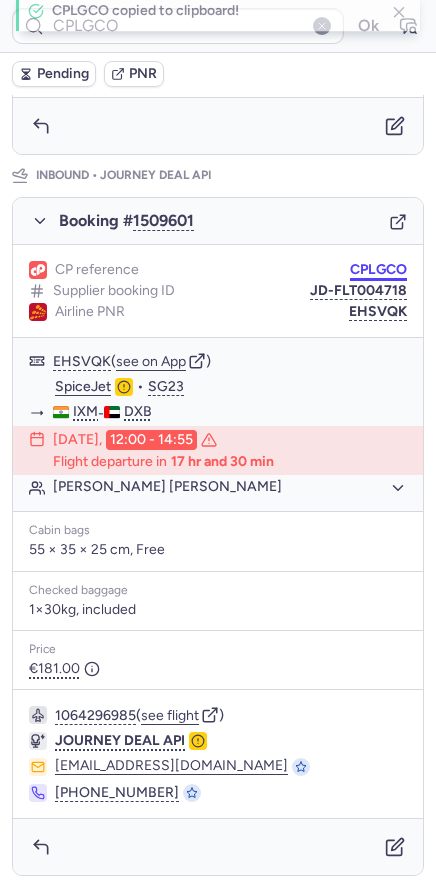 click on "CPLGCO" at bounding box center [378, 270] 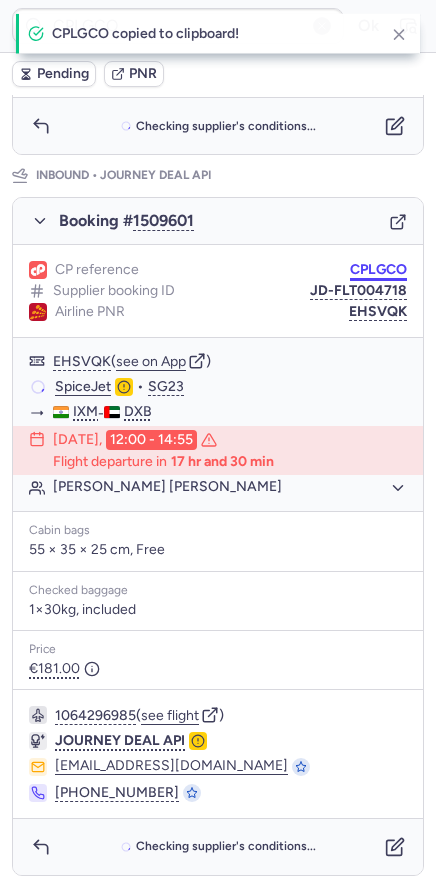click on "CPLGCO" at bounding box center [378, 270] 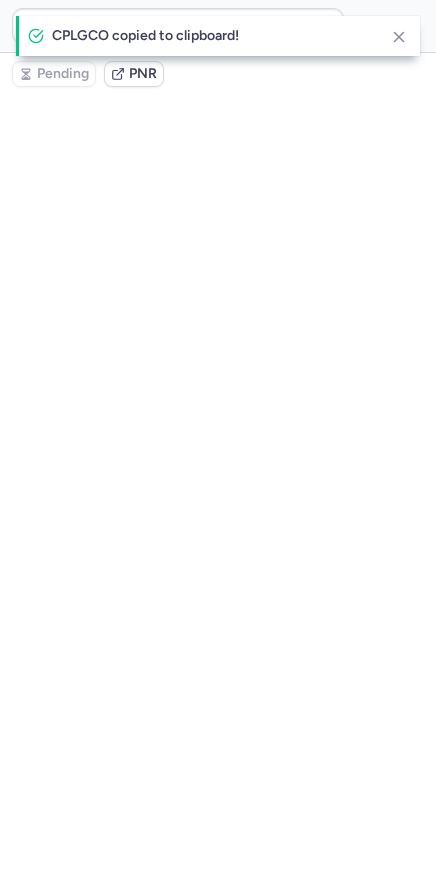scroll, scrollTop: 0, scrollLeft: 0, axis: both 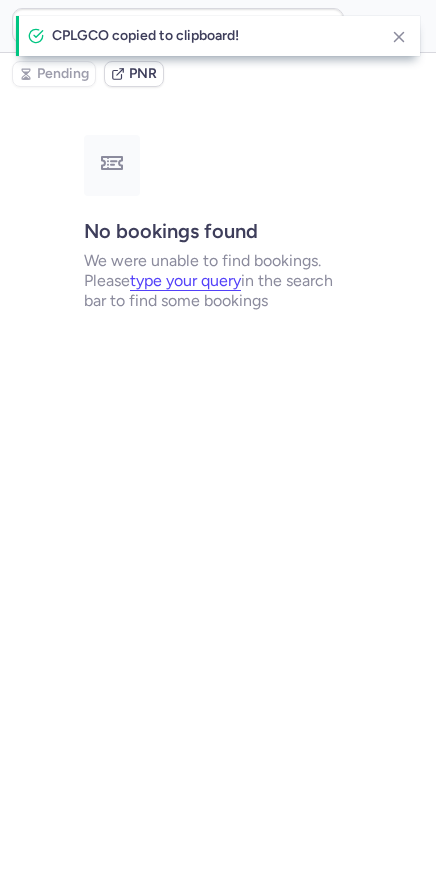 type on "CPN9T4" 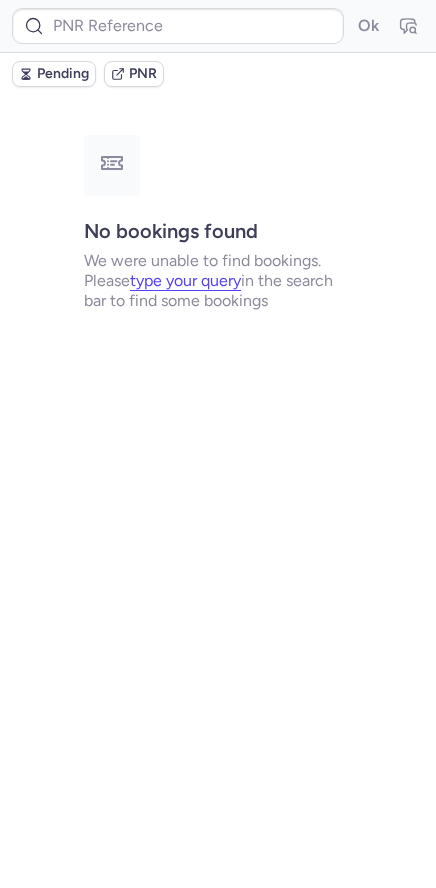 type on "CPN9T4" 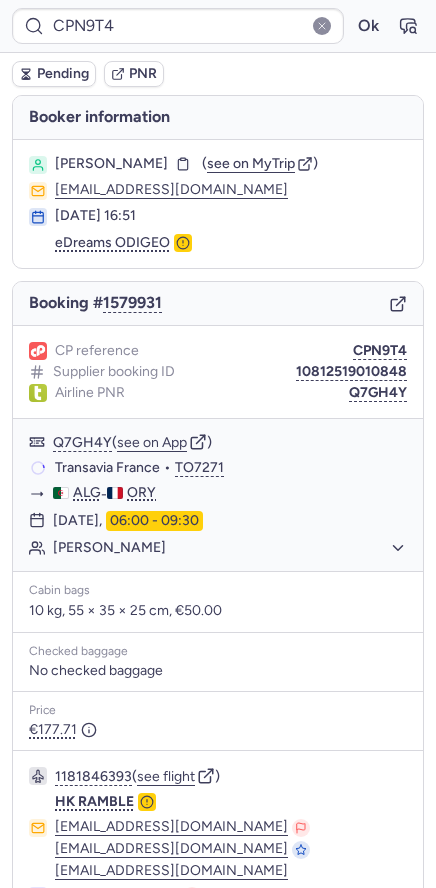 type 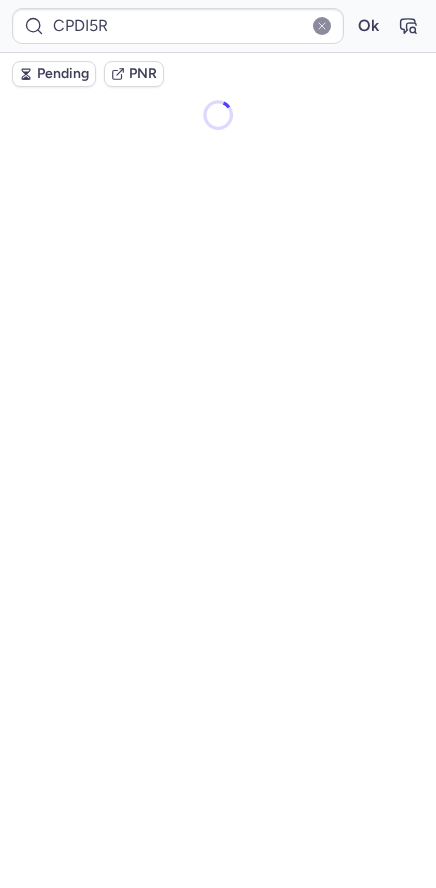 scroll, scrollTop: 0, scrollLeft: 0, axis: both 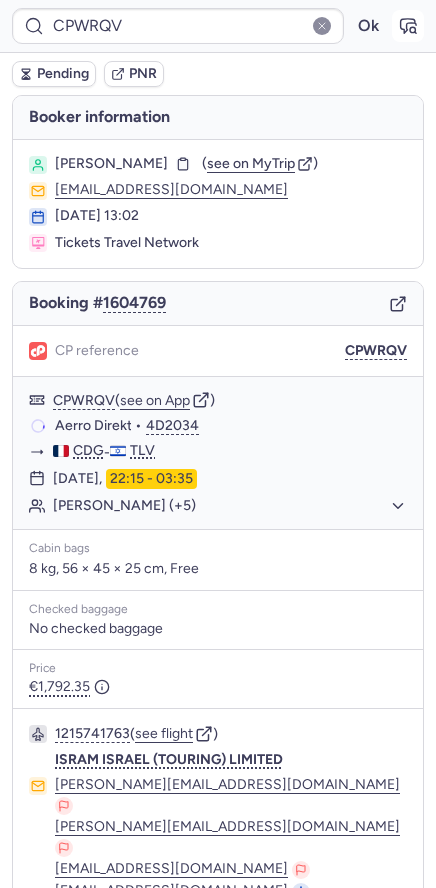 click at bounding box center [408, 26] 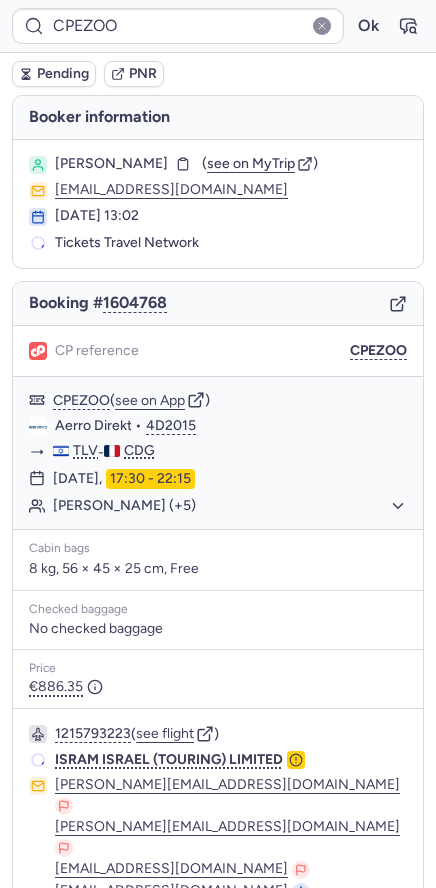 scroll, scrollTop: 171, scrollLeft: 0, axis: vertical 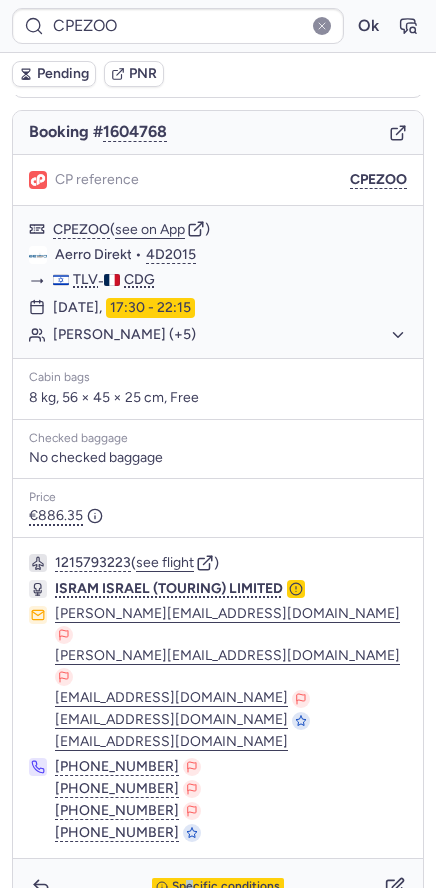 click on "Specific conditions" at bounding box center [218, 887] 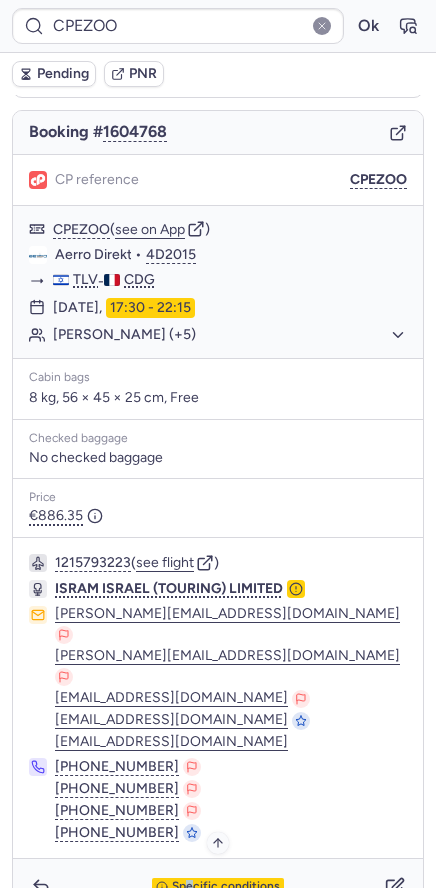 click on "Specific conditions" at bounding box center [226, 887] 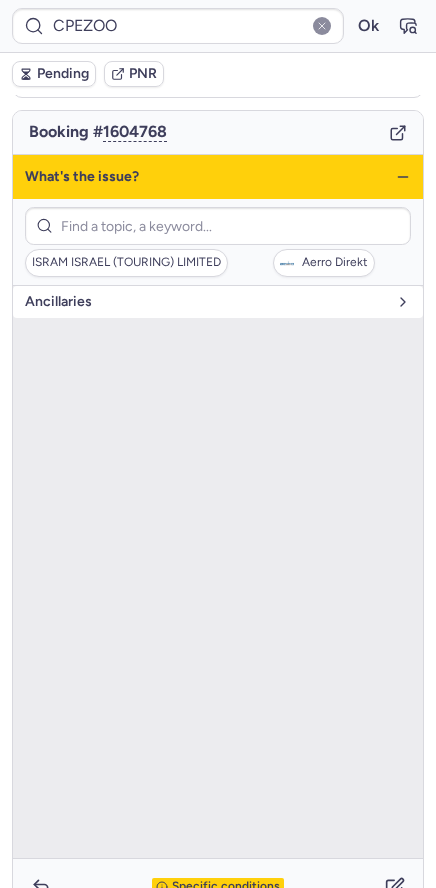 click on "Ancillaries" at bounding box center (206, 302) 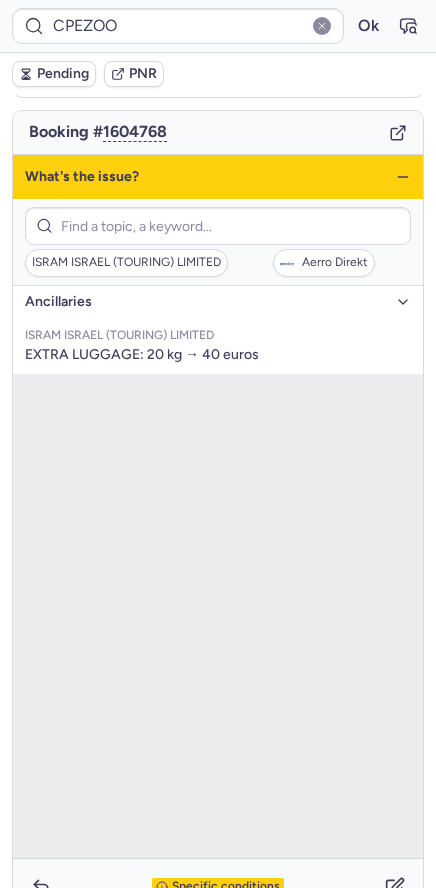 click on "Ancillaries" at bounding box center [206, 302] 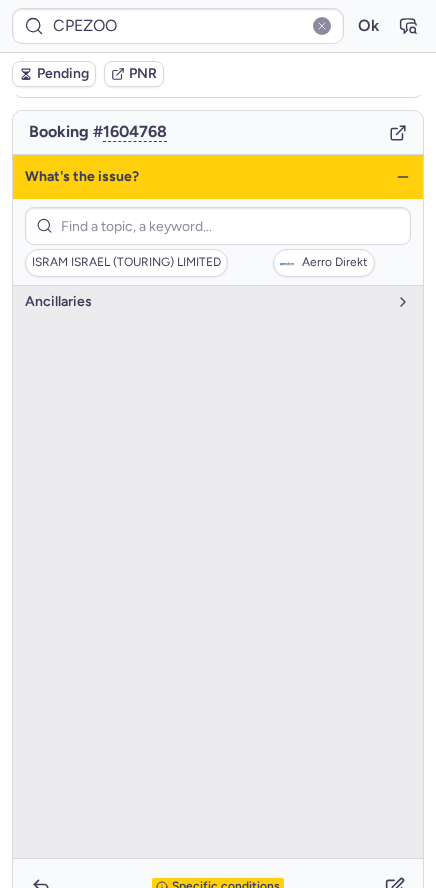 click 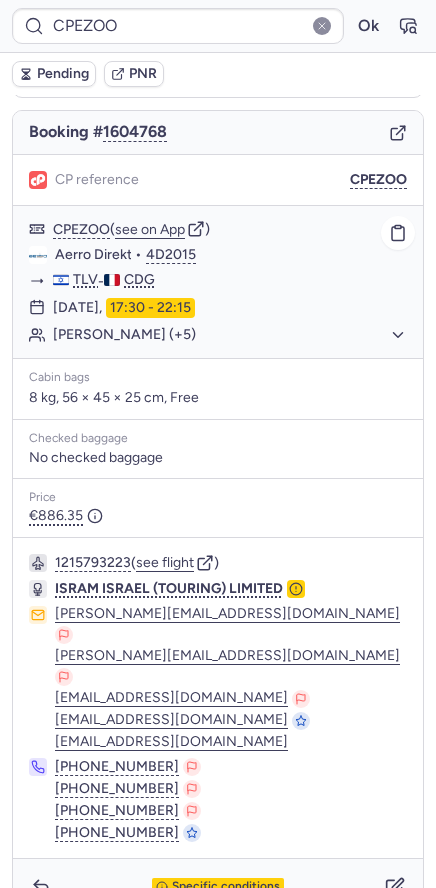 click on "Yishay YOSEF (+5)" 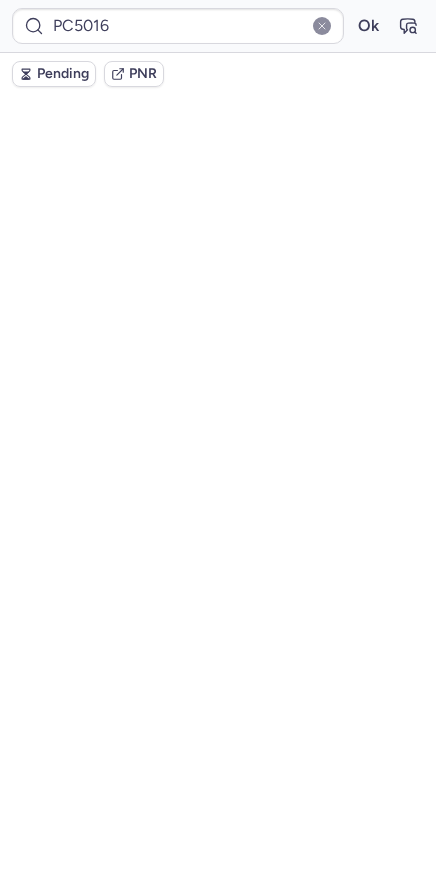 scroll, scrollTop: 0, scrollLeft: 0, axis: both 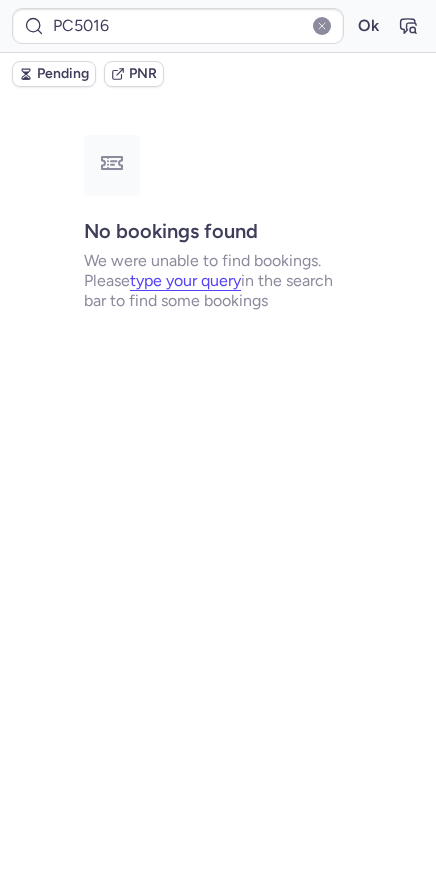 type on "CPFVQY" 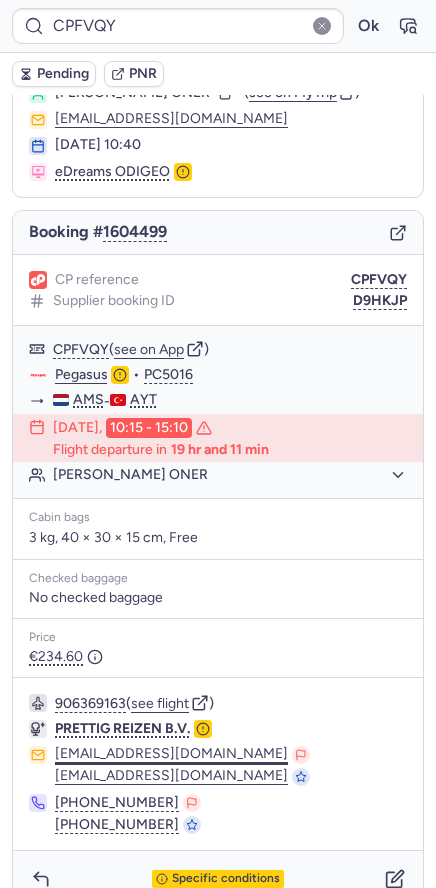 scroll, scrollTop: 103, scrollLeft: 0, axis: vertical 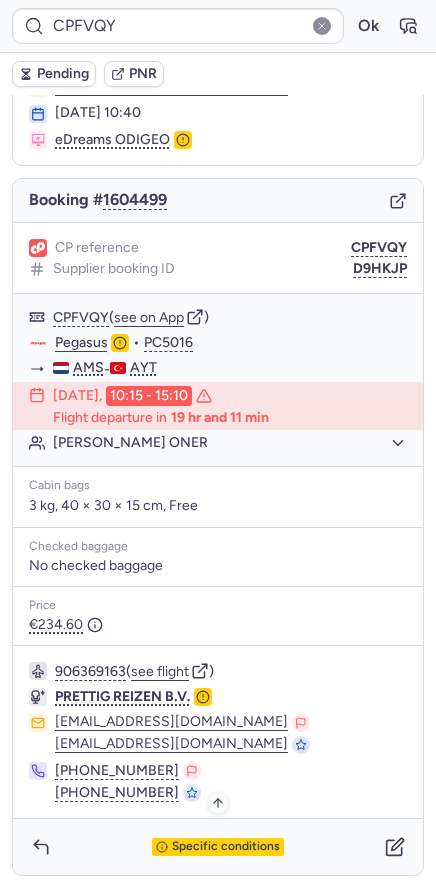 click on "Specific conditions" at bounding box center (226, 847) 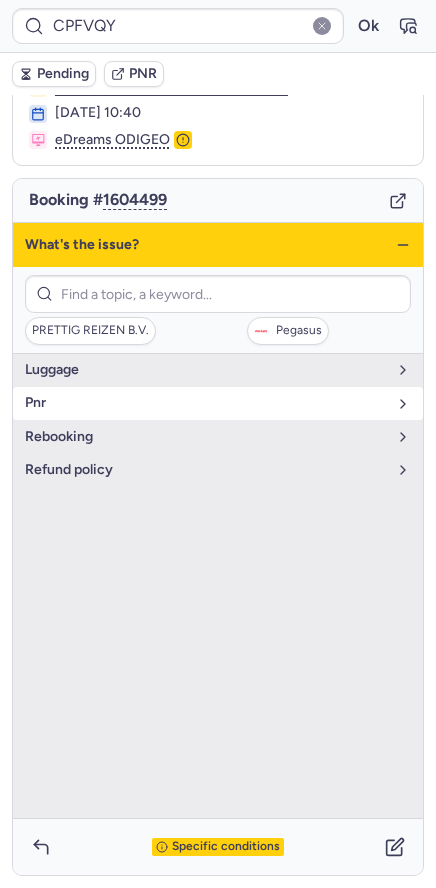 click on "pnr" at bounding box center [218, 403] 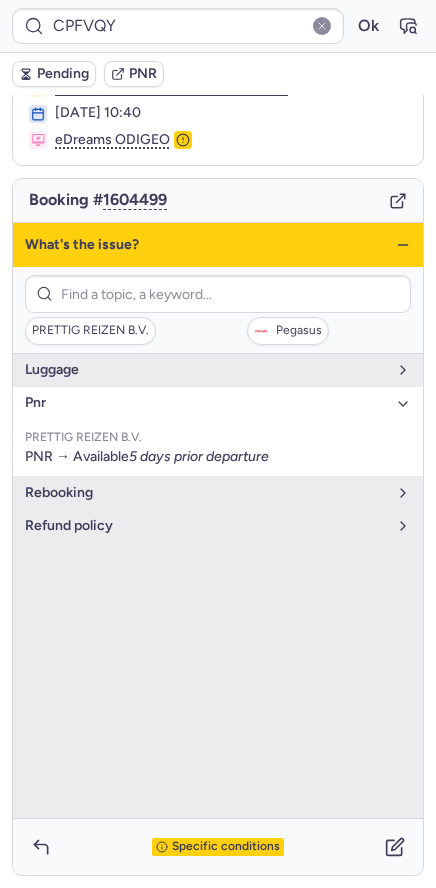 click 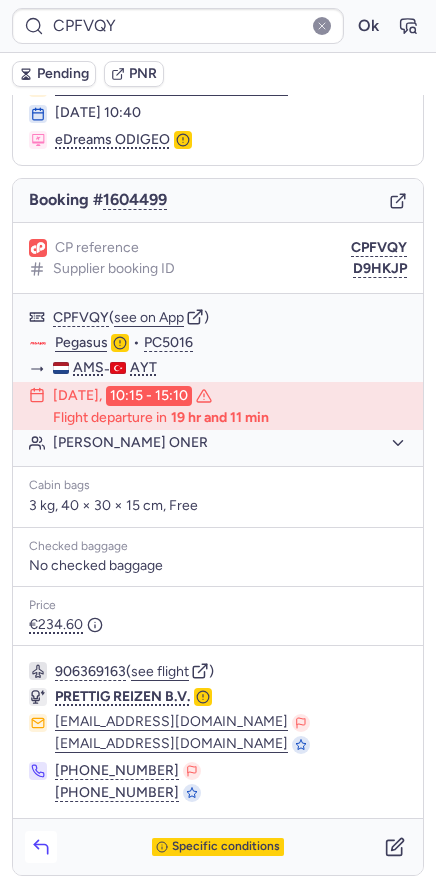 click 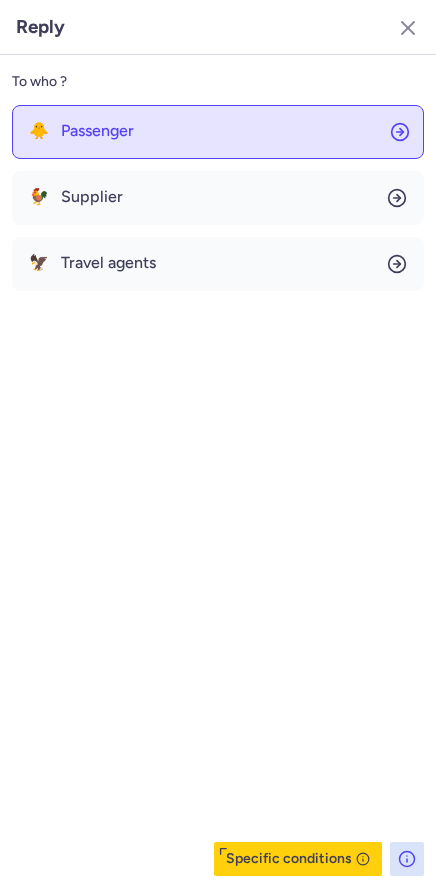 click on "🐥 Passenger" 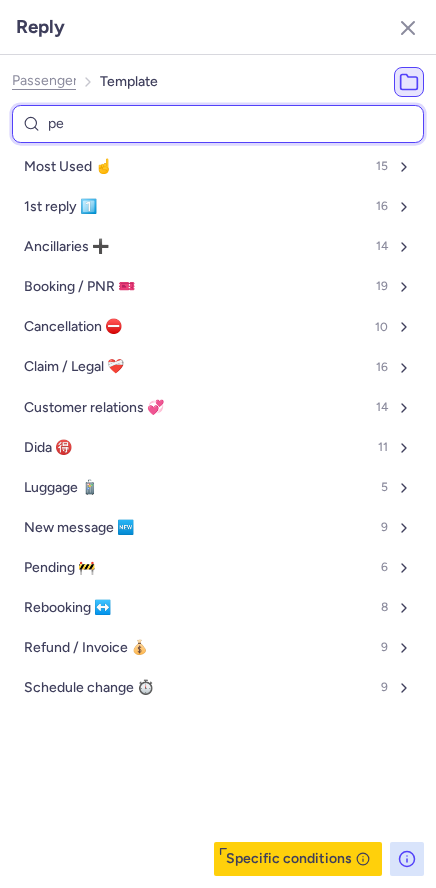 type on "pen" 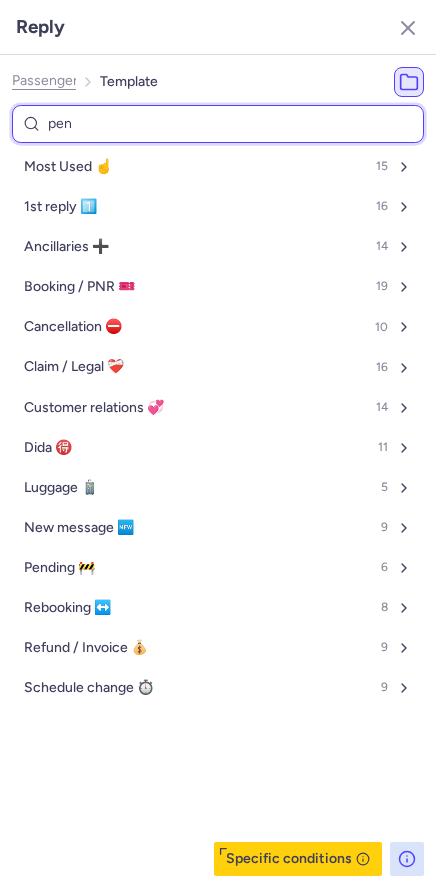 select on "en" 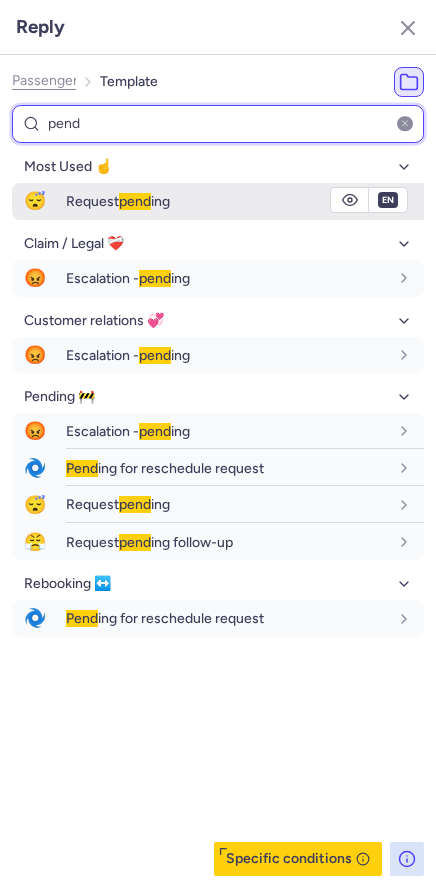 type on "pend" 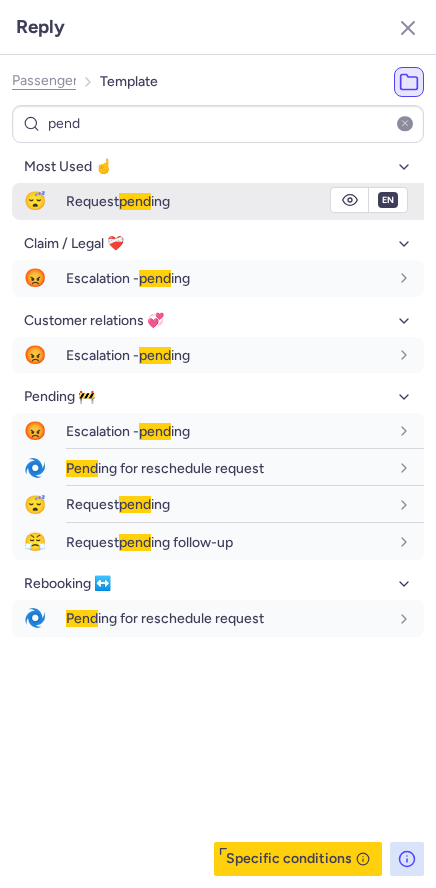 click on "😴" at bounding box center (35, 201) 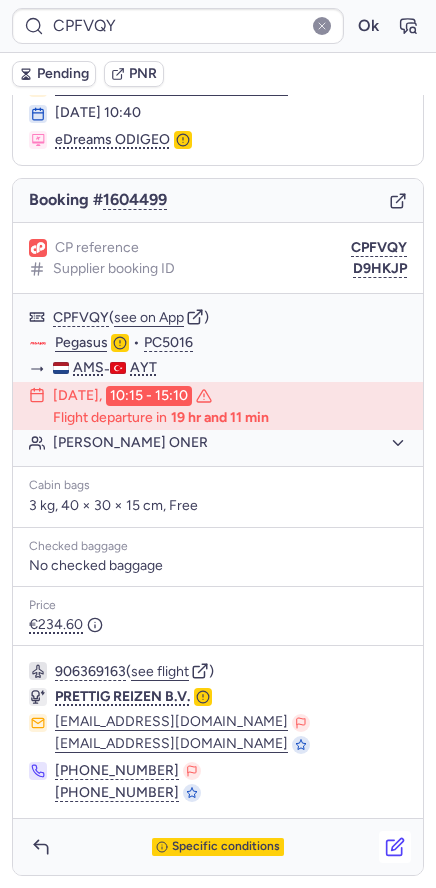 click at bounding box center (395, 847) 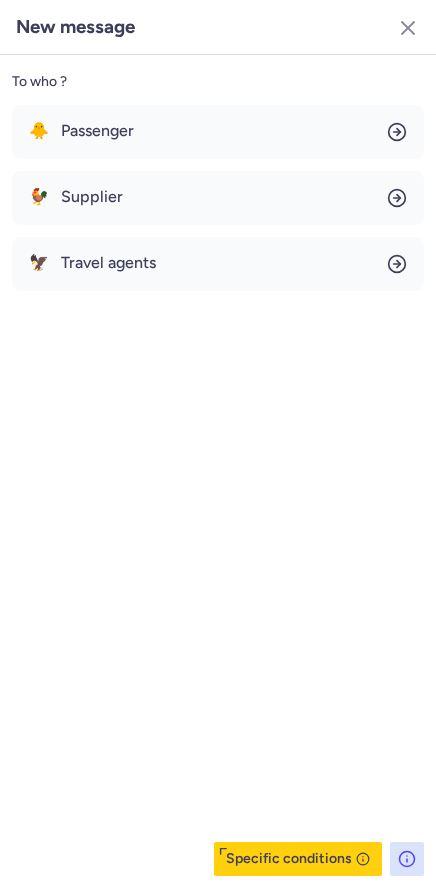 click on "🐥 Passenger 🐓 Supplier 🦅 Travel agents" at bounding box center (218, 198) 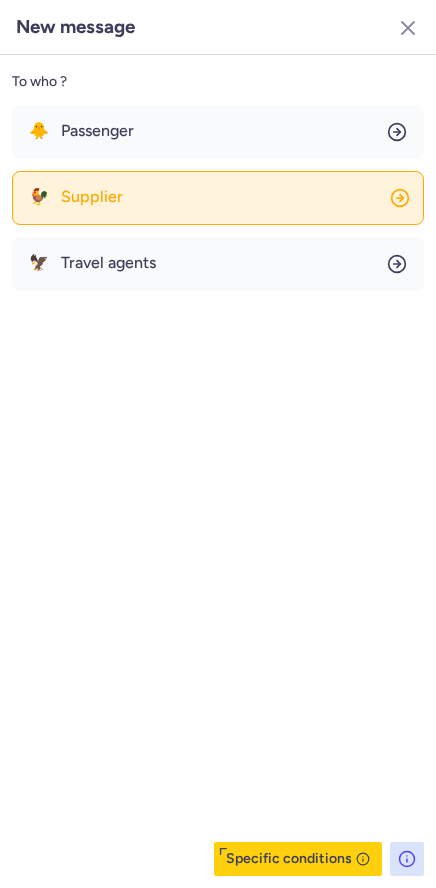 click on "🐓 Supplier" 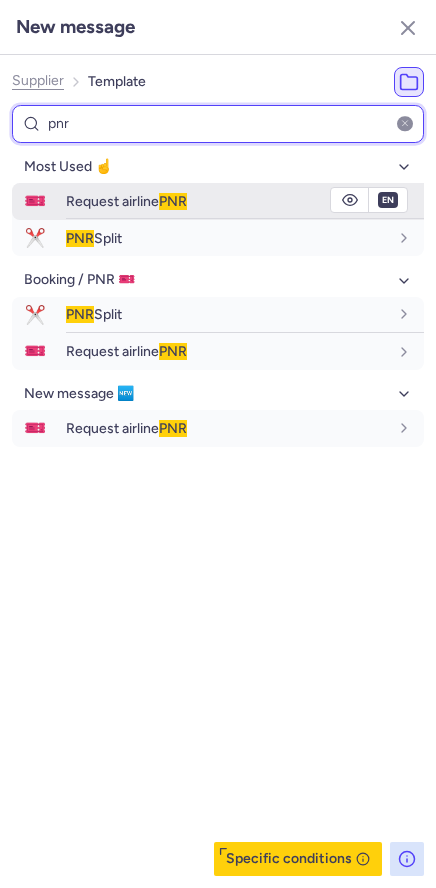 type on "pnr" 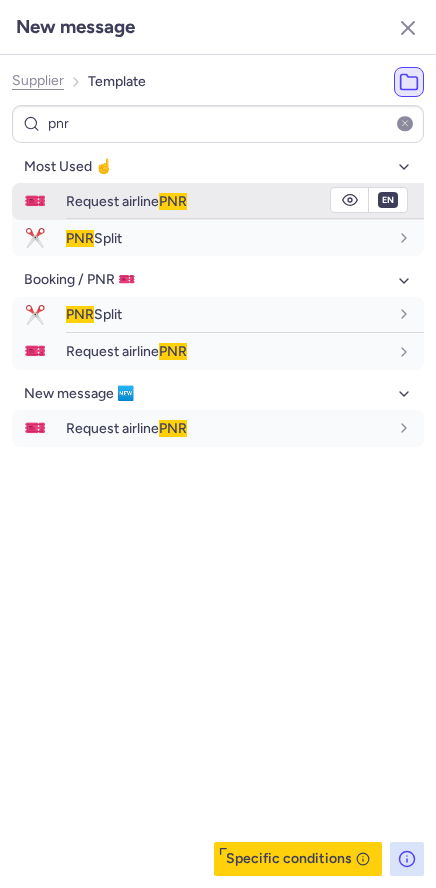 click on "Request airline  PNR" at bounding box center [126, 201] 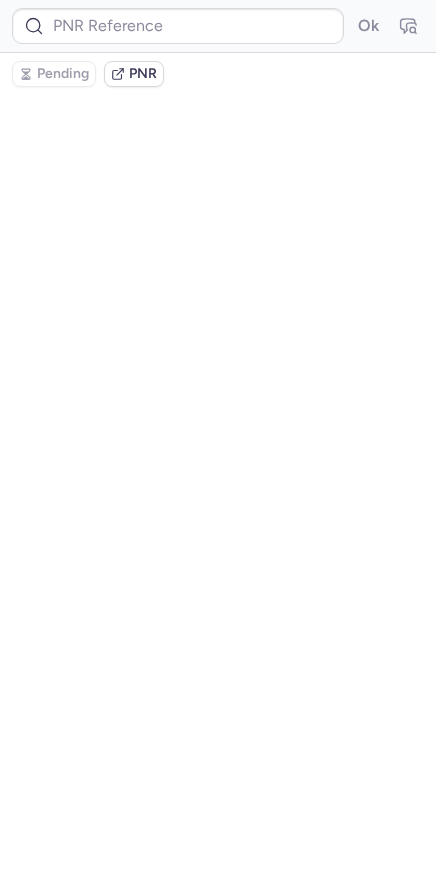 scroll, scrollTop: 0, scrollLeft: 0, axis: both 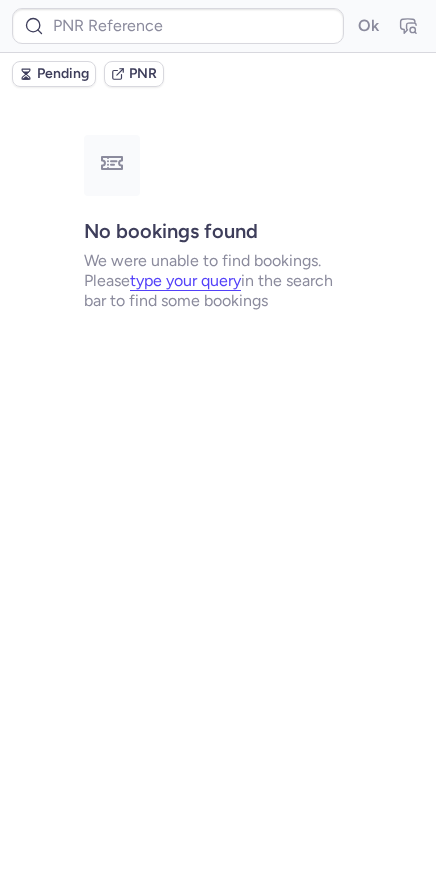 type on "CPFVQY" 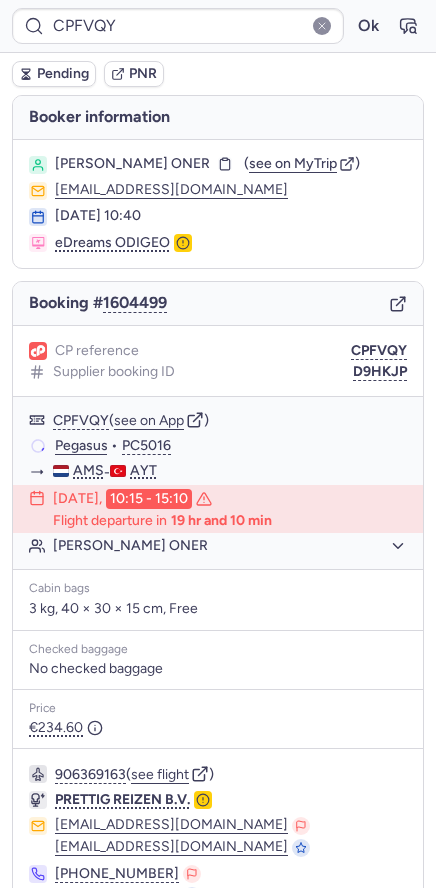 click on "Pending" at bounding box center (63, 74) 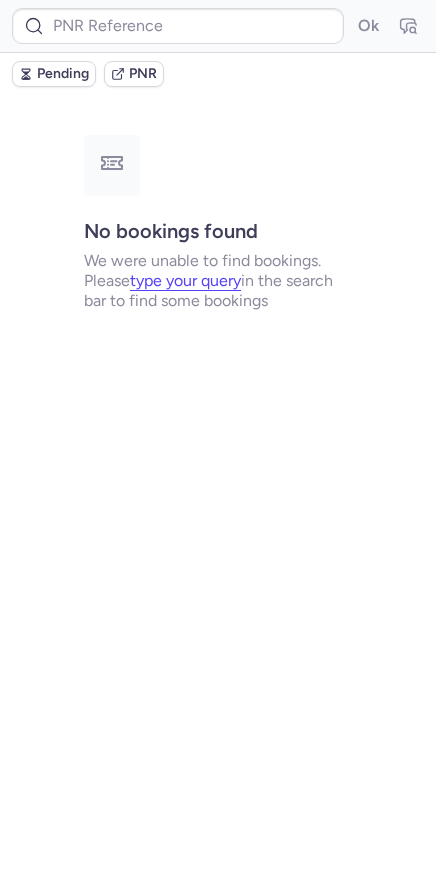 type on "CPRJXS" 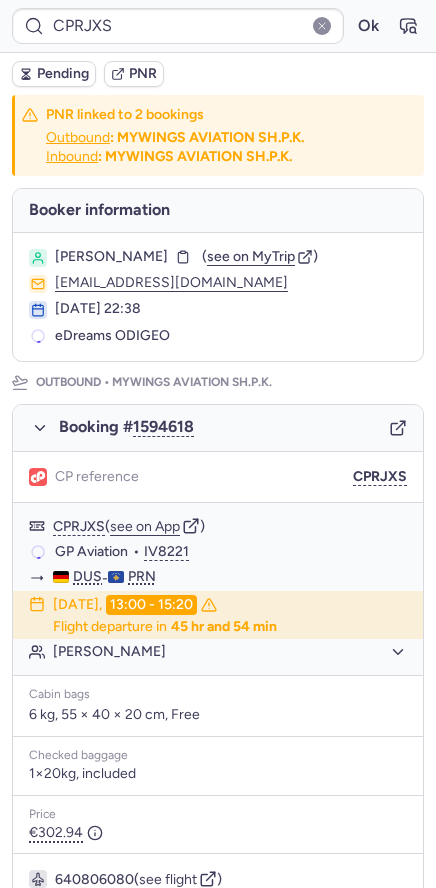 scroll, scrollTop: 911, scrollLeft: 0, axis: vertical 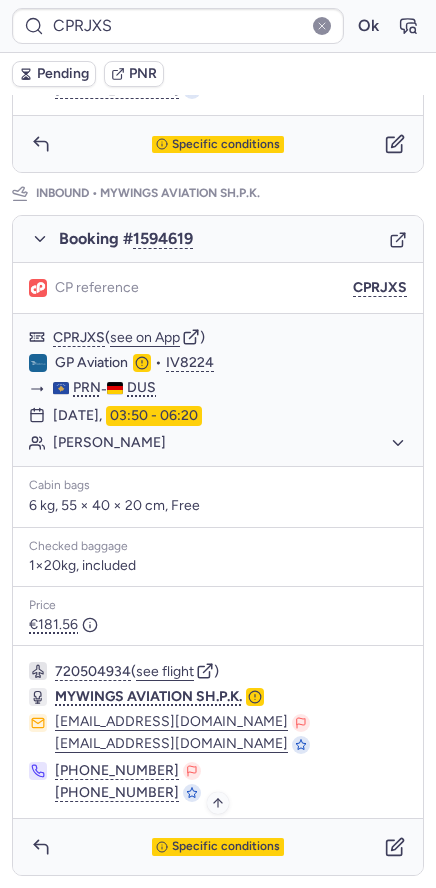 click on "Specific conditions" at bounding box center (226, 847) 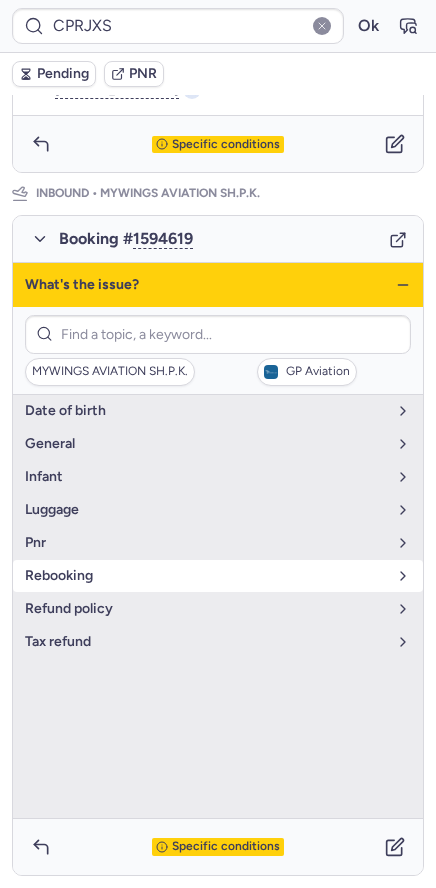 click on "rebooking" at bounding box center (206, 576) 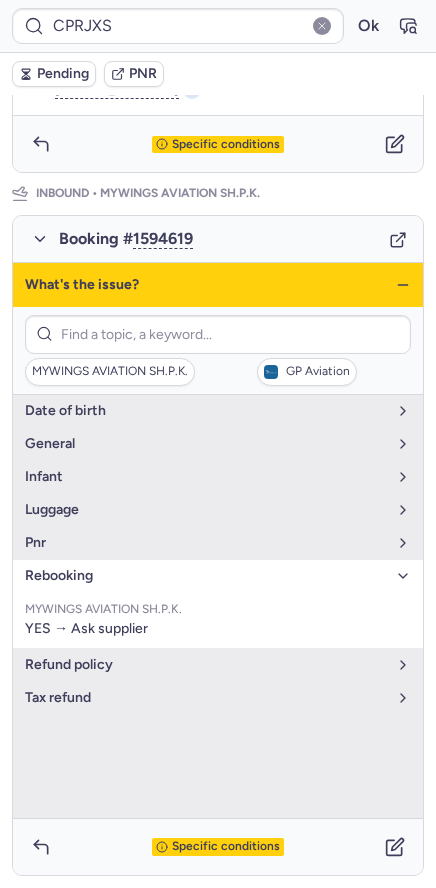 click on "rebooking" at bounding box center (206, 576) 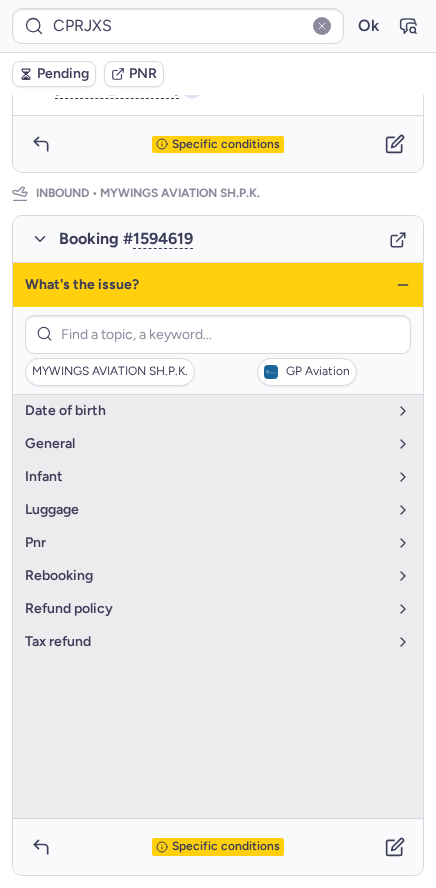 click 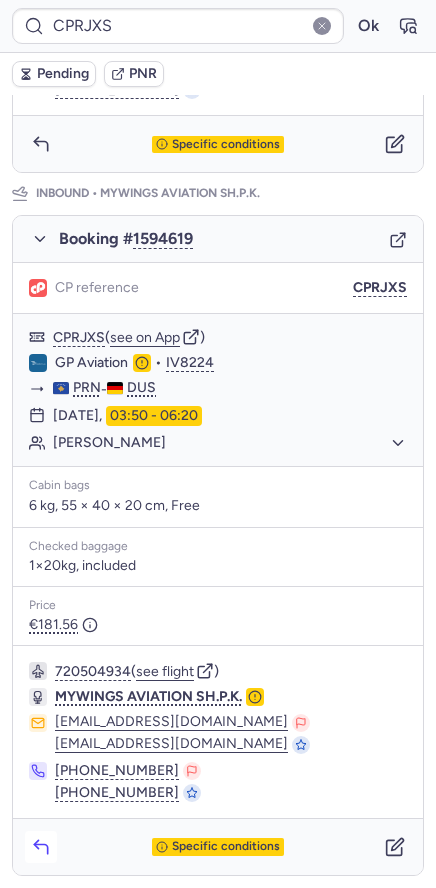 click 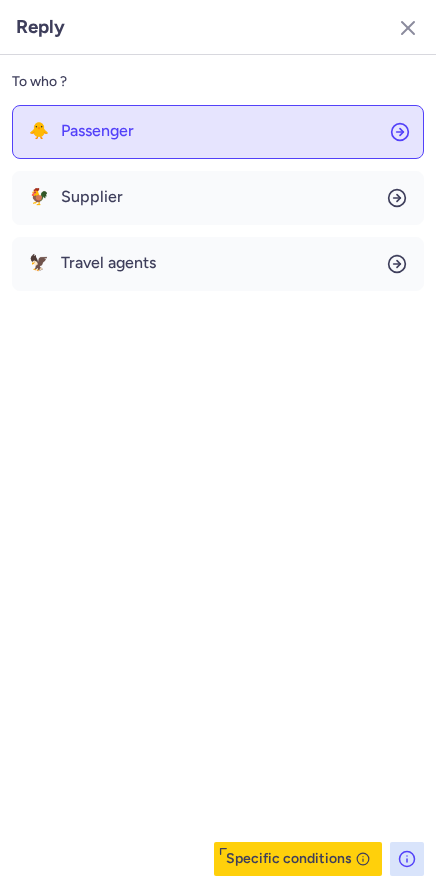 click on "🐥 Passenger" 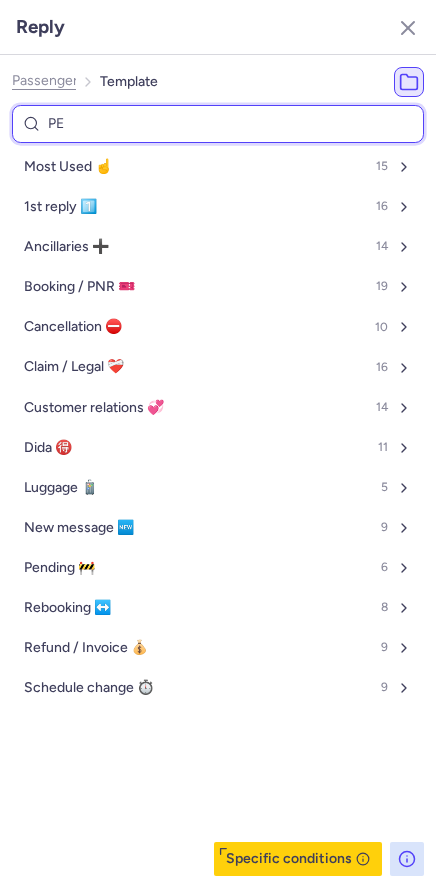 type on "PEN" 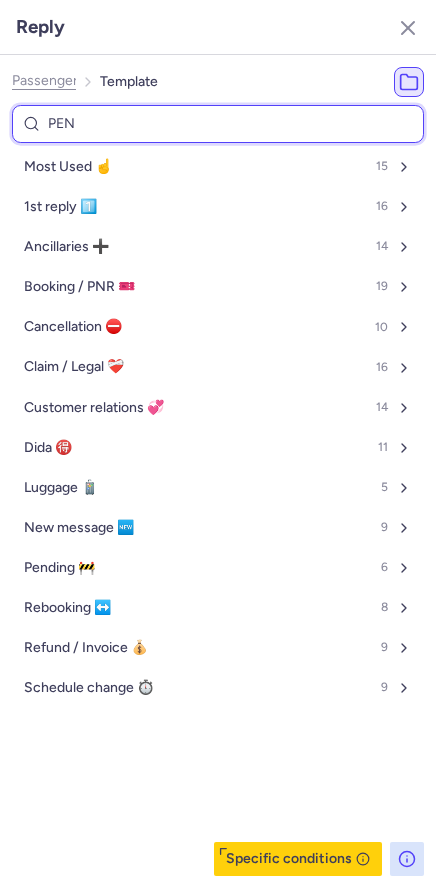 select on "en" 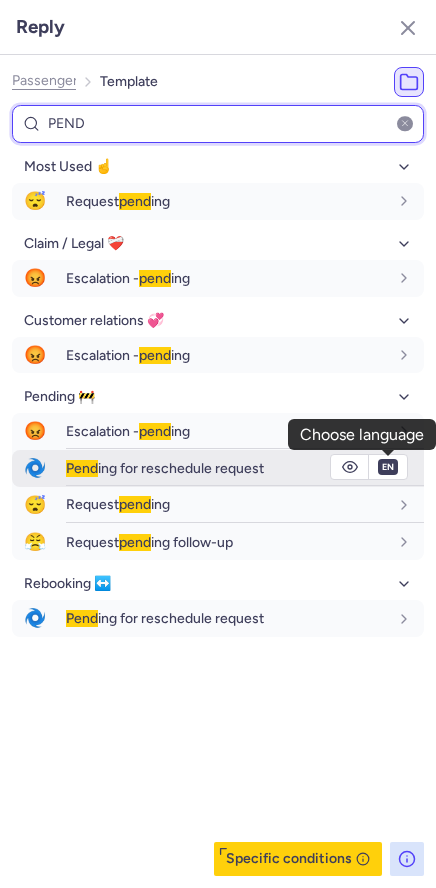 type on "PEND" 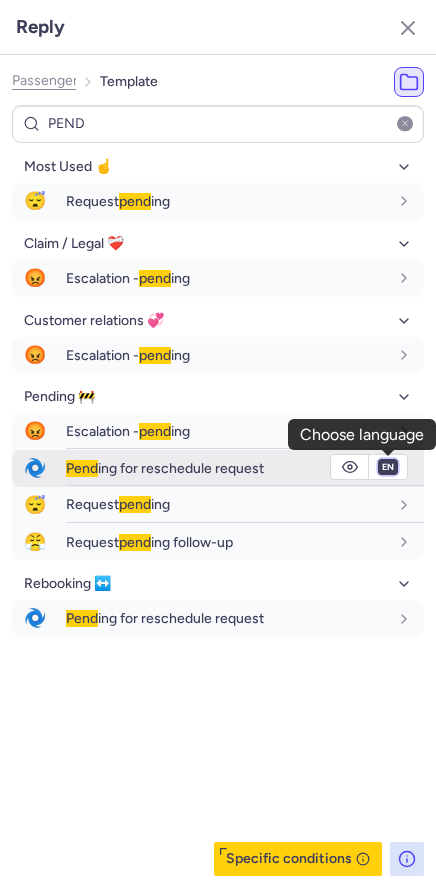 click on "fr en de nl pt es it ru" at bounding box center [388, 467] 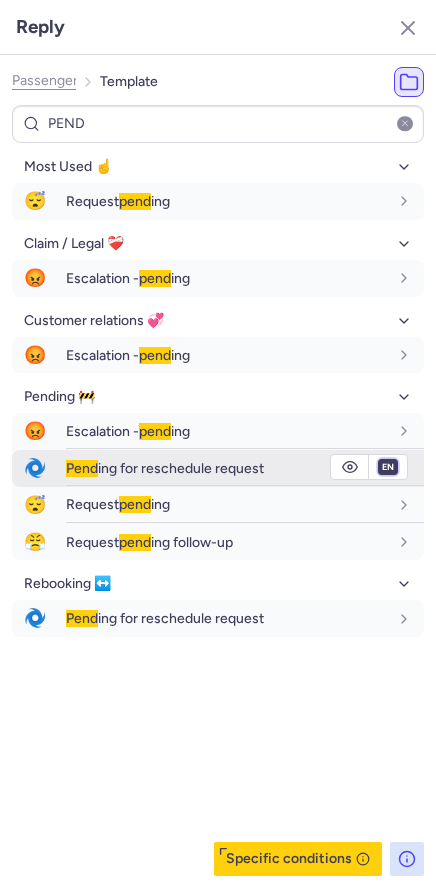 select on "de" 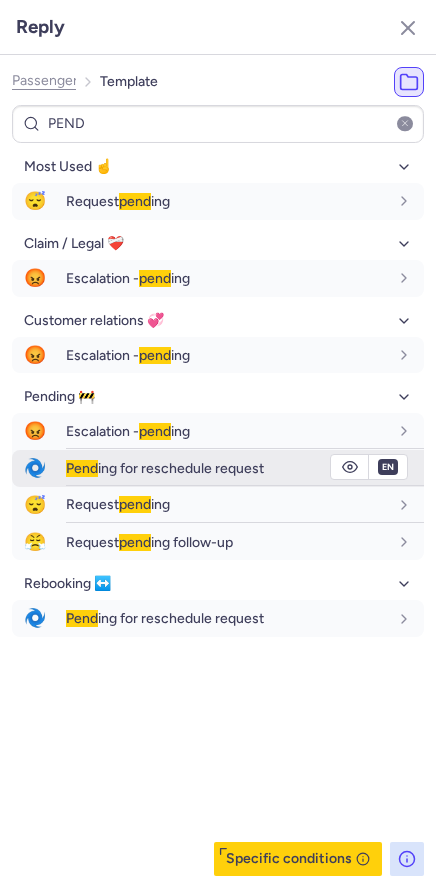 click on "fr en de nl pt es it ru" at bounding box center [388, 467] 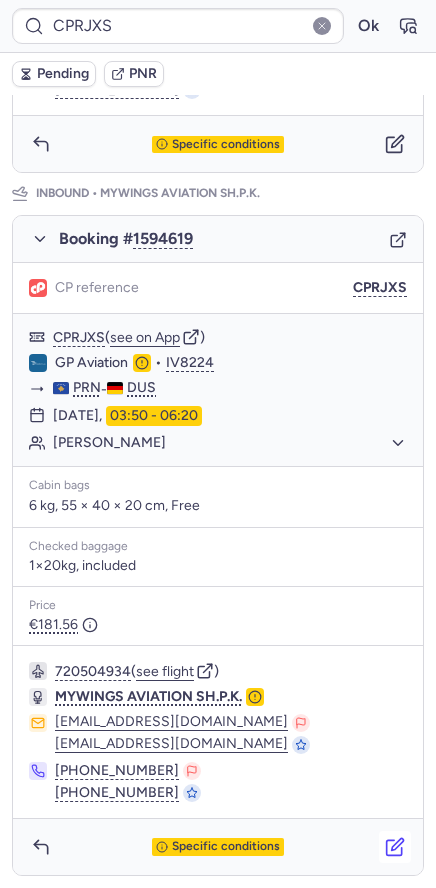 click 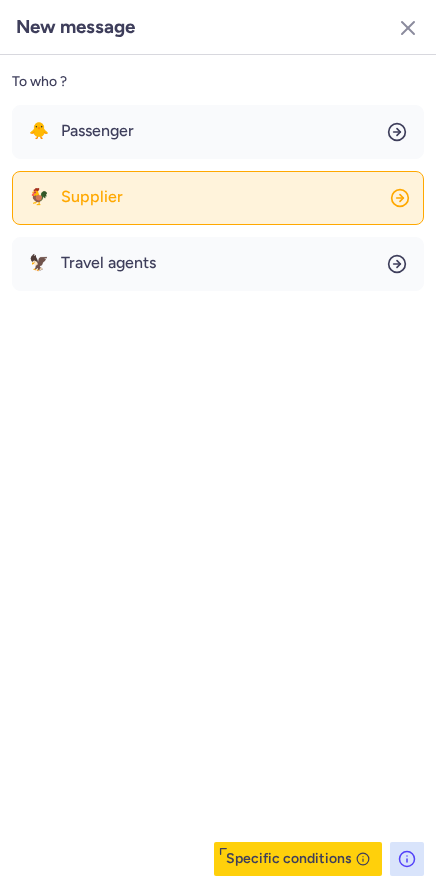 click on "🐓 Supplier" 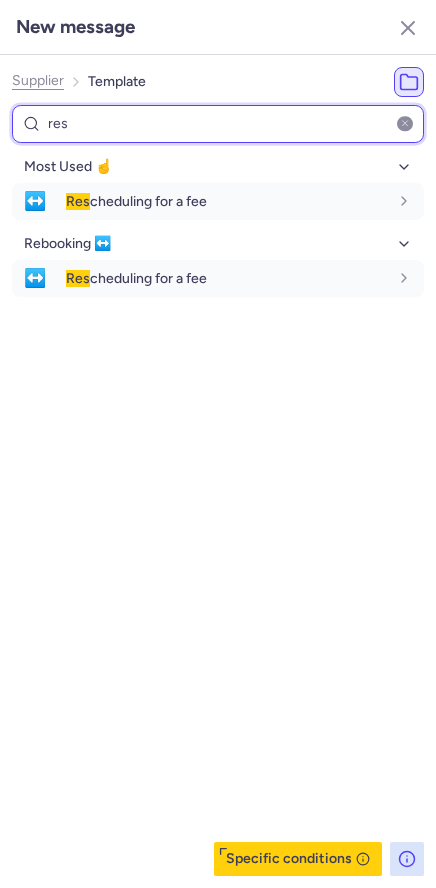 type on "res" 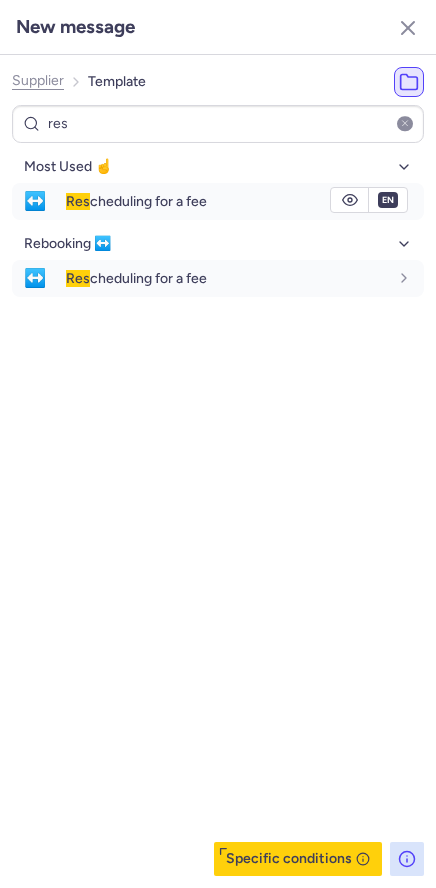 click on "Res cheduling for a fee" at bounding box center [245, 201] 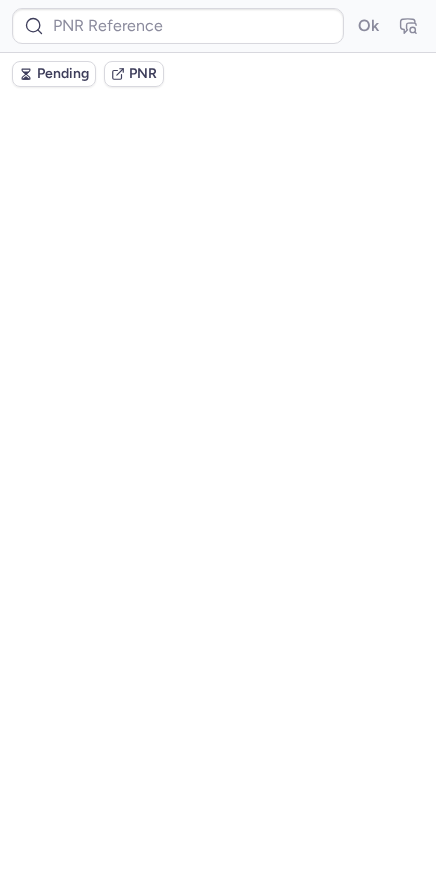 scroll, scrollTop: 0, scrollLeft: 0, axis: both 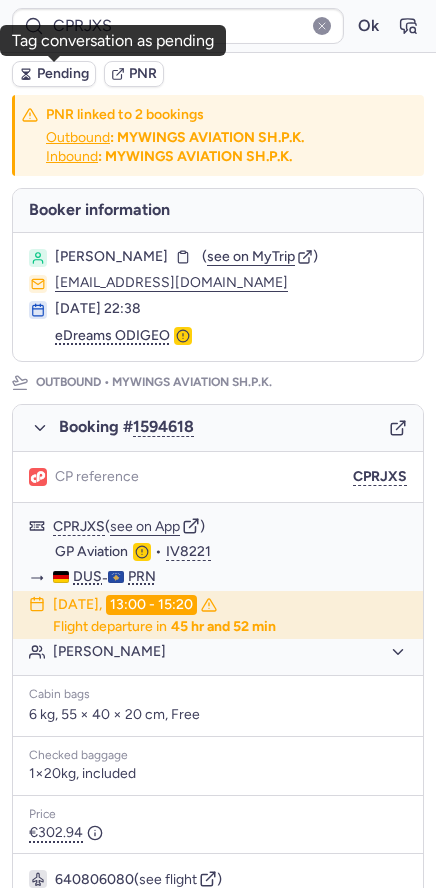 click on "Pending" at bounding box center (63, 74) 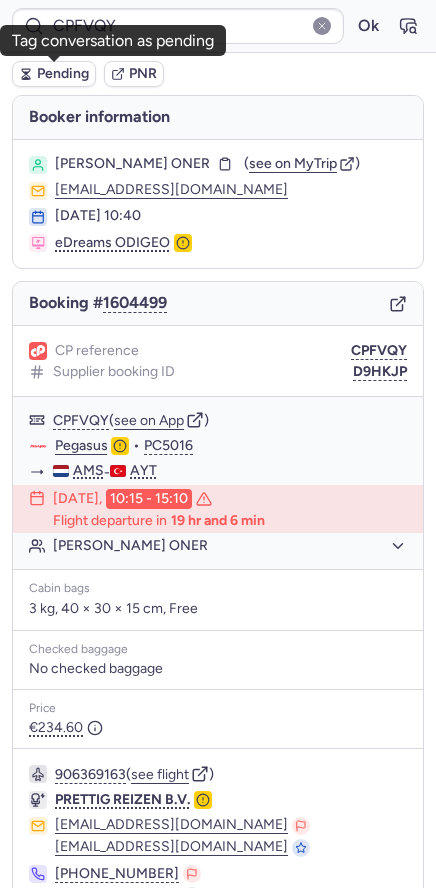 click on "Pending" at bounding box center [63, 74] 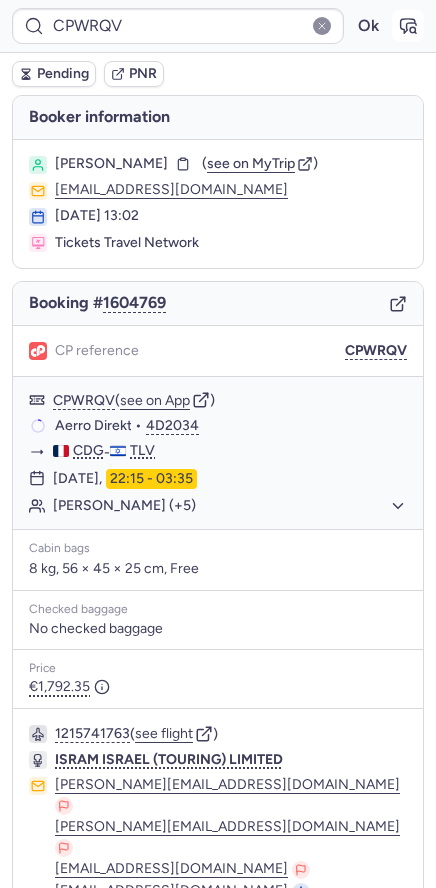 click 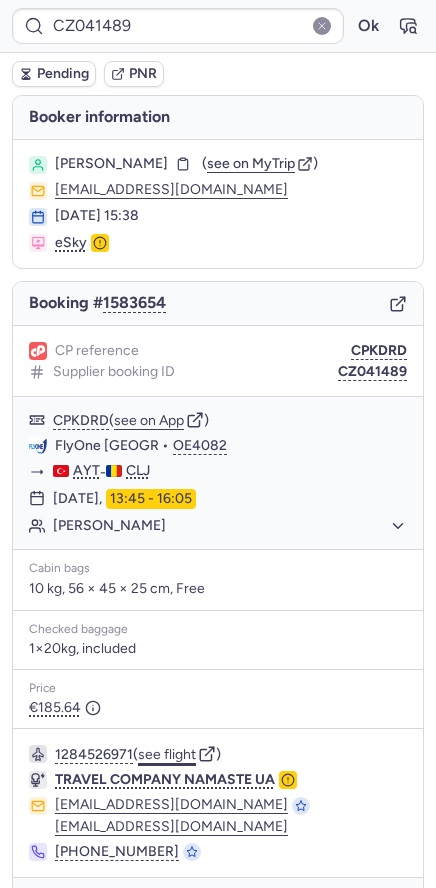 click on "see flight" 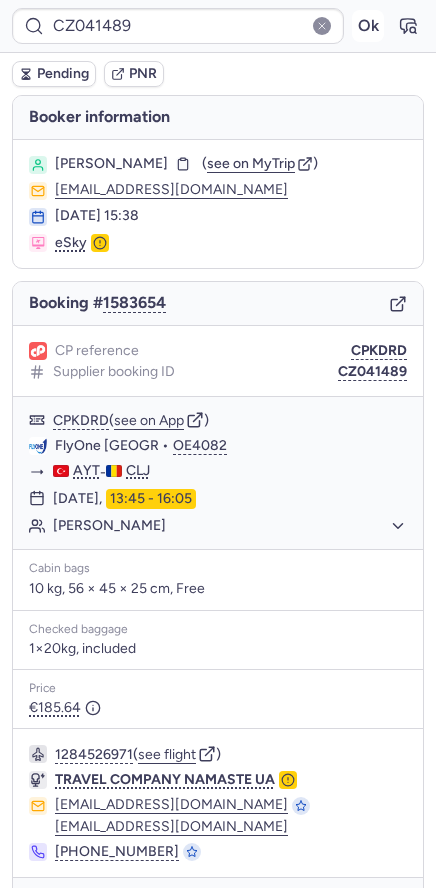 click on "Ok" at bounding box center [368, 26] 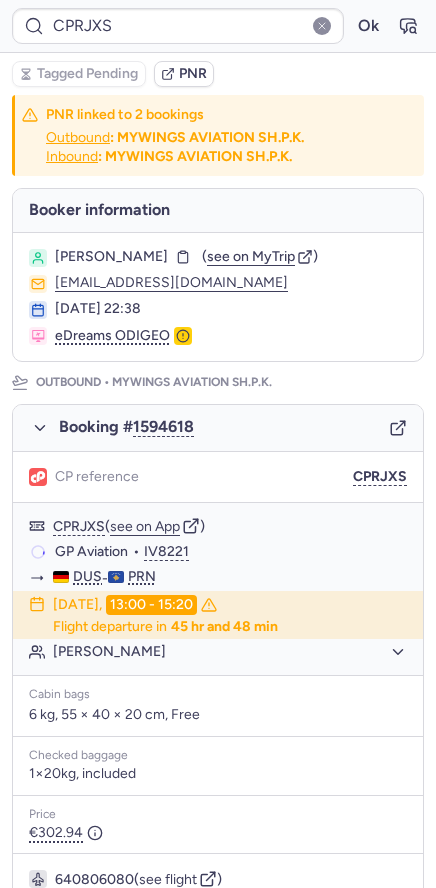 type on "CPG889" 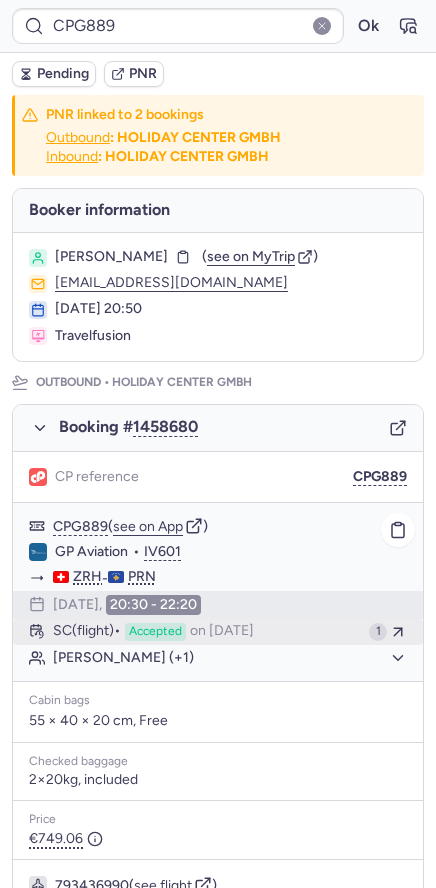 click on "Accepted" at bounding box center [155, 632] 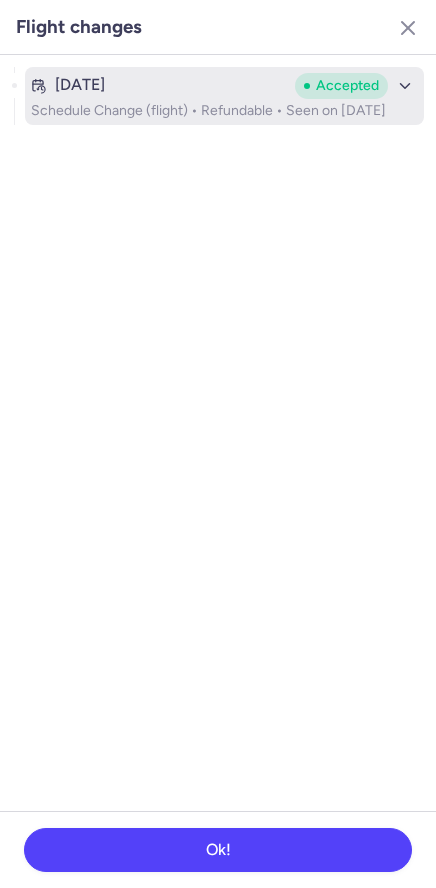 click on "Schedule Change (flight) • Refundable • Seen on Jul 9, 2025" at bounding box center [224, 111] 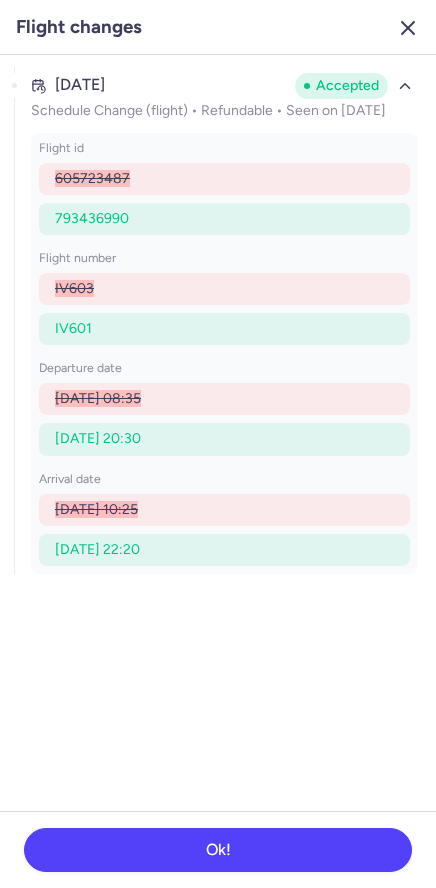 click 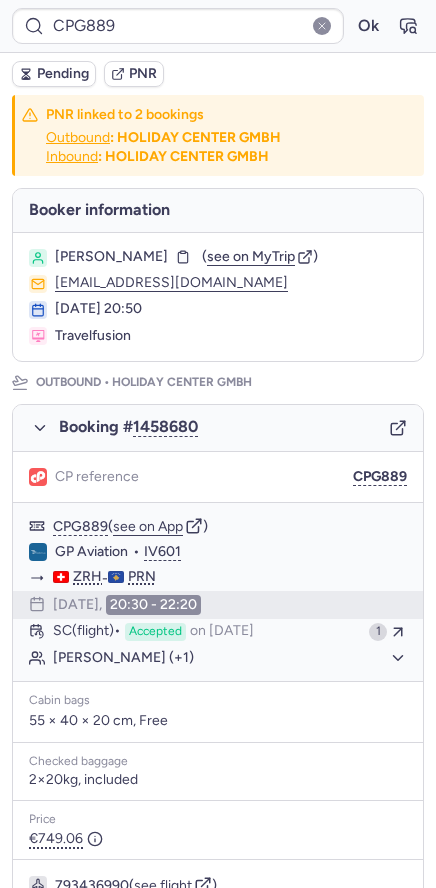scroll, scrollTop: 777, scrollLeft: 0, axis: vertical 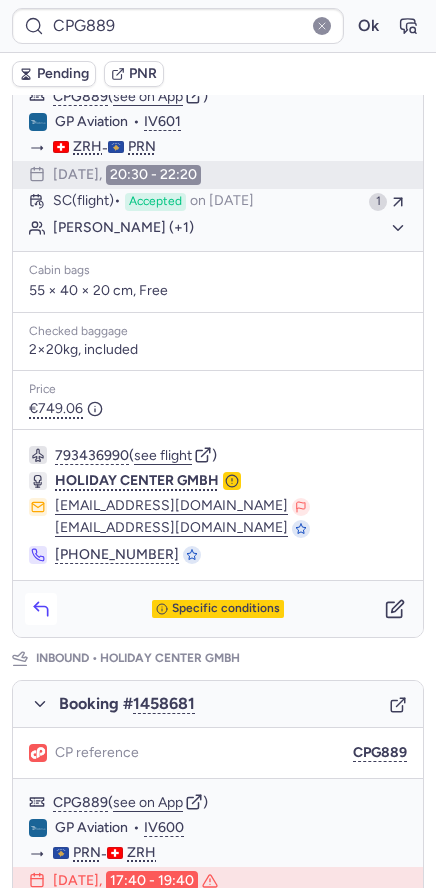 click 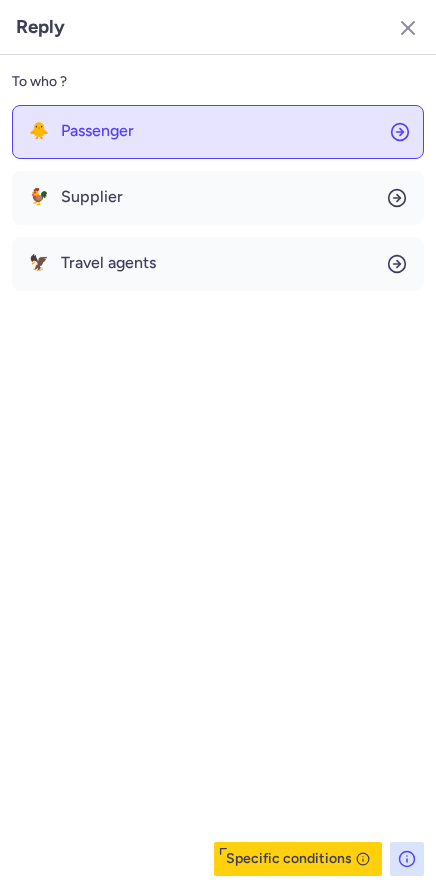 click on "Passenger" at bounding box center (97, 131) 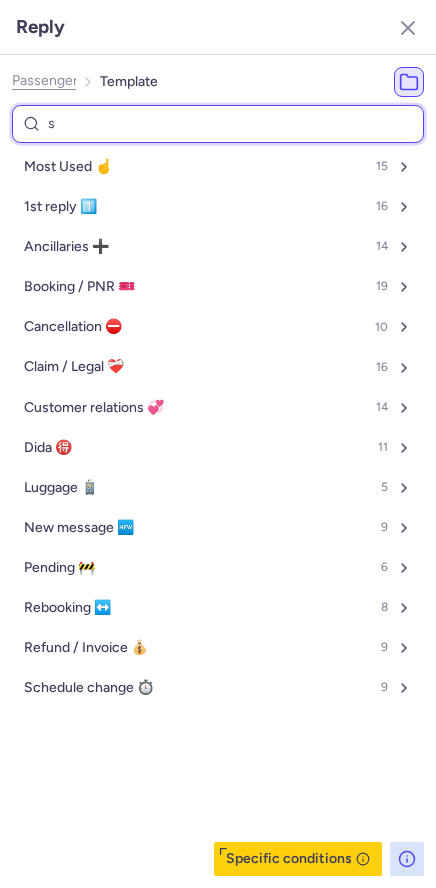 type on "sc" 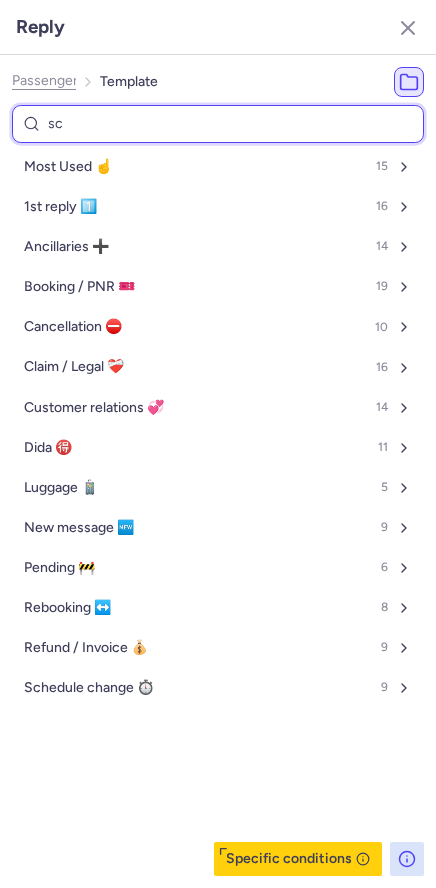 select on "en" 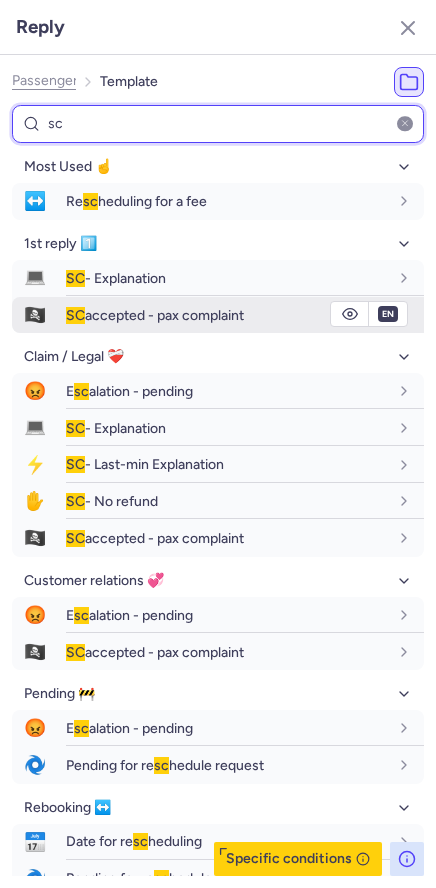 type on "sc" 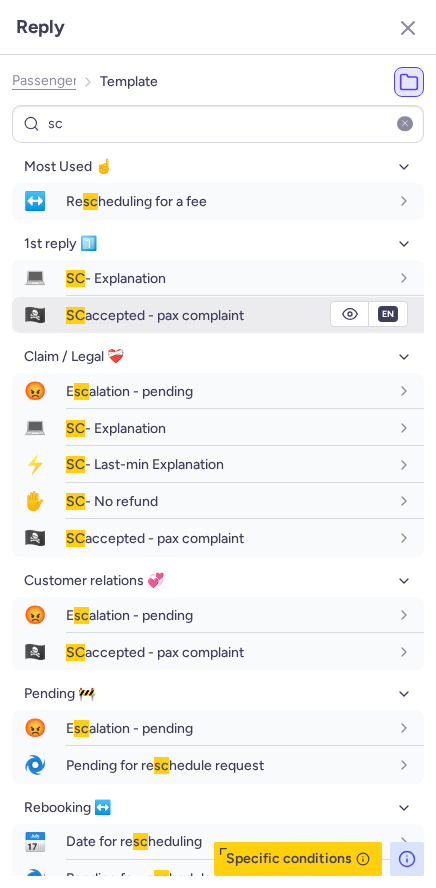 click on "SC  accepted - pax complaint" at bounding box center (155, 315) 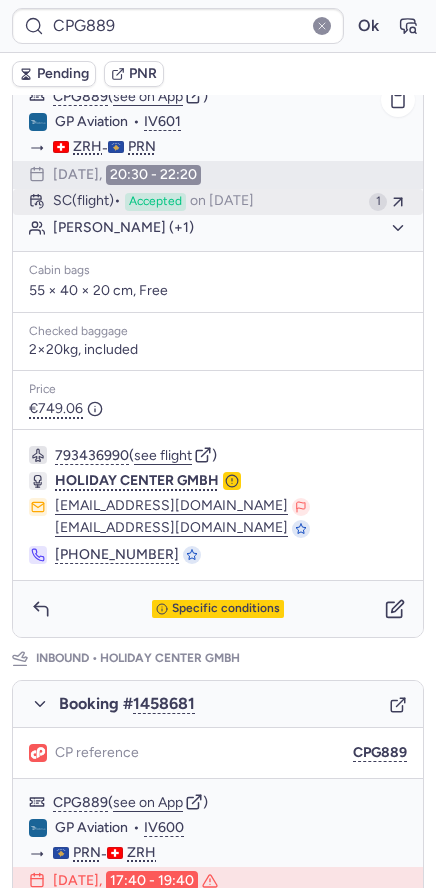 click on "Accepted" at bounding box center [155, 202] 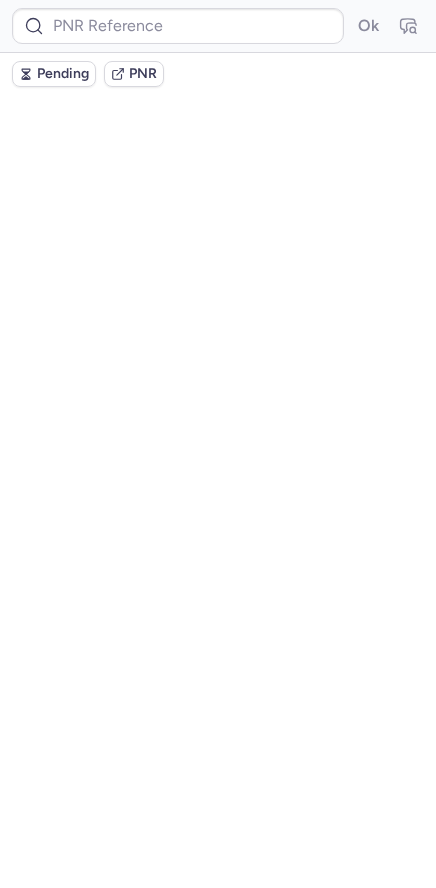 scroll, scrollTop: 0, scrollLeft: 0, axis: both 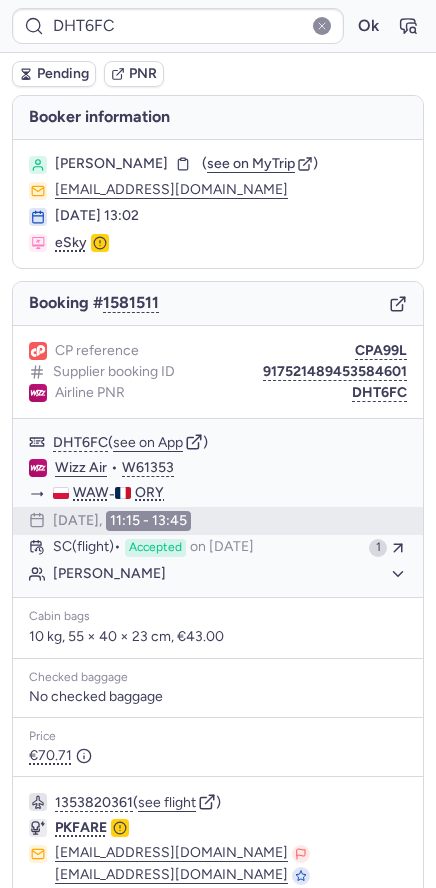 type on "CP92UA" 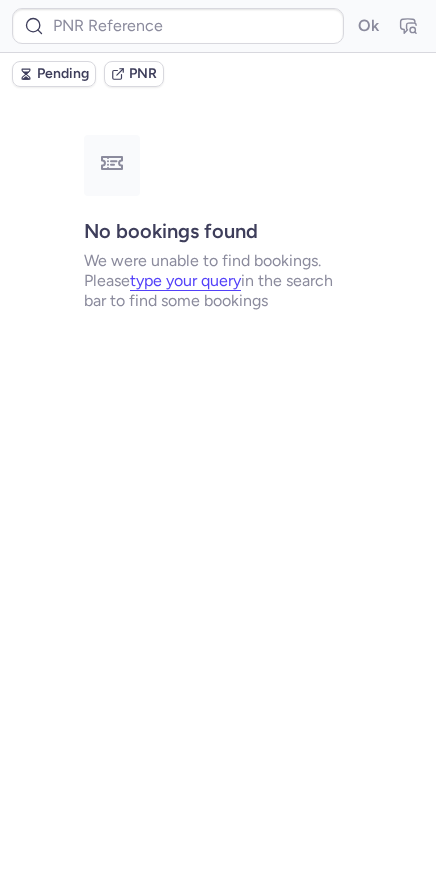 type on "CP48LU" 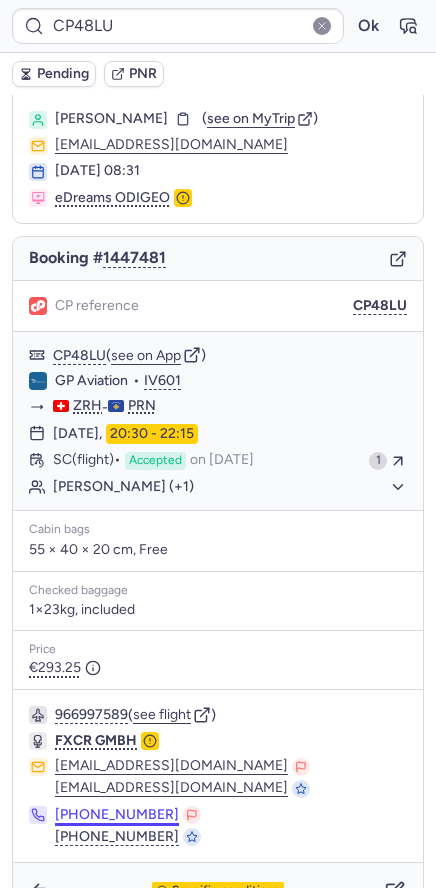 scroll, scrollTop: 89, scrollLeft: 0, axis: vertical 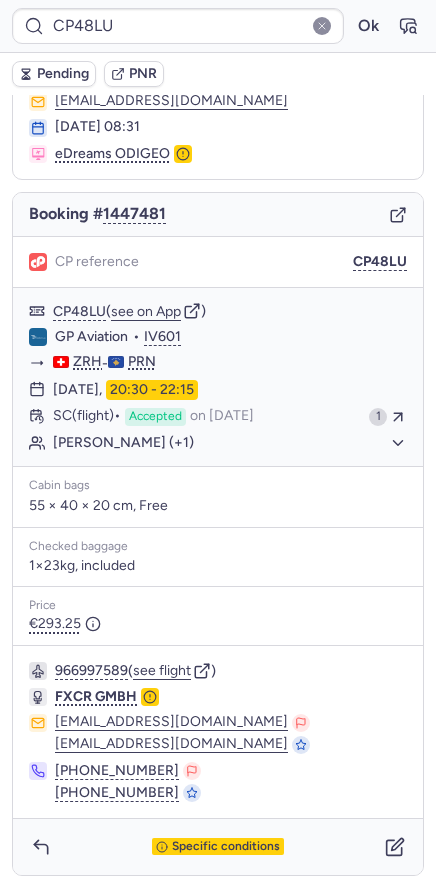 click on "Specific conditions" at bounding box center (226, 847) 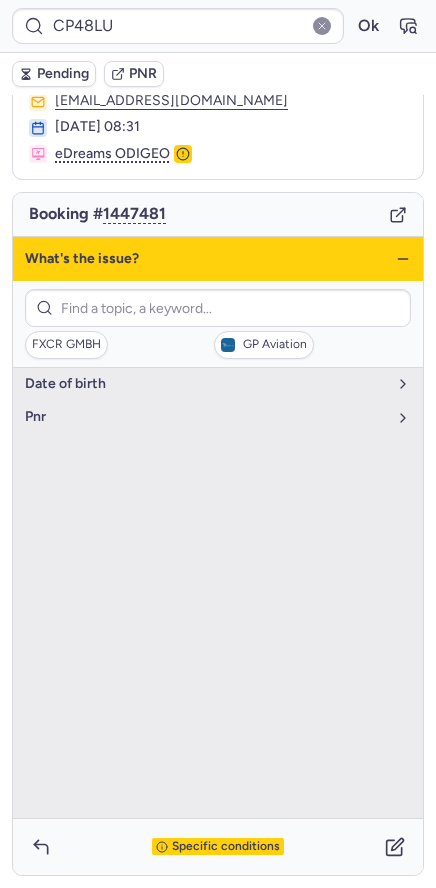 click 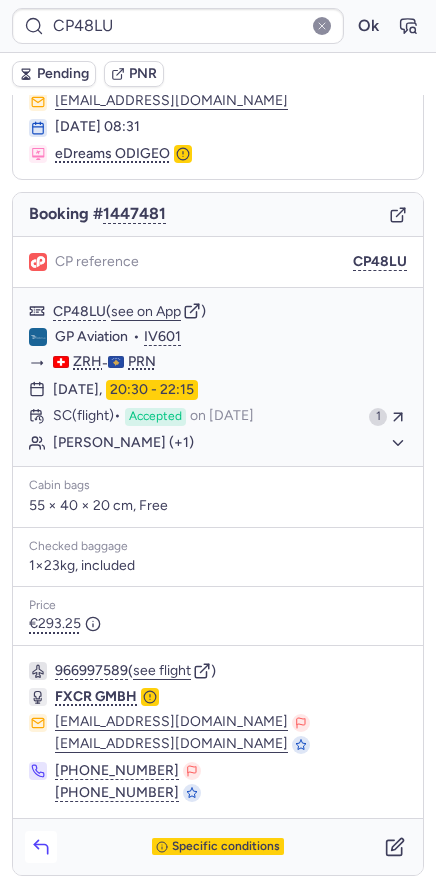 click at bounding box center (41, 847) 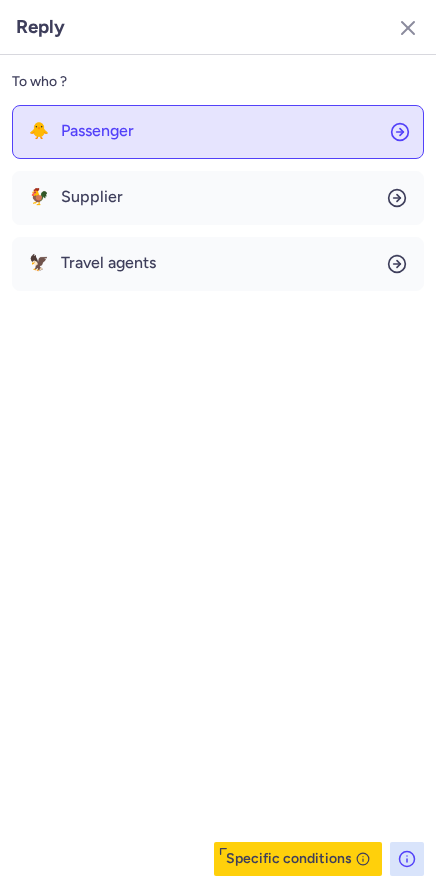 click on "🐥 Passenger" 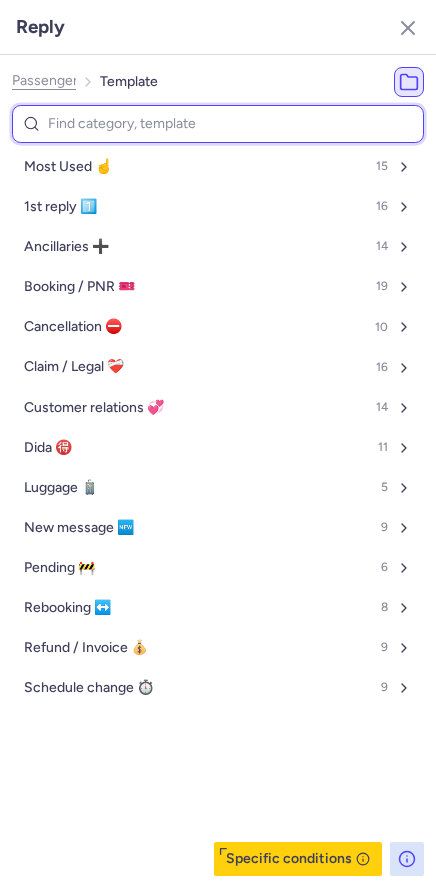 type on "H" 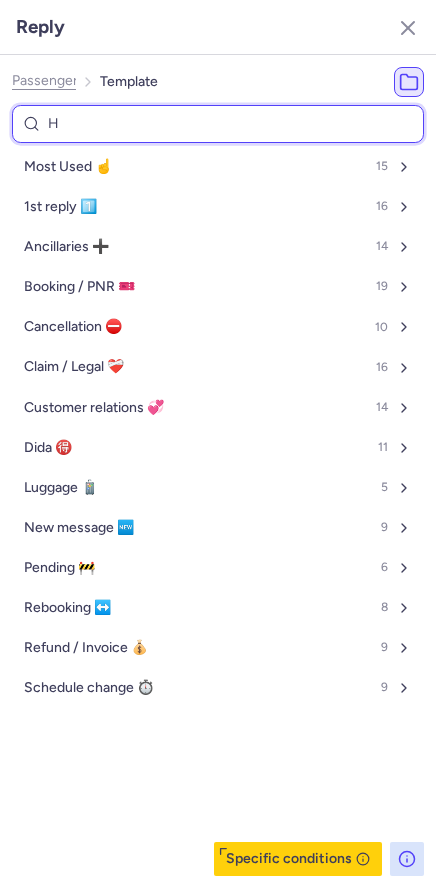 select on "en" 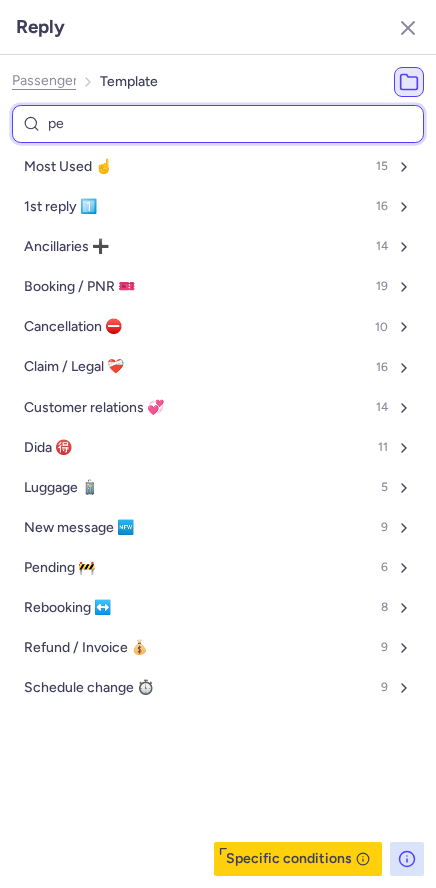 type on "pen" 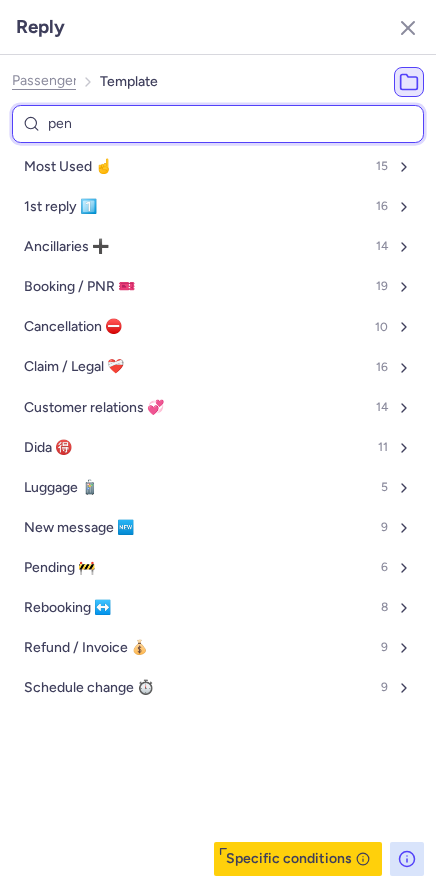 select on "en" 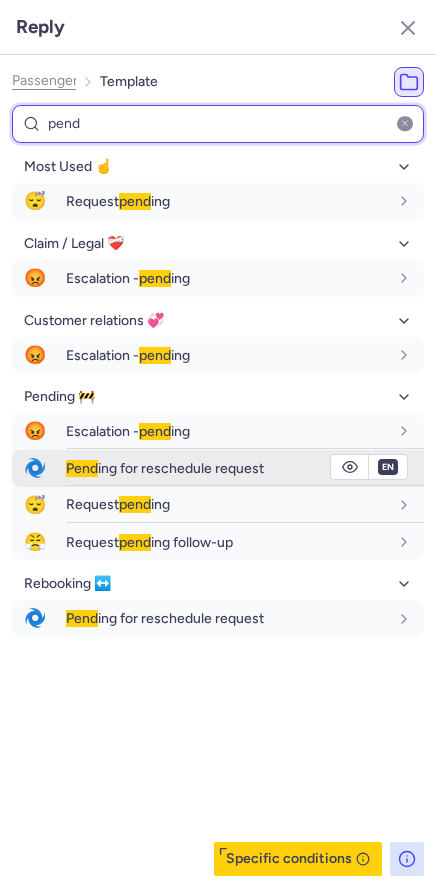 type on "pend" 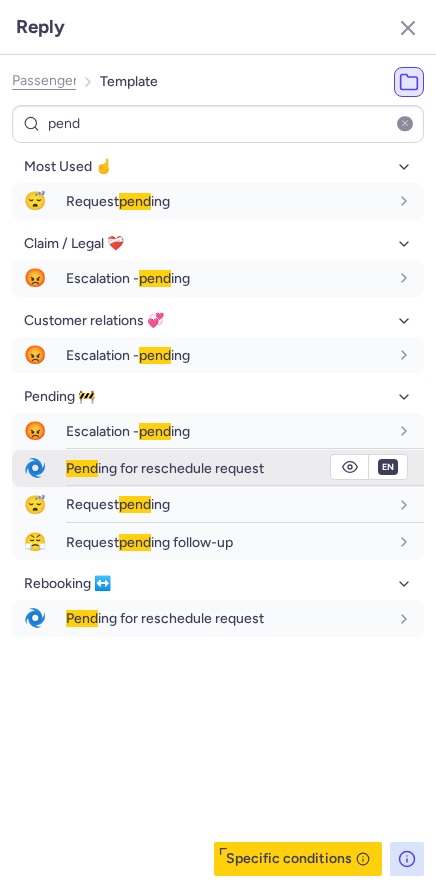 click on "Pend ing for reschedule request" at bounding box center (165, 468) 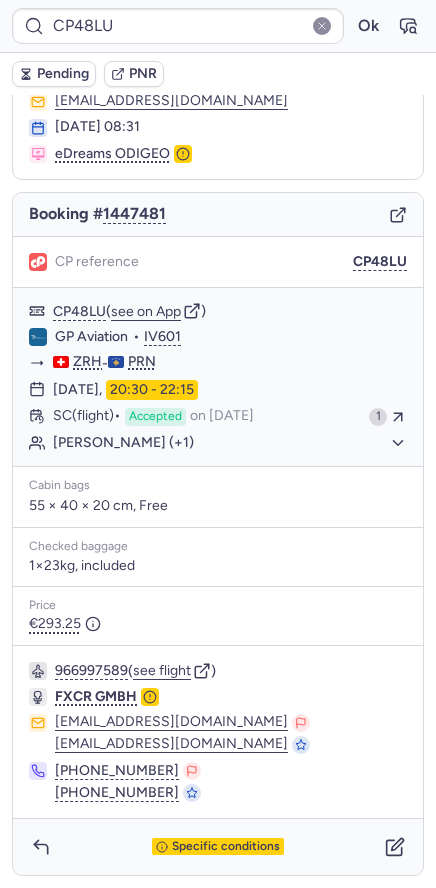 click on "Pending" at bounding box center (54, 74) 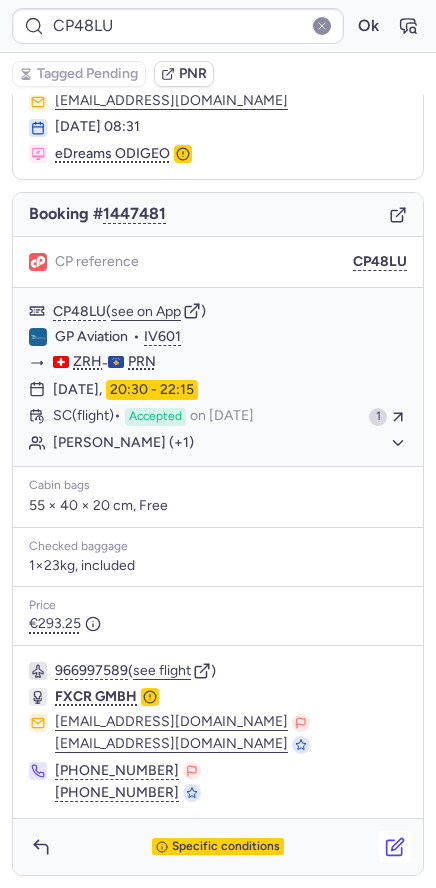 click at bounding box center (395, 847) 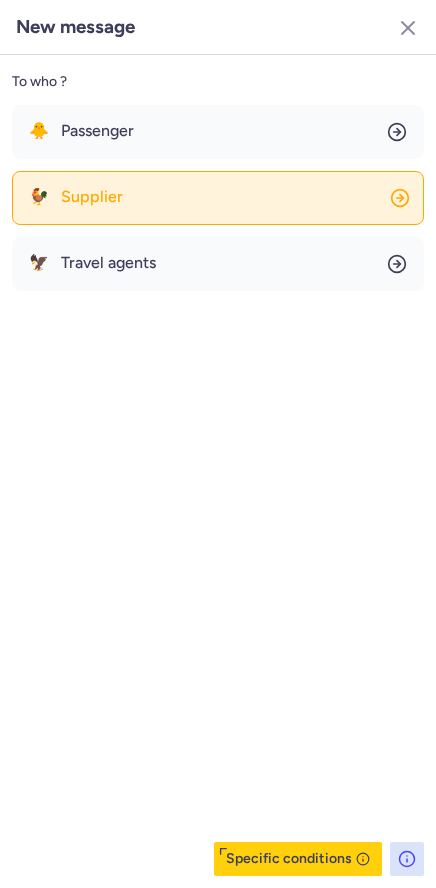 click on "🐓 Supplier" 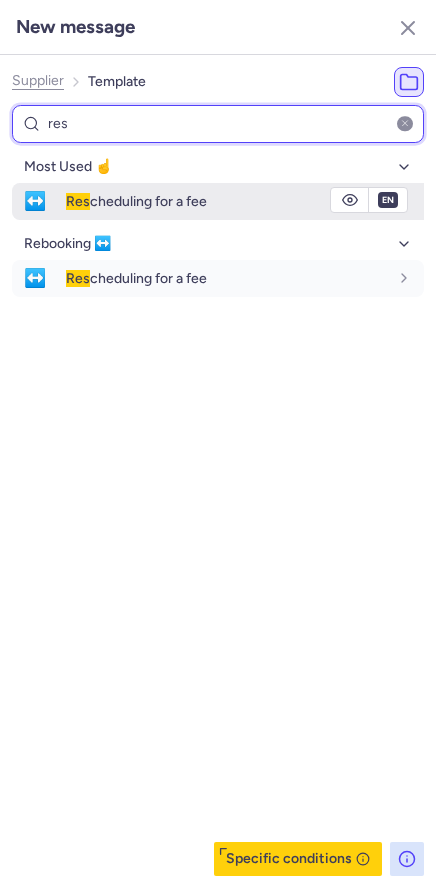 type on "res" 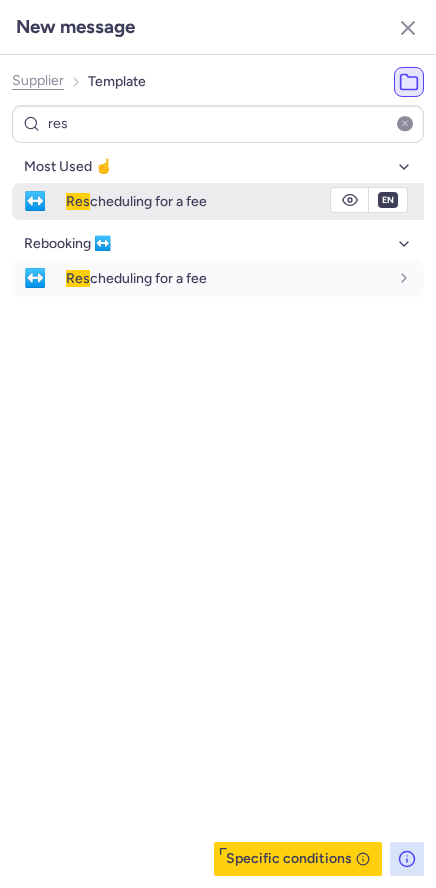 click on "↔️" at bounding box center (35, 201) 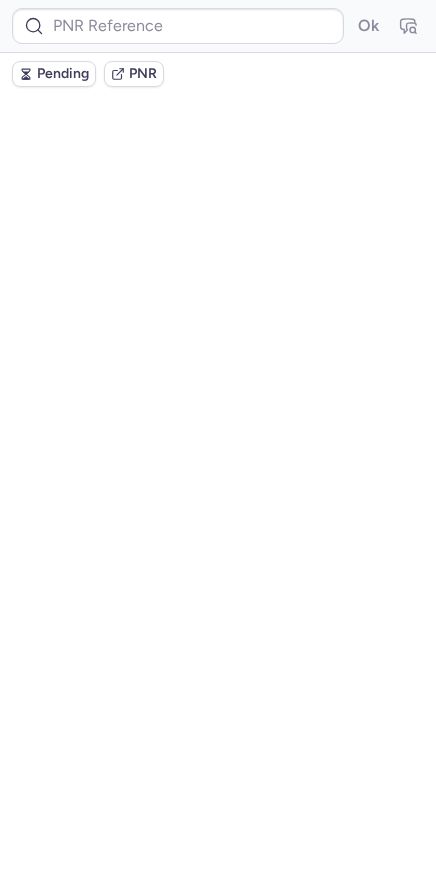 scroll, scrollTop: 0, scrollLeft: 0, axis: both 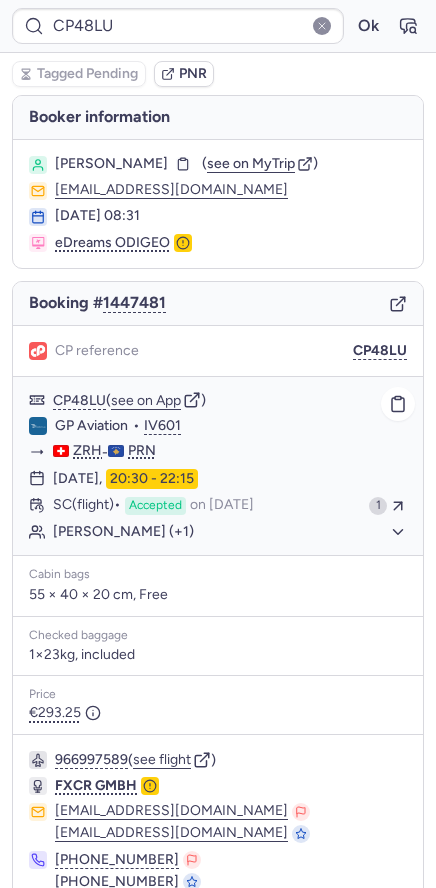 type on "CPIRRL" 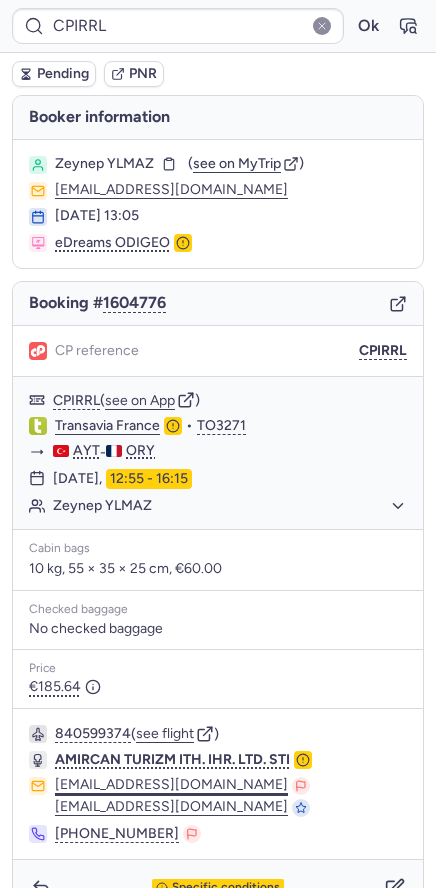 scroll, scrollTop: 41, scrollLeft: 0, axis: vertical 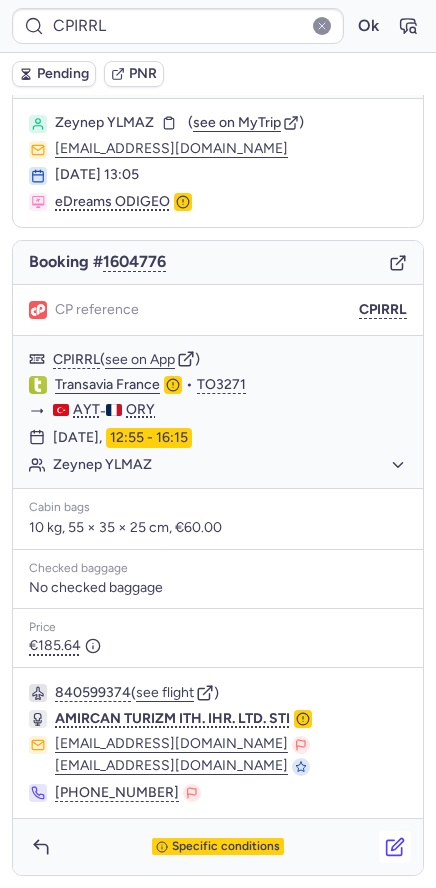 click 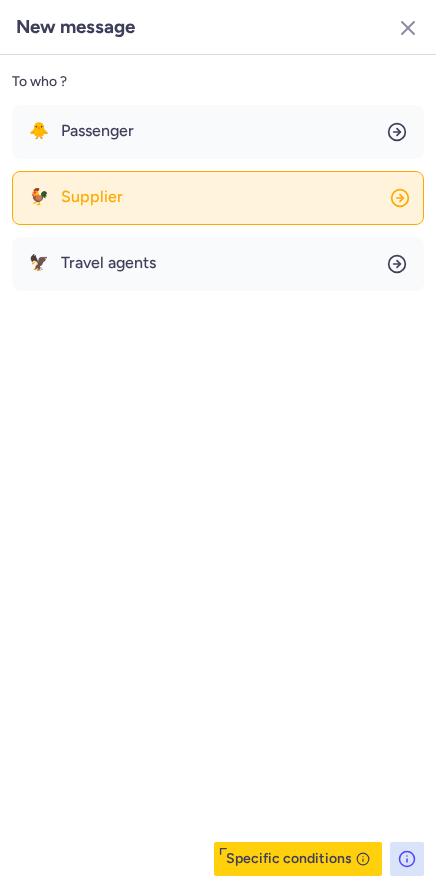 click on "🐓 Supplier" 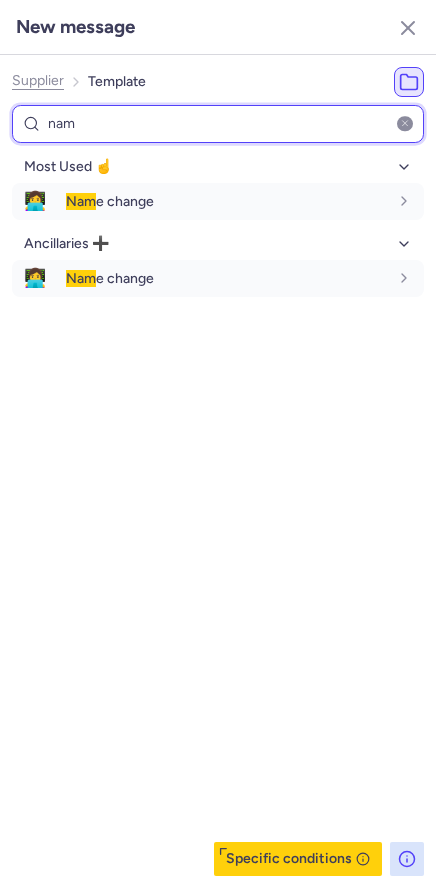 type on "nam" 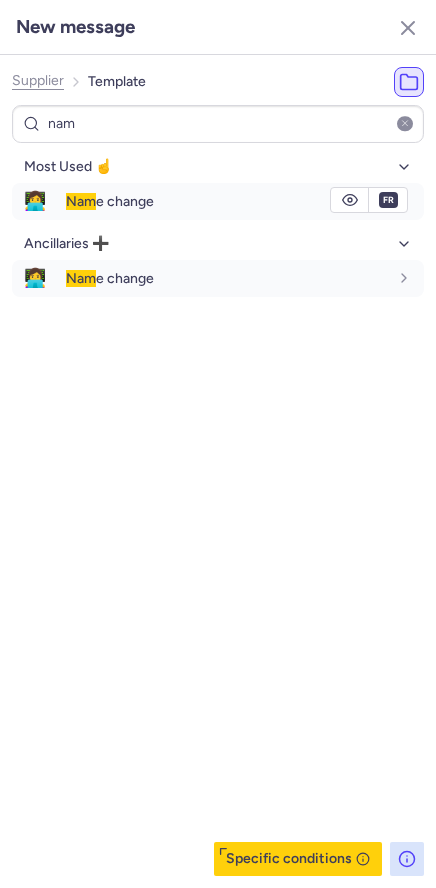 click on "Nam e change" at bounding box center [110, 201] 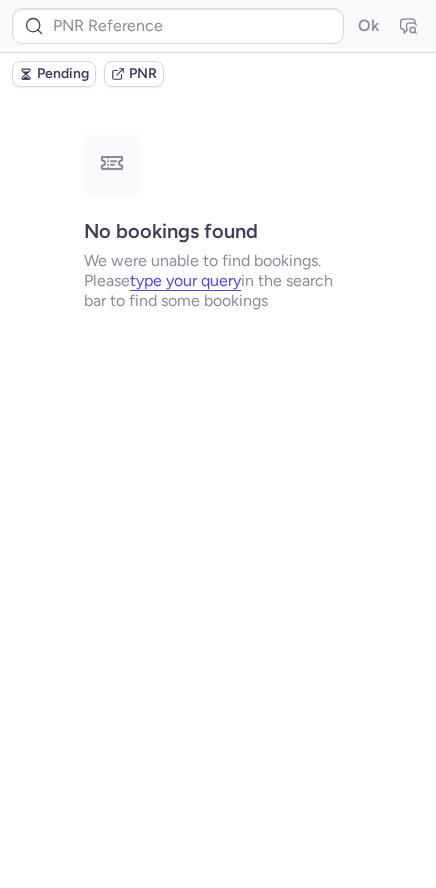 scroll, scrollTop: 0, scrollLeft: 0, axis: both 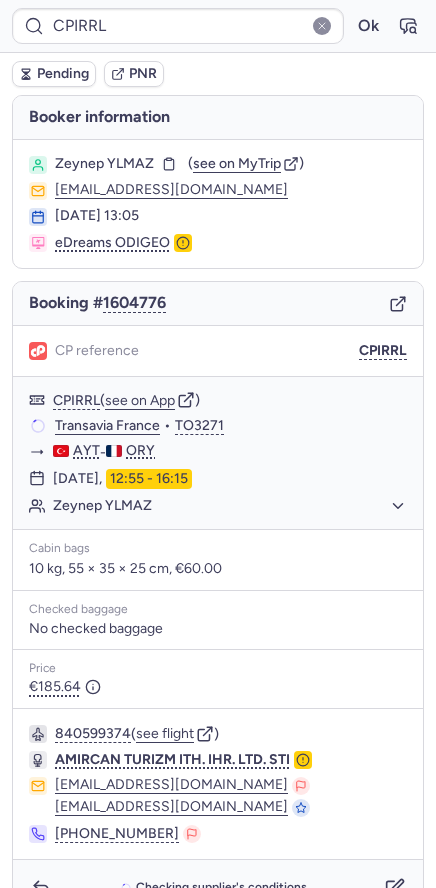 click on "Pending" at bounding box center [63, 74] 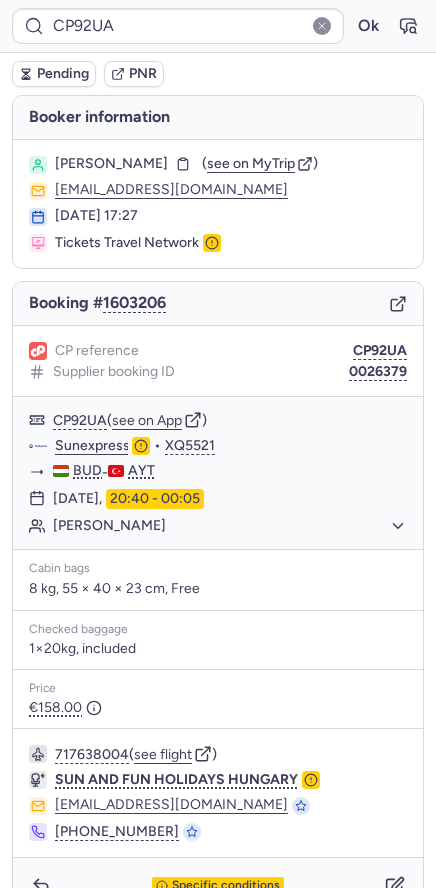 scroll, scrollTop: 39, scrollLeft: 0, axis: vertical 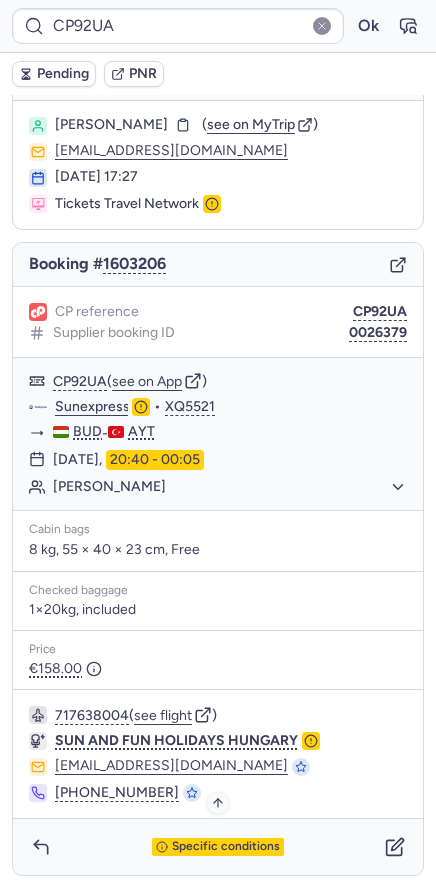 click on "Specific conditions" at bounding box center (226, 847) 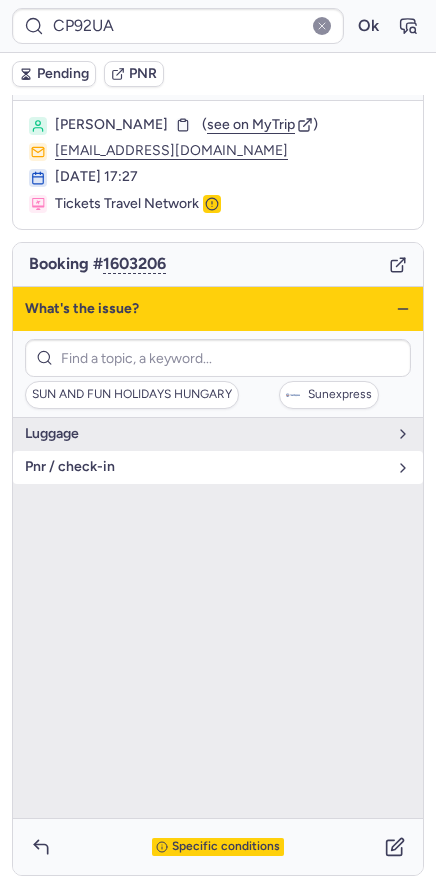click on "pnr / check-in" at bounding box center (218, 467) 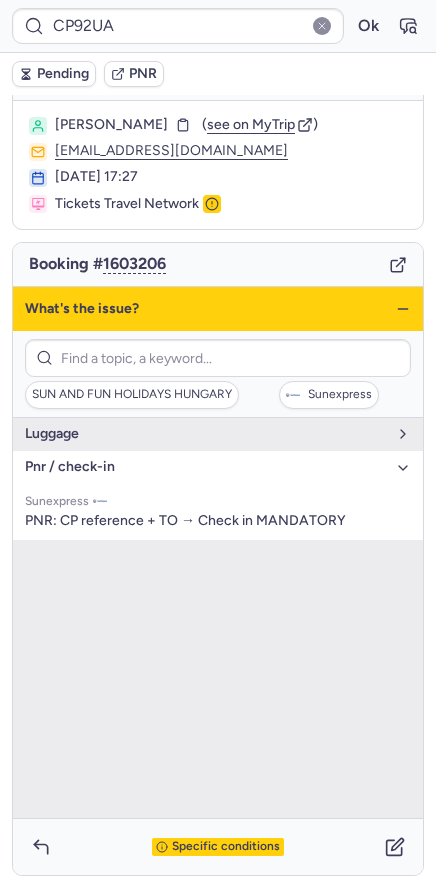 click 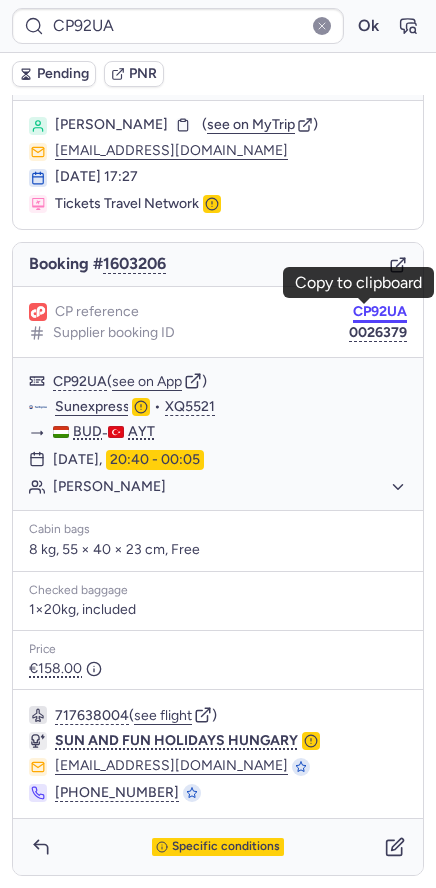 click on "CP92UA" at bounding box center (380, 312) 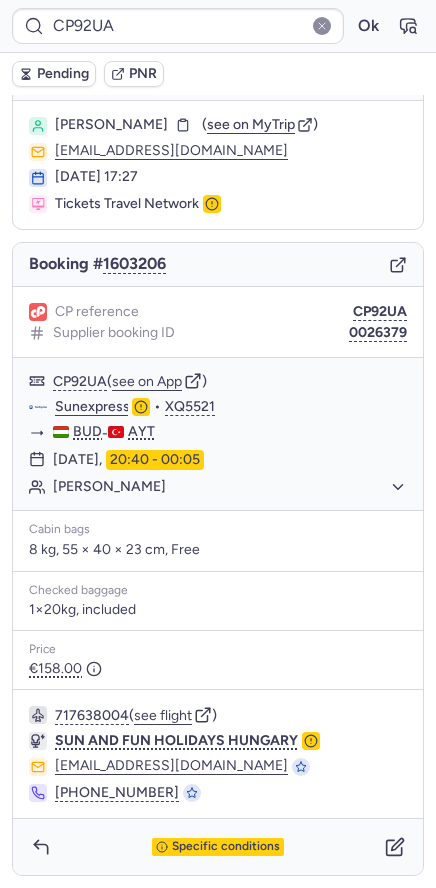 type on "CPFVQY" 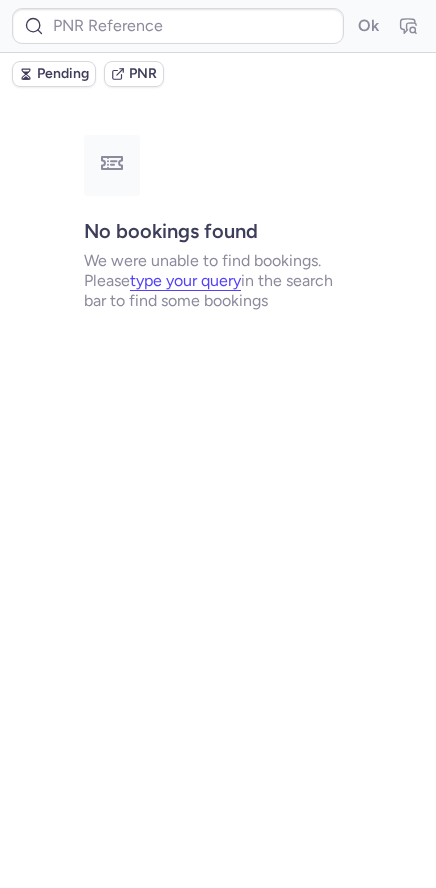 scroll, scrollTop: 0, scrollLeft: 0, axis: both 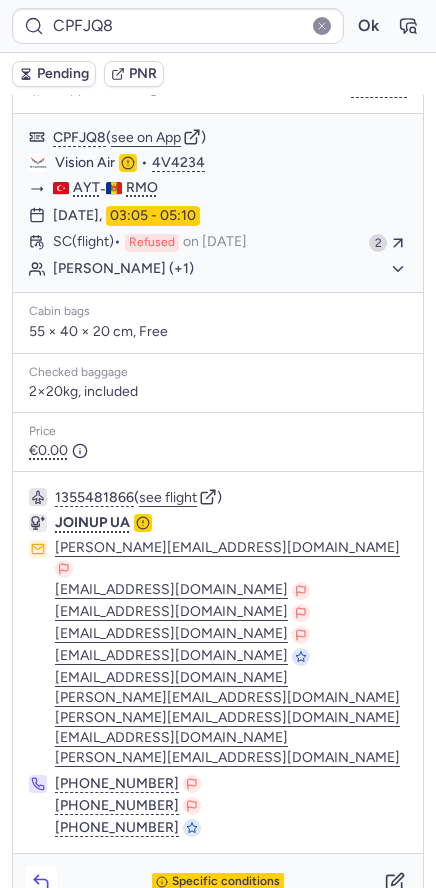 click 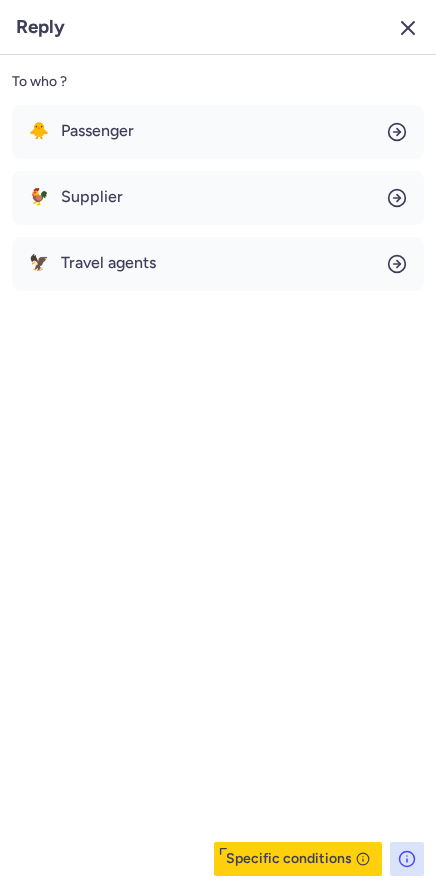 click 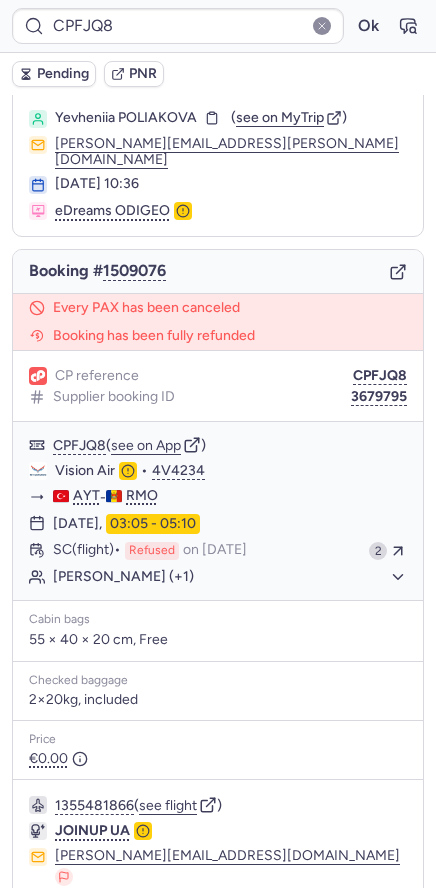scroll, scrollTop: 0, scrollLeft: 0, axis: both 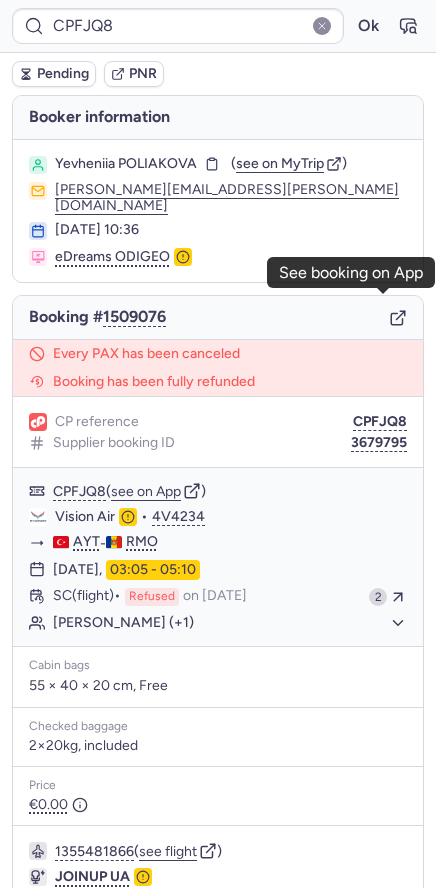 click 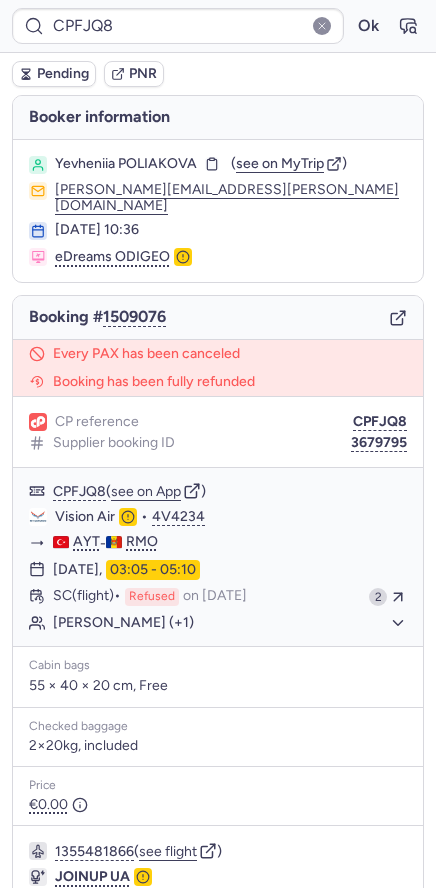 type on "CPFVQY" 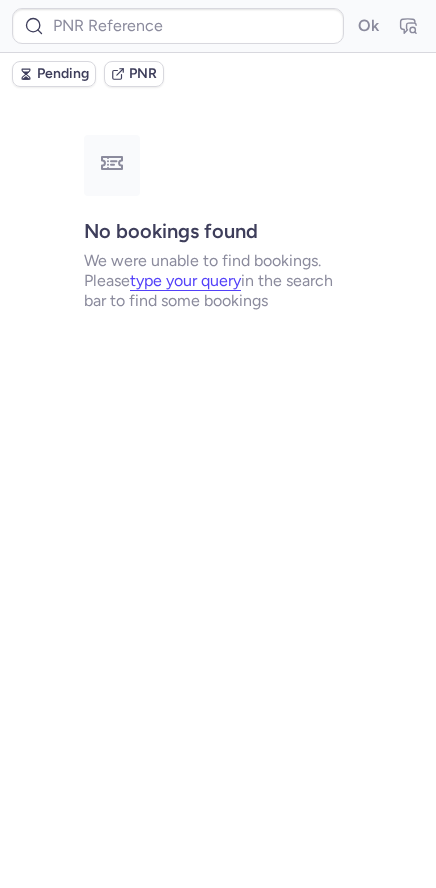 type on "CPFVQY" 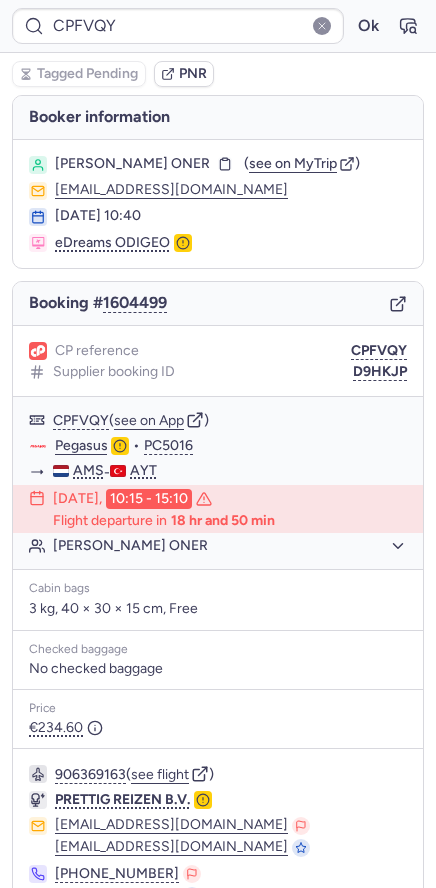 type on "CP2KIK" 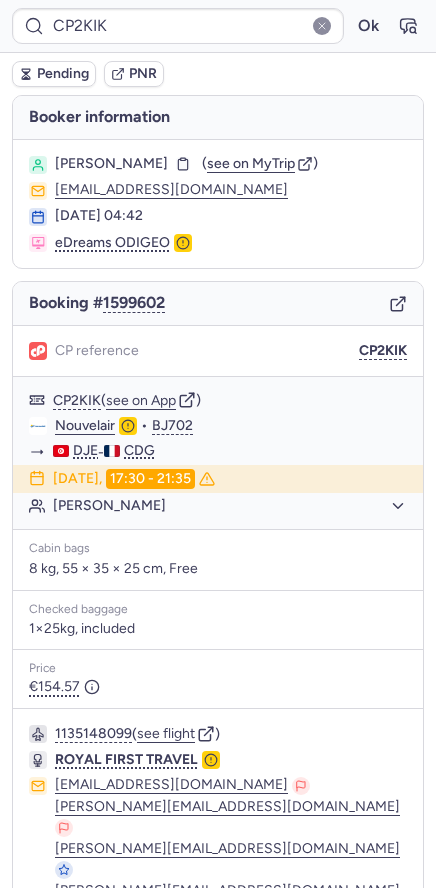 click 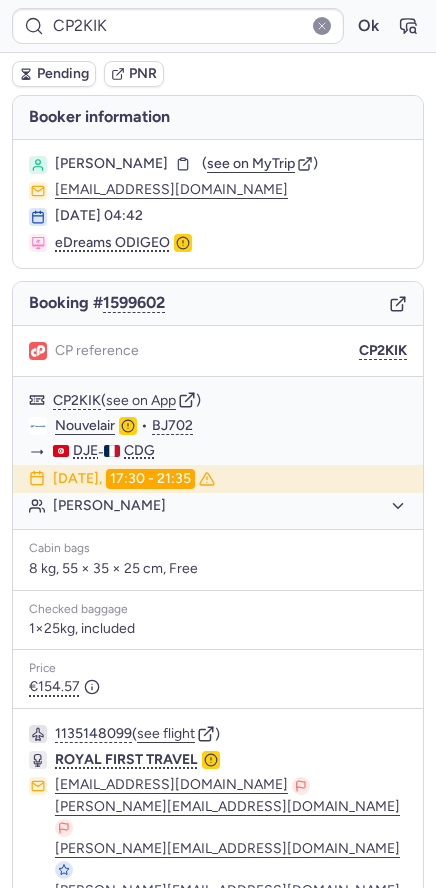 drag, startPoint x: 359, startPoint y: 25, endPoint x: 201, endPoint y: 0, distance: 159.96562 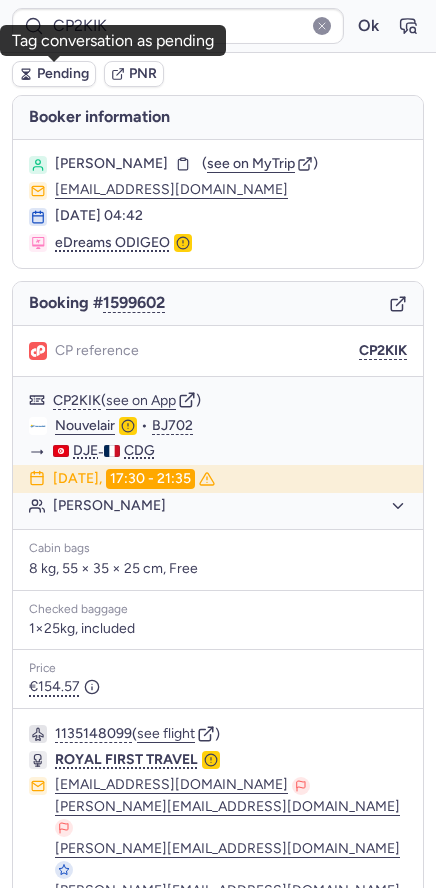 click on "Pending" at bounding box center [63, 74] 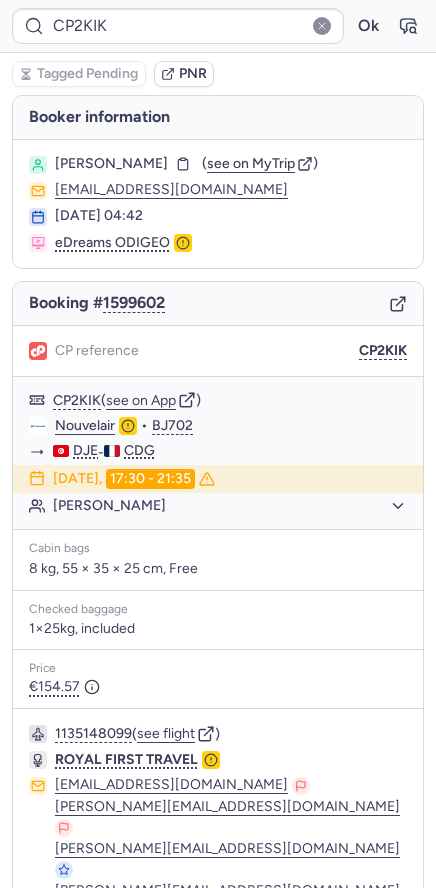 type on "CPIRRL" 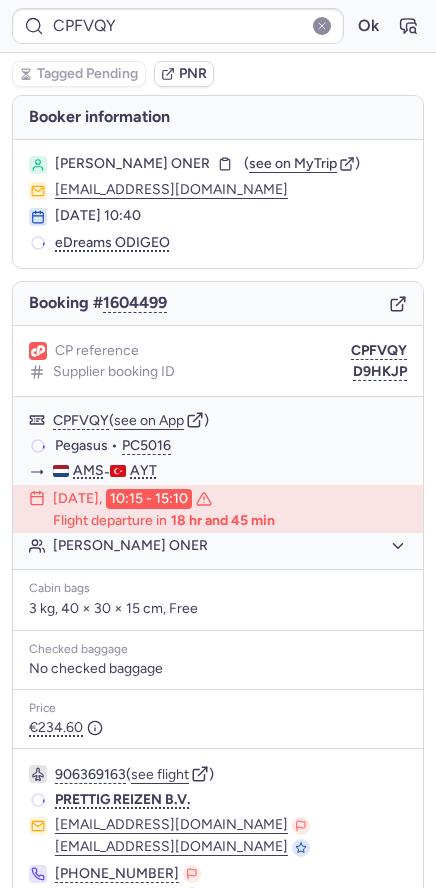 type on "CP2KIK" 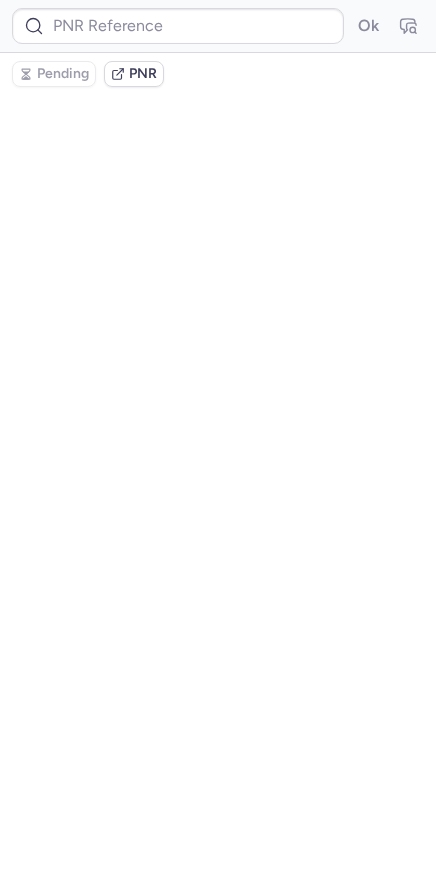 type on "CP2KIK" 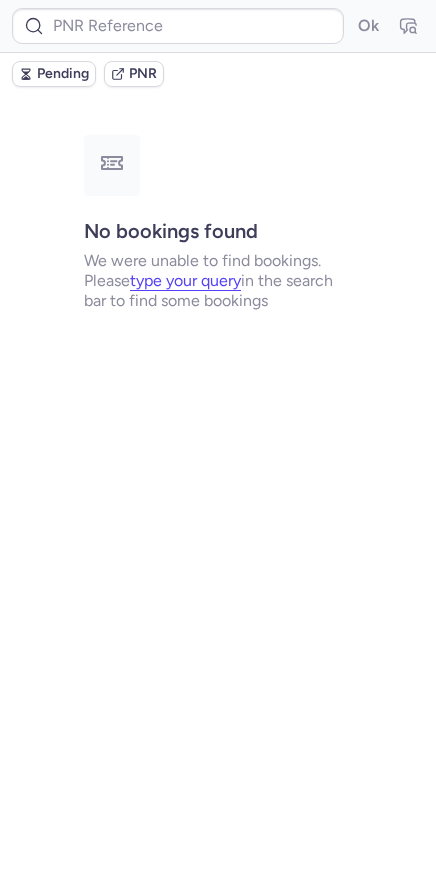type on "CPGWX9" 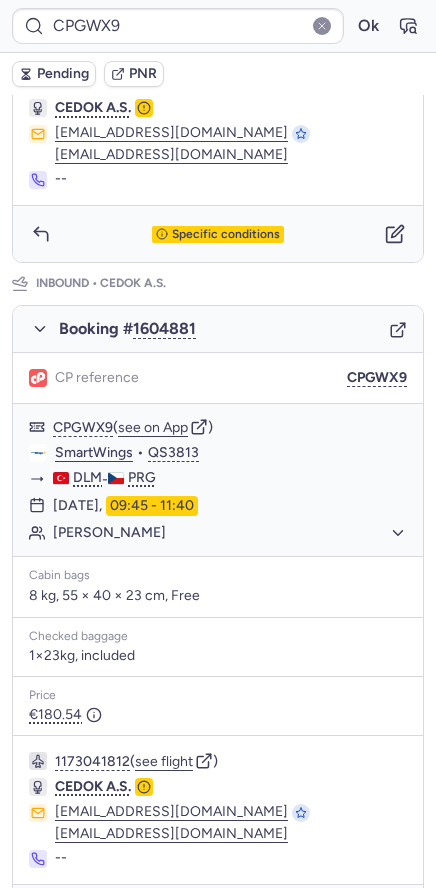 scroll, scrollTop: 0, scrollLeft: 0, axis: both 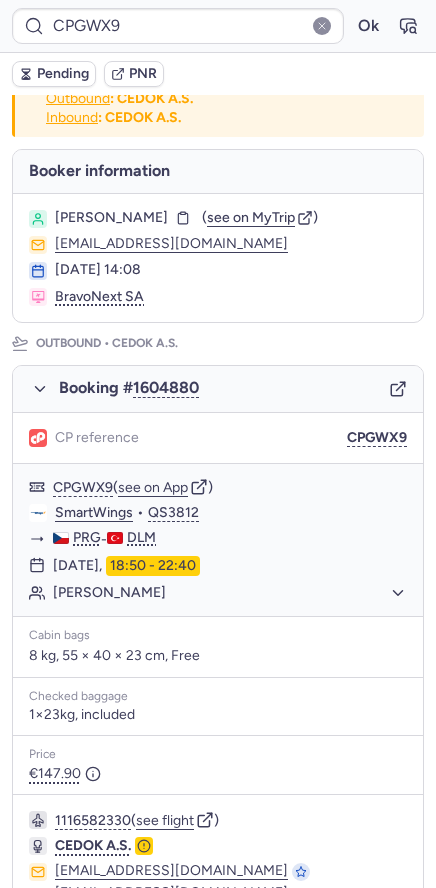 click 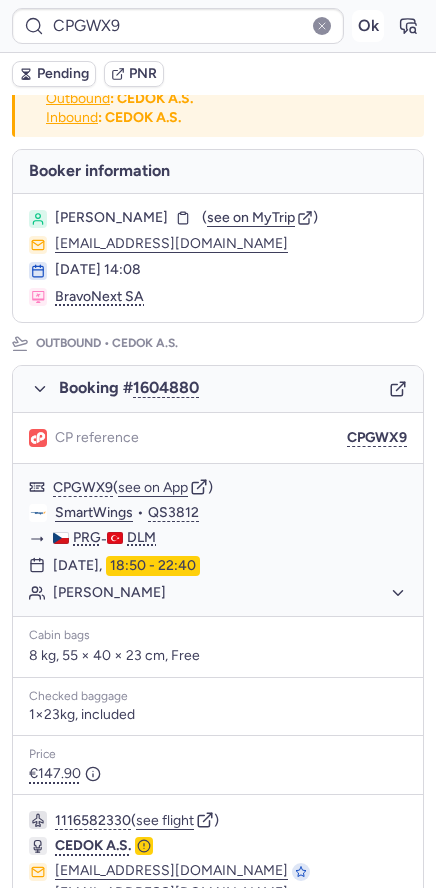 click on "Ok" at bounding box center [368, 26] 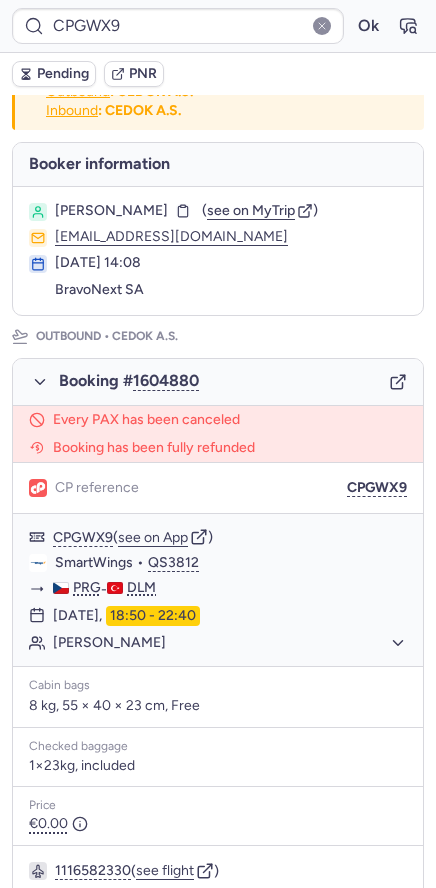 scroll, scrollTop: 39, scrollLeft: 0, axis: vertical 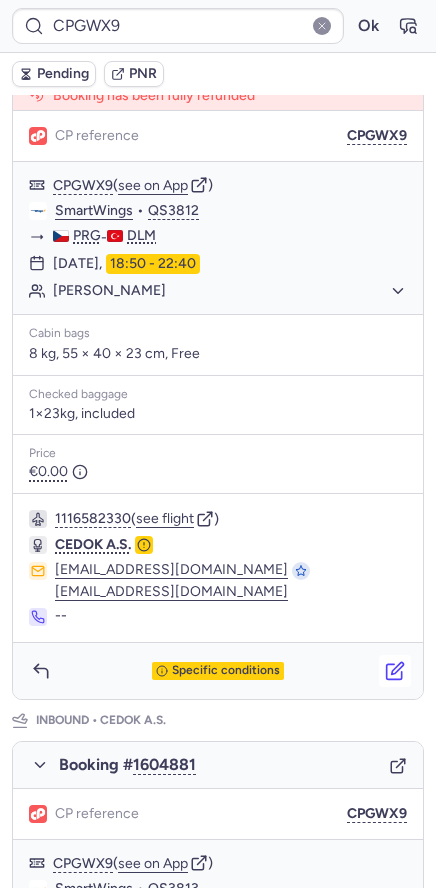 click 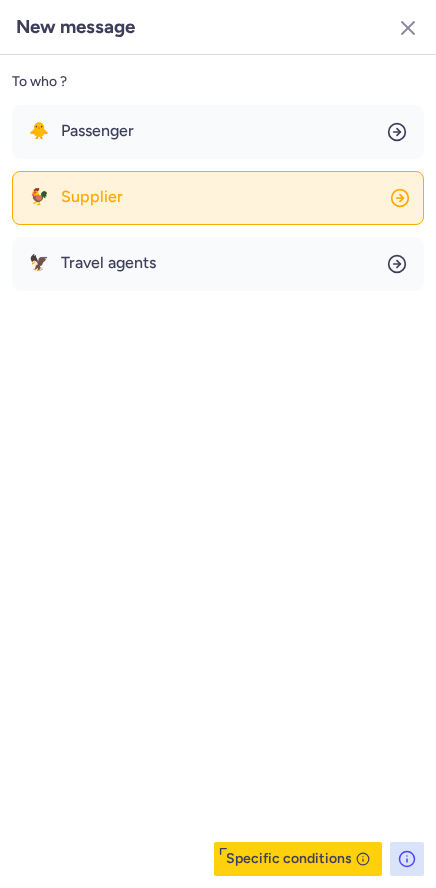 click on "Supplier" at bounding box center (92, 197) 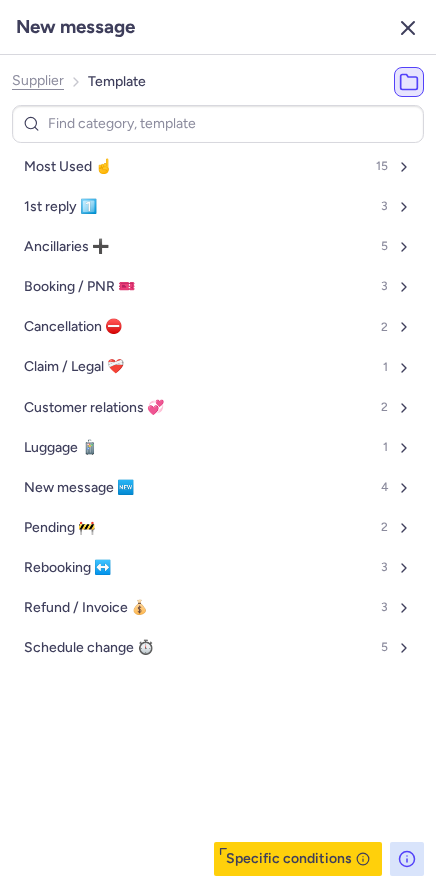 click 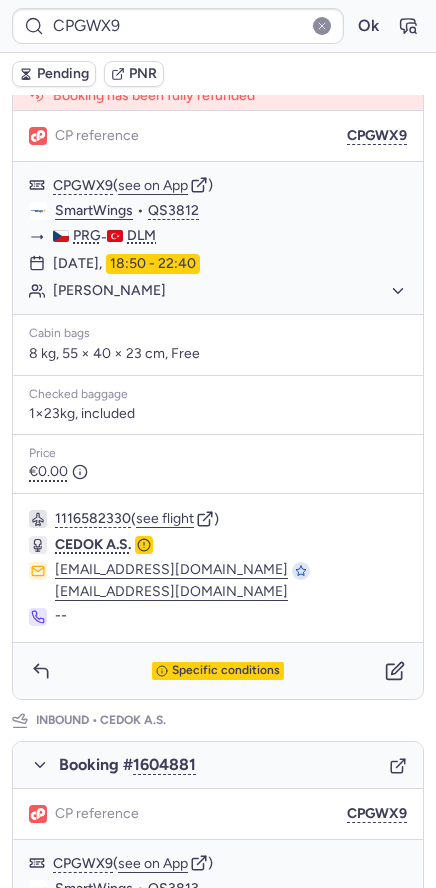scroll, scrollTop: 0, scrollLeft: 0, axis: both 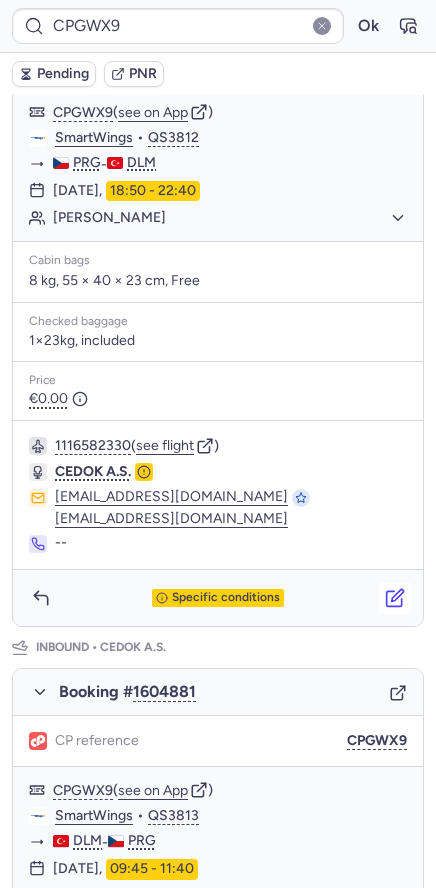 click 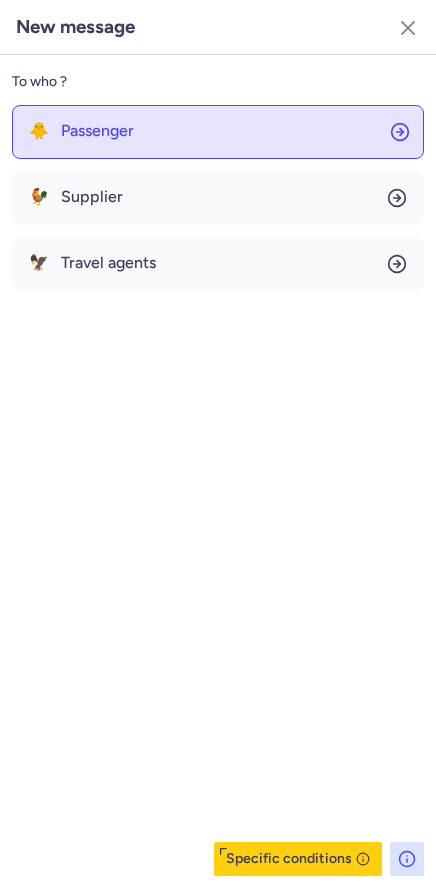 click on "🐥 Passenger" 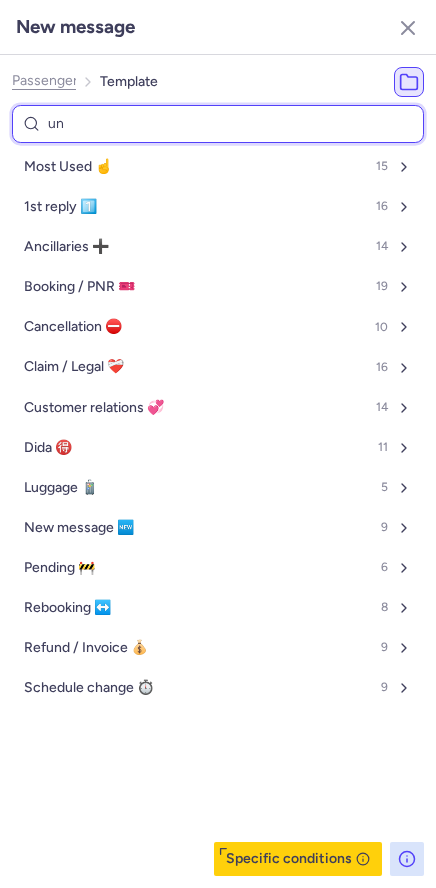 type on "unc" 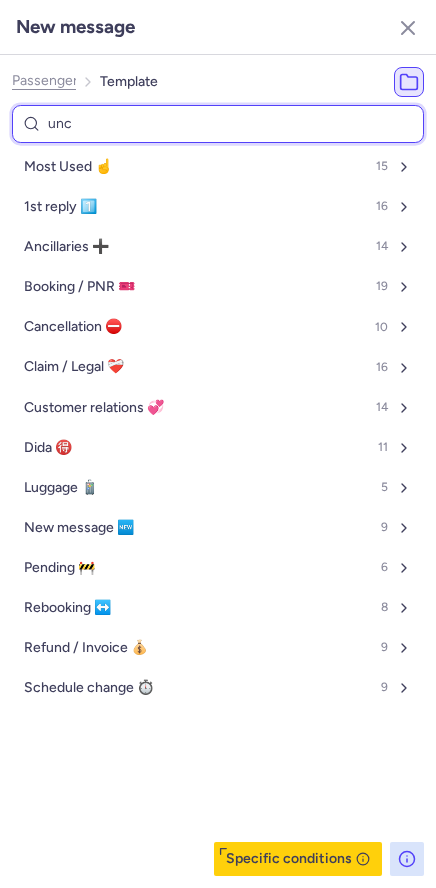 select on "en" 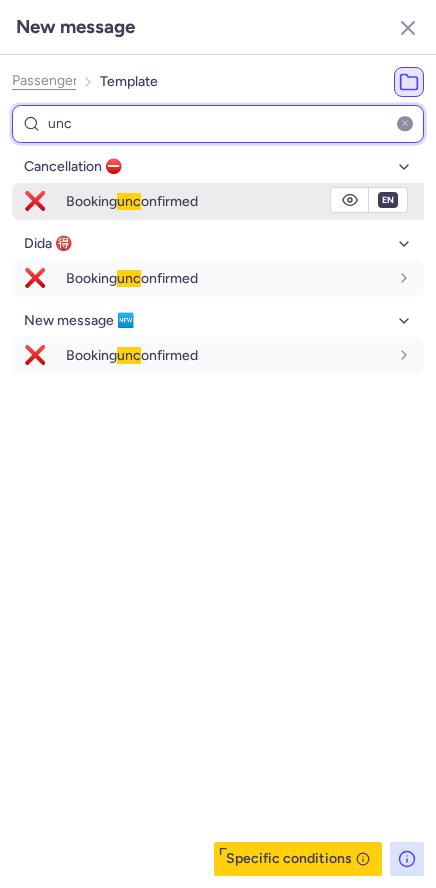 type on "unc" 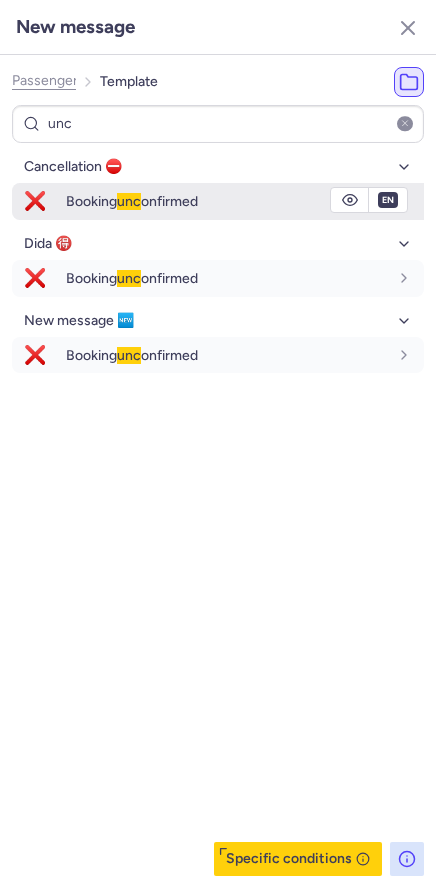 click on "❌" at bounding box center [35, 201] 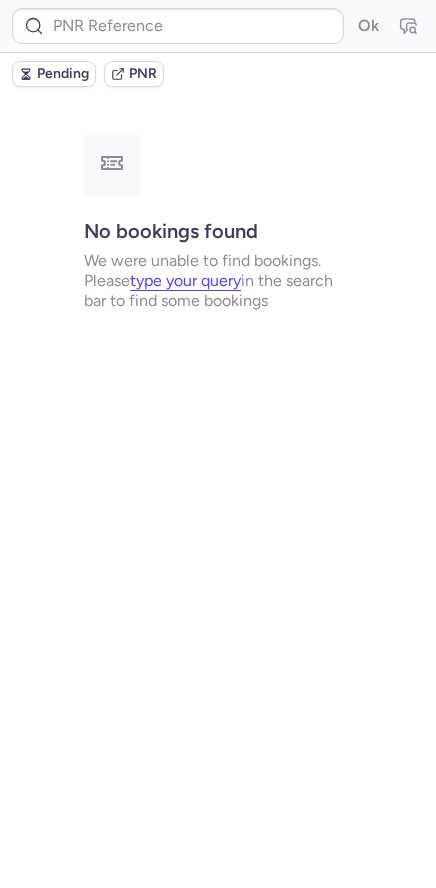 scroll, scrollTop: 0, scrollLeft: 0, axis: both 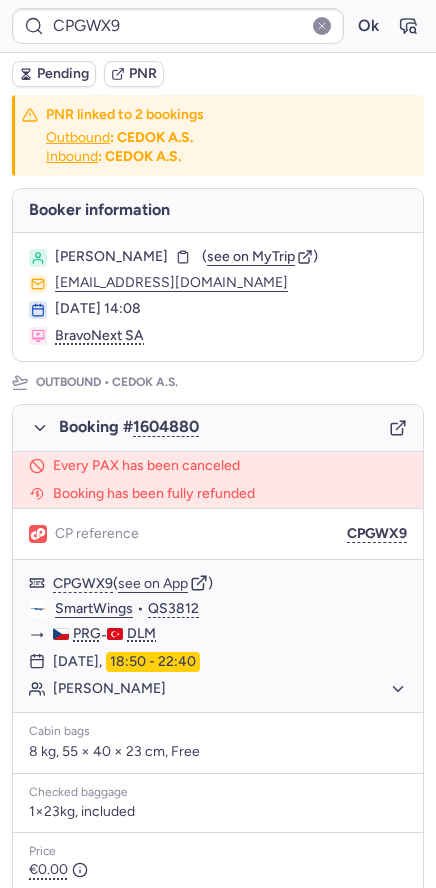type on "CPFVQY" 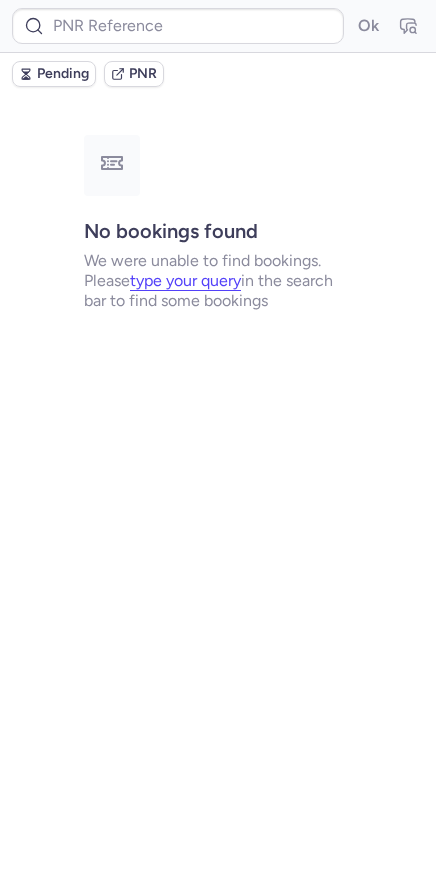 type on "CPJ6SV" 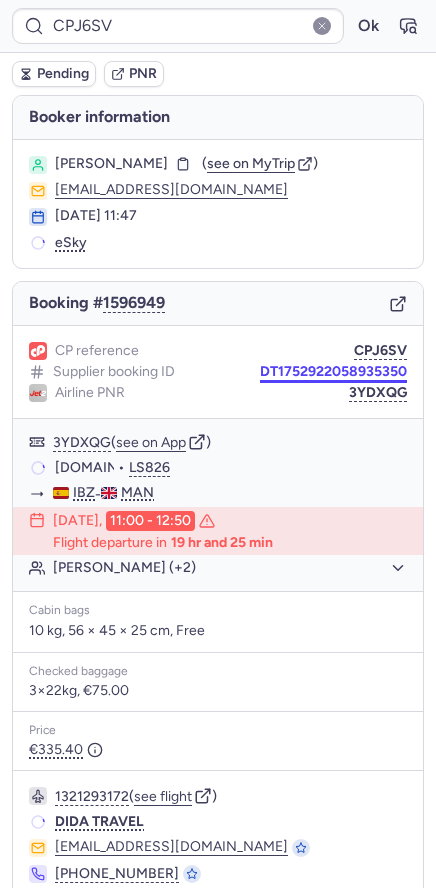 click on "DT1752922058935350" at bounding box center [333, 372] 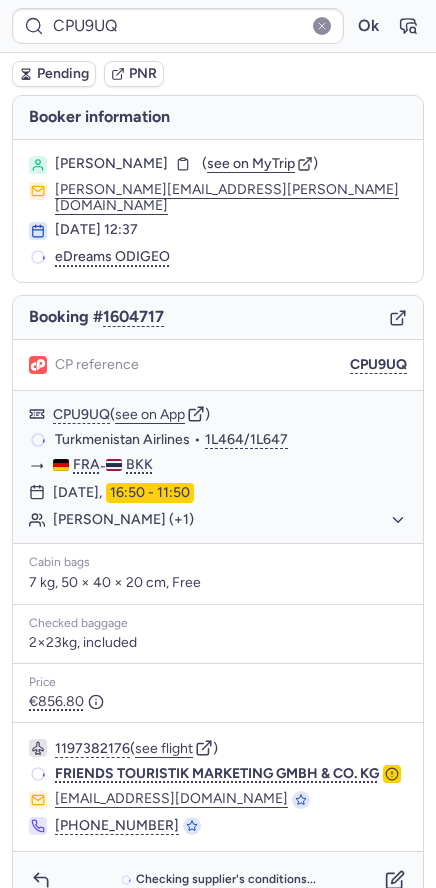 type on "CPKVC4" 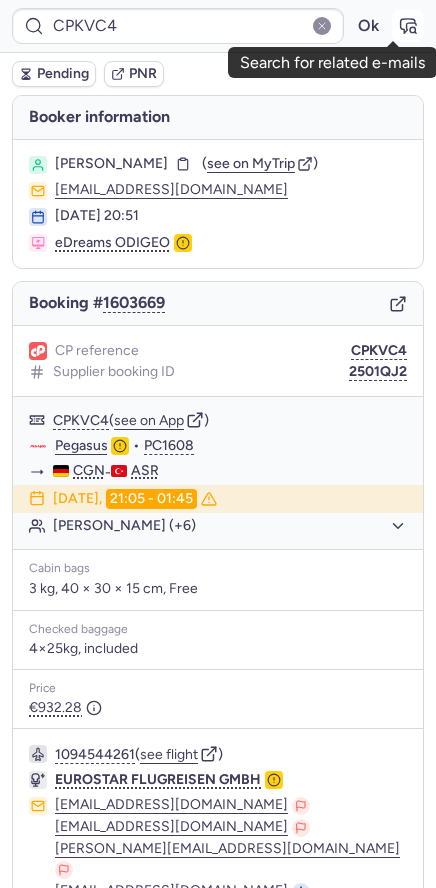 click at bounding box center (408, 26) 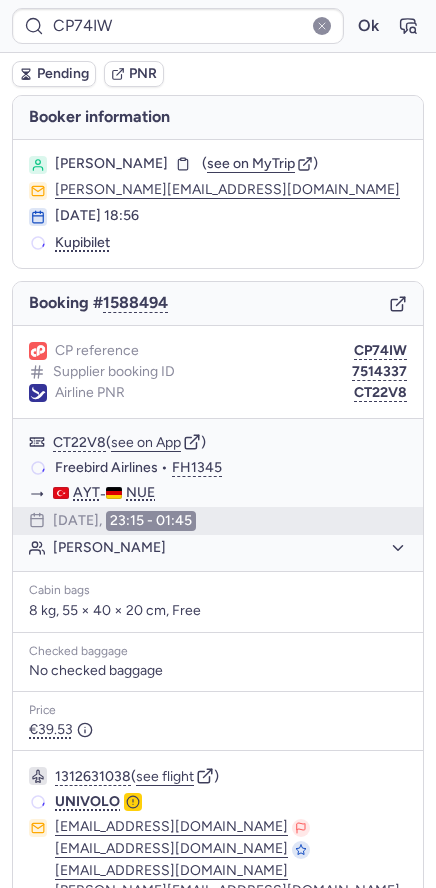 type on "CPIRRL" 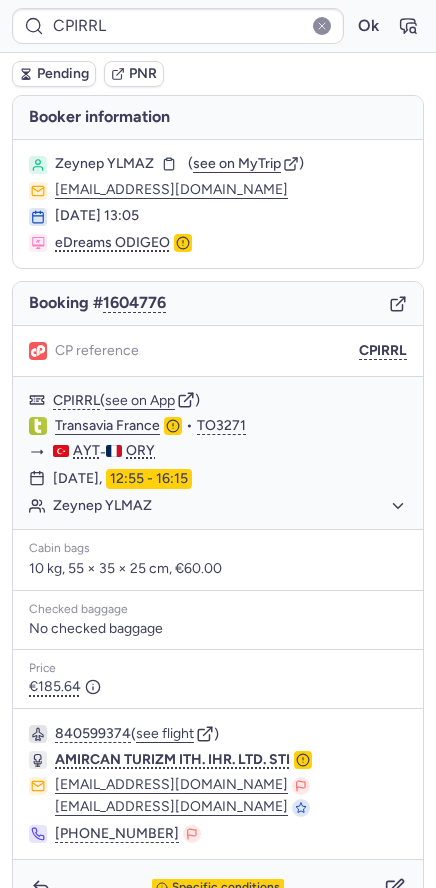 click 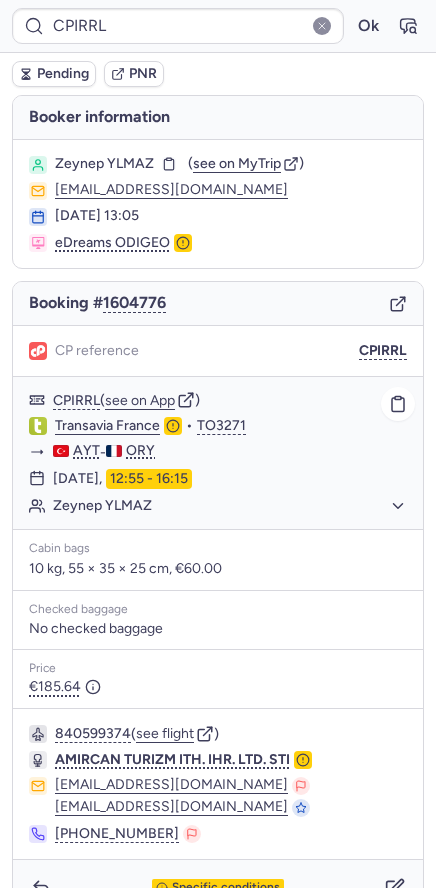 click on "Zeynep YLMAZ" 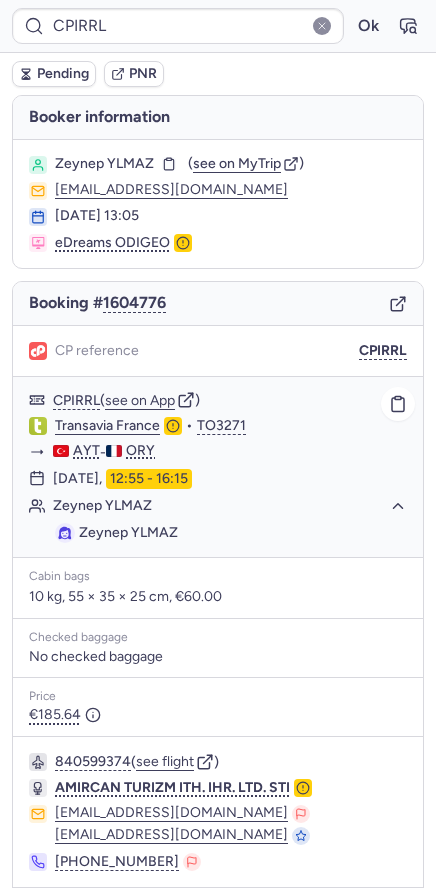 click on "Zeynep YLMAZ" 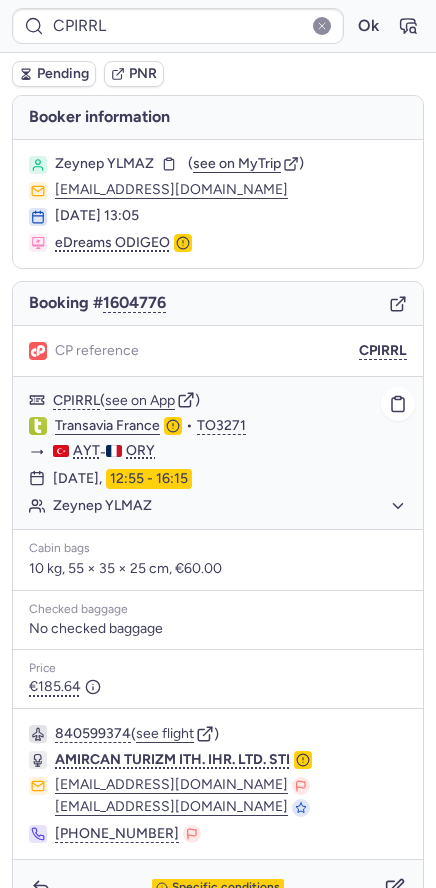 click on "Zeynep YLMAZ" 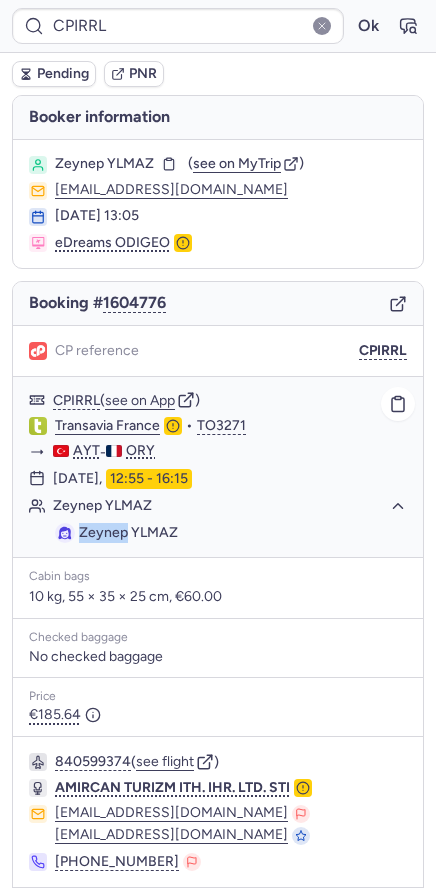 drag, startPoint x: 124, startPoint y: 536, endPoint x: 82, endPoint y: 531, distance: 42.296574 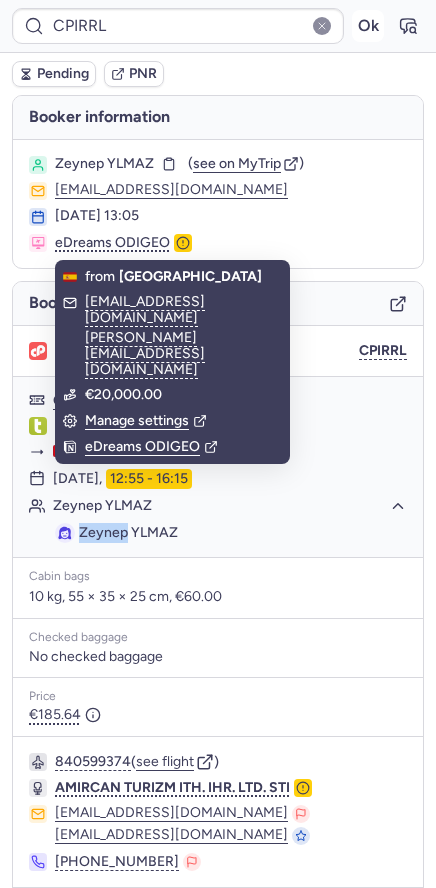 click on "Ok" at bounding box center (368, 26) 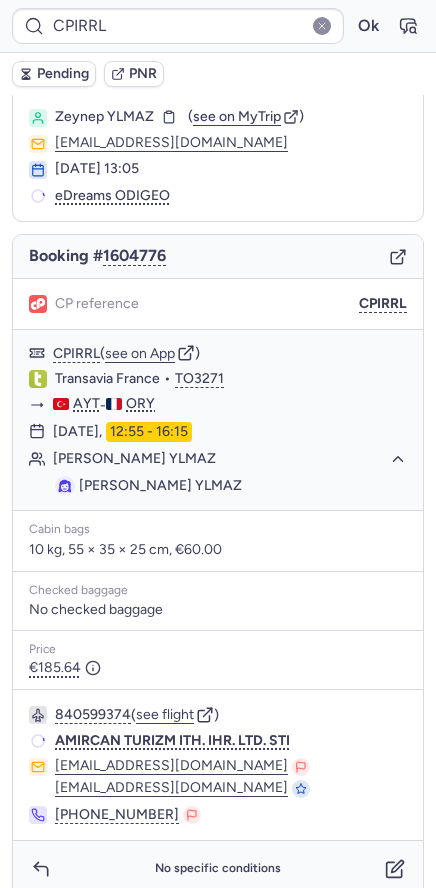 scroll, scrollTop: 69, scrollLeft: 0, axis: vertical 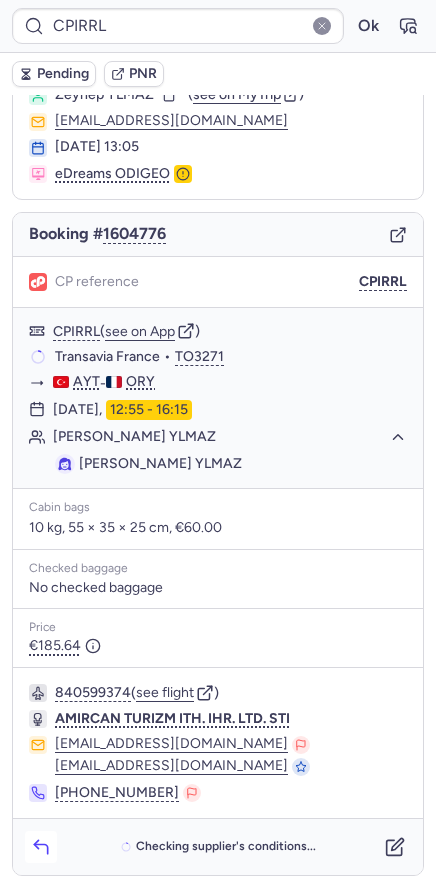click 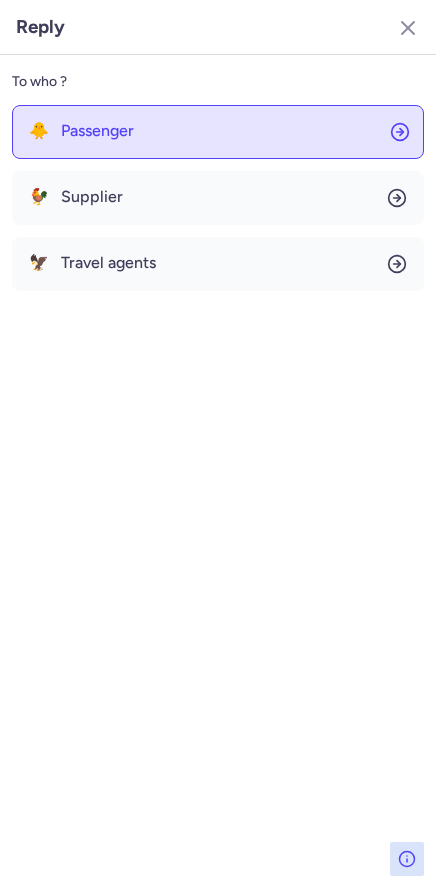 click on "Passenger" at bounding box center [97, 131] 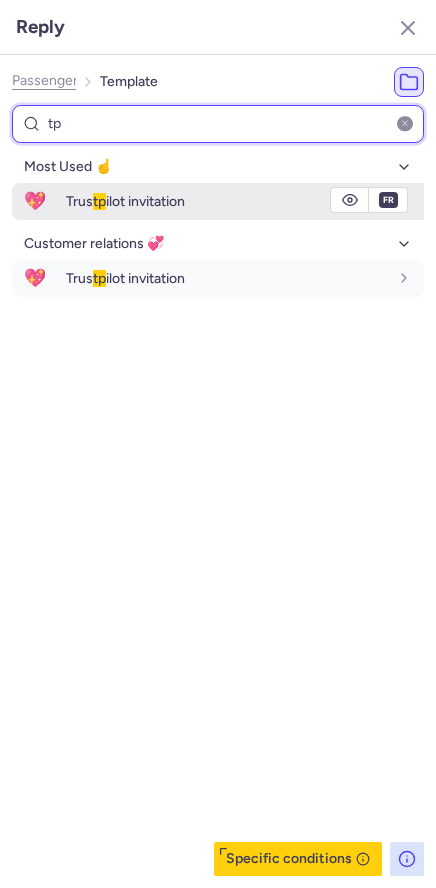 type on "tp" 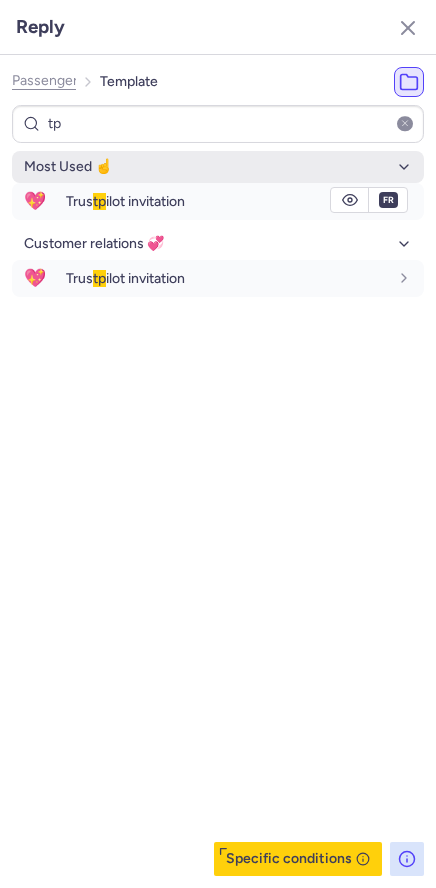 drag, startPoint x: 92, startPoint y: 192, endPoint x: 328, endPoint y: 169, distance: 237.11812 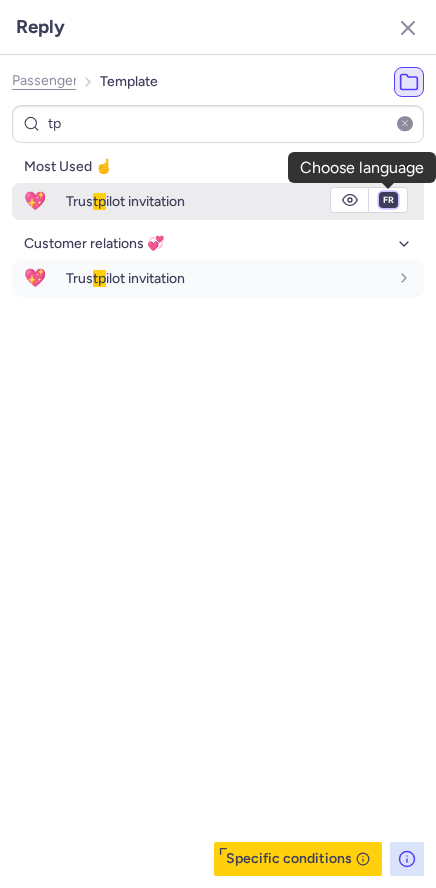 drag, startPoint x: 387, startPoint y: 198, endPoint x: 371, endPoint y: 206, distance: 17.888544 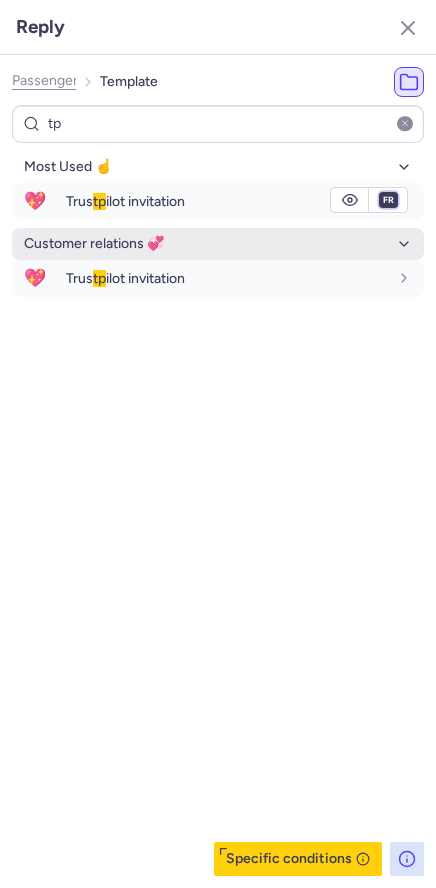 select on "en" 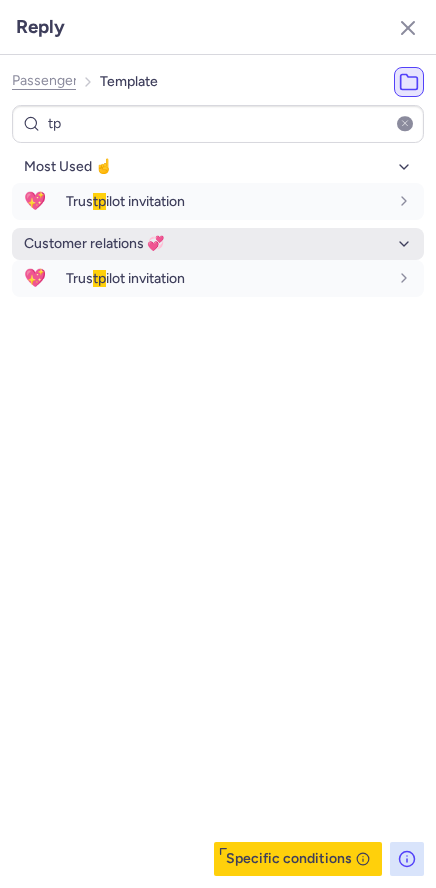 click on "fr en de nl pt es it ru" at bounding box center [388, 200] 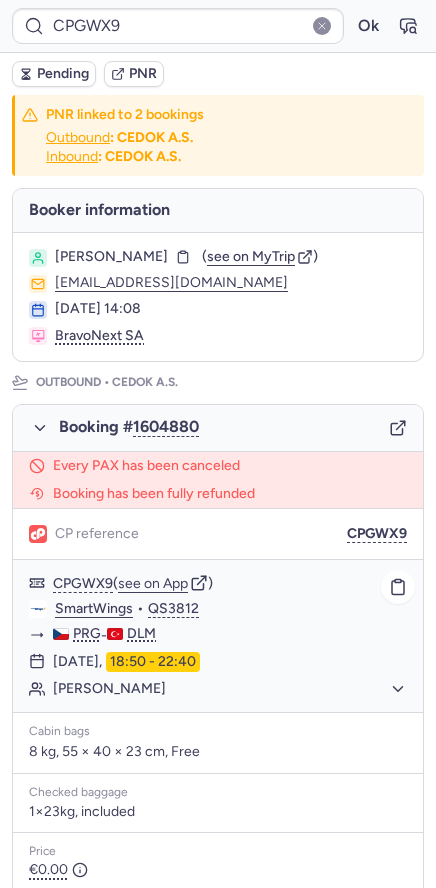 scroll, scrollTop: 777, scrollLeft: 0, axis: vertical 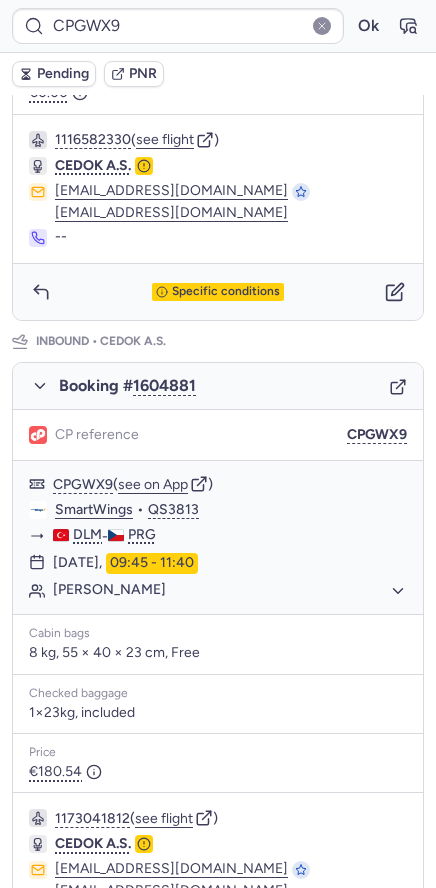type on "CPKVC4" 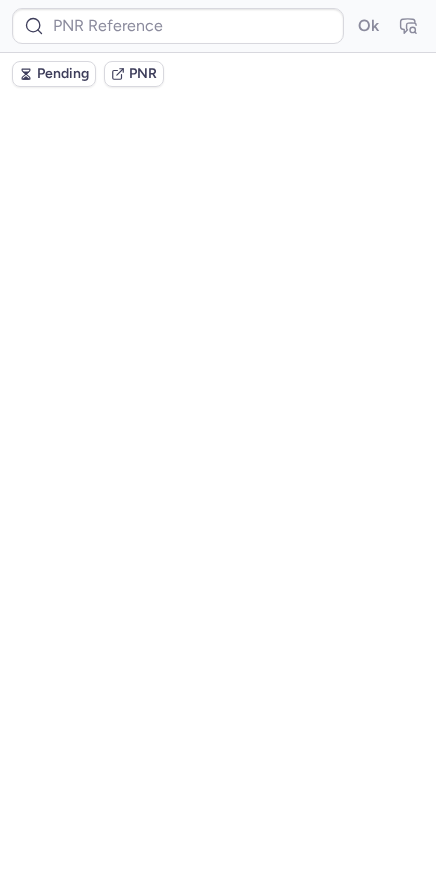 scroll, scrollTop: 0, scrollLeft: 0, axis: both 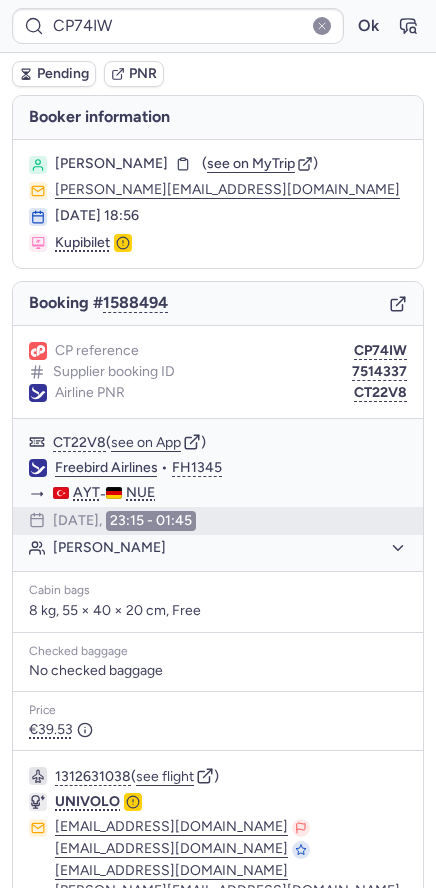 click on "Pending" at bounding box center (63, 74) 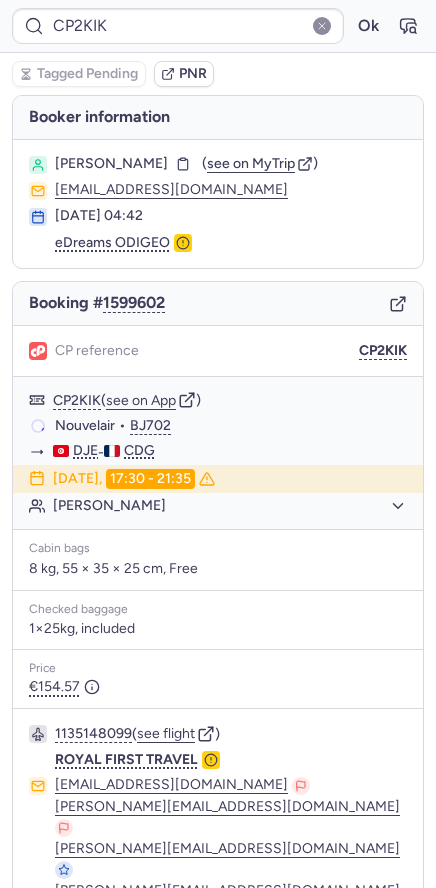 type on "CPU9UQ" 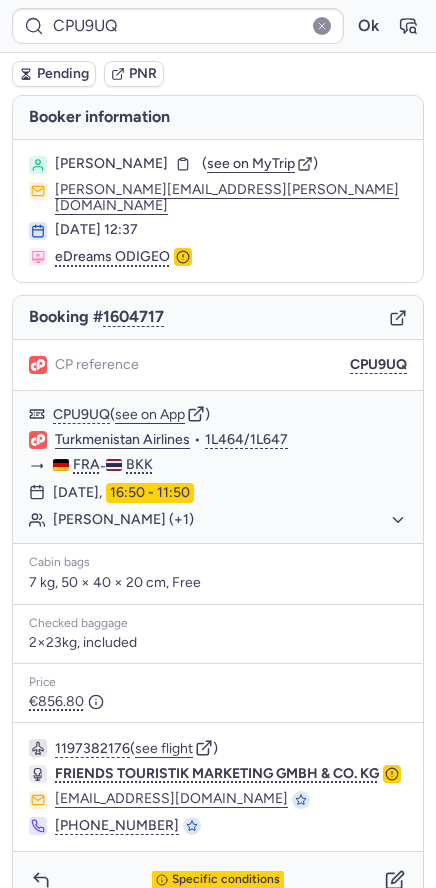 scroll, scrollTop: 37, scrollLeft: 0, axis: vertical 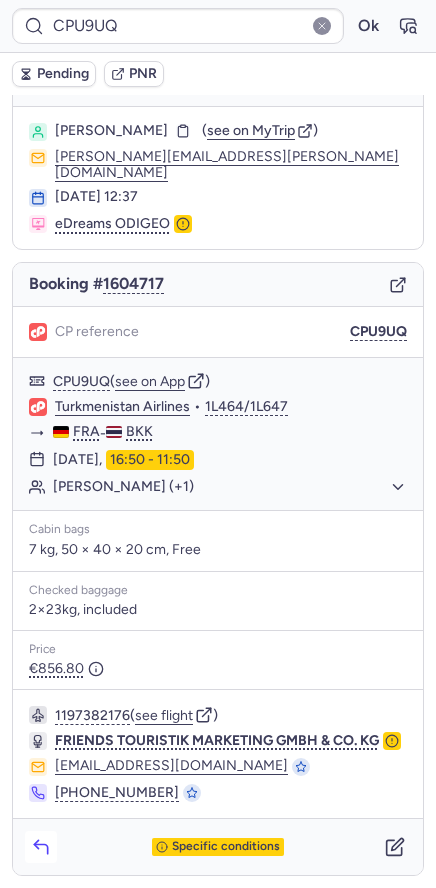 click 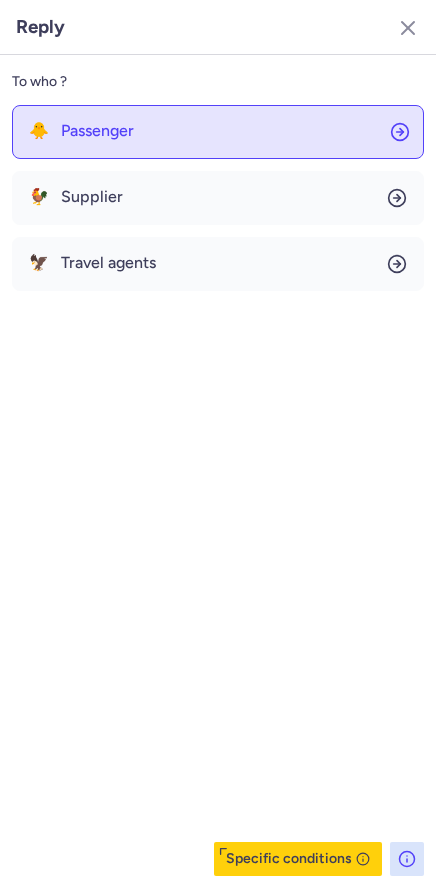 click on "Passenger" at bounding box center [97, 131] 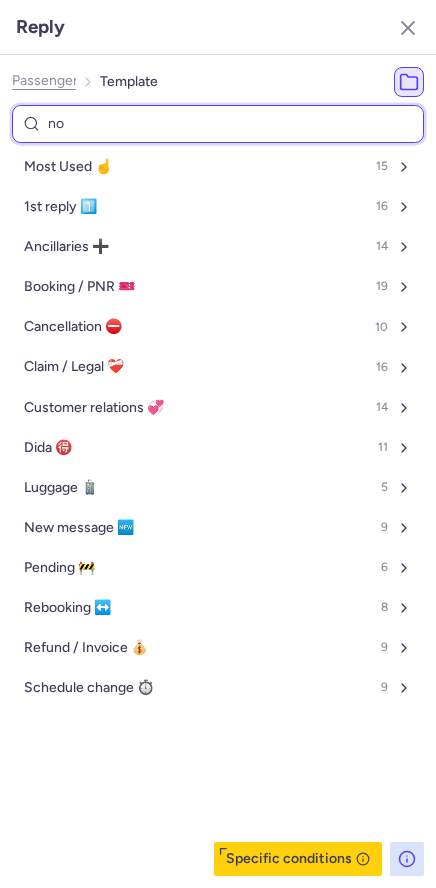 type on "non" 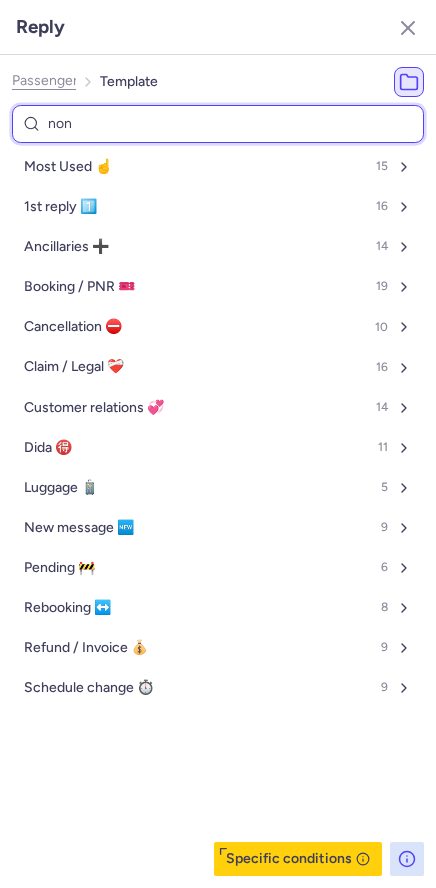select on "en" 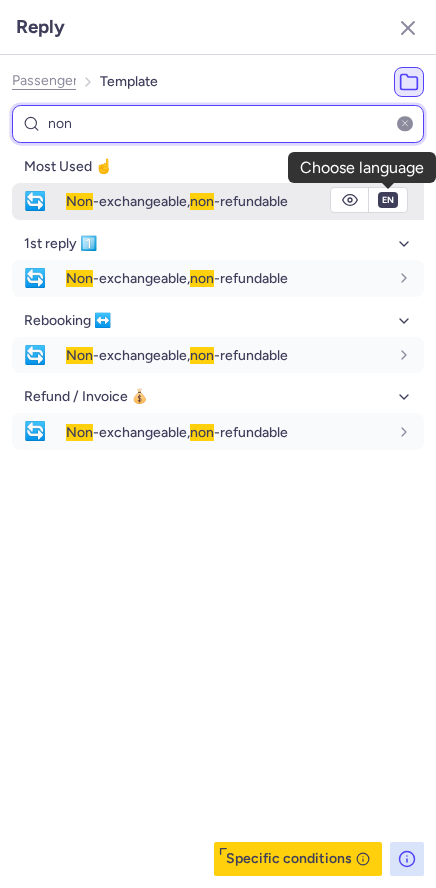 type on "non" 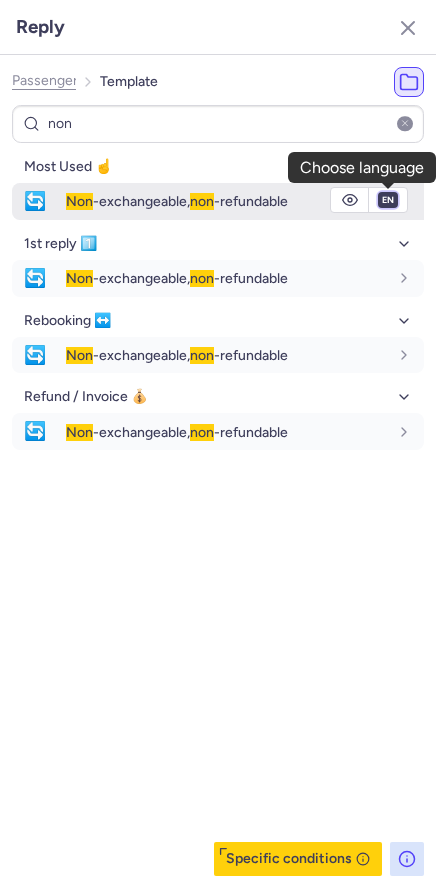 click on "fr en de nl pt es it ru" at bounding box center [388, 200] 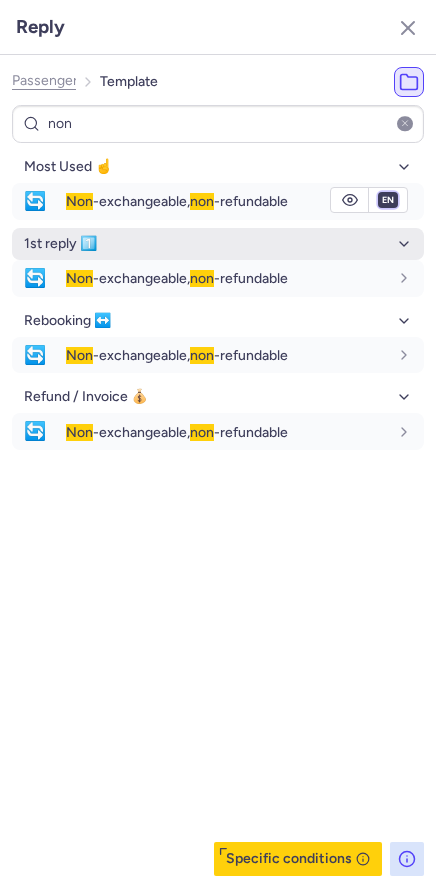 select on "de" 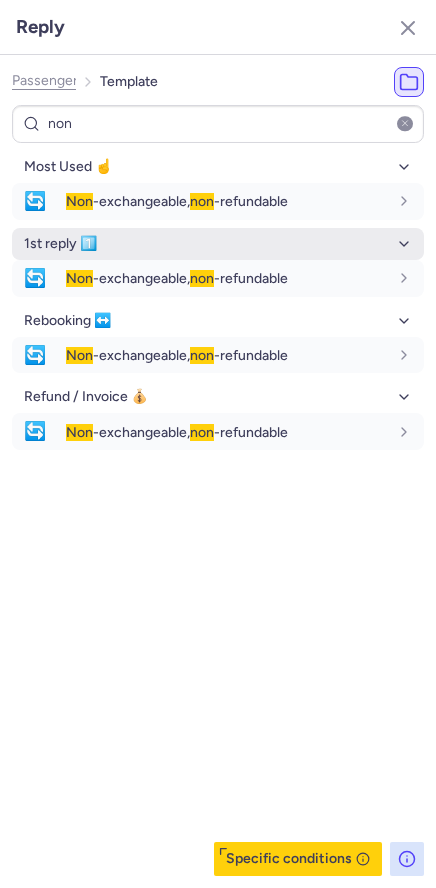 click on "fr en de nl pt es it ru" at bounding box center (388, 200) 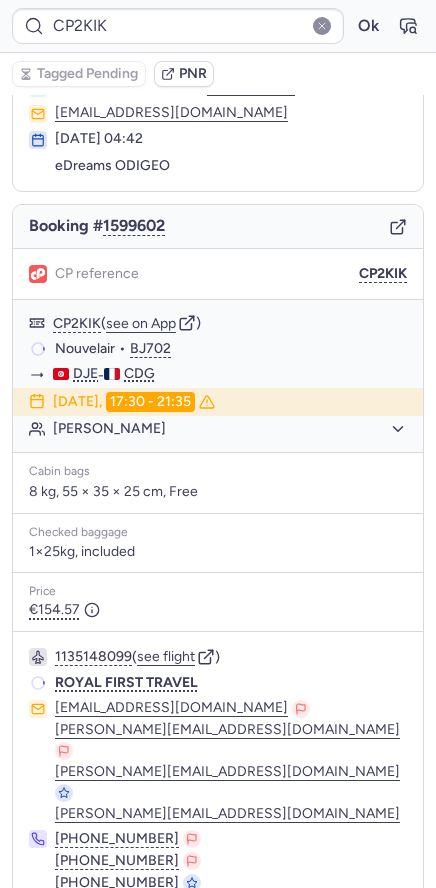 scroll, scrollTop: 76, scrollLeft: 0, axis: vertical 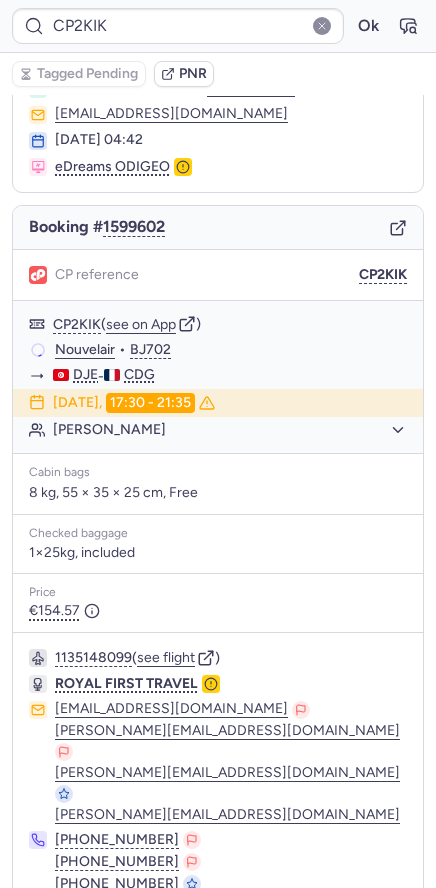 type on "CPJSUF" 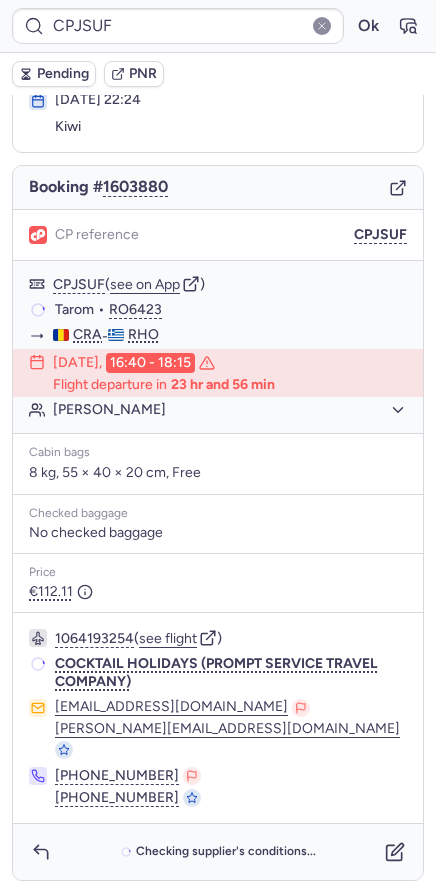 scroll, scrollTop: 100, scrollLeft: 0, axis: vertical 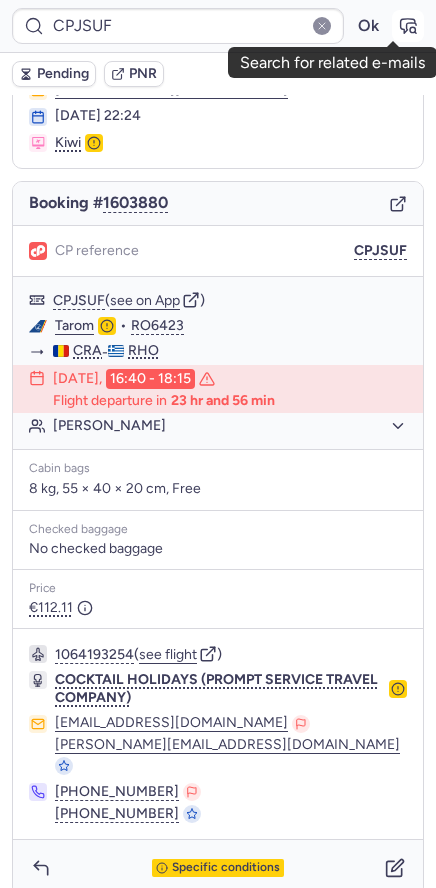 click at bounding box center [408, 26] 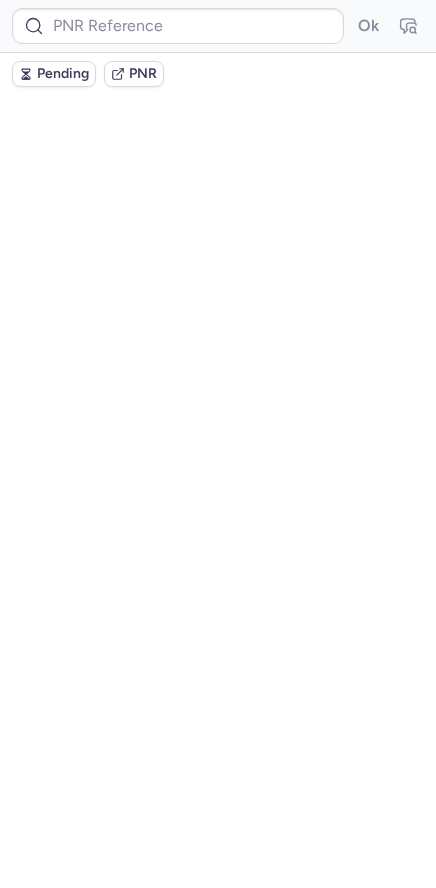 scroll, scrollTop: 0, scrollLeft: 0, axis: both 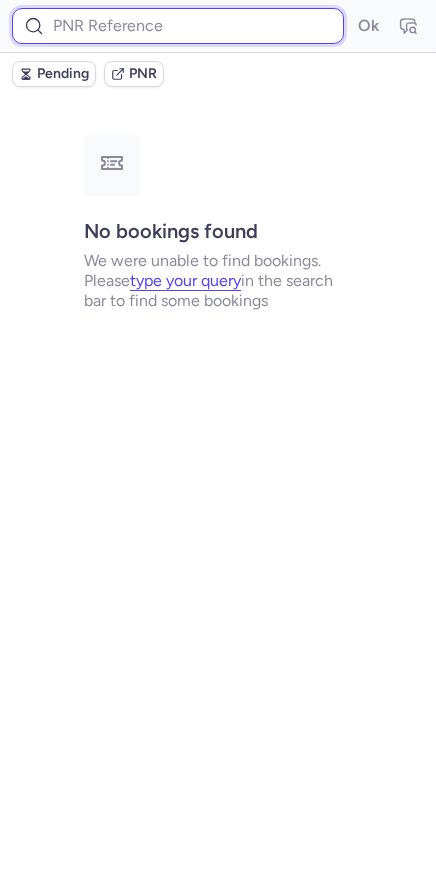 click at bounding box center [178, 26] 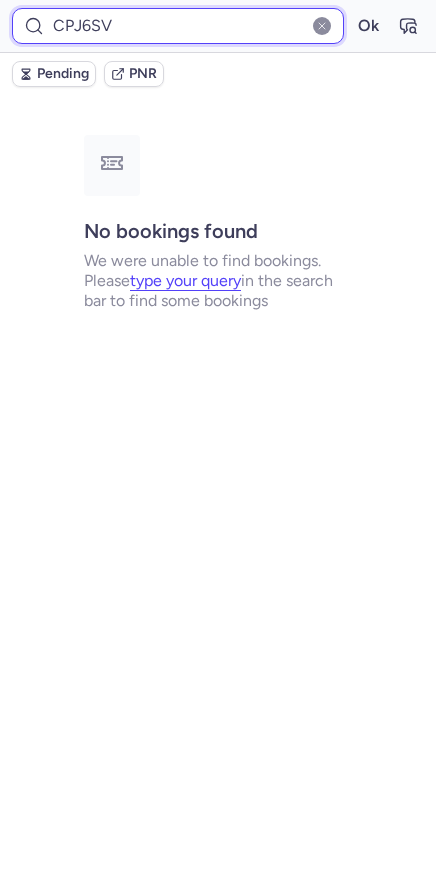 click on "Ok" at bounding box center (368, 26) 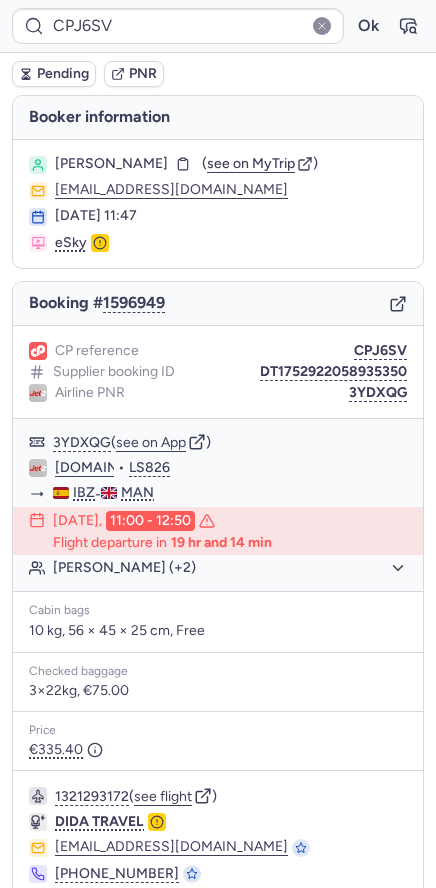 type on "CPTPIX" 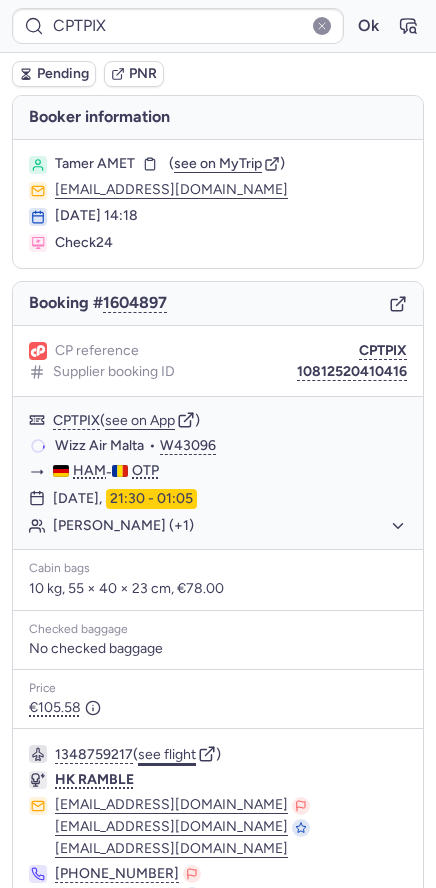 scroll, scrollTop: 103, scrollLeft: 0, axis: vertical 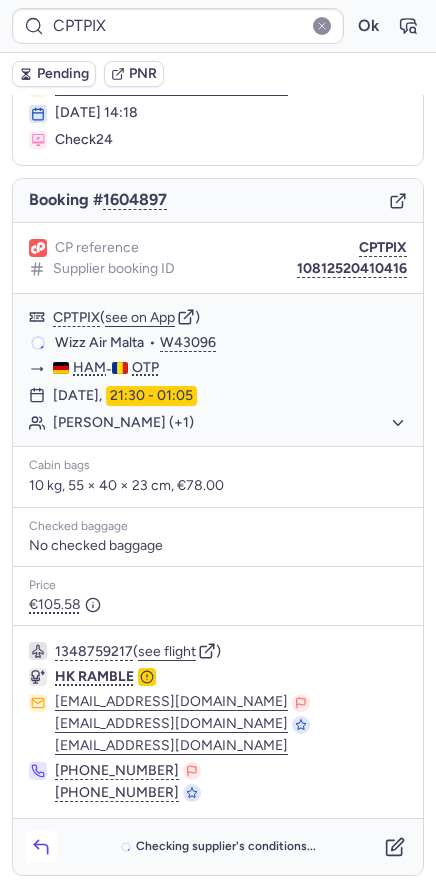 click 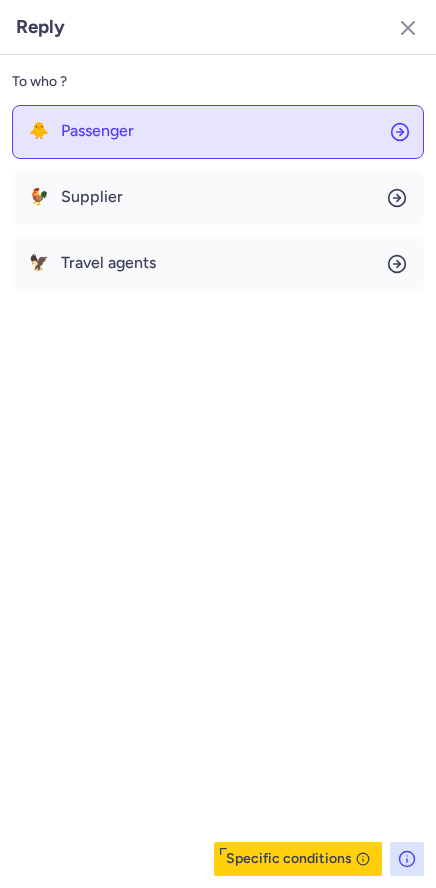 click on "Passenger" at bounding box center [97, 131] 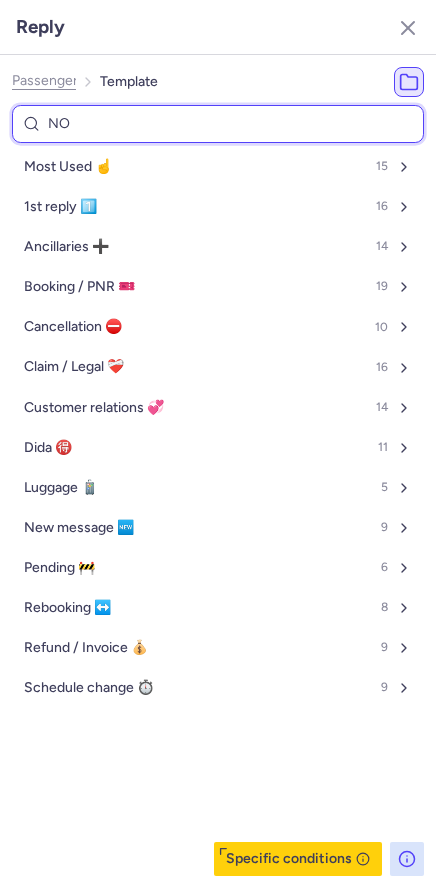 type on "NON" 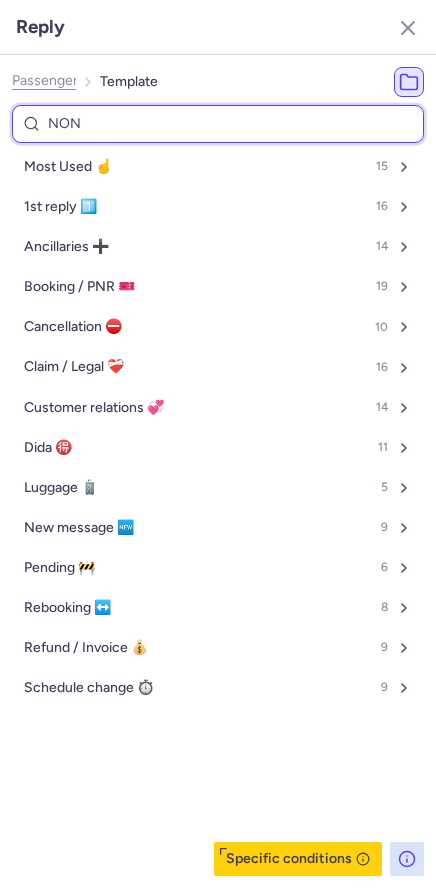select on "en" 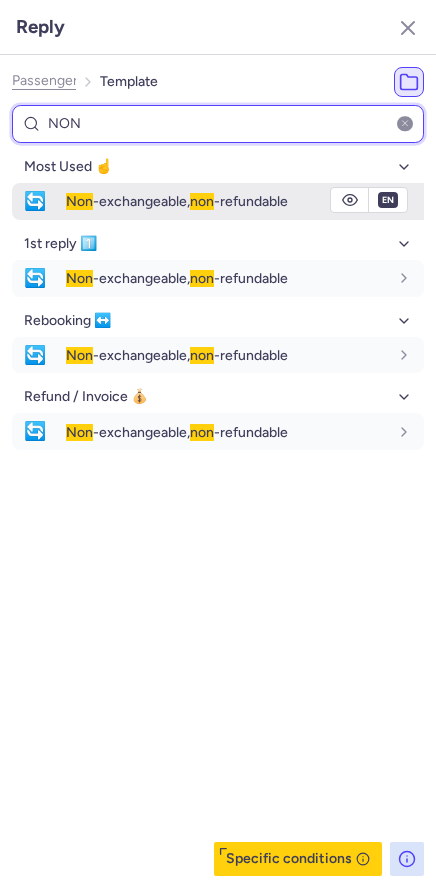 type on "NON" 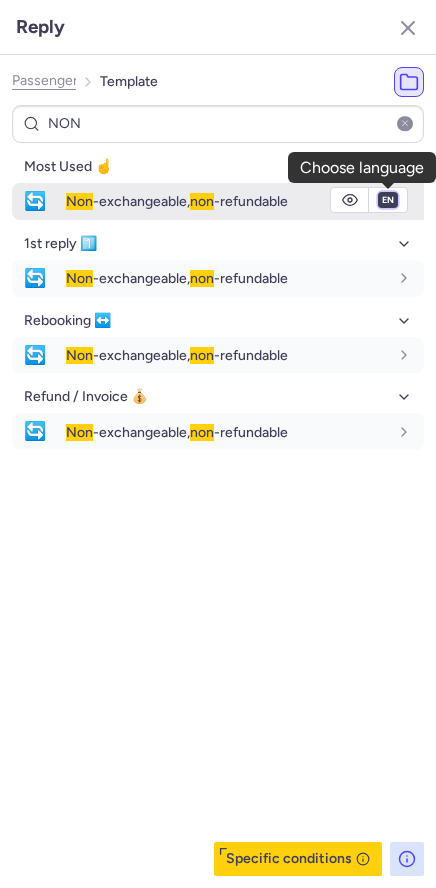 click on "fr en de nl pt es it ru" at bounding box center (388, 200) 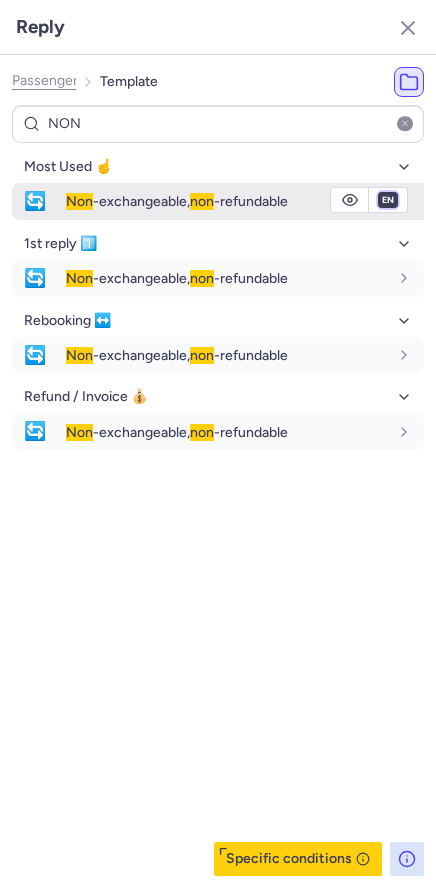 select on "de" 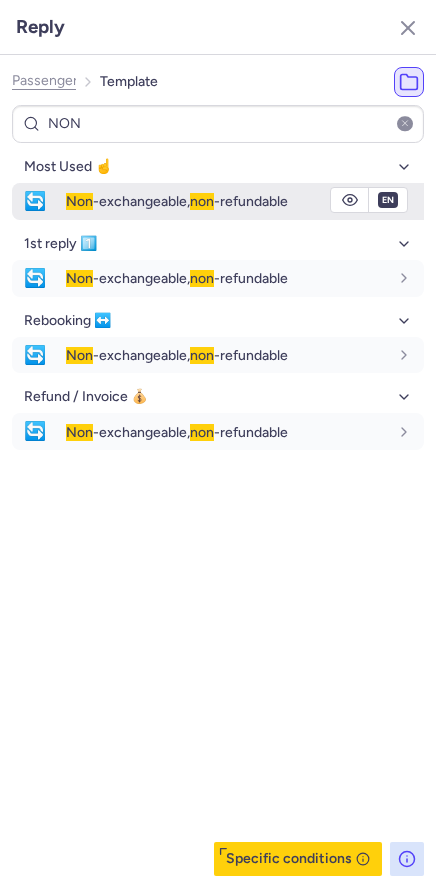 click on "fr en de nl pt es it ru" at bounding box center (388, 200) 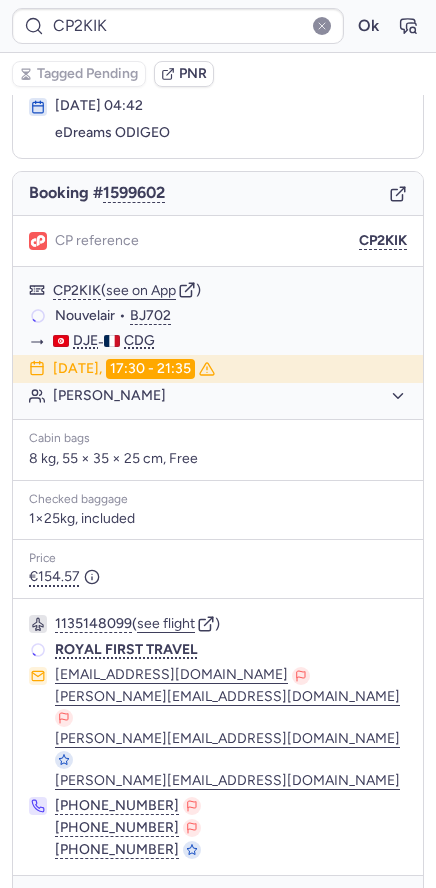 scroll, scrollTop: 103, scrollLeft: 0, axis: vertical 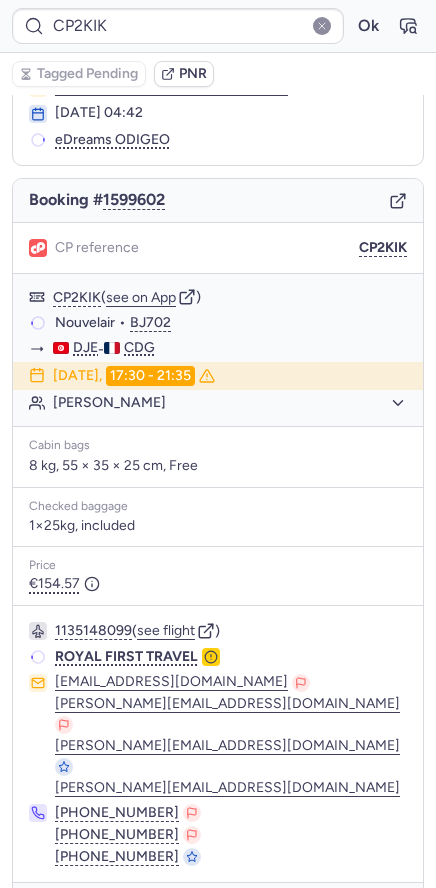 type on "0CBKAS" 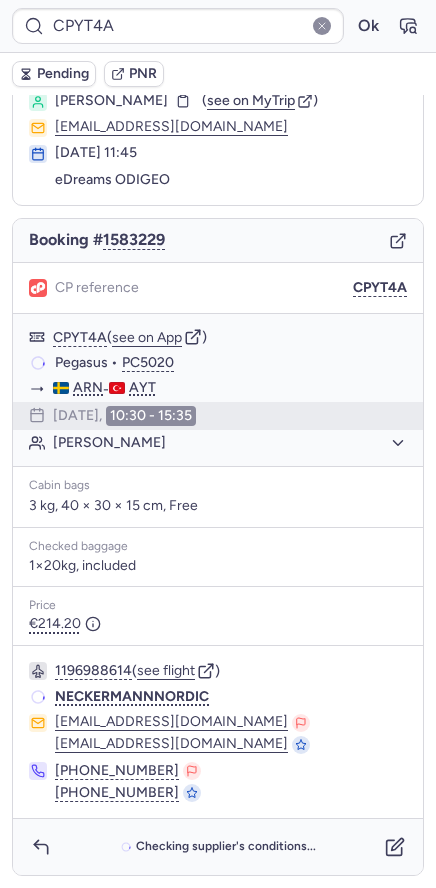 scroll, scrollTop: 62, scrollLeft: 0, axis: vertical 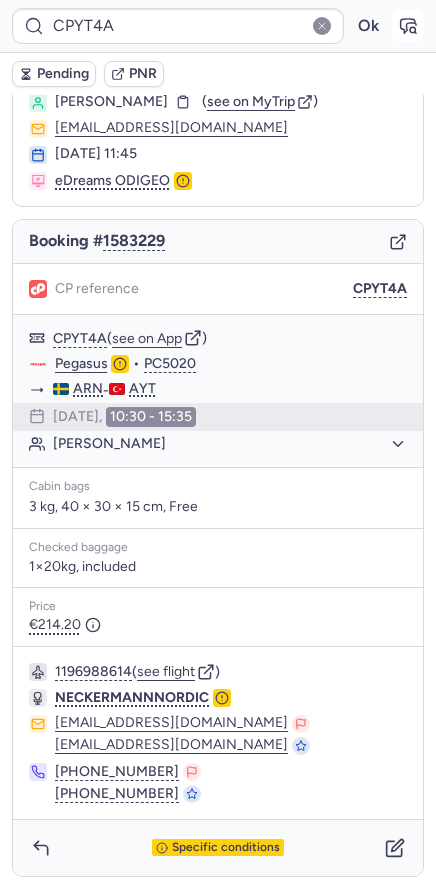 click 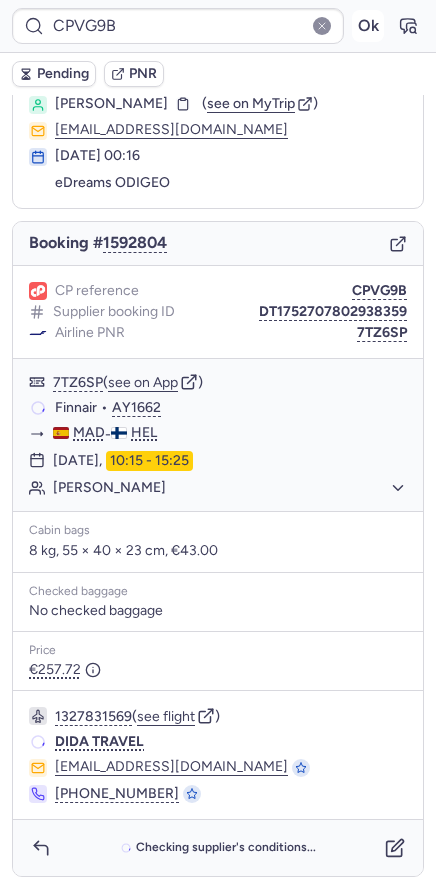 scroll, scrollTop: 60, scrollLeft: 0, axis: vertical 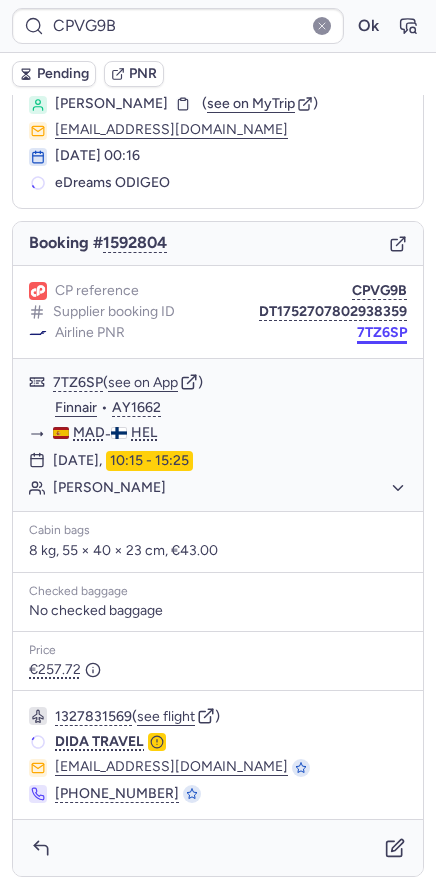 click on "7TZ6SP" at bounding box center (382, 333) 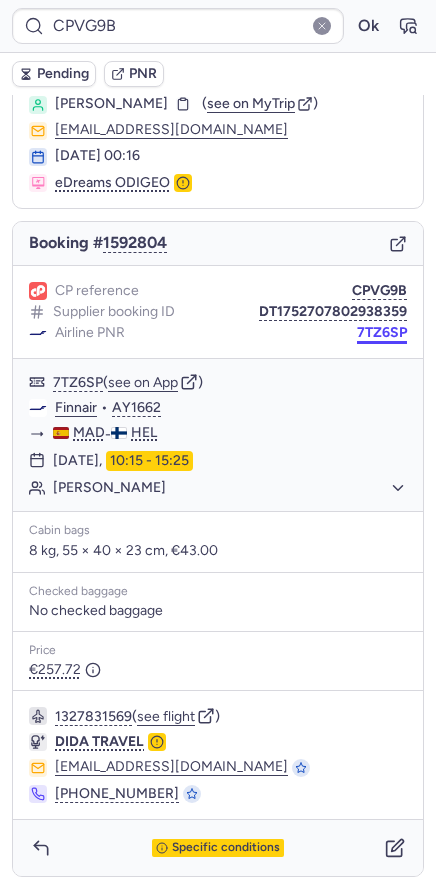 click on "7TZ6SP" at bounding box center (382, 333) 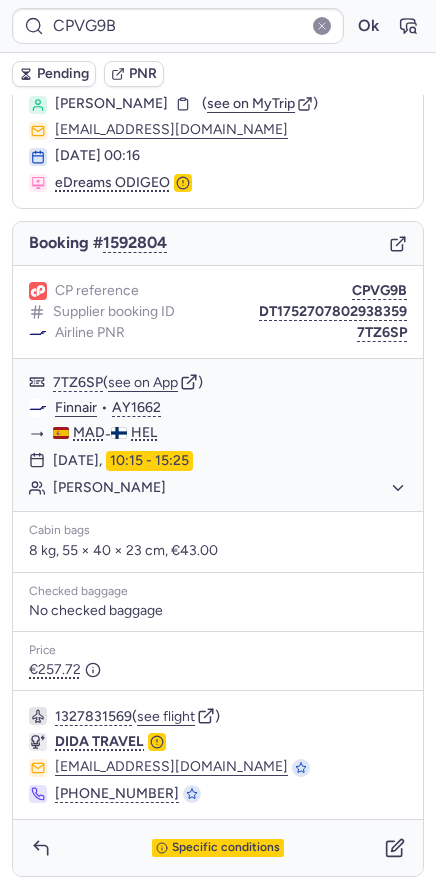 type on "CPGWX9" 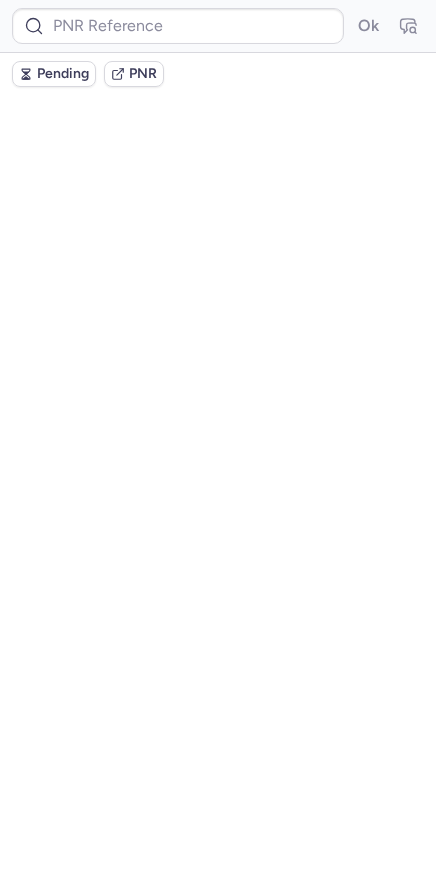 scroll, scrollTop: 0, scrollLeft: 0, axis: both 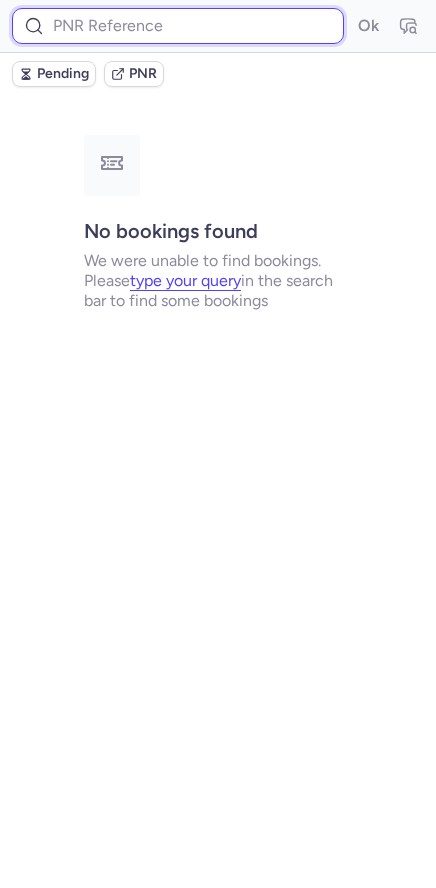 click at bounding box center [178, 26] 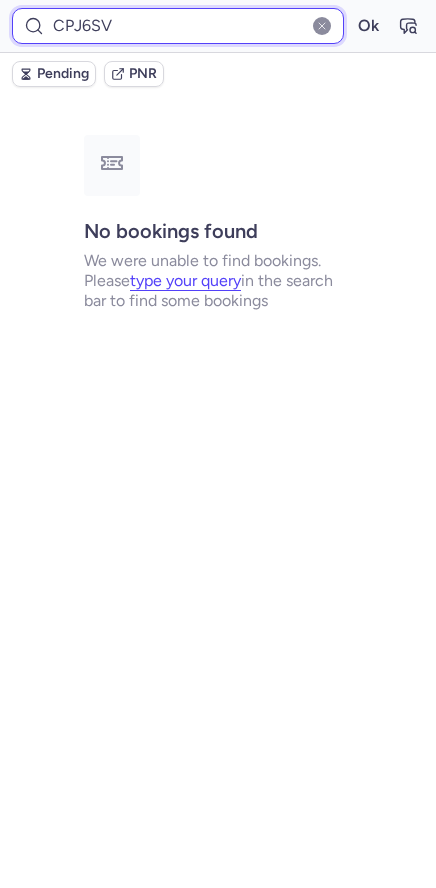 click on "Ok" at bounding box center [368, 26] 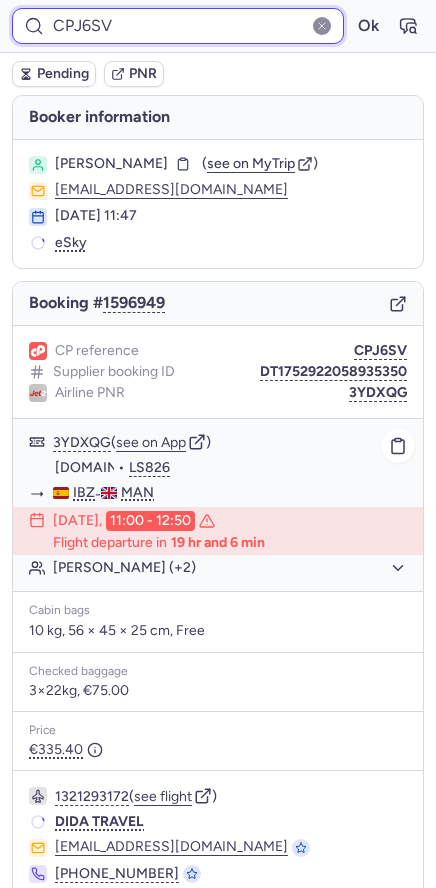 scroll, scrollTop: 81, scrollLeft: 0, axis: vertical 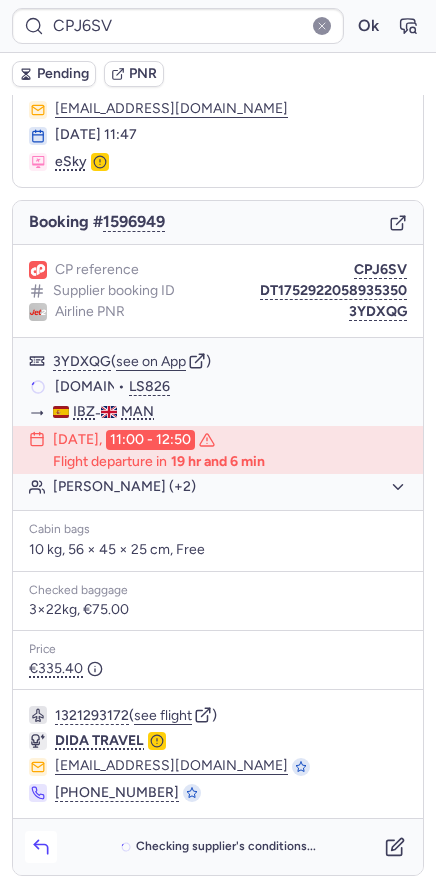 click at bounding box center (41, 847) 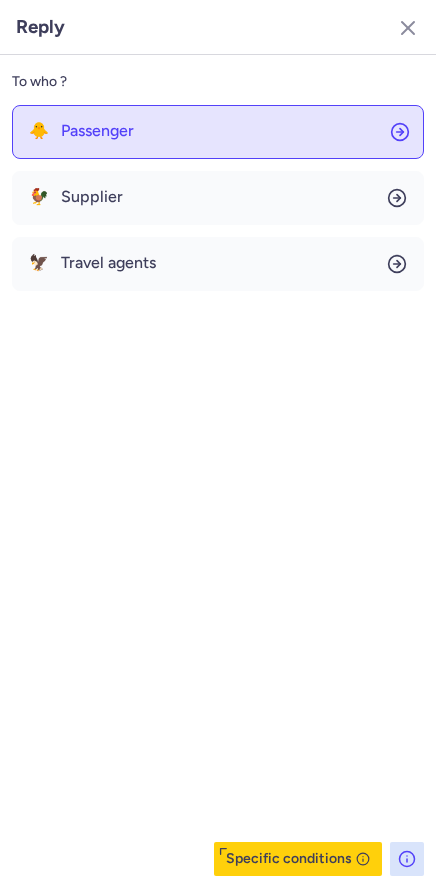 click on "🐥 Passenger" 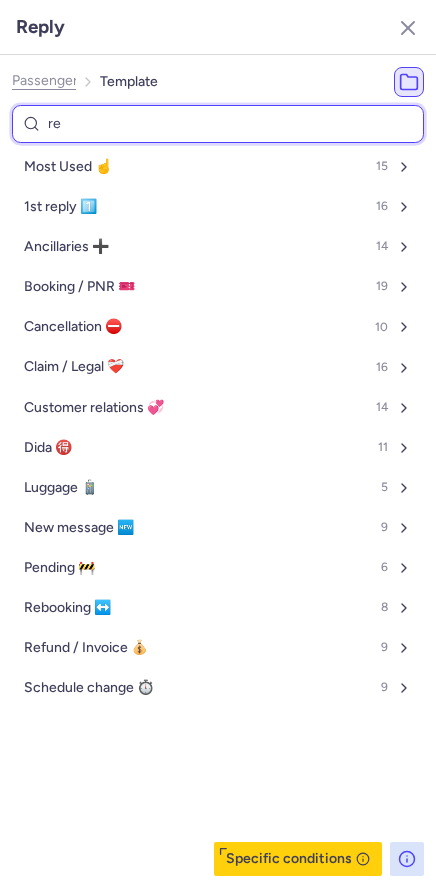 type on "ref" 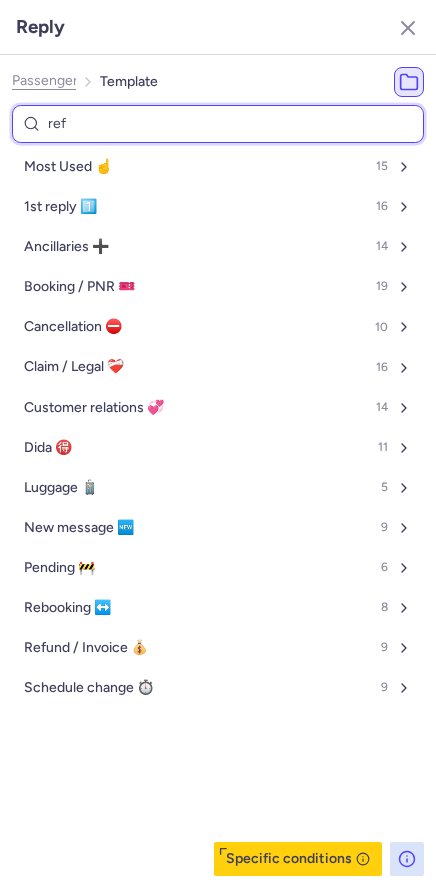 select on "en" 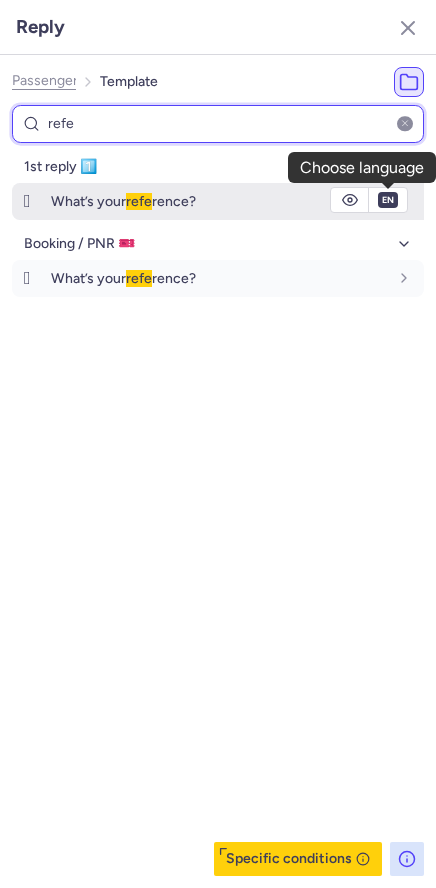 type on "refe" 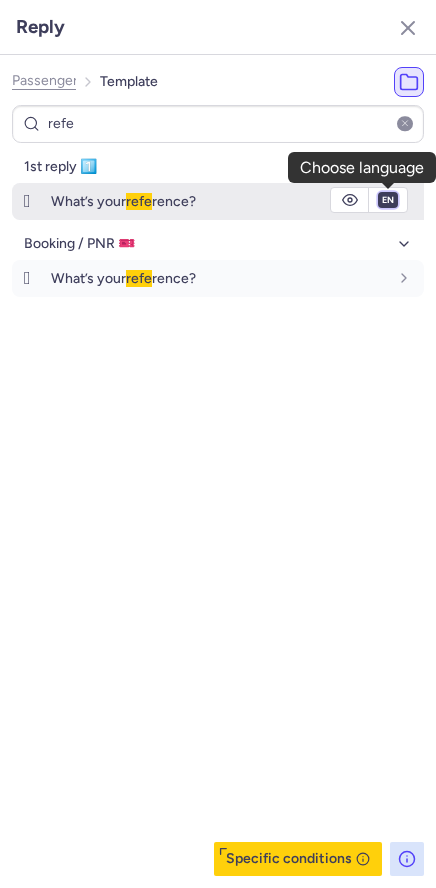 click on "fr en de nl pt es it ru" at bounding box center (388, 200) 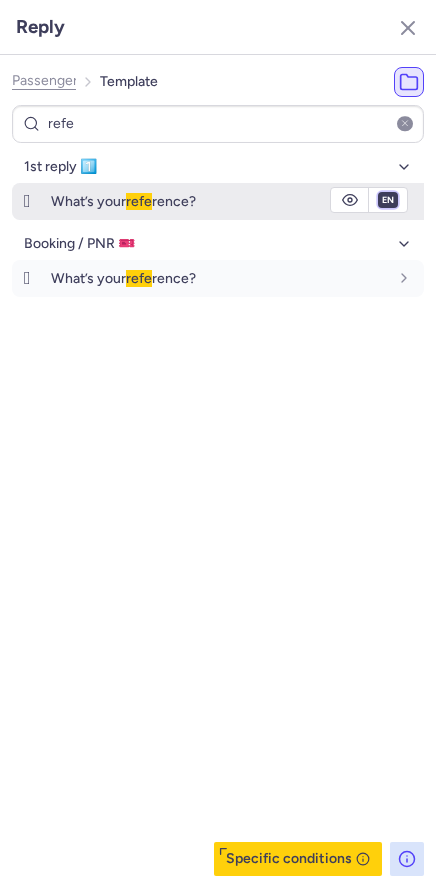 select on "de" 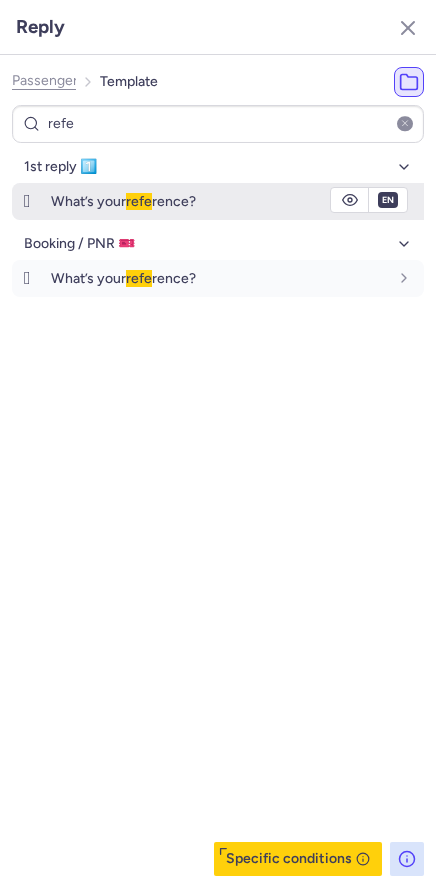 click on "fr en de nl pt es it ru" at bounding box center [388, 200] 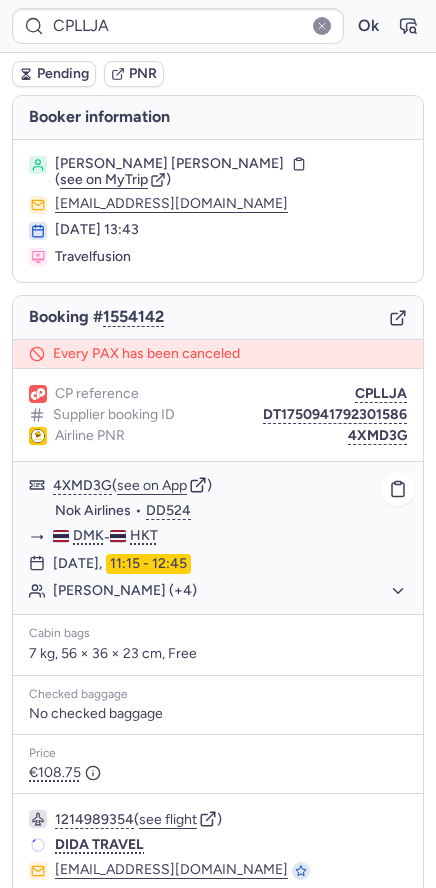 scroll, scrollTop: 90, scrollLeft: 0, axis: vertical 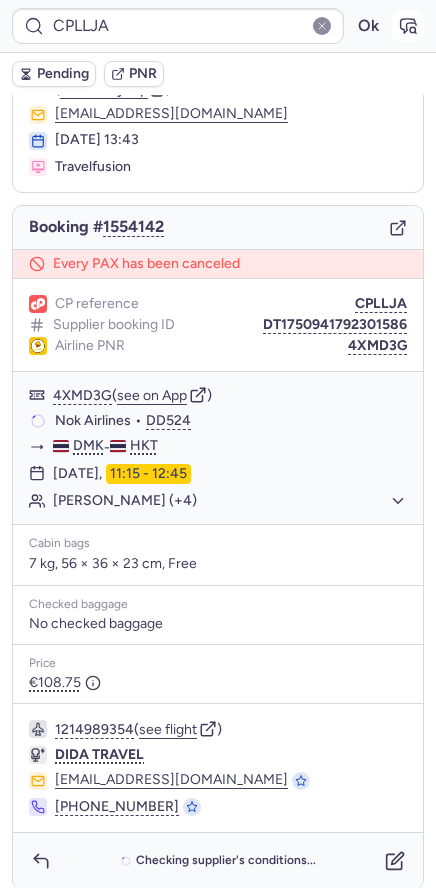 click 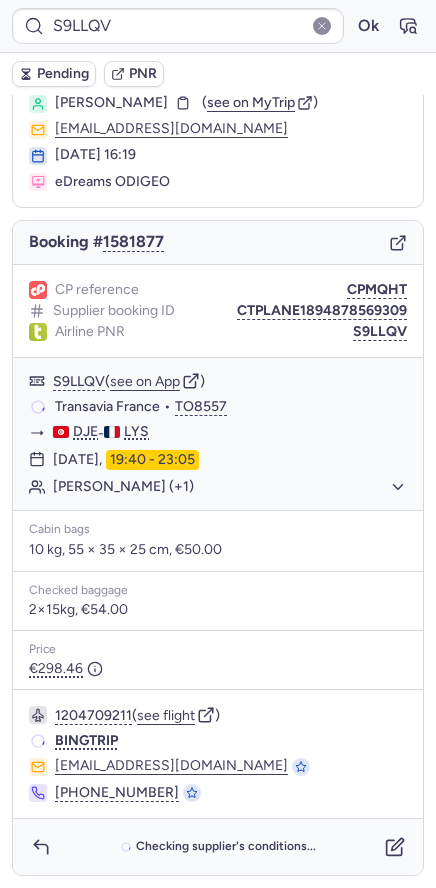 scroll, scrollTop: 60, scrollLeft: 0, axis: vertical 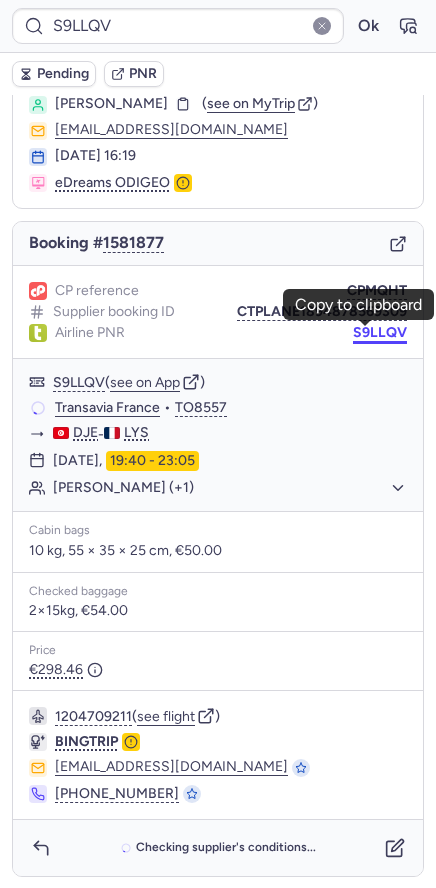 click on "S9LLQV" at bounding box center (380, 333) 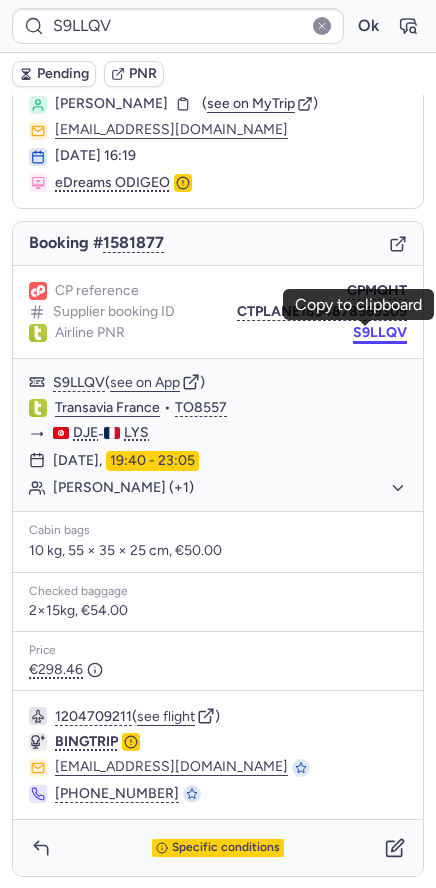 drag, startPoint x: 355, startPoint y: 331, endPoint x: 344, endPoint y: 331, distance: 11 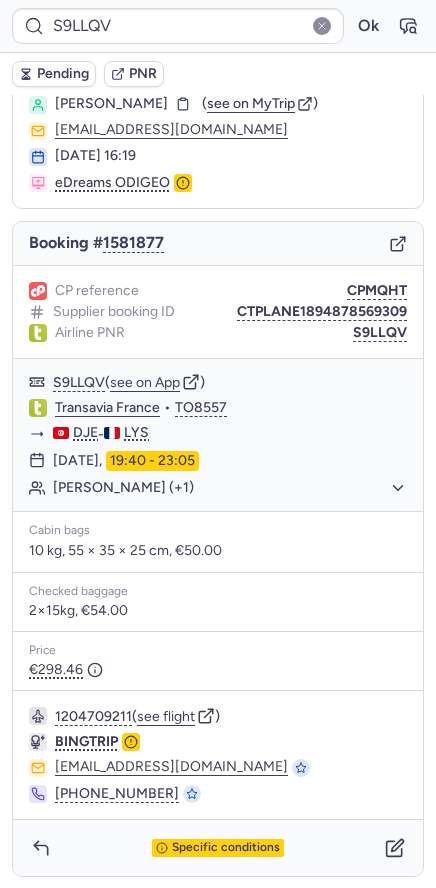 type on "CPGWX9" 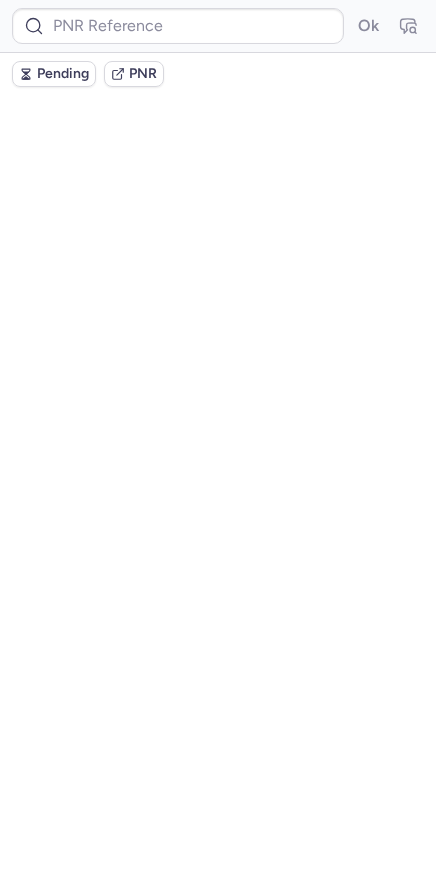 scroll, scrollTop: 0, scrollLeft: 0, axis: both 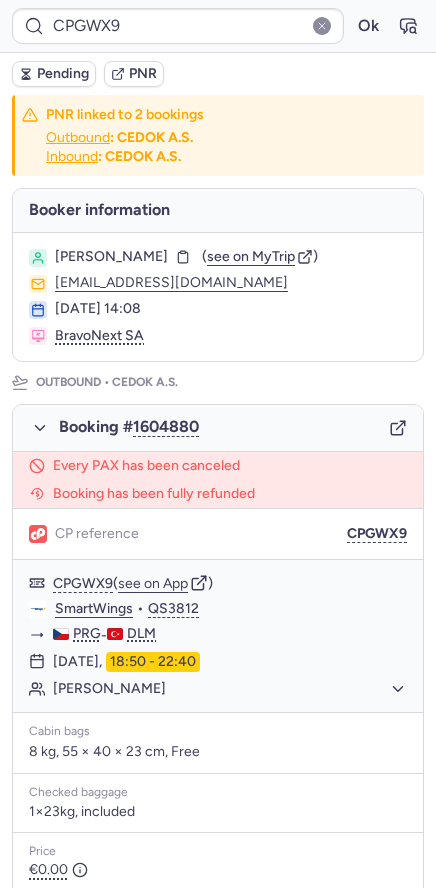 type on "CPQCLU" 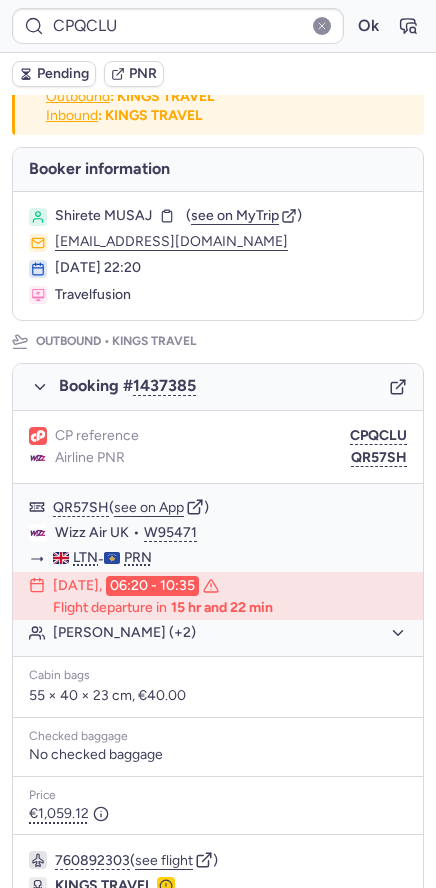 scroll, scrollTop: 0, scrollLeft: 0, axis: both 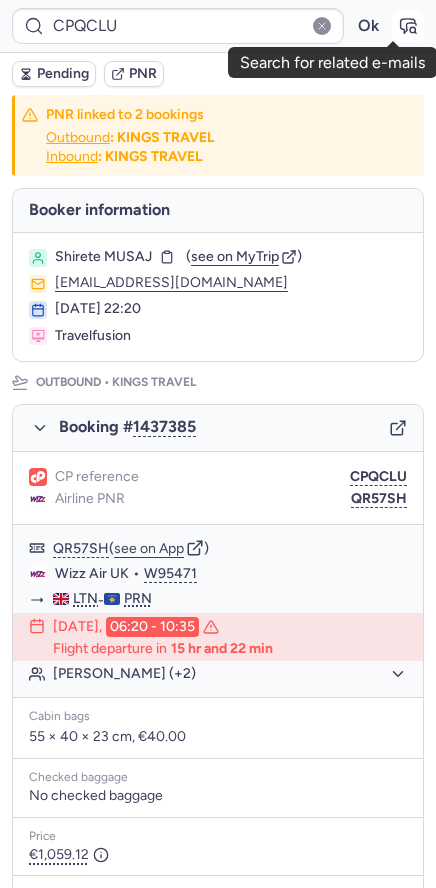 click 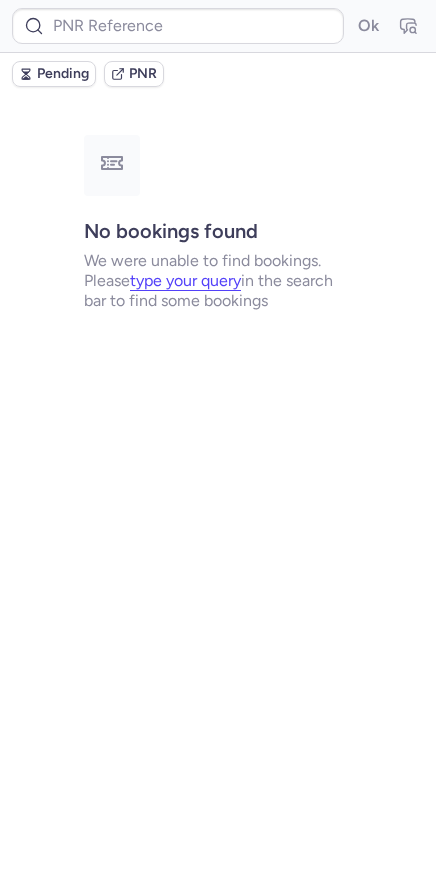 scroll, scrollTop: 0, scrollLeft: 0, axis: both 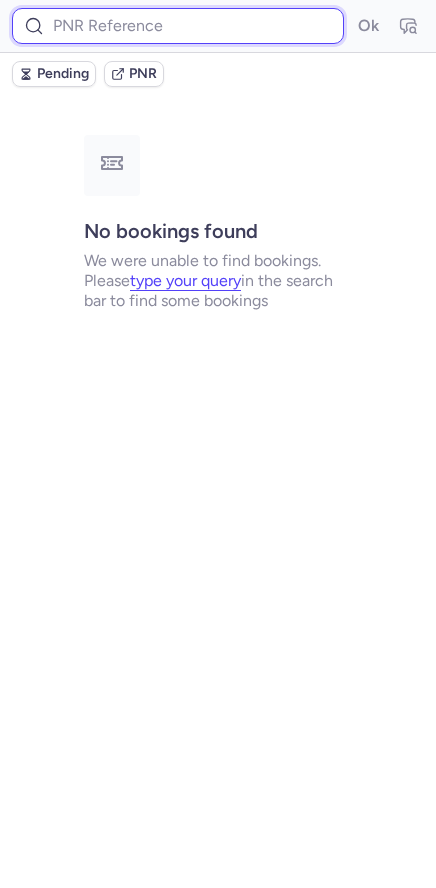 click at bounding box center [178, 26] 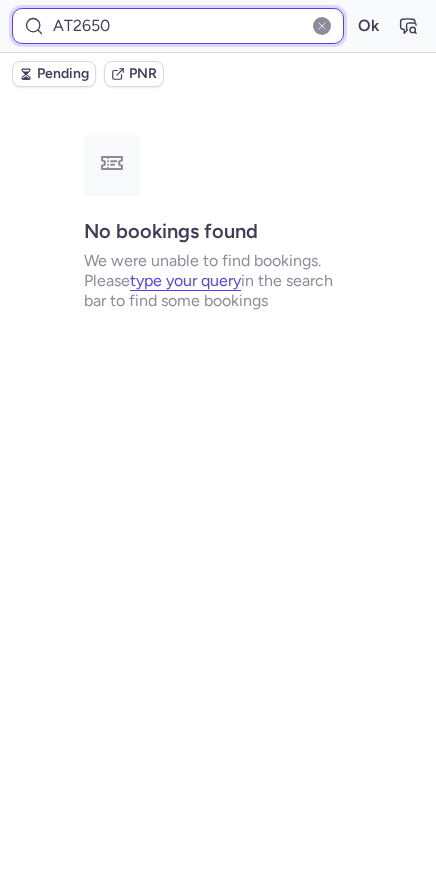type on "AT2650" 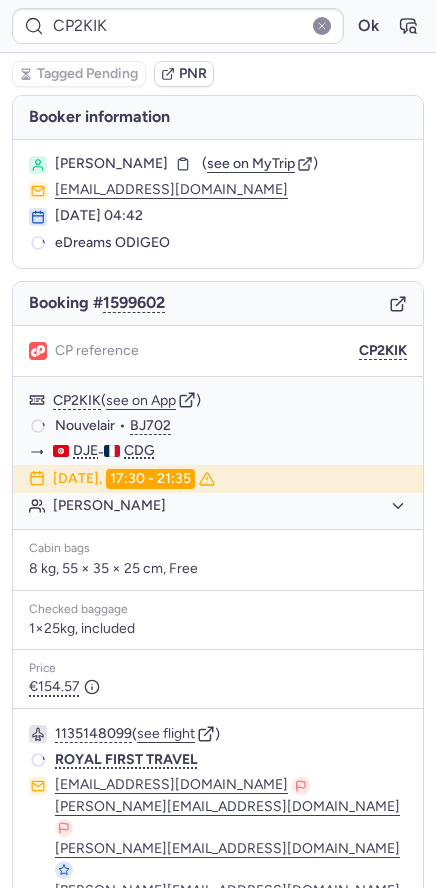 type on "CPRJXS" 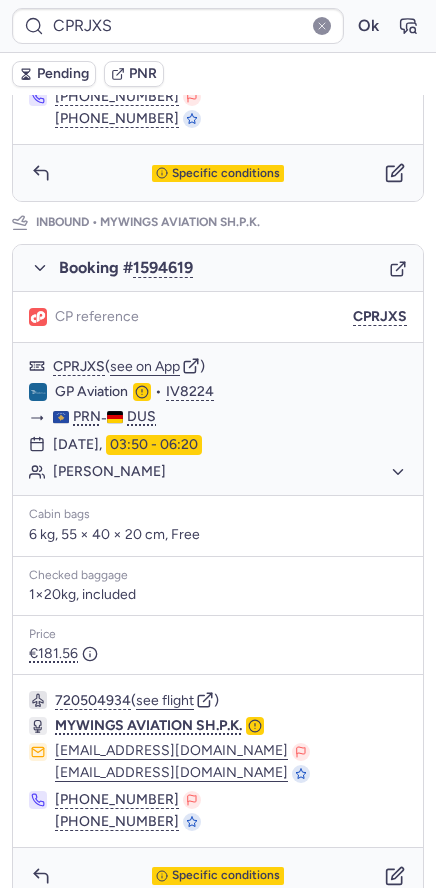 scroll, scrollTop: 911, scrollLeft: 0, axis: vertical 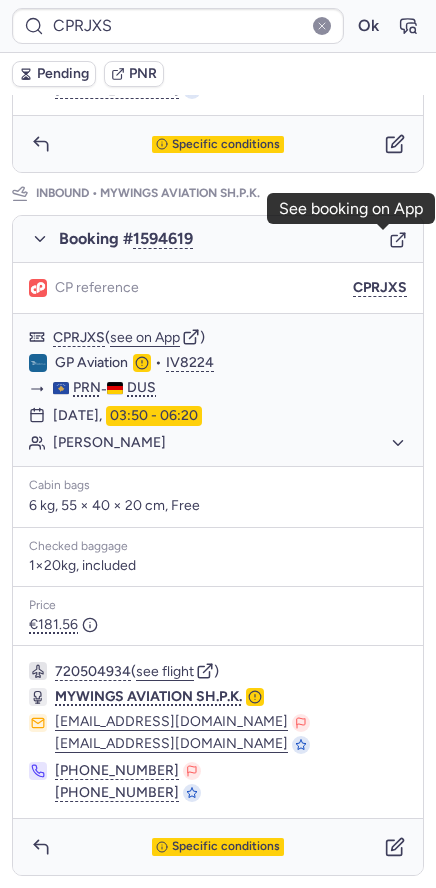 click 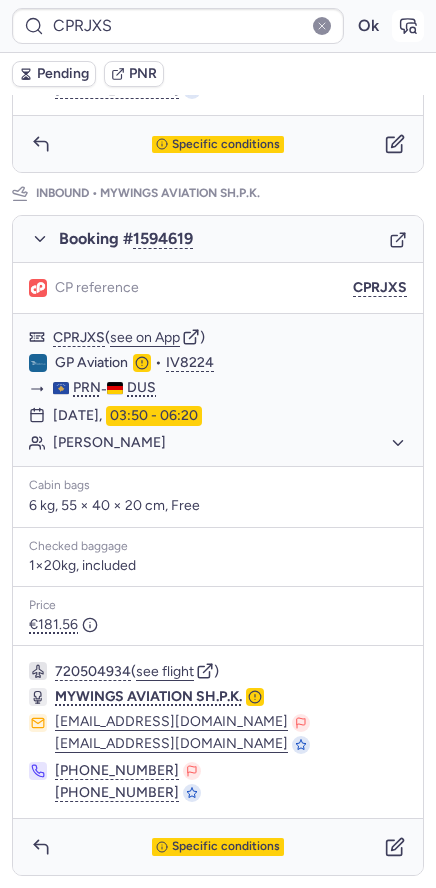 click 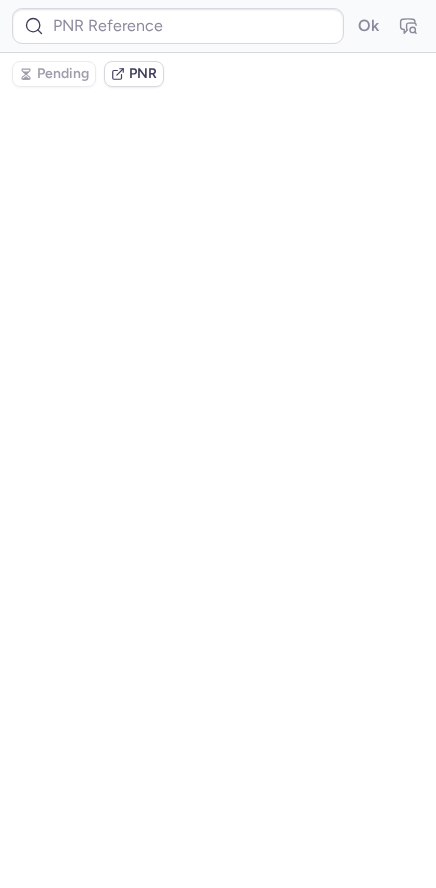 scroll, scrollTop: 0, scrollLeft: 0, axis: both 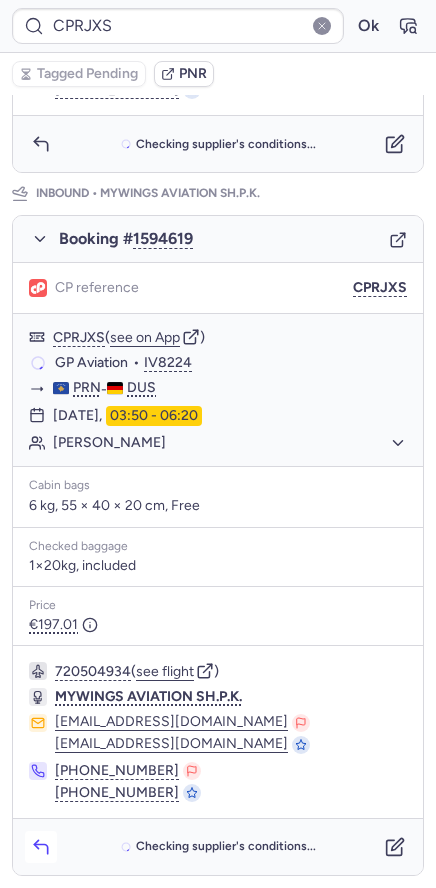 click 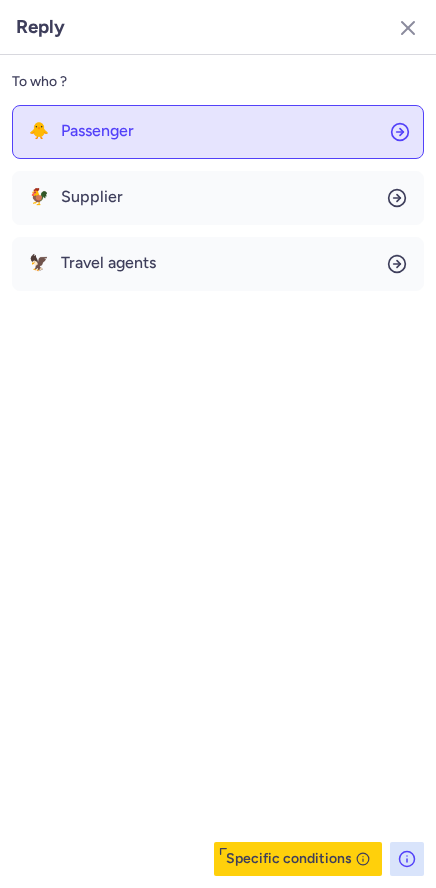 click on "🐥 Passenger" 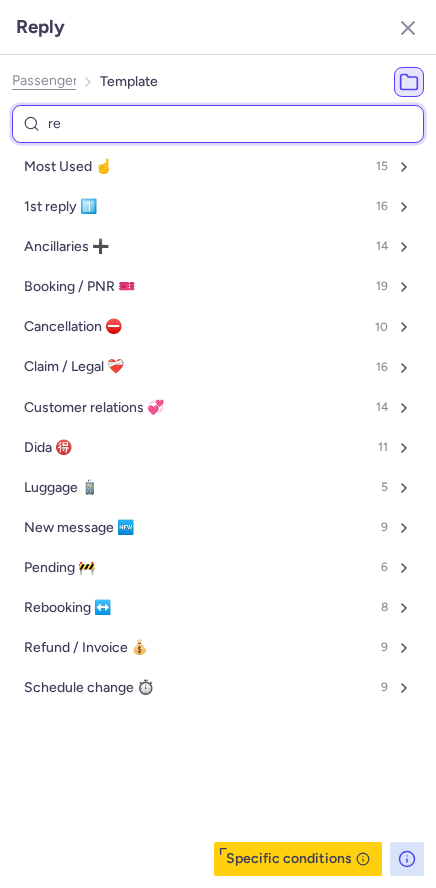 type on "res" 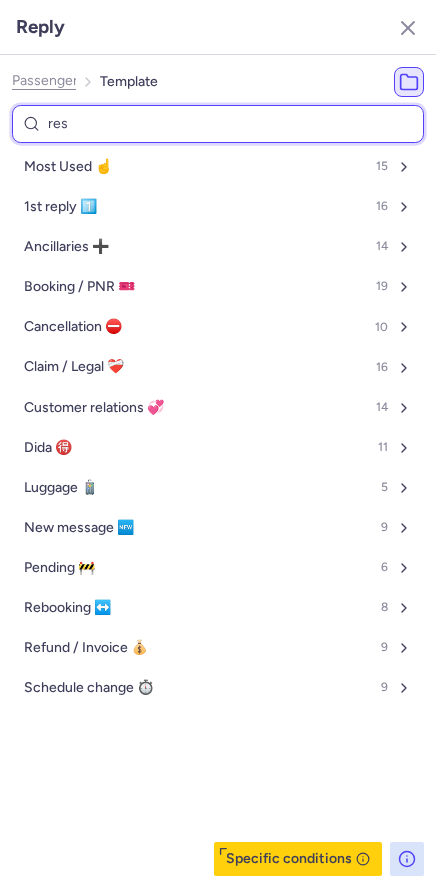 select on "de" 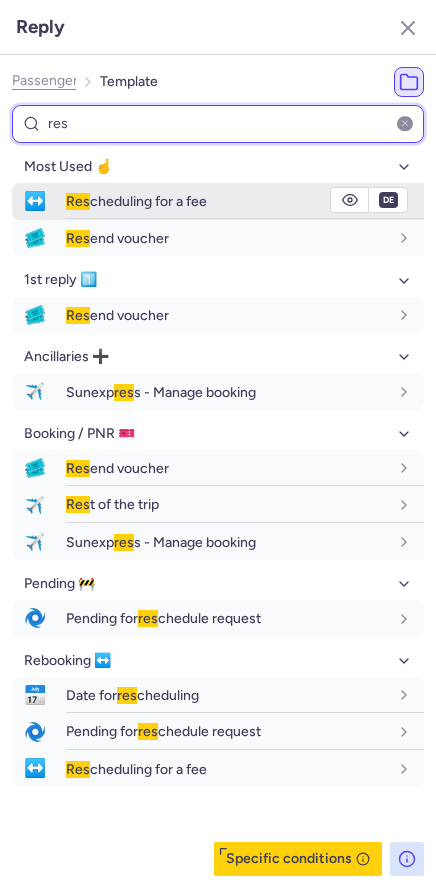 type on "res" 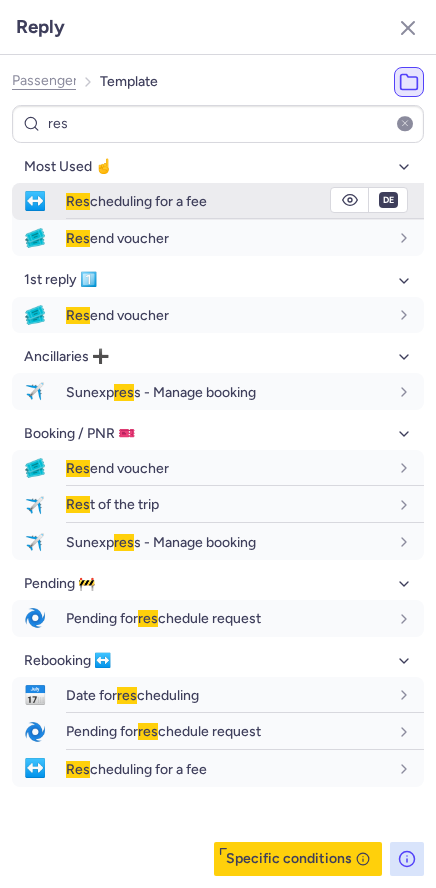 click on "Res cheduling for a fee" at bounding box center (227, 201) 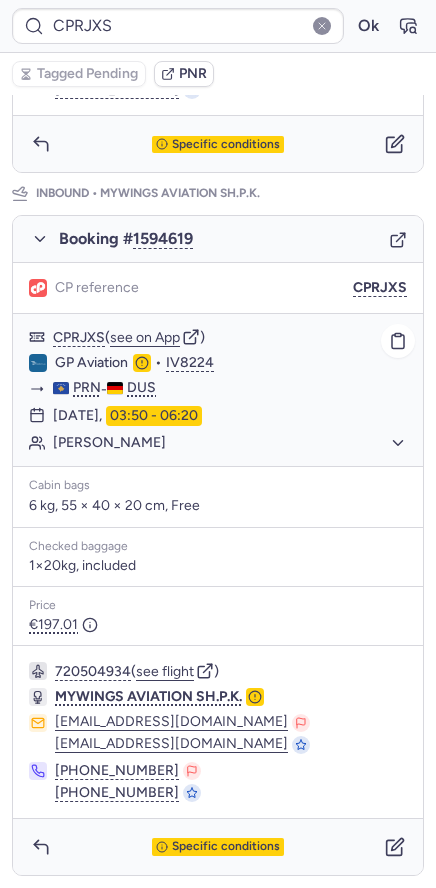 scroll, scrollTop: 0, scrollLeft: 0, axis: both 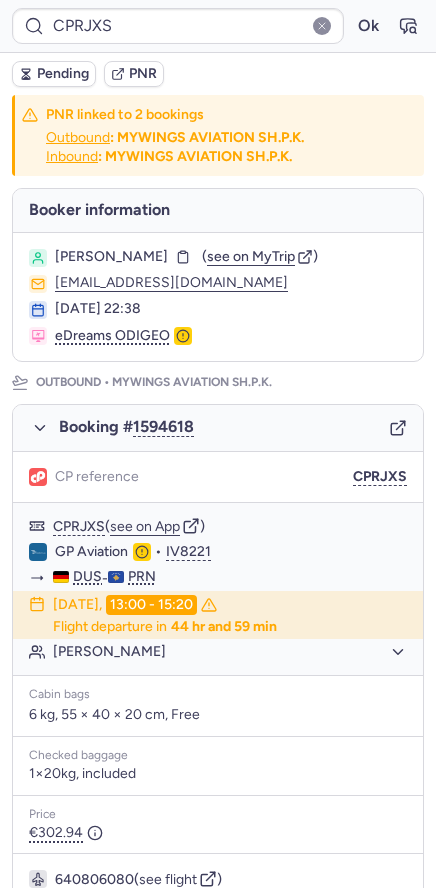 type on "CPEXDR" 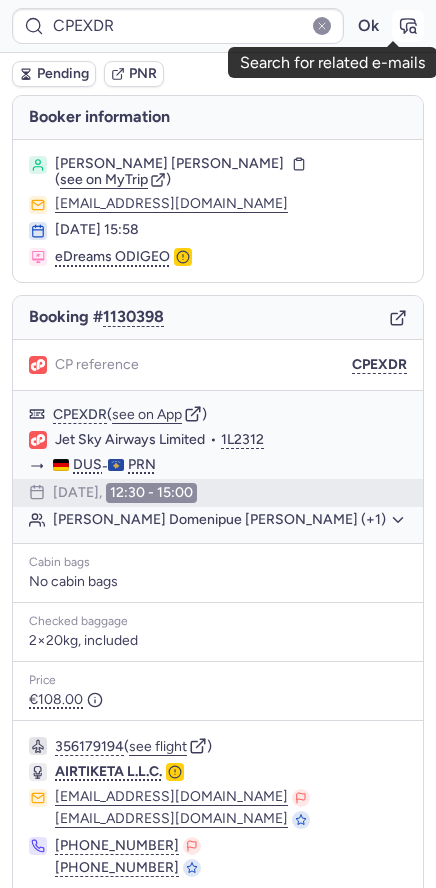 click 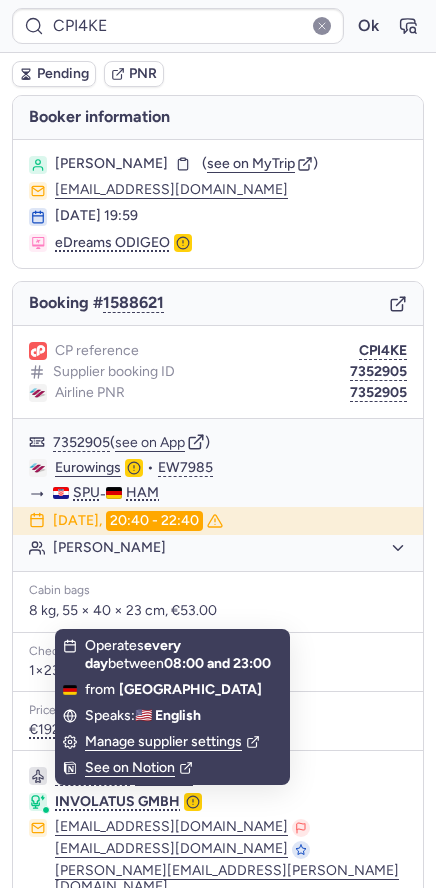 scroll, scrollTop: 167, scrollLeft: 0, axis: vertical 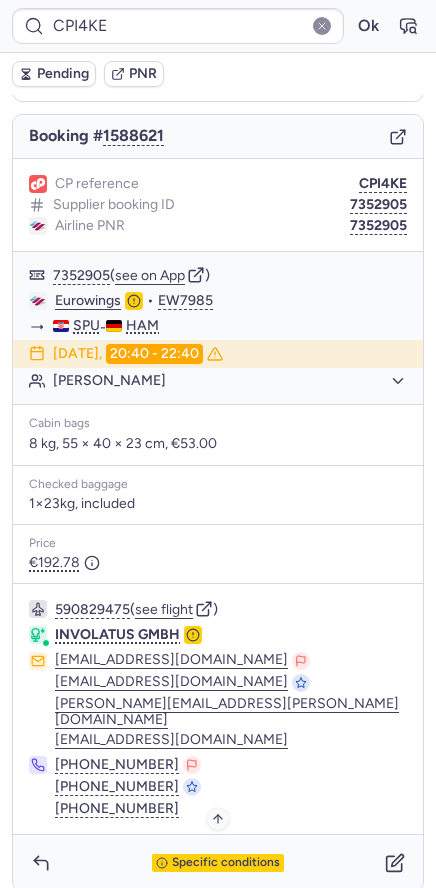 click on "Specific conditions" at bounding box center [226, 863] 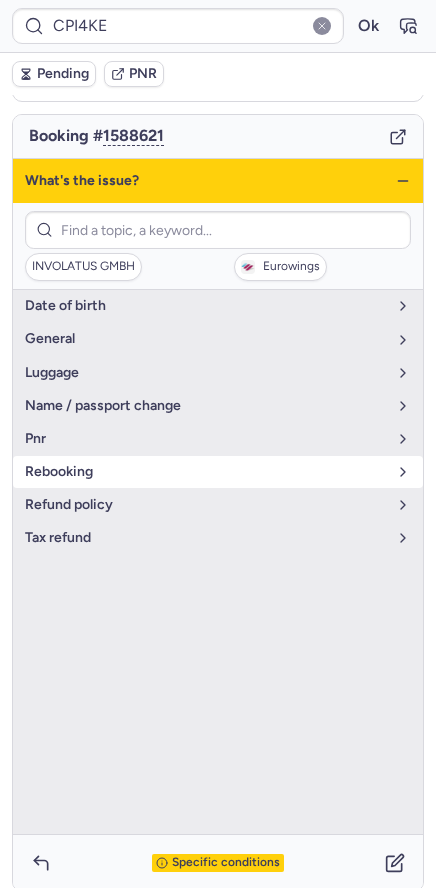 click on "rebooking" at bounding box center (206, 472) 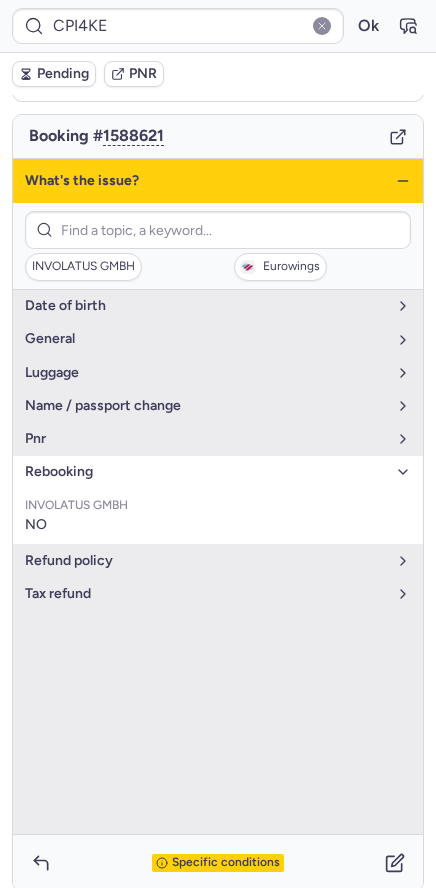 click on "rebooking" at bounding box center (206, 472) 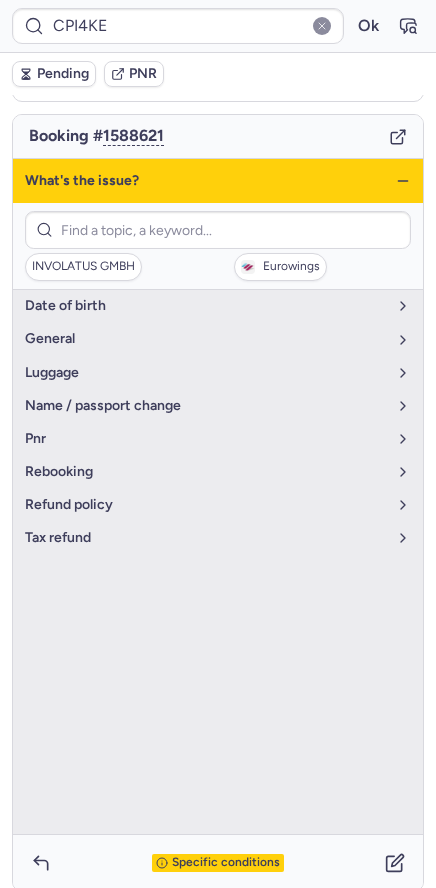 click 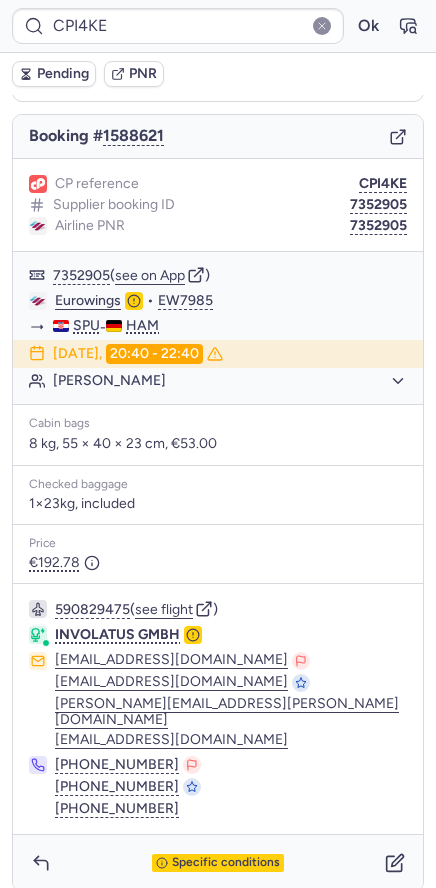 click on "CPI4KE" at bounding box center (383, 184) 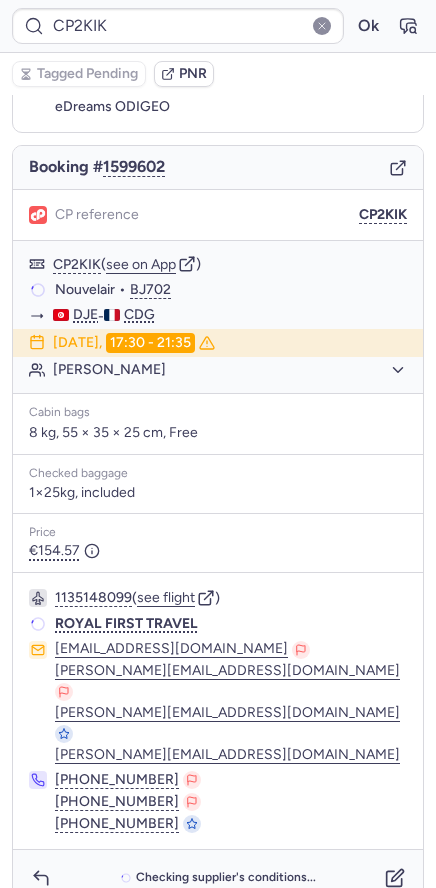 scroll, scrollTop: 127, scrollLeft: 0, axis: vertical 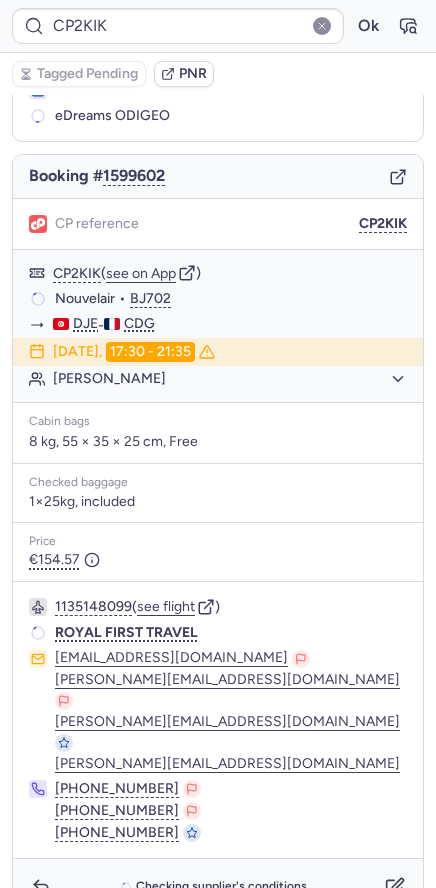 type on "CP5LVT" 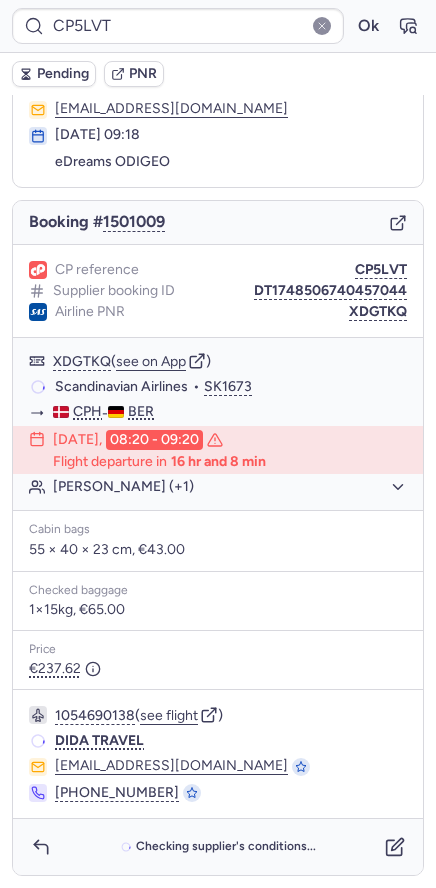 scroll, scrollTop: 80, scrollLeft: 0, axis: vertical 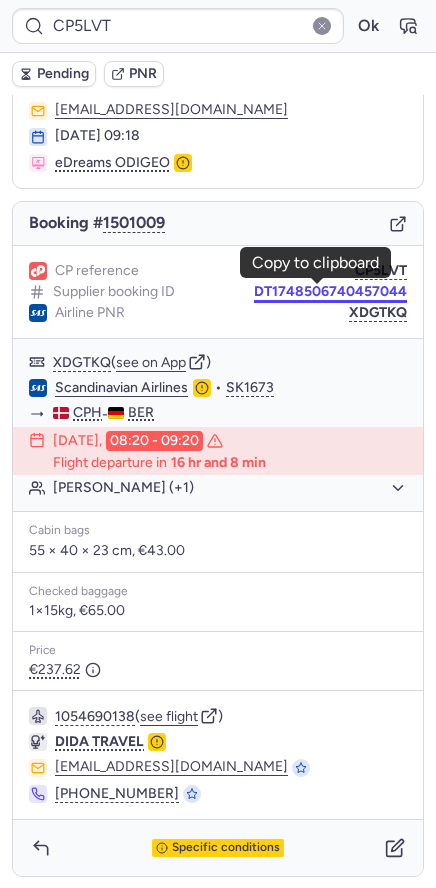 click on "DT1748506740457044" at bounding box center (330, 292) 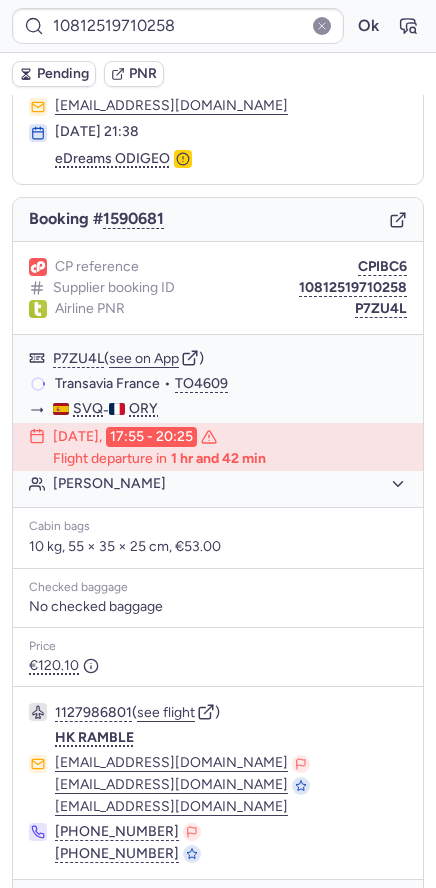 scroll, scrollTop: 145, scrollLeft: 0, axis: vertical 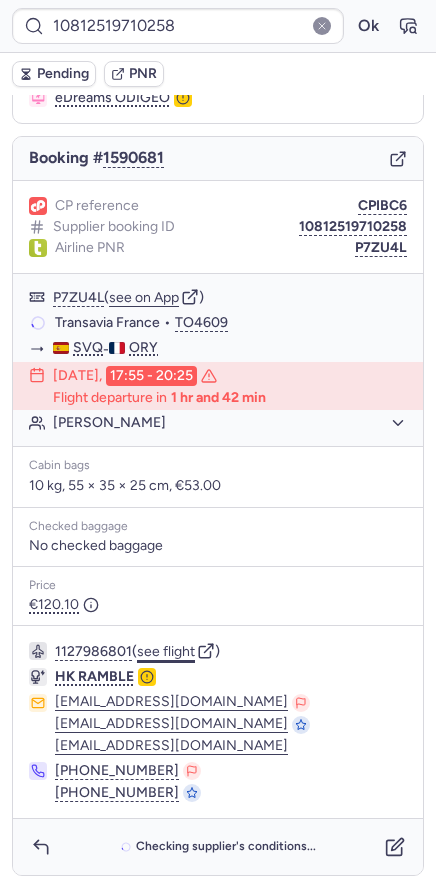 click on "see flight" 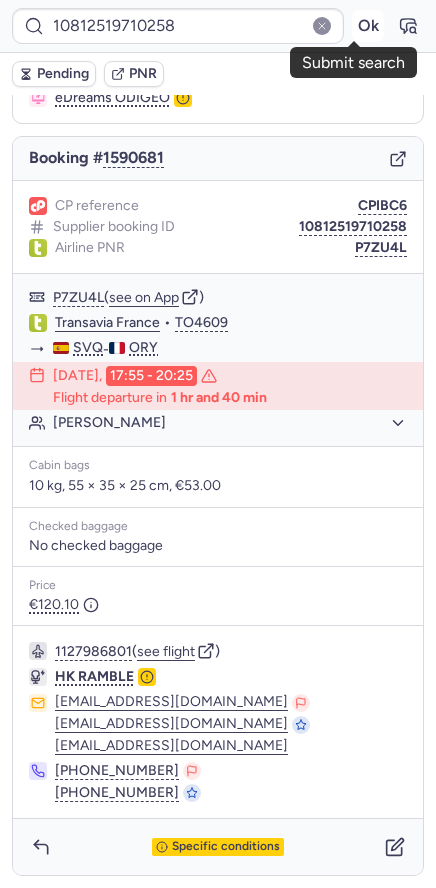 click on "Ok" at bounding box center (368, 26) 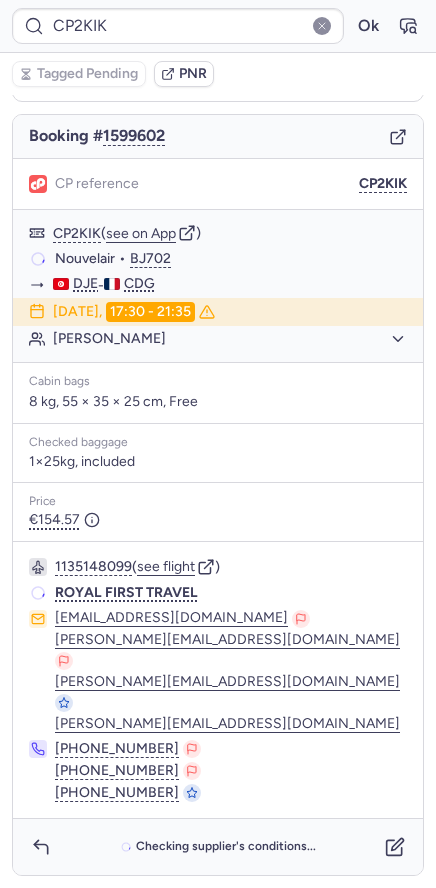 scroll, scrollTop: 127, scrollLeft: 0, axis: vertical 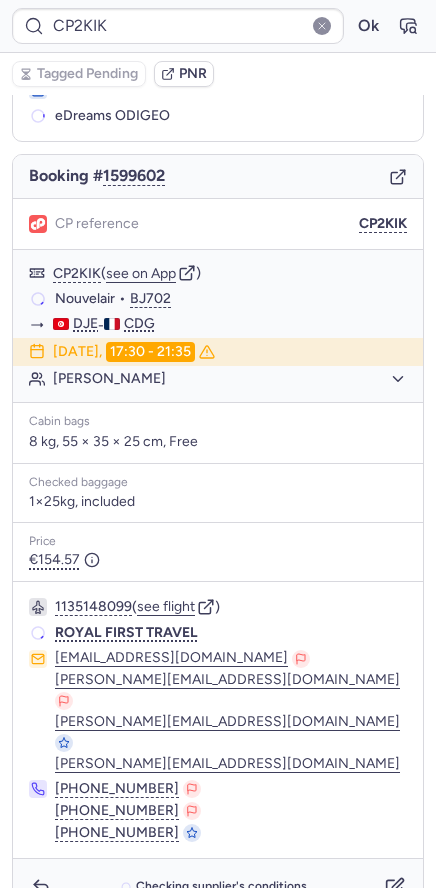 type on "CPWRTL" 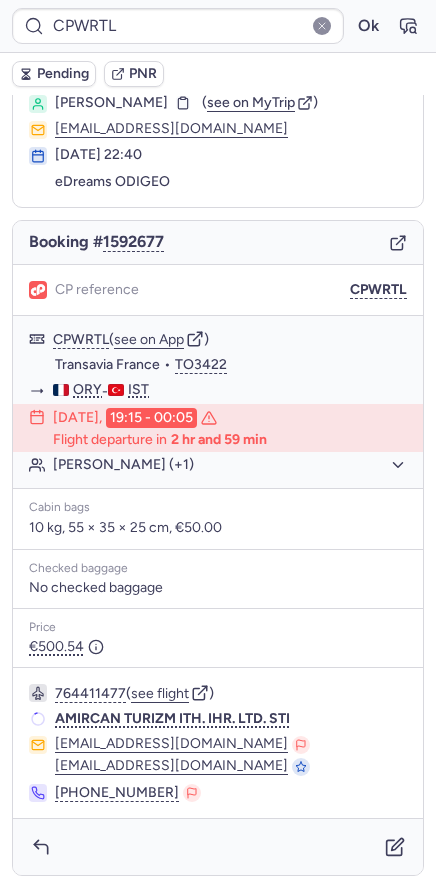 scroll, scrollTop: 61, scrollLeft: 0, axis: vertical 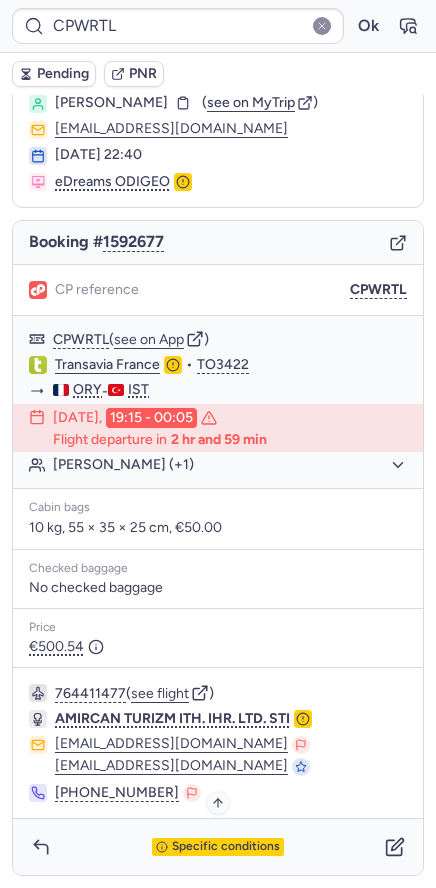click on "Specific conditions" at bounding box center (226, 847) 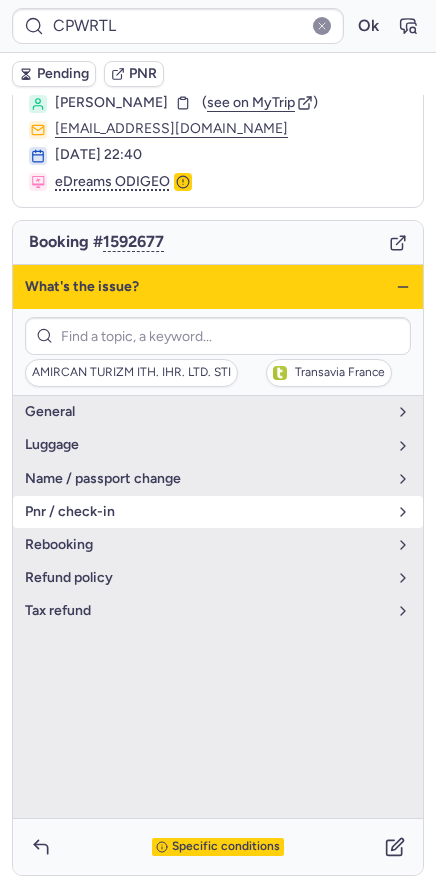 click on "pnr / check-in" at bounding box center (206, 512) 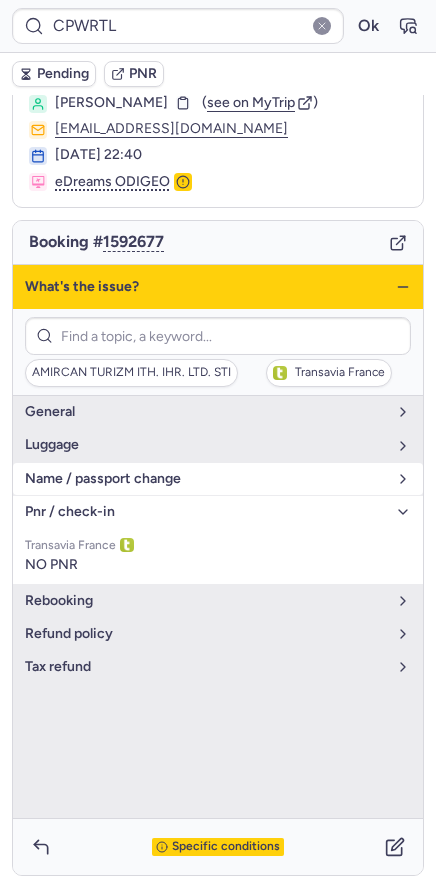click on "name / passport change" at bounding box center [206, 479] 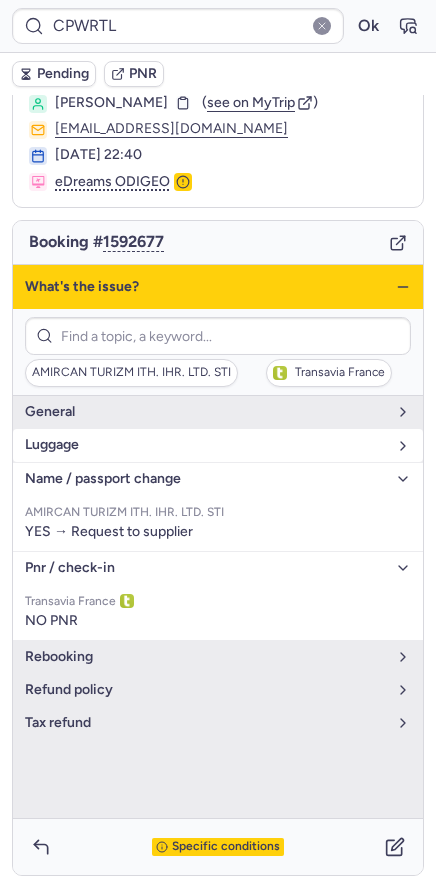 click on "luggage" at bounding box center [218, 445] 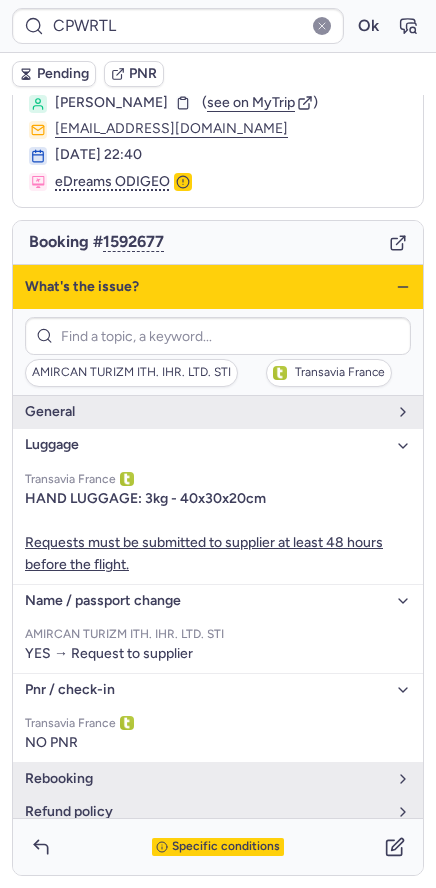 click on "name / passport change" at bounding box center [206, 601] 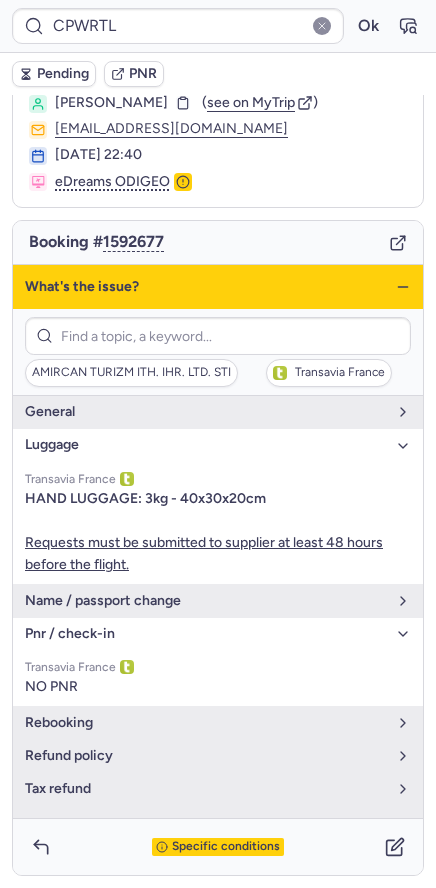 click on "pnr / check-in" at bounding box center [206, 634] 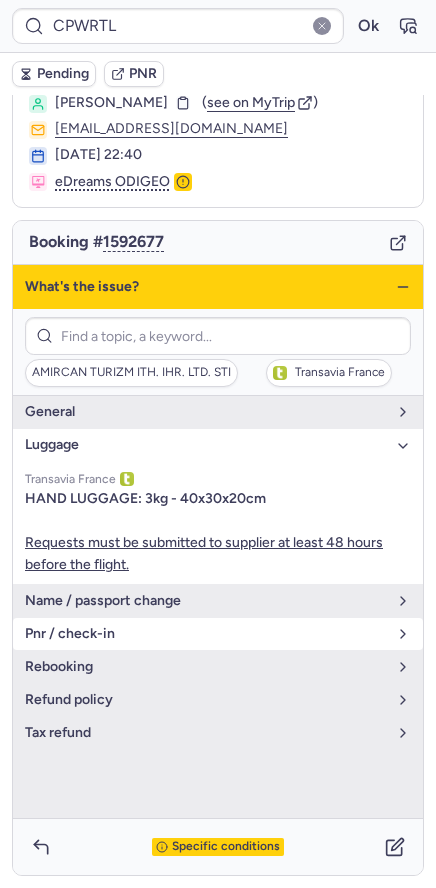 click on "pnr / check-in" at bounding box center [206, 634] 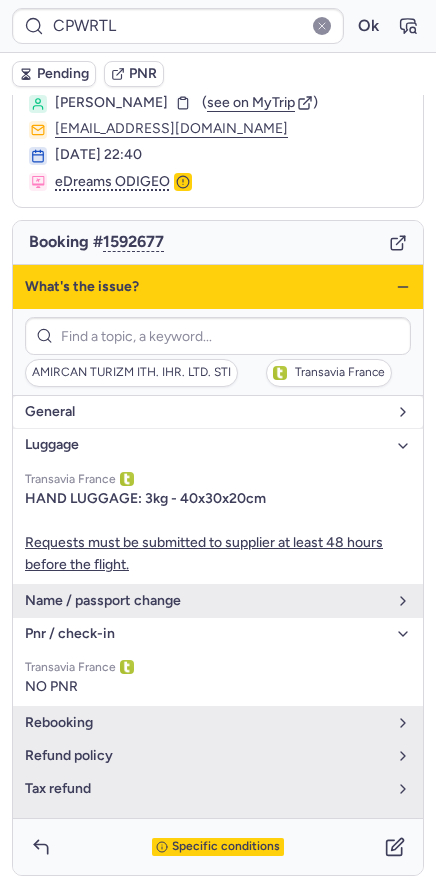 click on "general" at bounding box center (206, 412) 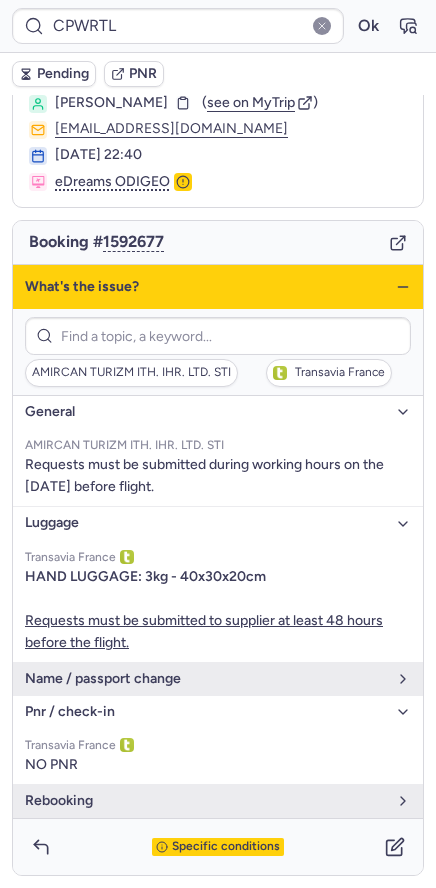 scroll, scrollTop: 1, scrollLeft: 0, axis: vertical 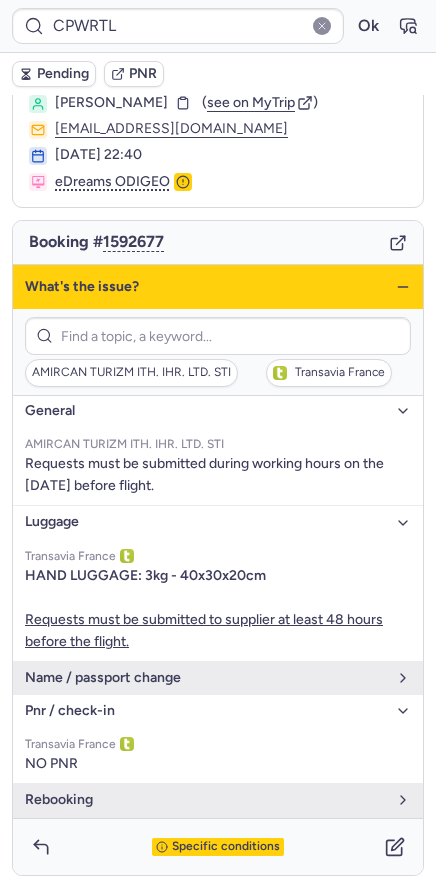 click 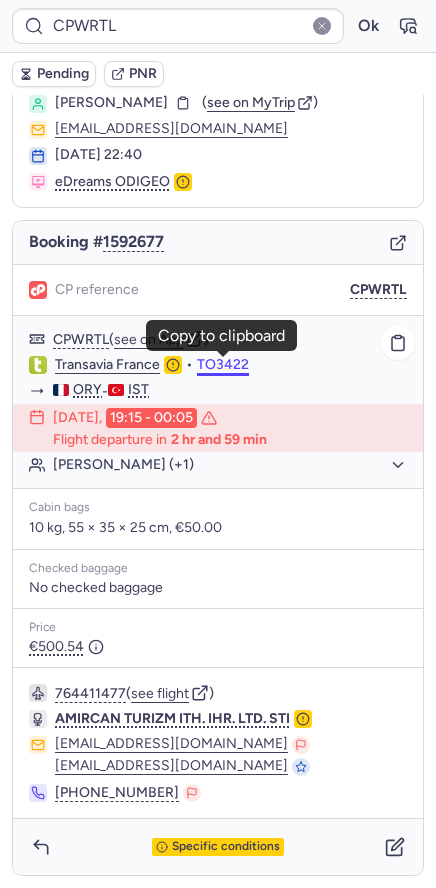 click on "TO3422" at bounding box center [223, 365] 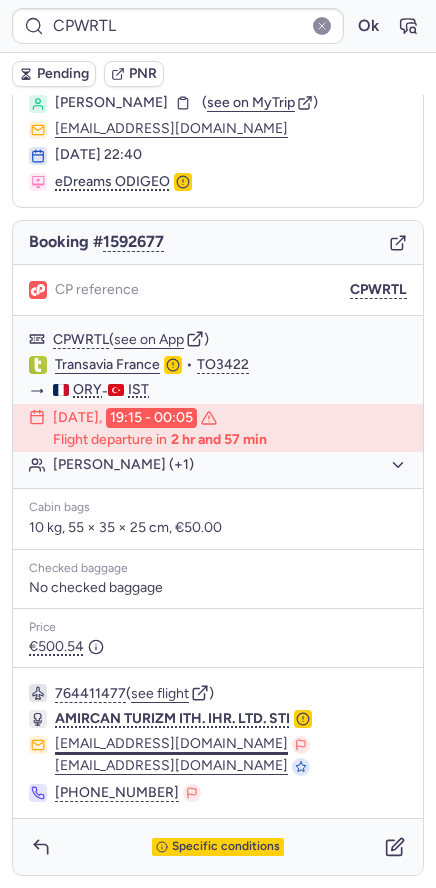 drag, startPoint x: 56, startPoint y: 740, endPoint x: 188, endPoint y: 743, distance: 132.03409 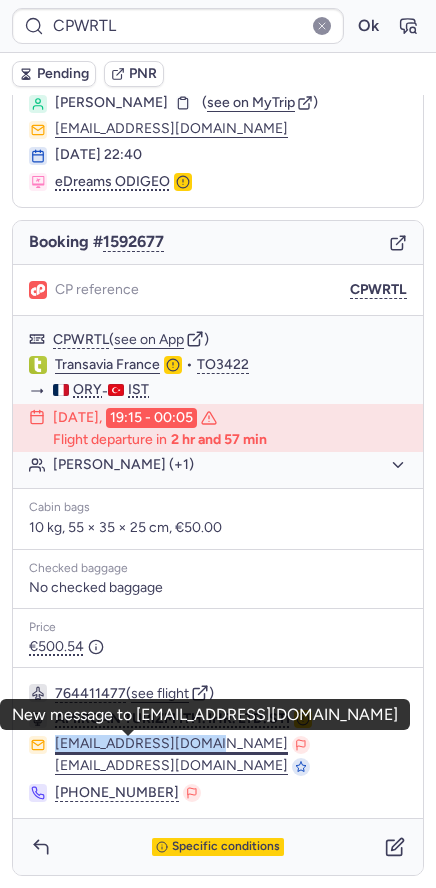 drag, startPoint x: 54, startPoint y: 739, endPoint x: 197, endPoint y: 737, distance: 143.01399 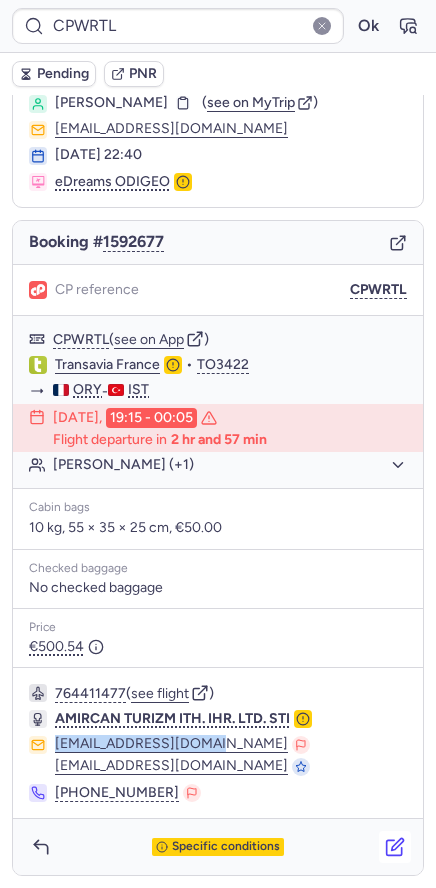 click 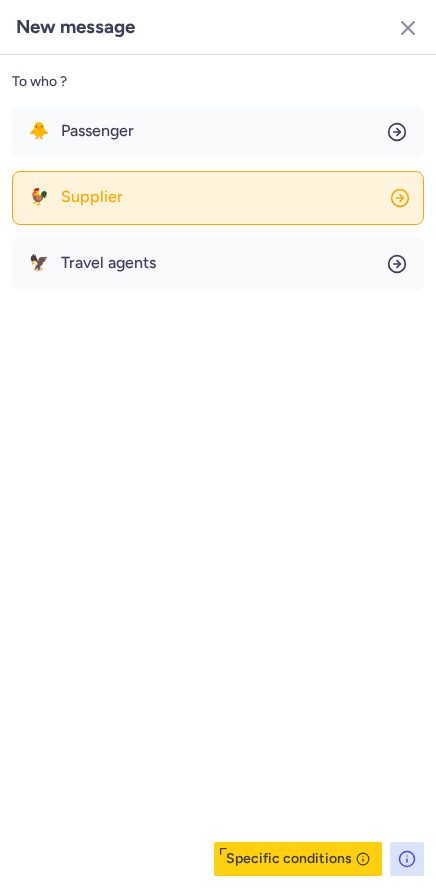 click on "Supplier" at bounding box center (92, 197) 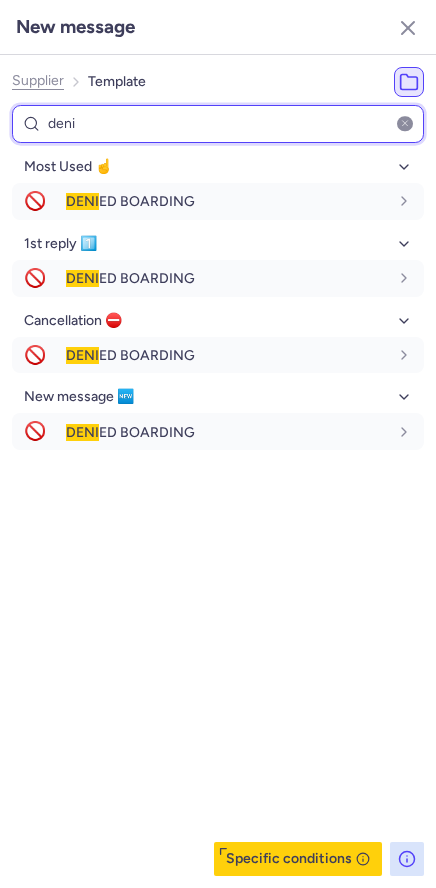 type on "deni" 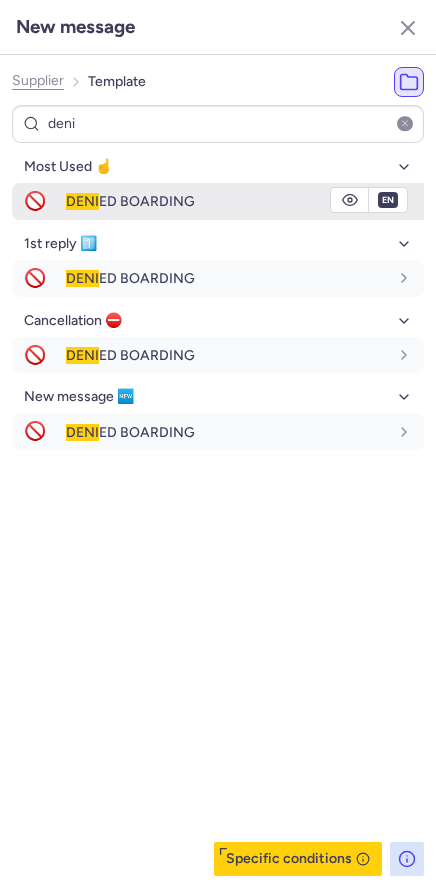click on "DENI ED BOARDING" at bounding box center (130, 201) 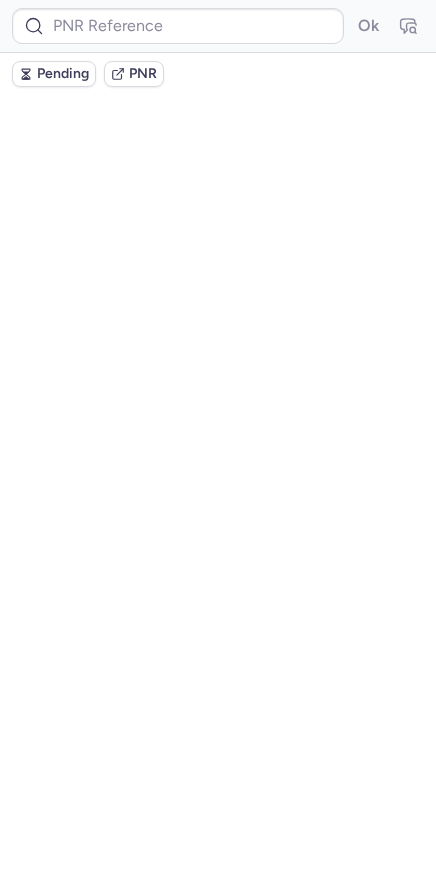 scroll, scrollTop: 0, scrollLeft: 0, axis: both 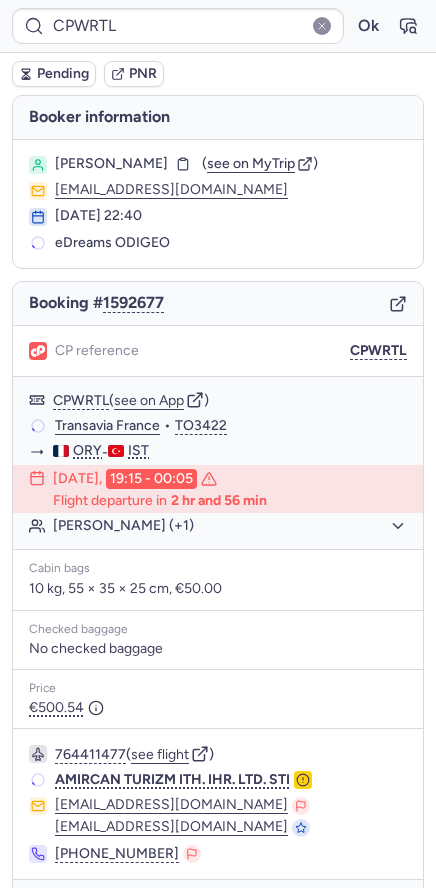 click on "Pending" at bounding box center [63, 74] 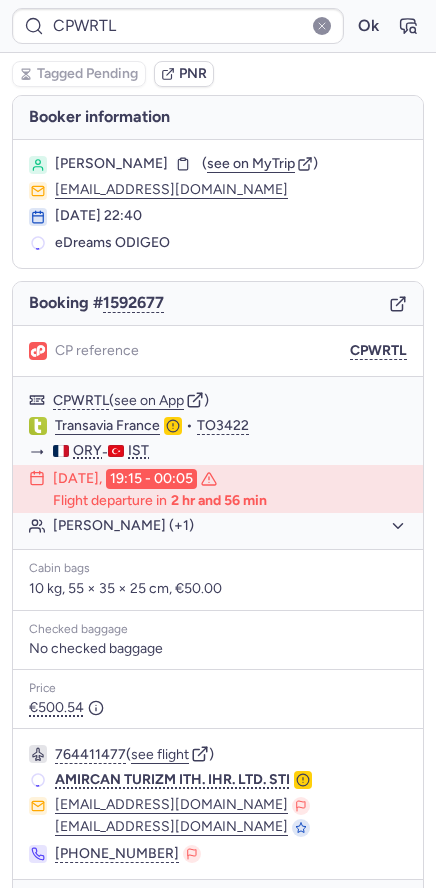type on "CPFVQY" 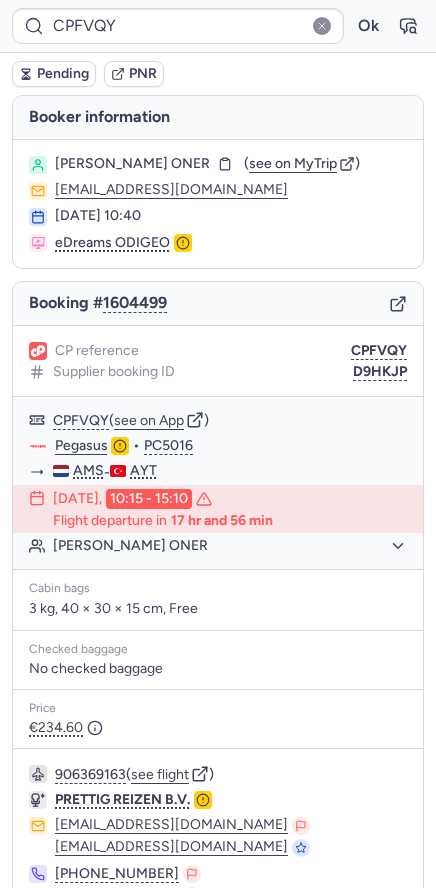 scroll, scrollTop: 103, scrollLeft: 0, axis: vertical 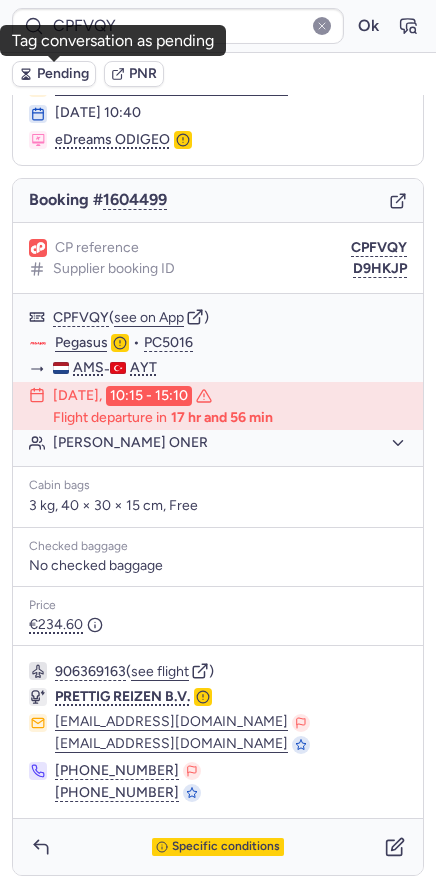click on "Pending" at bounding box center [63, 74] 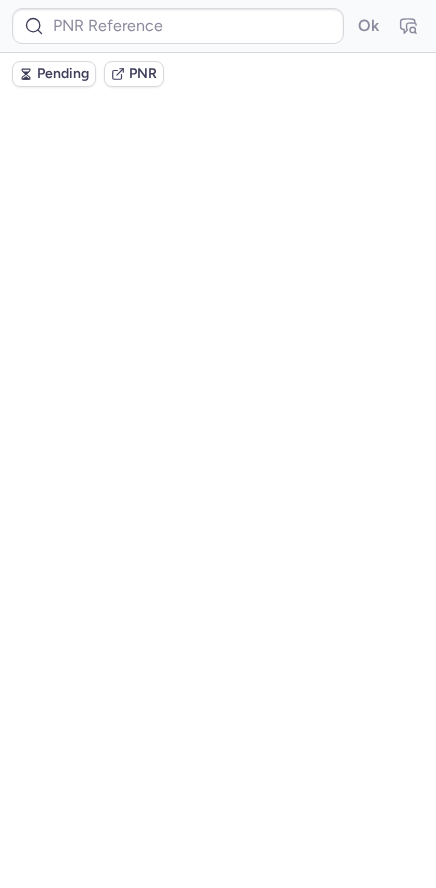 scroll, scrollTop: 0, scrollLeft: 0, axis: both 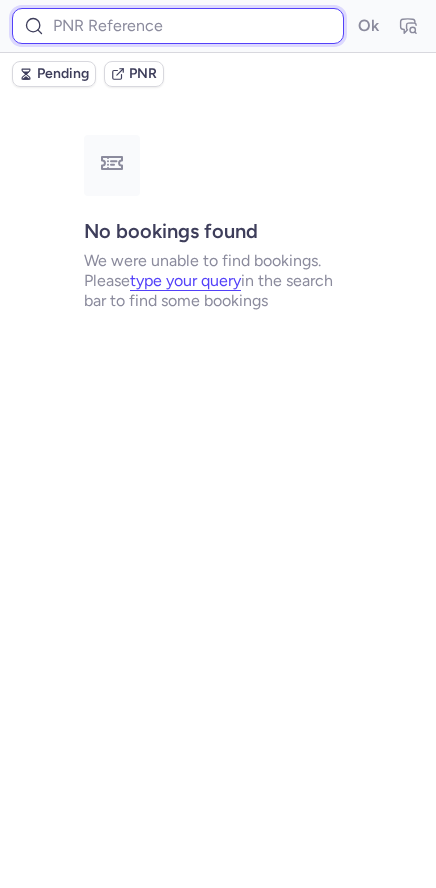 click at bounding box center [178, 26] 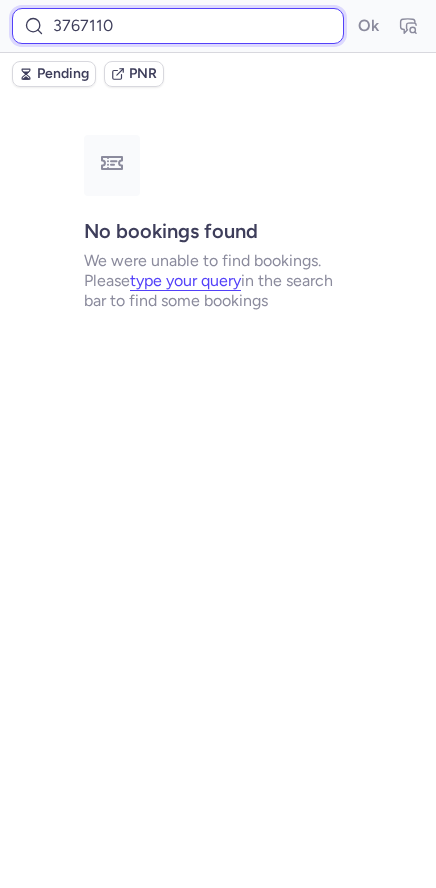 type on "3767110" 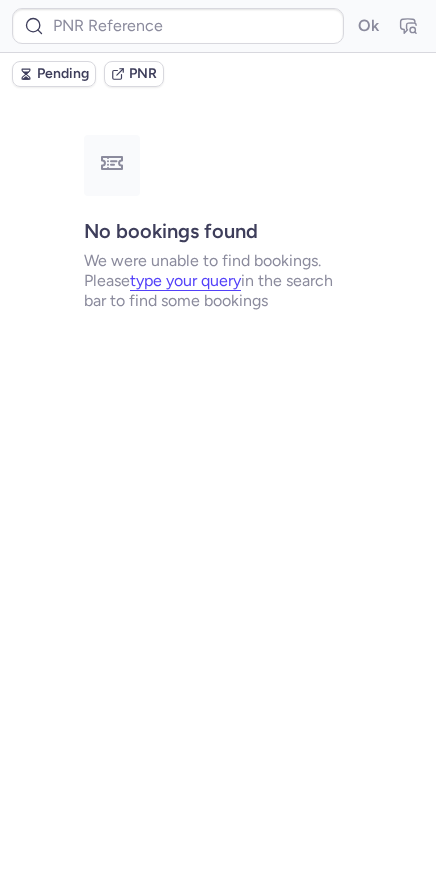 type on "CP2KIK" 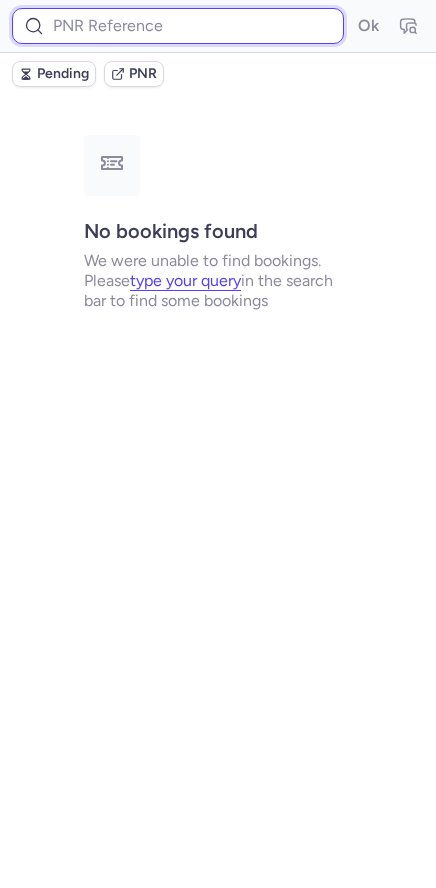 click at bounding box center (178, 26) 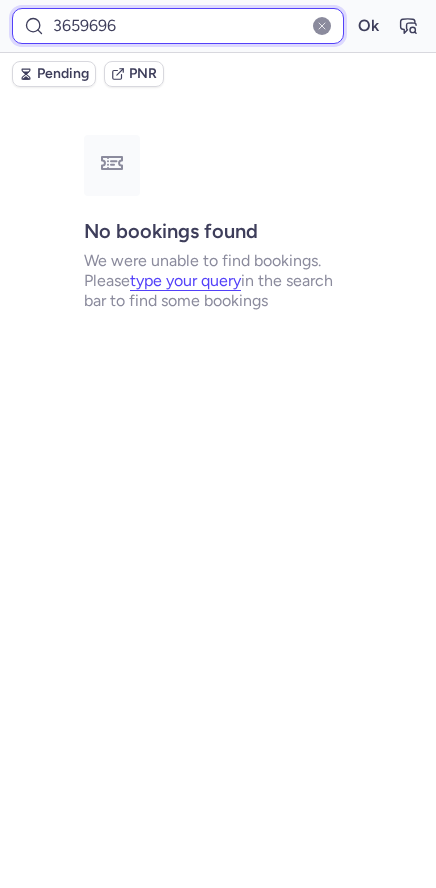 type on "3659696" 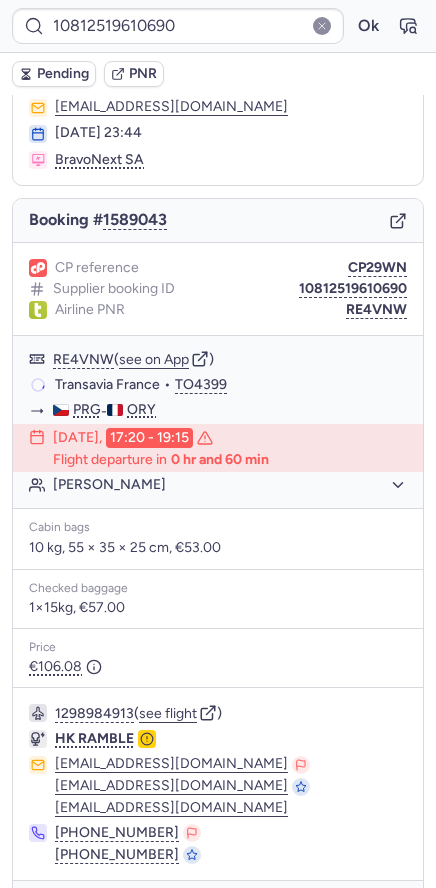 scroll, scrollTop: 145, scrollLeft: 0, axis: vertical 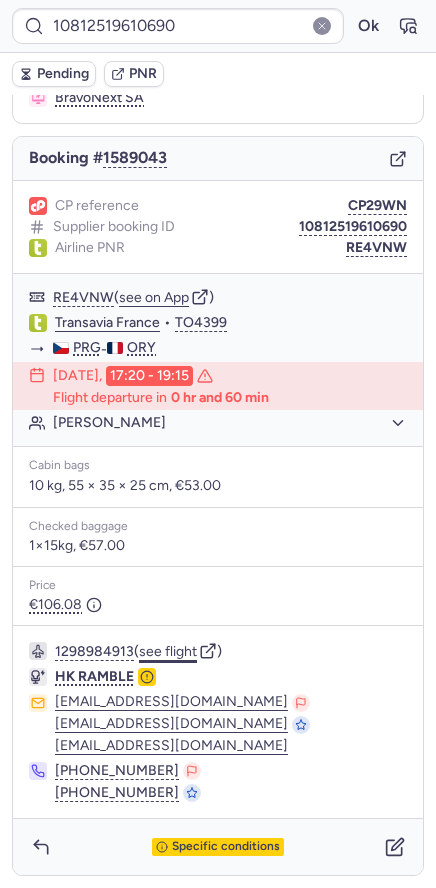 click on "see flight" 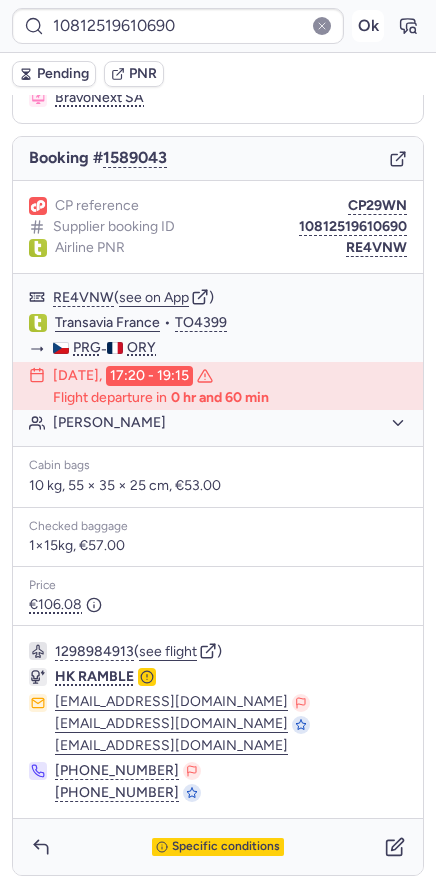 click on "Ok" at bounding box center [368, 26] 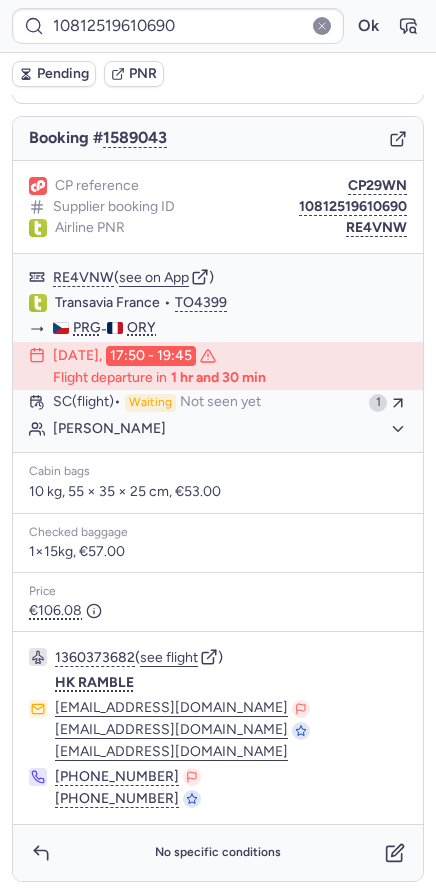 scroll, scrollTop: 145, scrollLeft: 0, axis: vertical 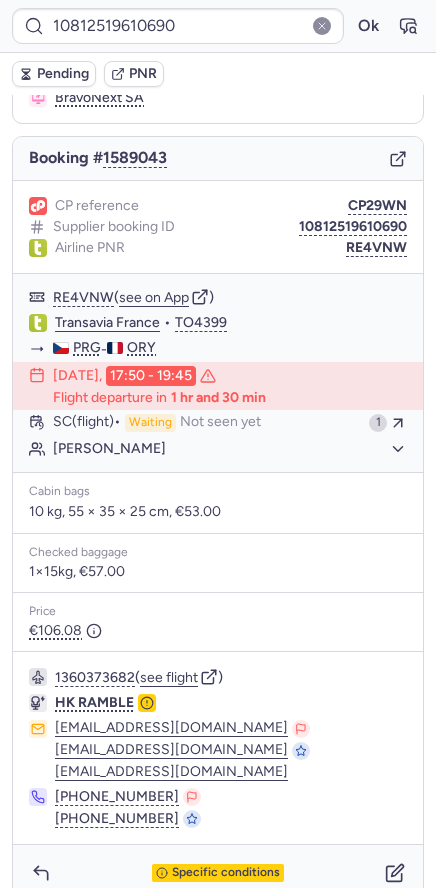 type on "CP2KIK" 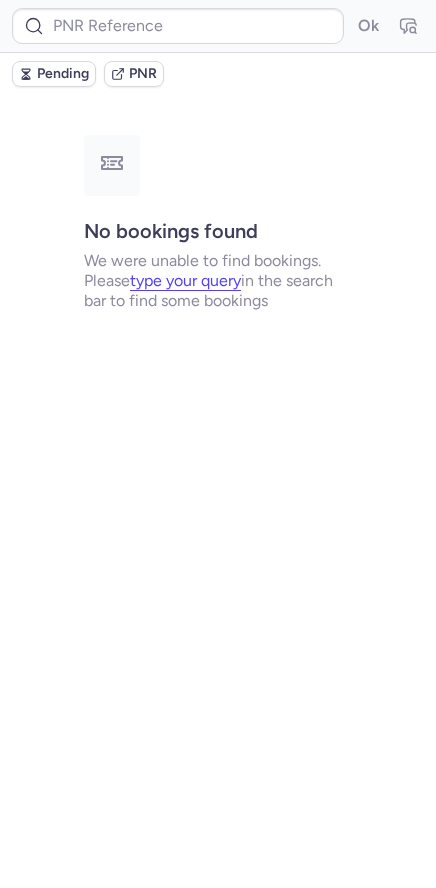 scroll, scrollTop: 0, scrollLeft: 0, axis: both 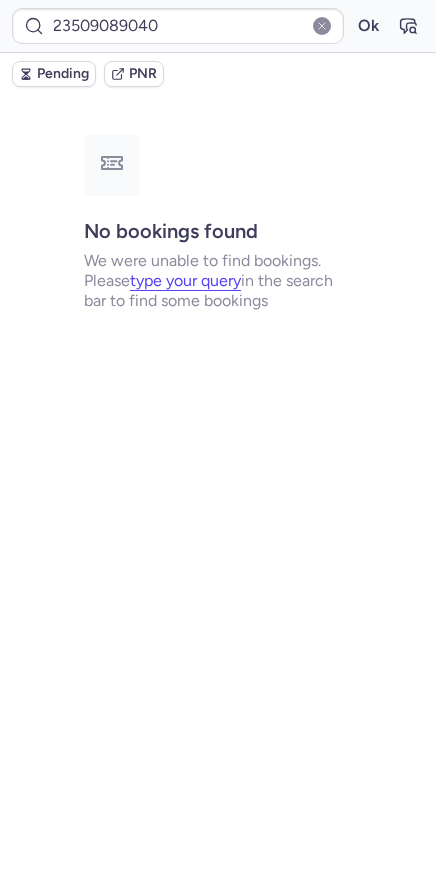 type on "CPCVIH" 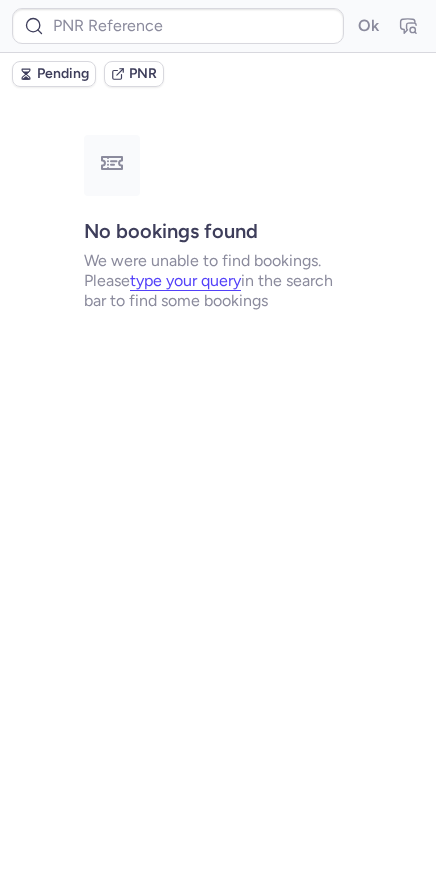type on "CPCVIH" 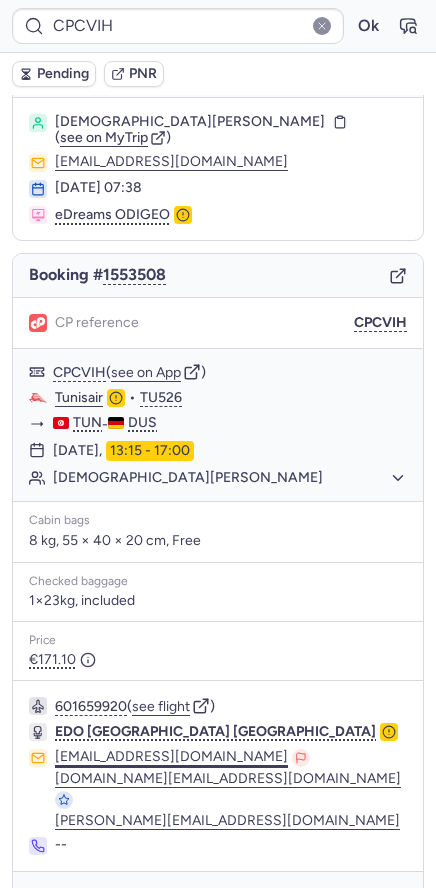 scroll, scrollTop: 61, scrollLeft: 0, axis: vertical 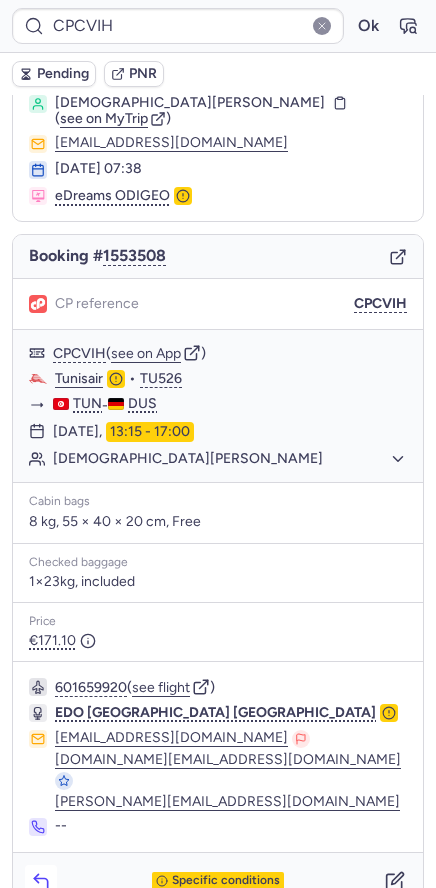click 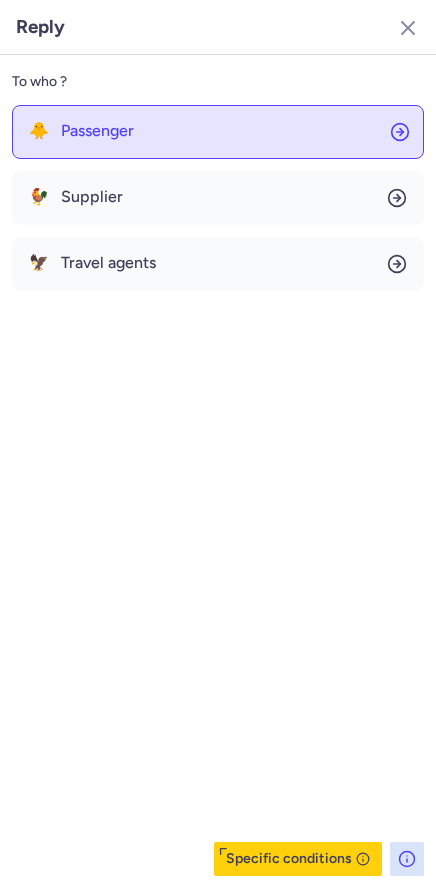 click on "🐥 Passenger" 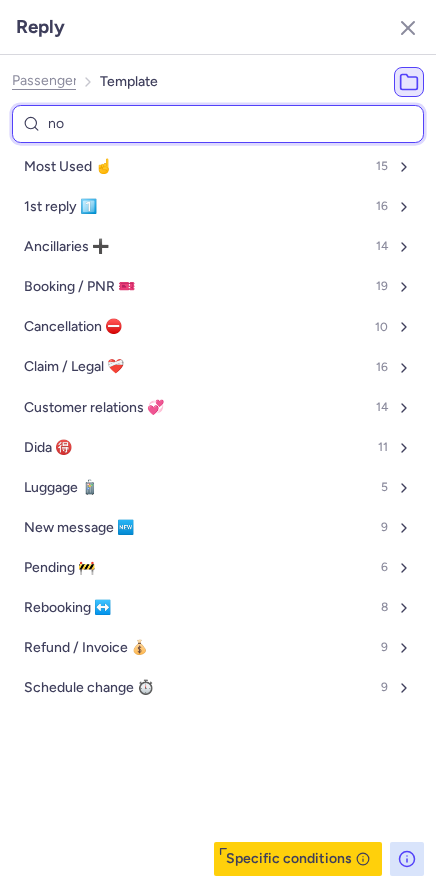 type on "non" 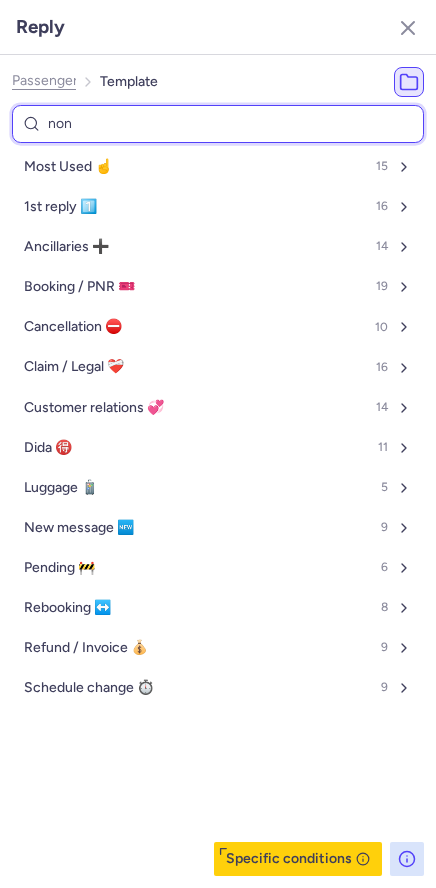 select on "en" 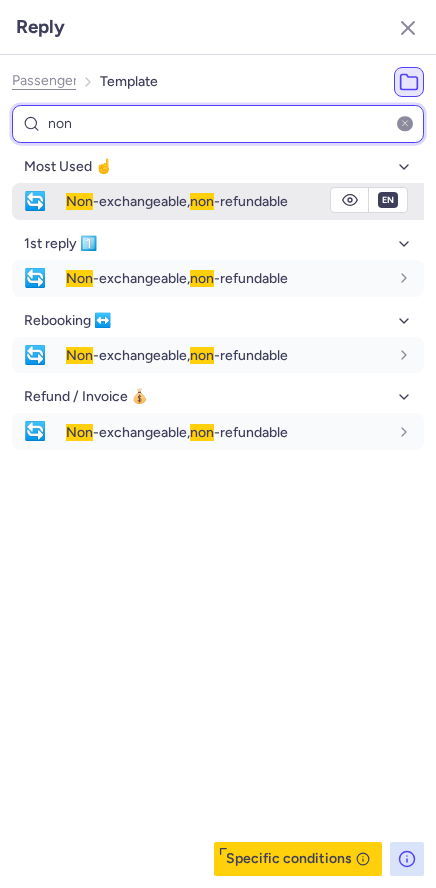 type on "non" 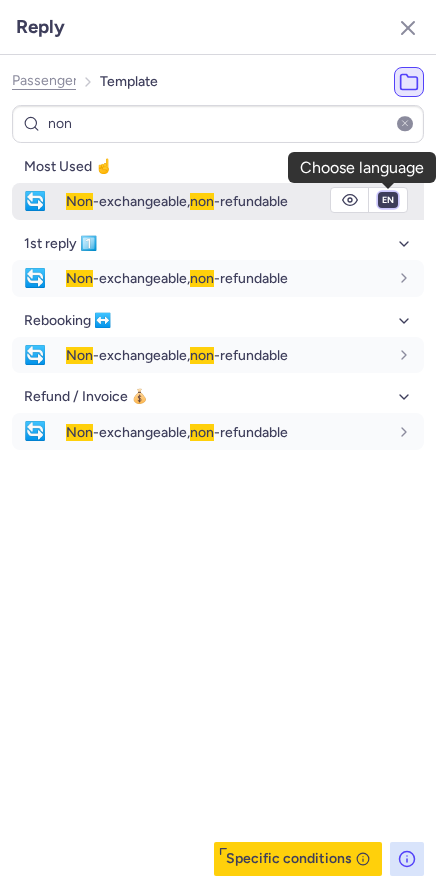 click on "fr en de nl pt es it ru" at bounding box center [388, 200] 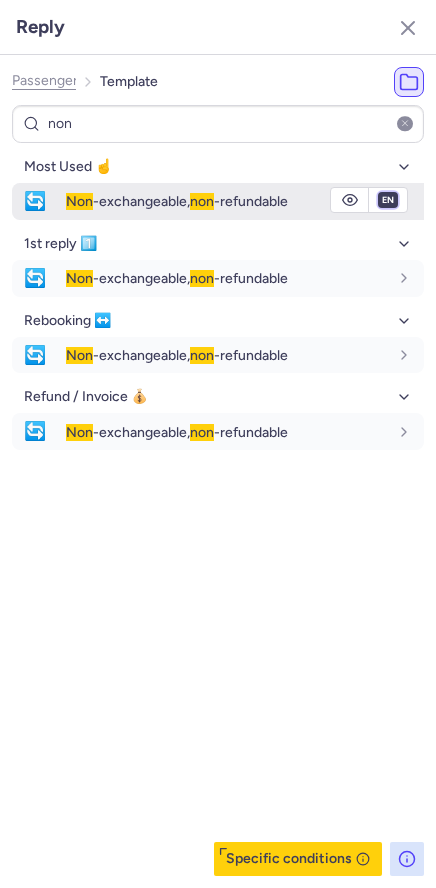 select on "de" 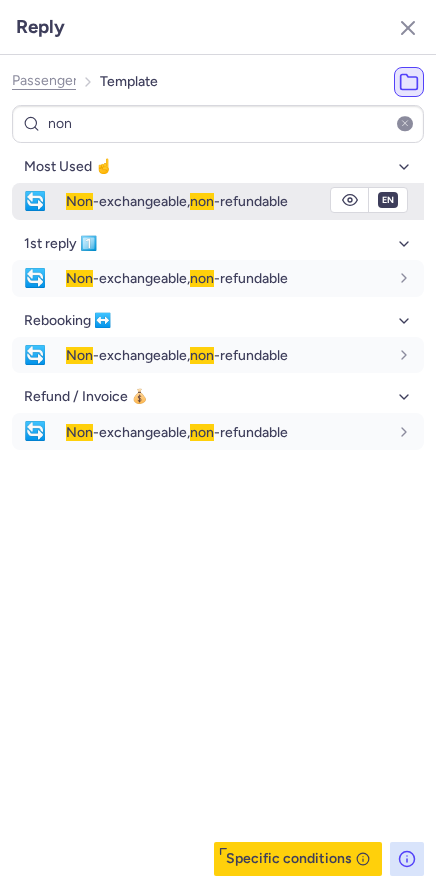 click on "fr en de nl pt es it ru" at bounding box center [388, 200] 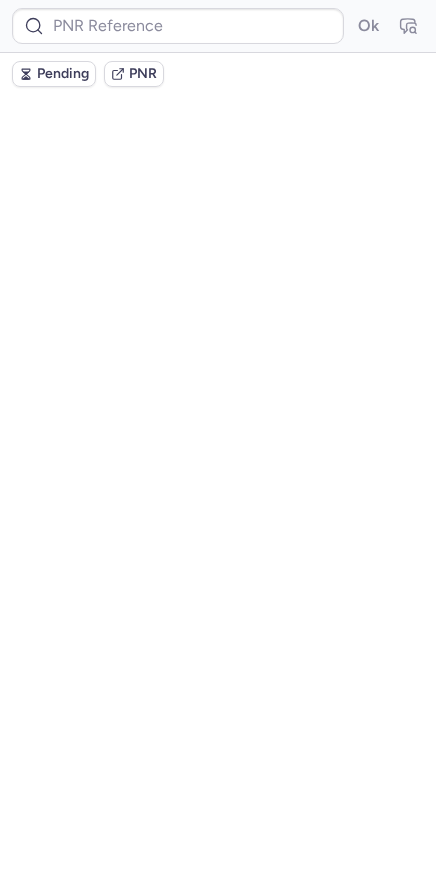 scroll, scrollTop: 0, scrollLeft: 0, axis: both 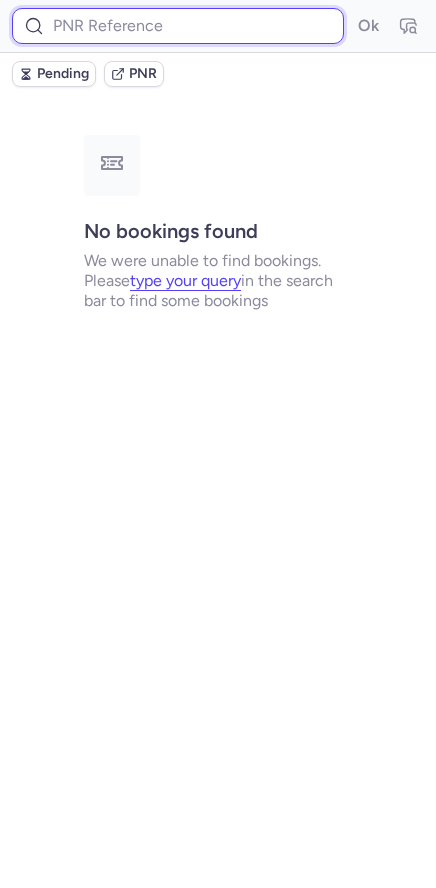 click at bounding box center [178, 26] 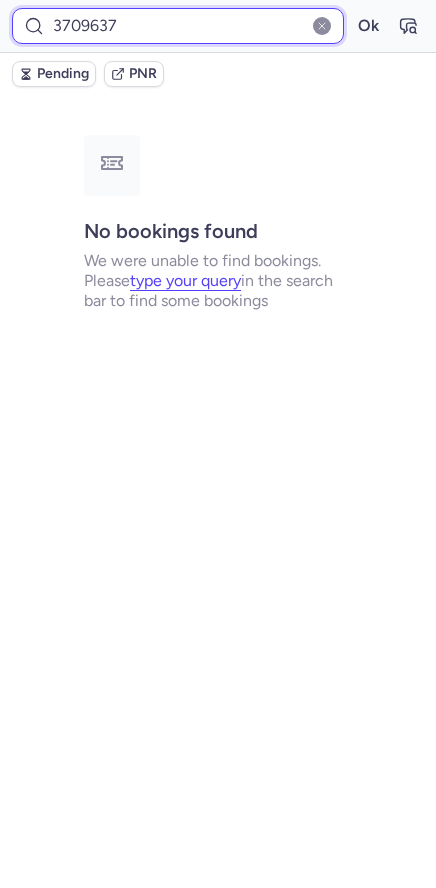 type on "3709637" 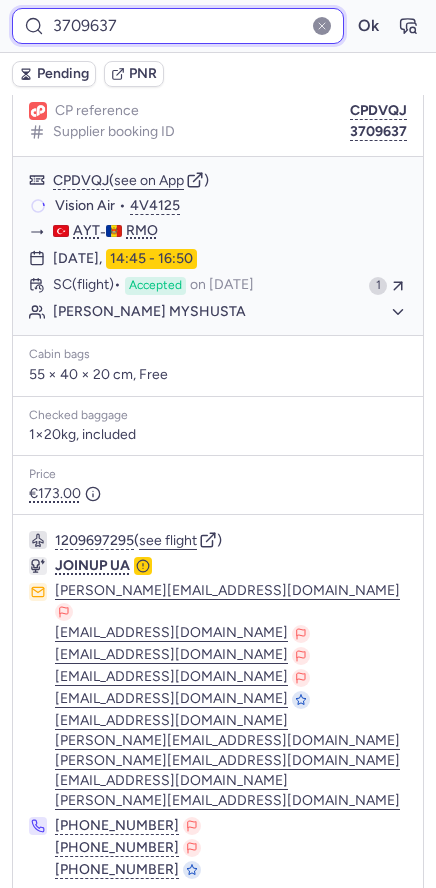 scroll, scrollTop: 297, scrollLeft: 0, axis: vertical 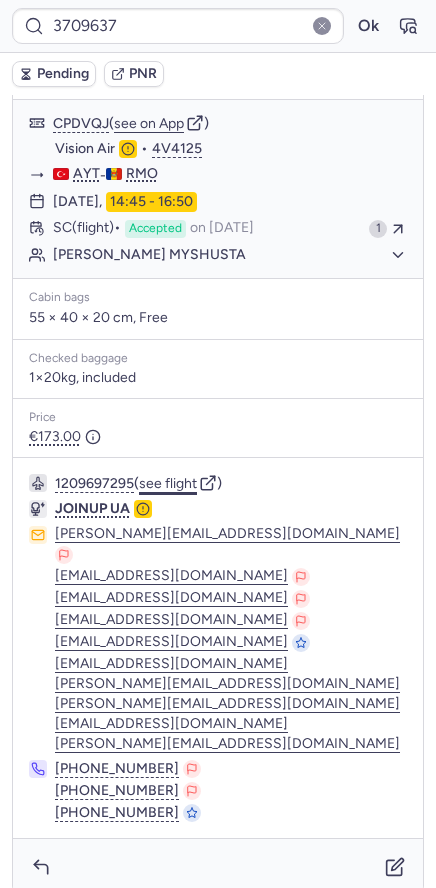 click on "see flight" 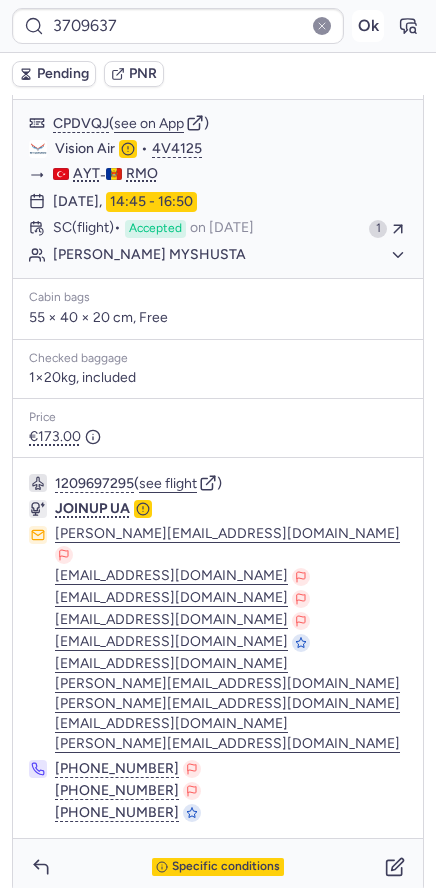 click on "Ok" at bounding box center [368, 26] 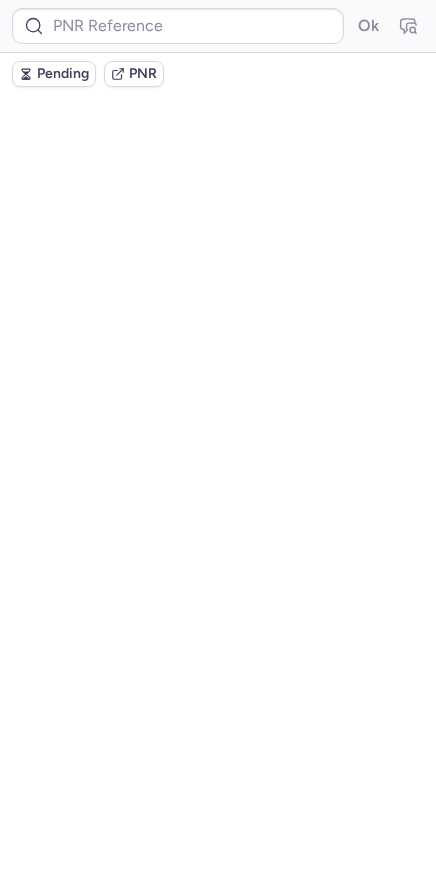 scroll, scrollTop: 0, scrollLeft: 0, axis: both 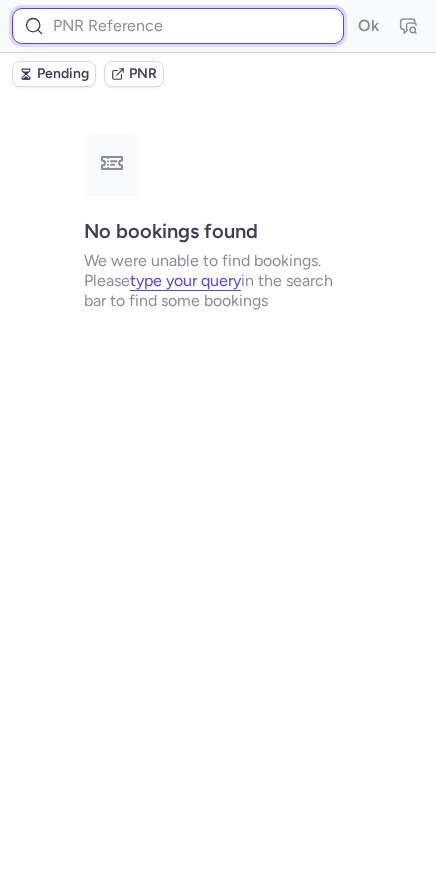 click at bounding box center [178, 26] 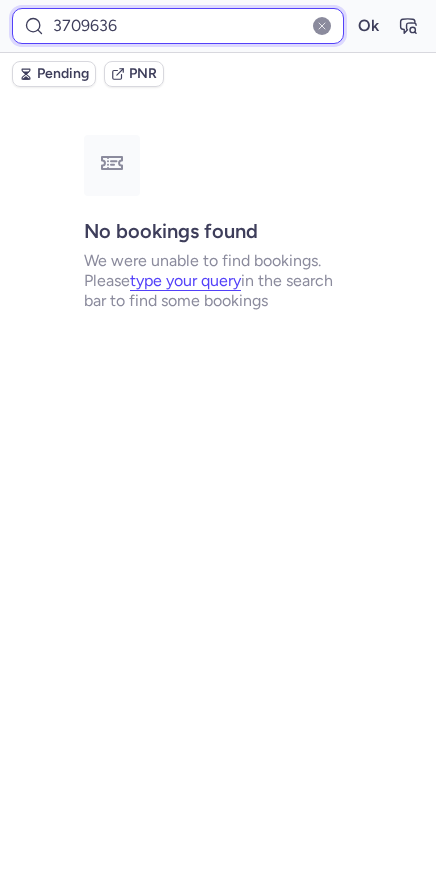 type on "3709636" 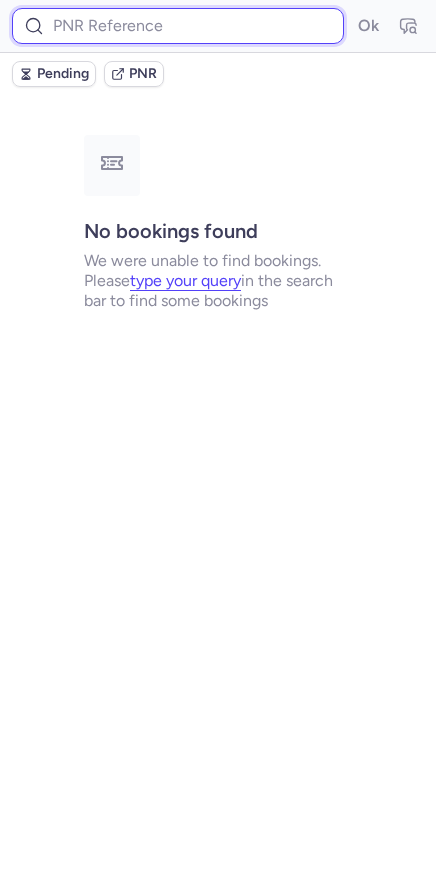 click at bounding box center (178, 26) 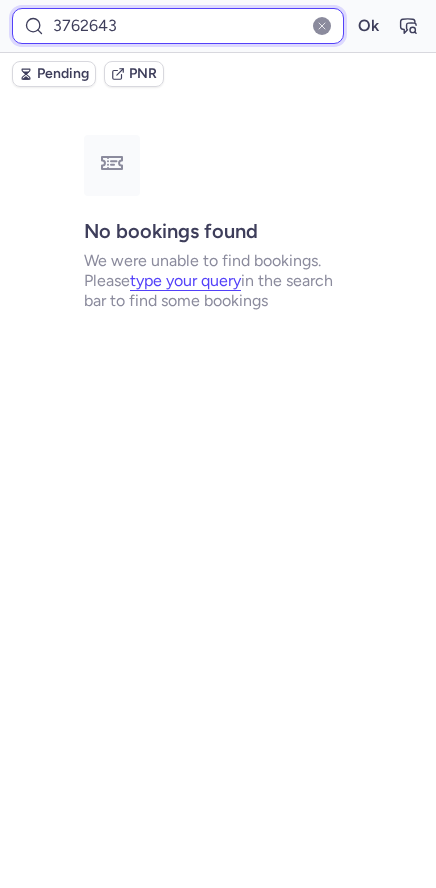 type on "3762643" 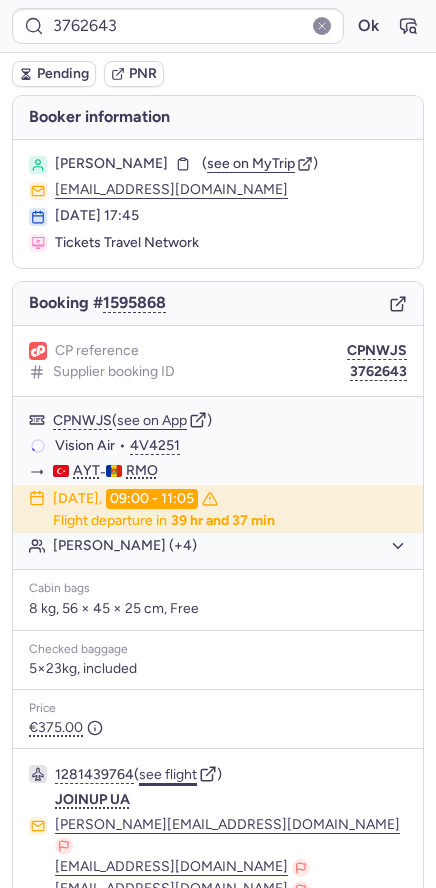 click on "see flight" 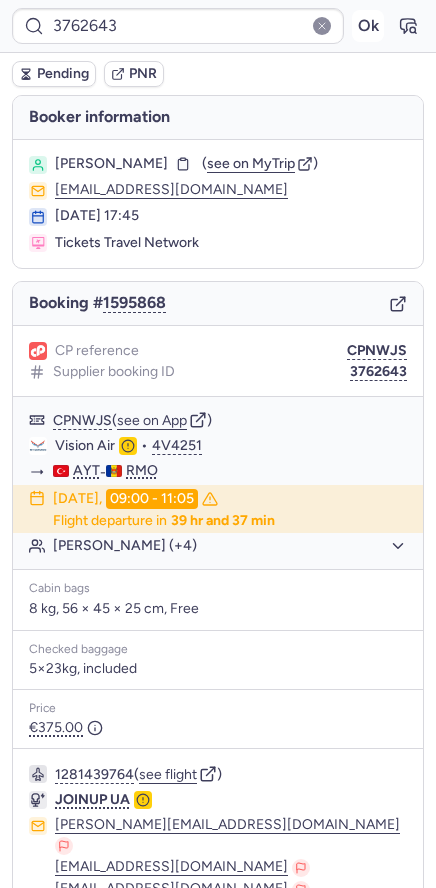 click on "Ok" at bounding box center (368, 26) 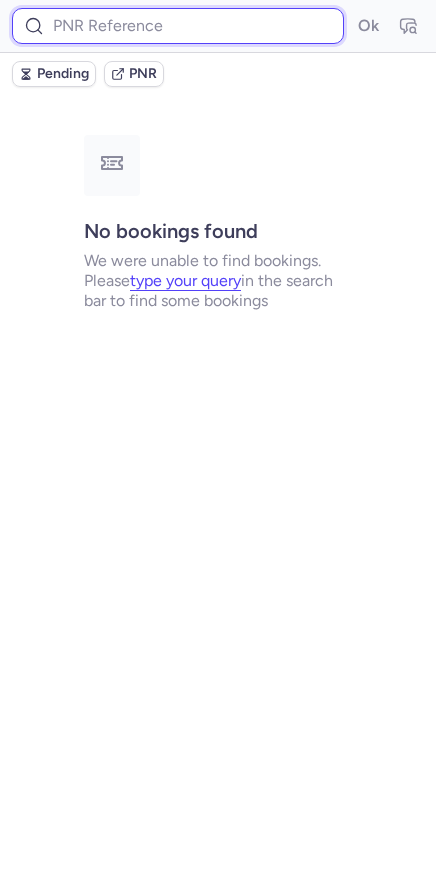click at bounding box center [178, 26] 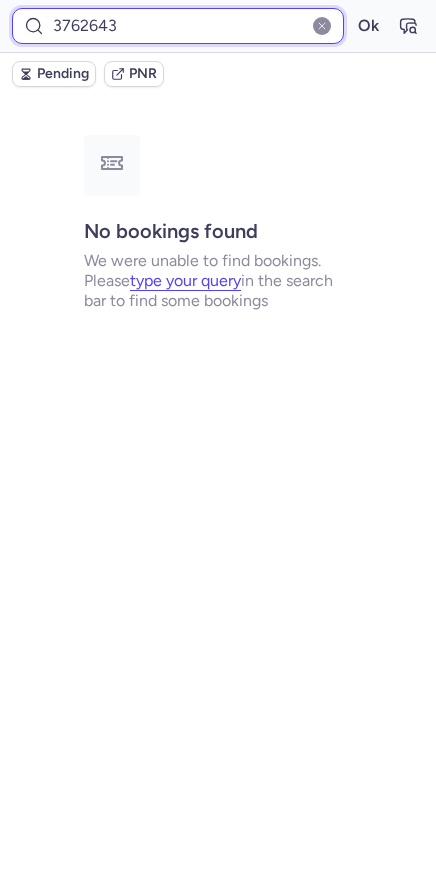 type on "3762643" 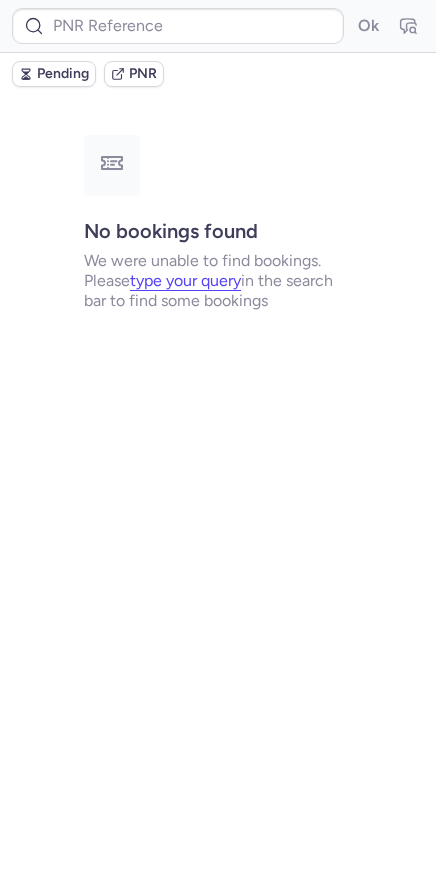 type on "CPFVQY" 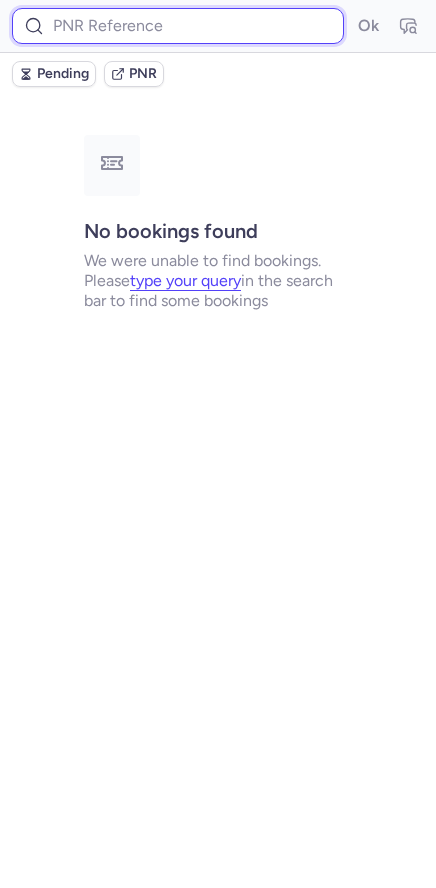 click at bounding box center (178, 26) 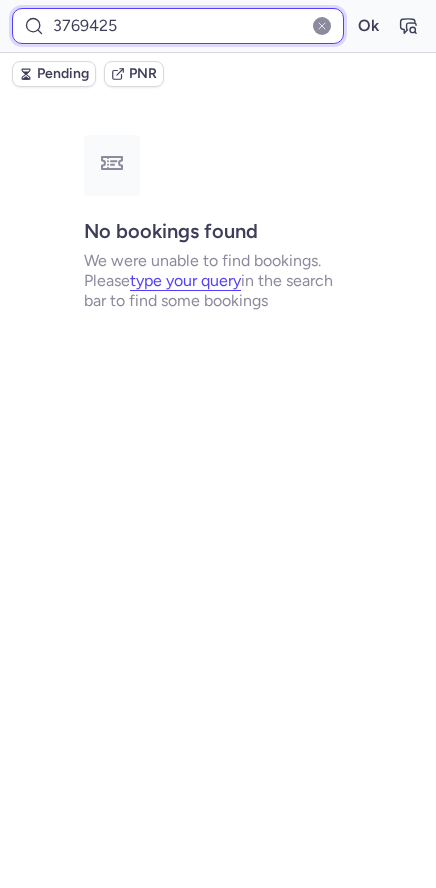 type 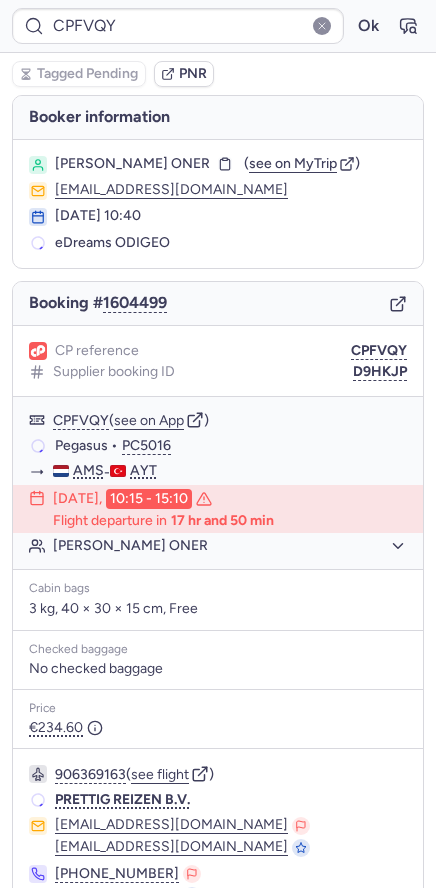 scroll, scrollTop: 0, scrollLeft: 0, axis: both 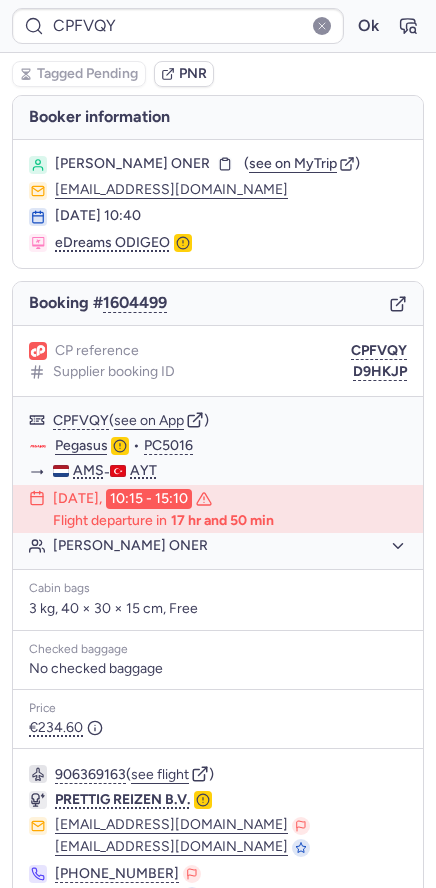 type on "CPKVC4" 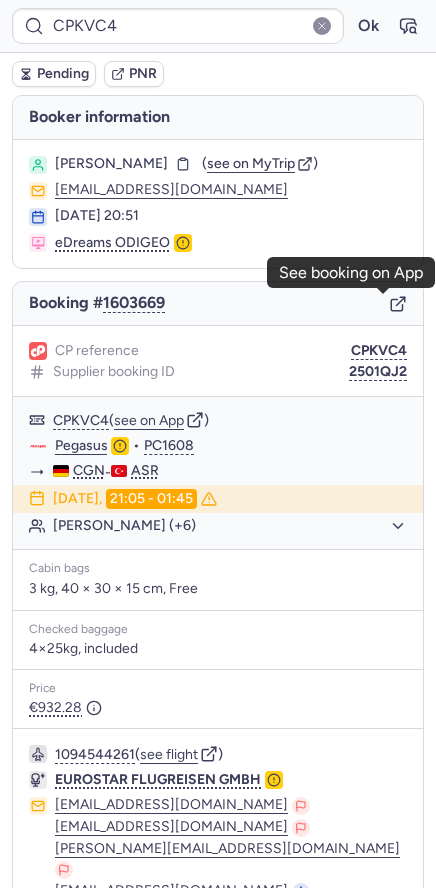click 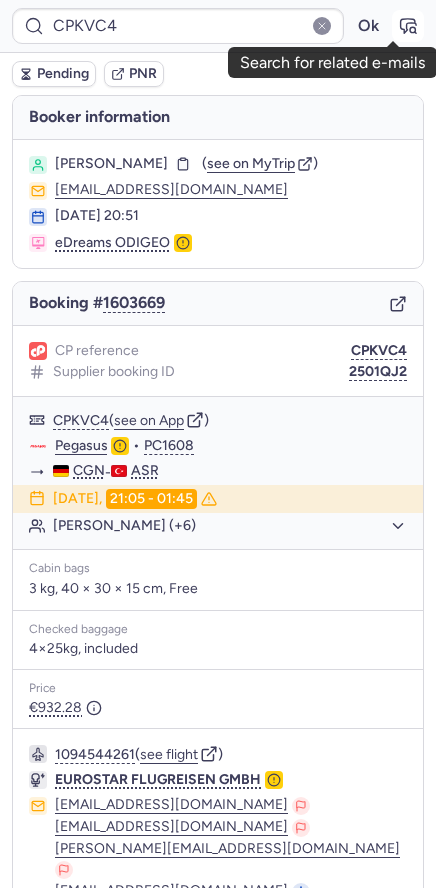 click 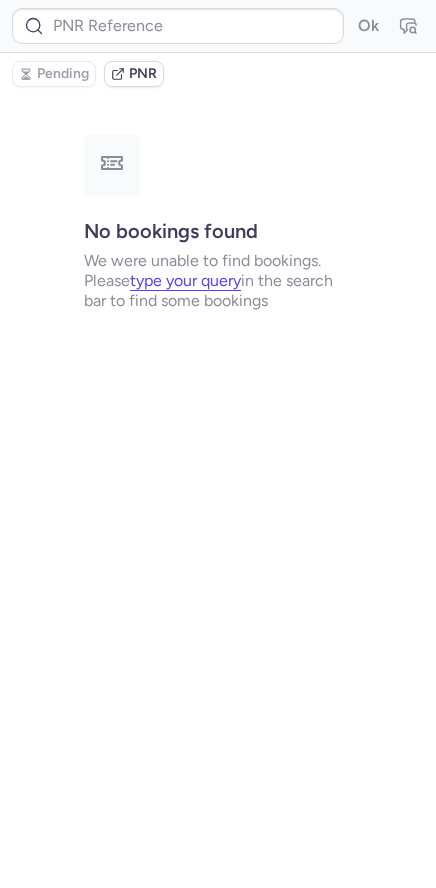 type on "CPKVC4" 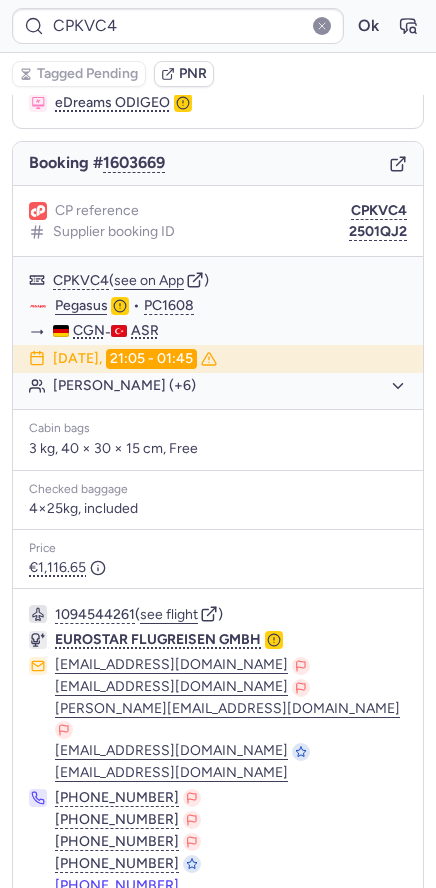 scroll, scrollTop: 213, scrollLeft: 0, axis: vertical 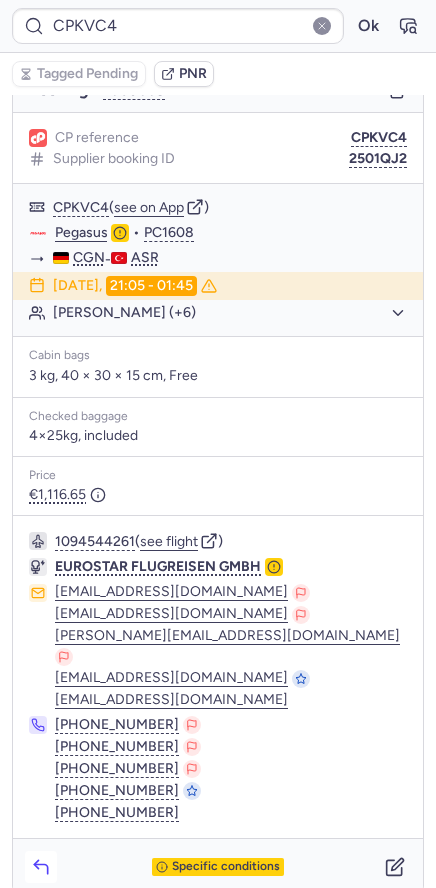 click 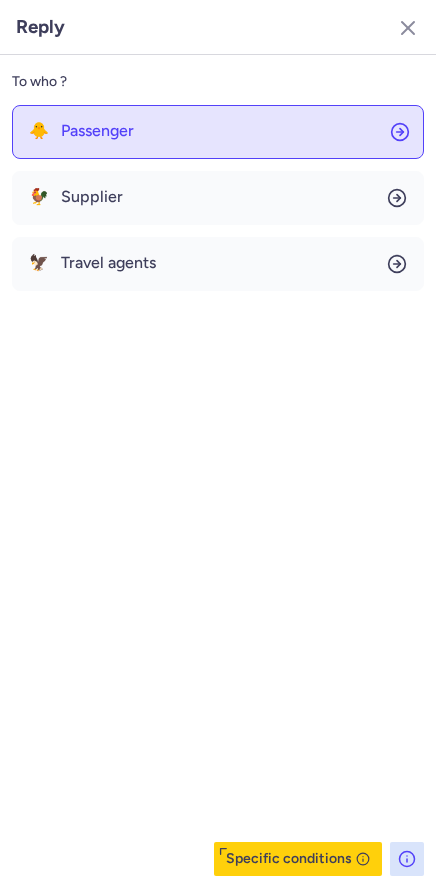 click on "🐥 Passenger" 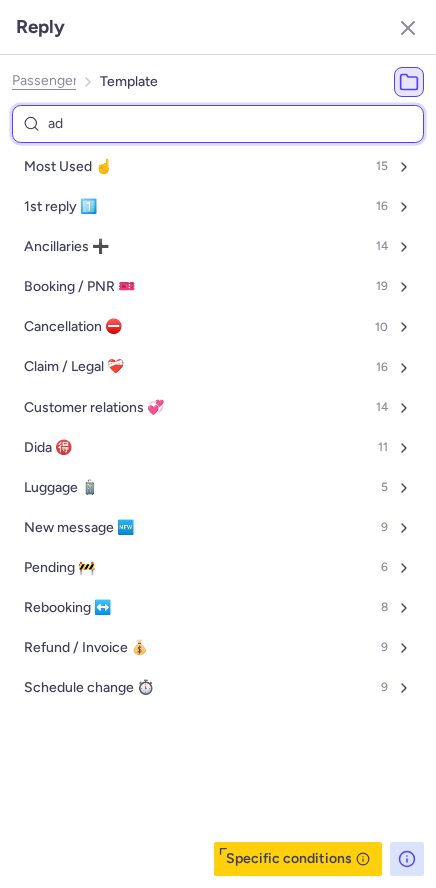 type on "add" 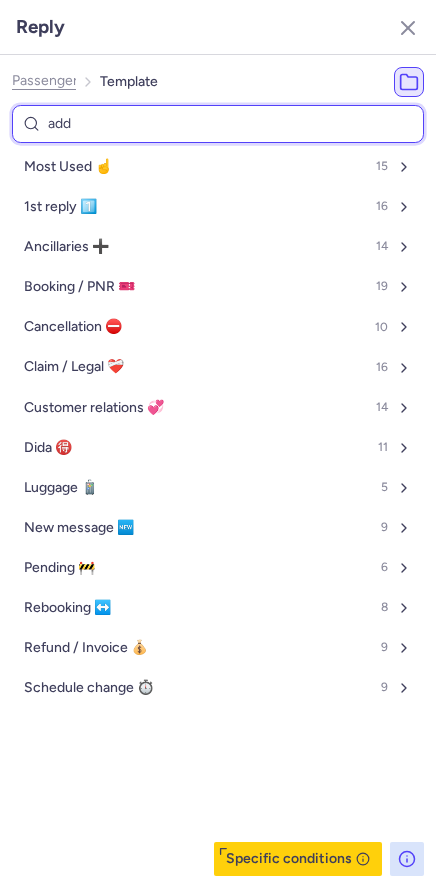 select on "en" 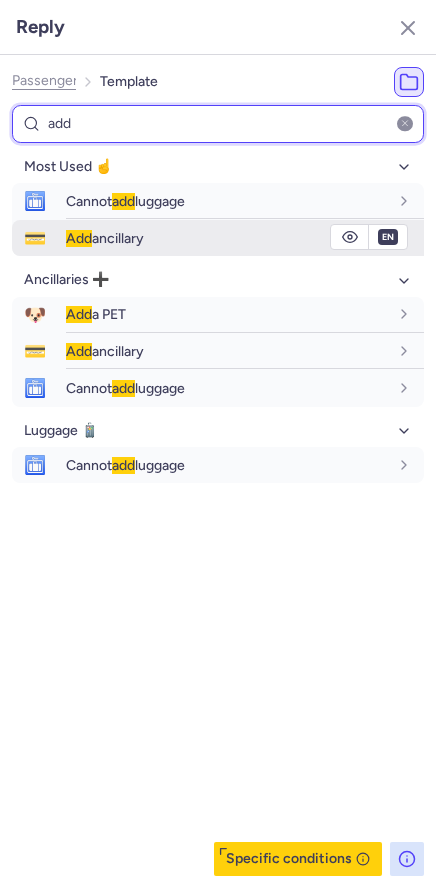 type on "add" 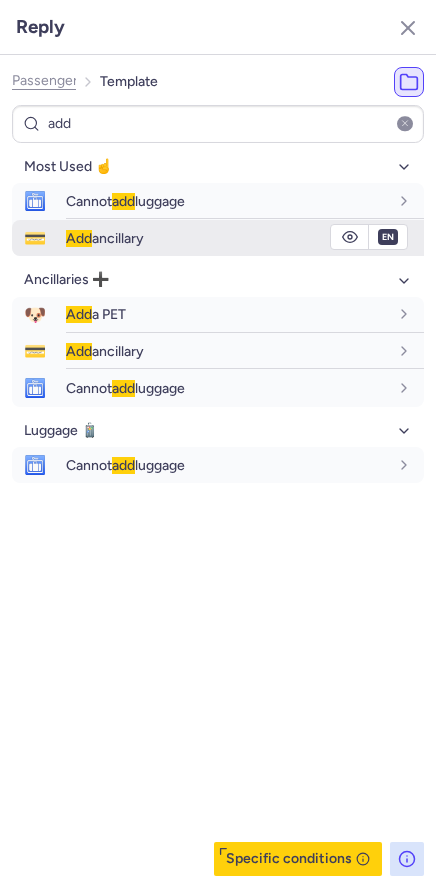 click on "Add  ancillary" at bounding box center [227, 238] 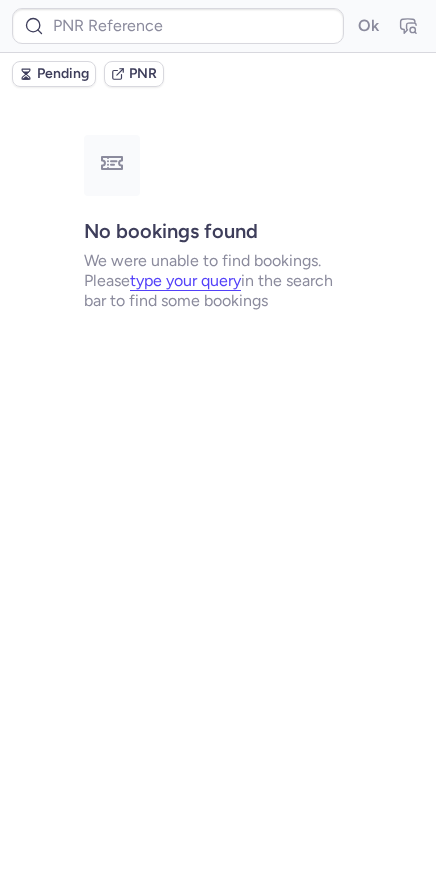 scroll, scrollTop: 0, scrollLeft: 0, axis: both 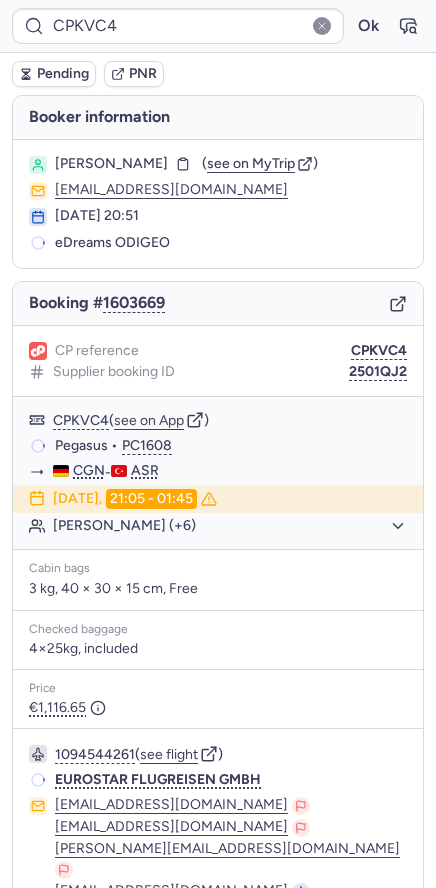 type on "CPFVQY" 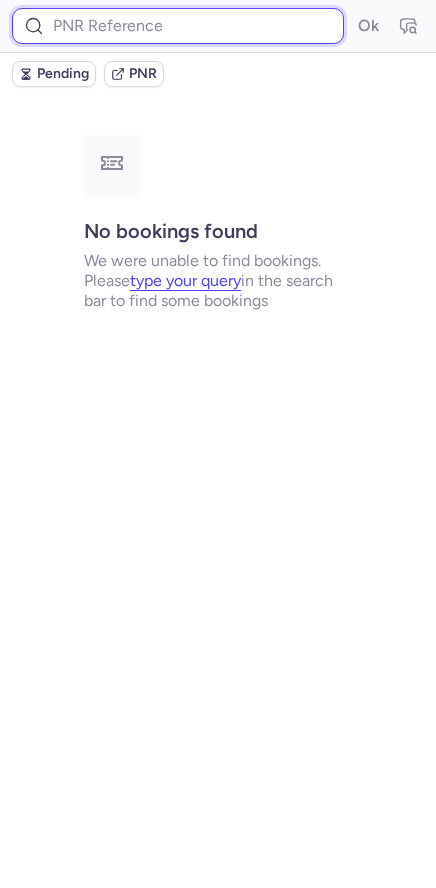 click at bounding box center [178, 26] 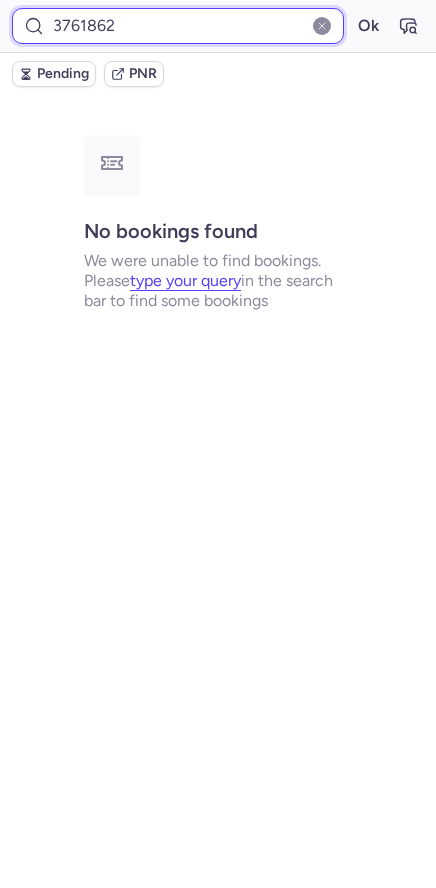 type on "3761862" 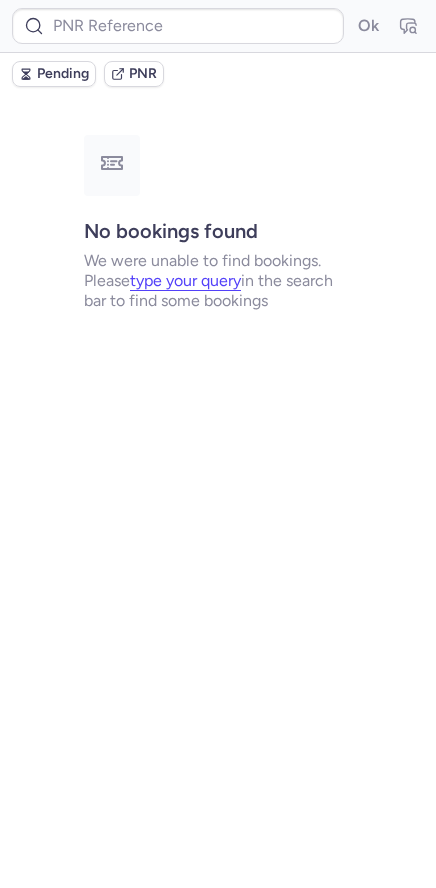 type on "CPFVQY" 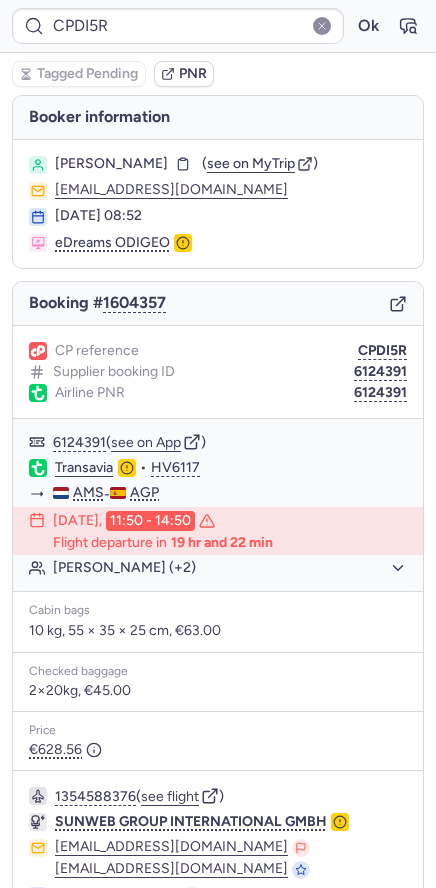type on "CPFVQY" 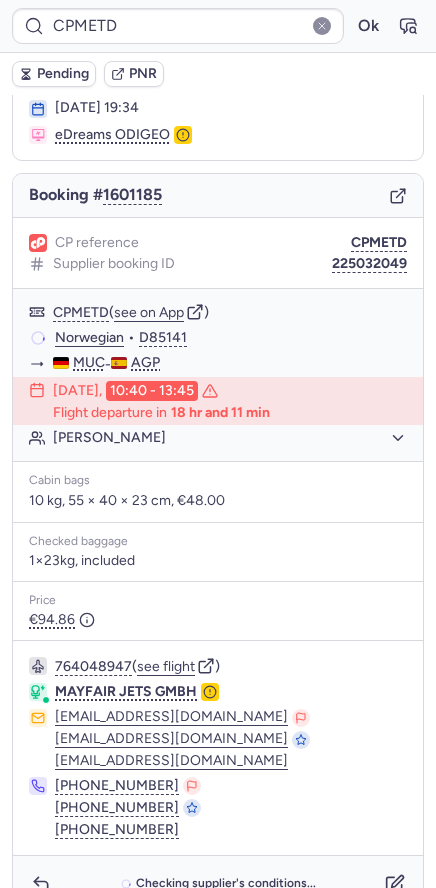 scroll, scrollTop: 145, scrollLeft: 0, axis: vertical 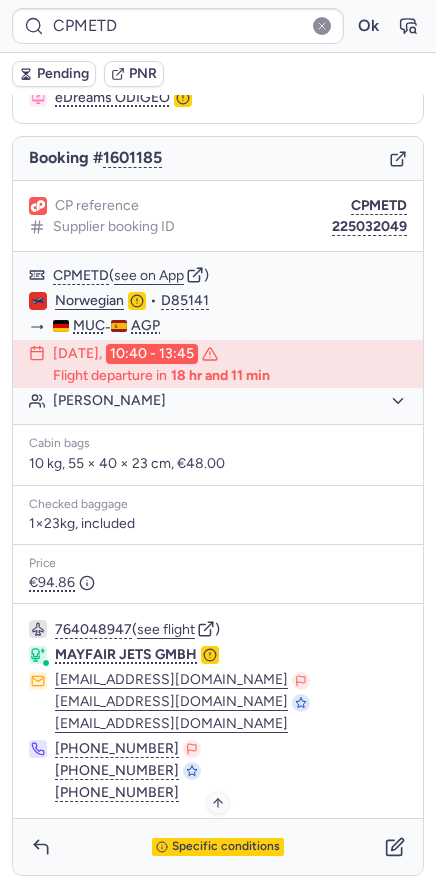 click on "Specific conditions" at bounding box center (218, 847) 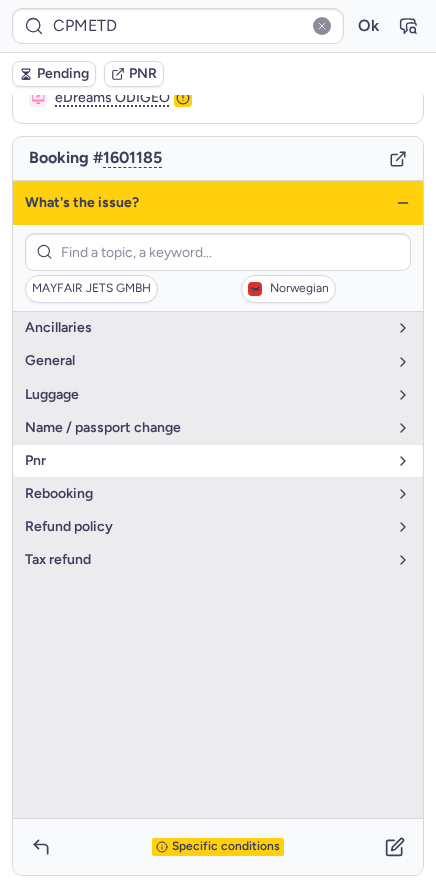 click on "pnr" at bounding box center (206, 461) 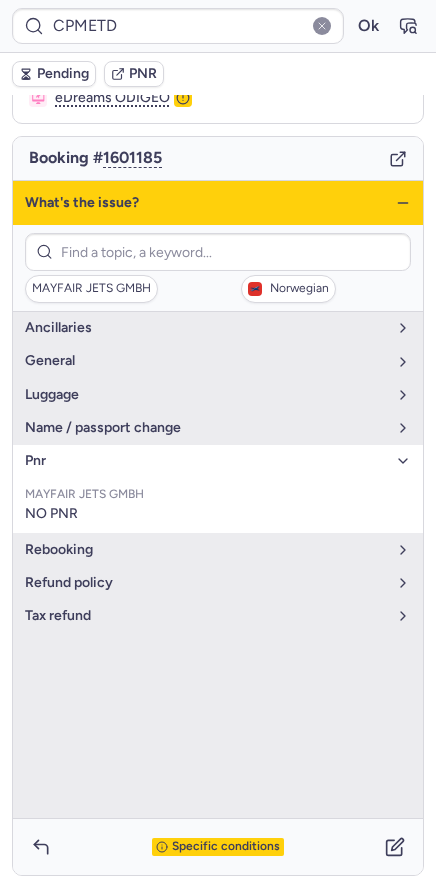 click on "pnr" at bounding box center (218, 461) 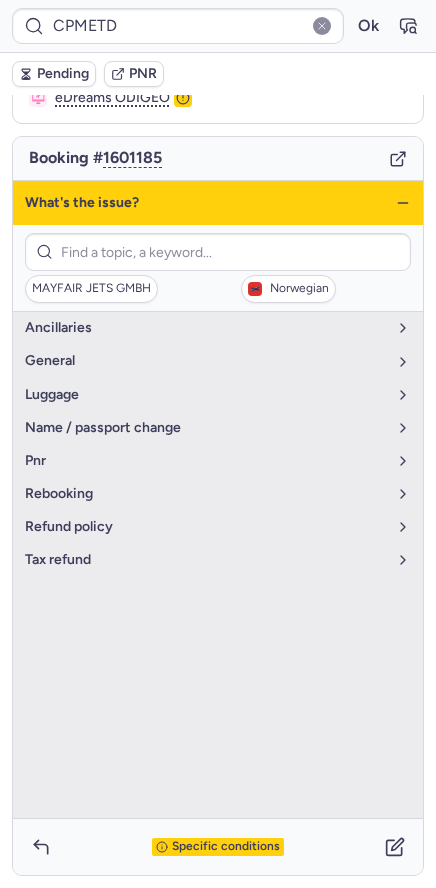 click 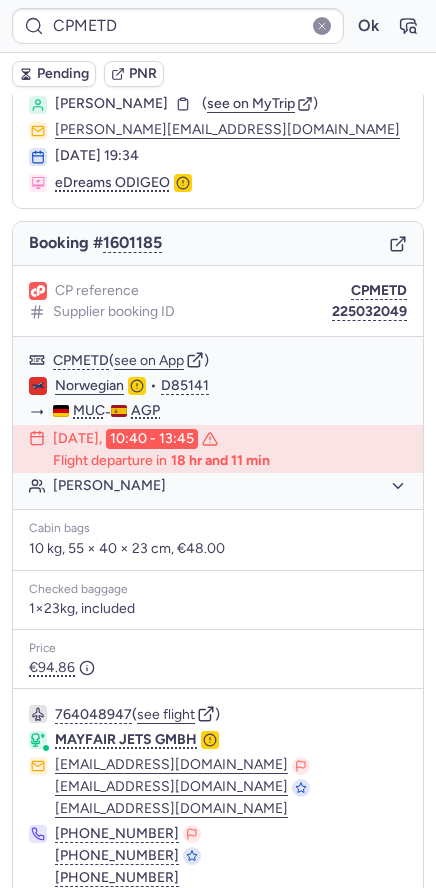 scroll, scrollTop: 0, scrollLeft: 0, axis: both 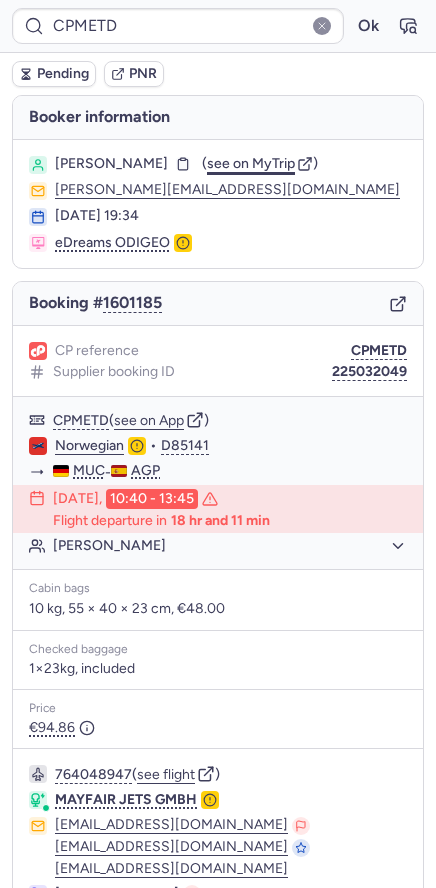 click on "see on MyTrip" at bounding box center [251, 163] 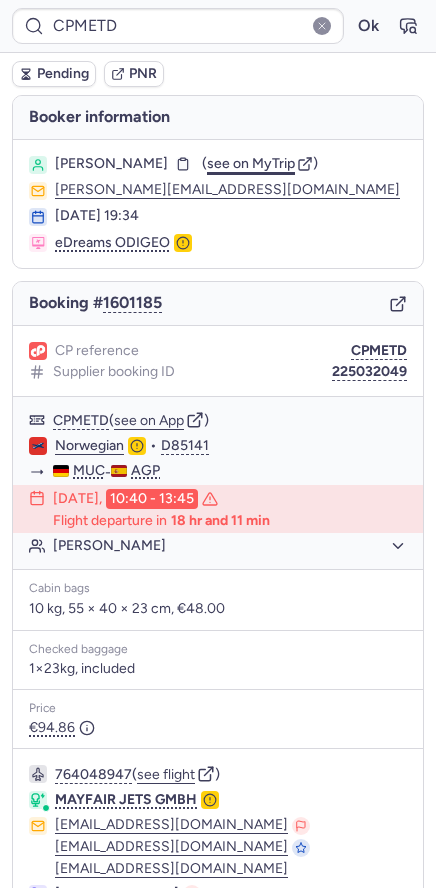 type on "CPFVQY" 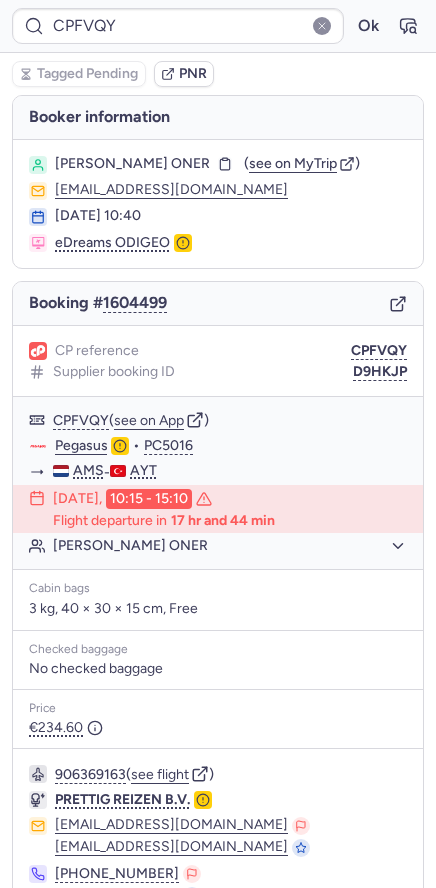type on "CPEJ8O" 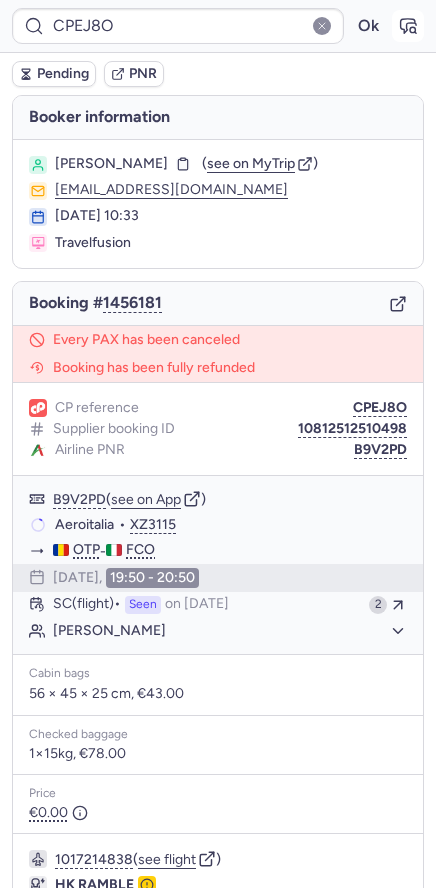 click 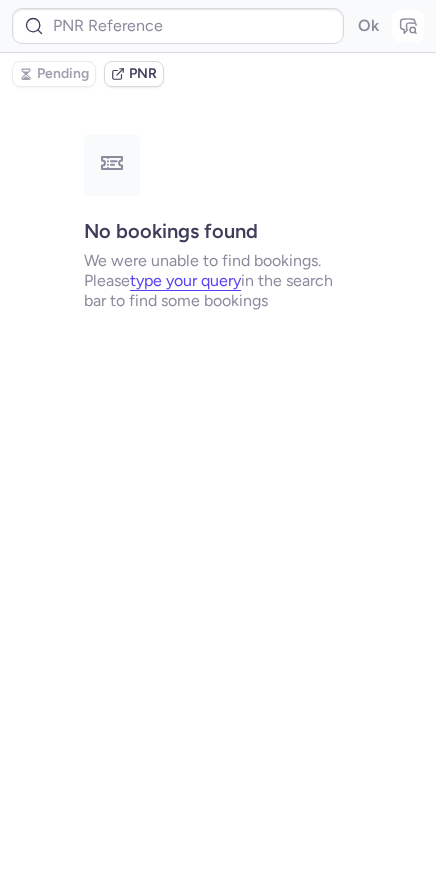 type on "CPEJ8O" 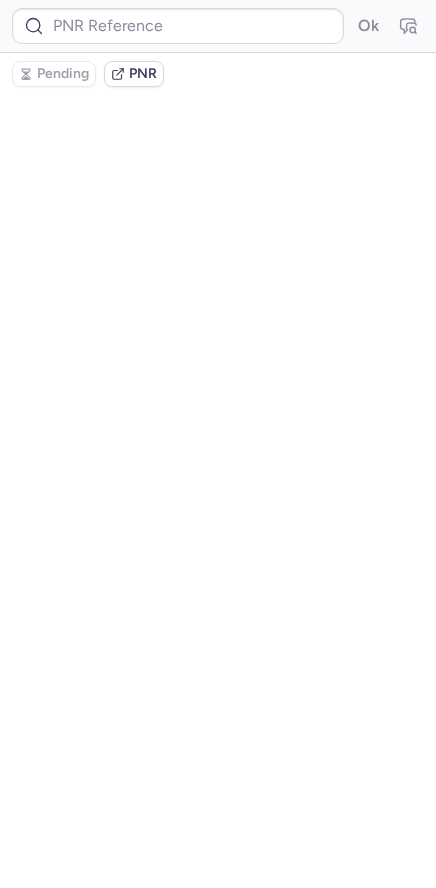 type on "CPEJ8O" 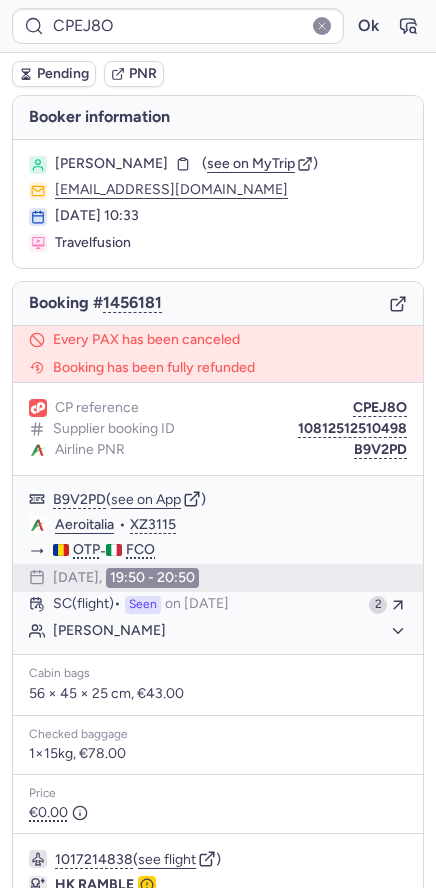 scroll, scrollTop: 208, scrollLeft: 0, axis: vertical 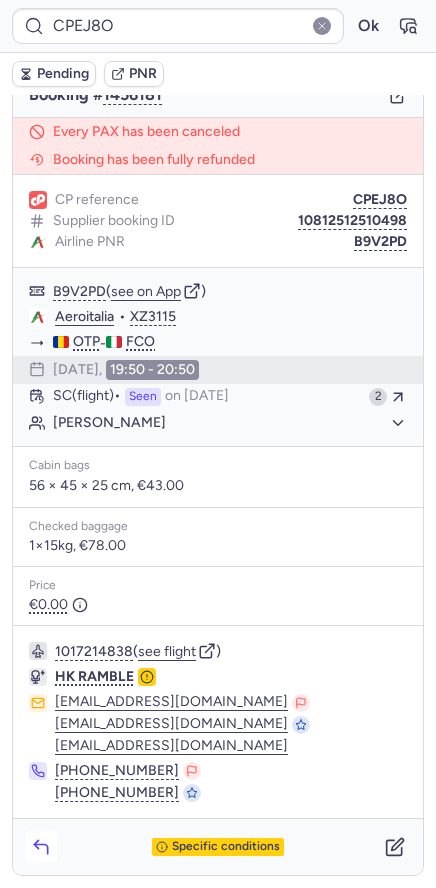 click 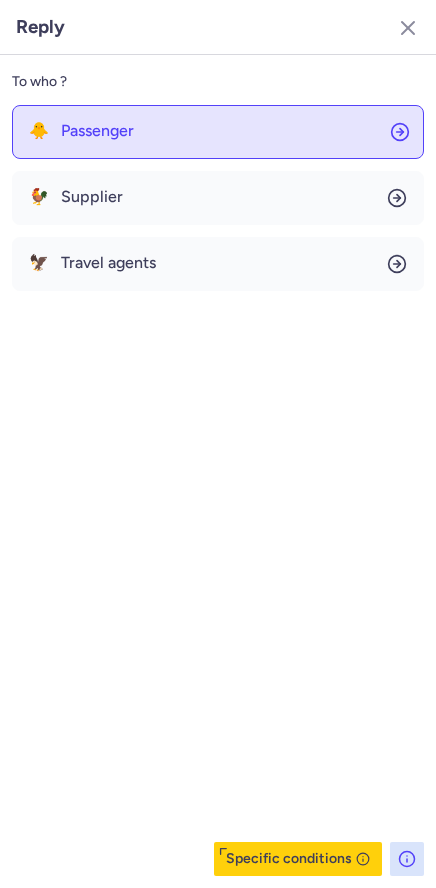 click on "Passenger" at bounding box center [97, 131] 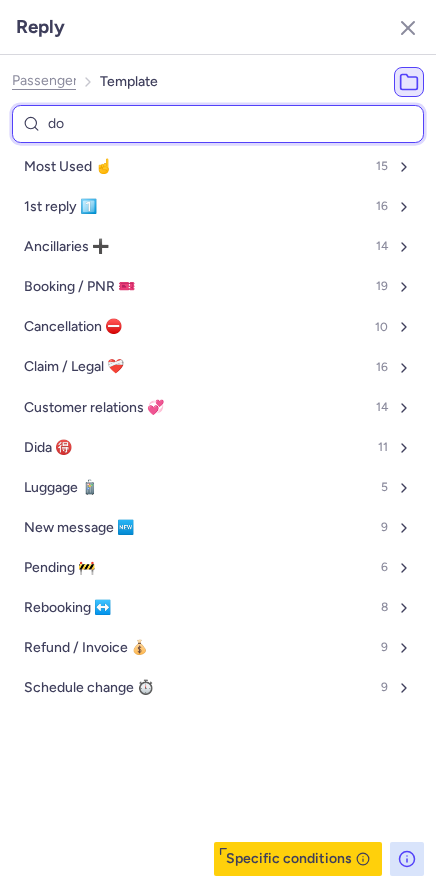 type on "don" 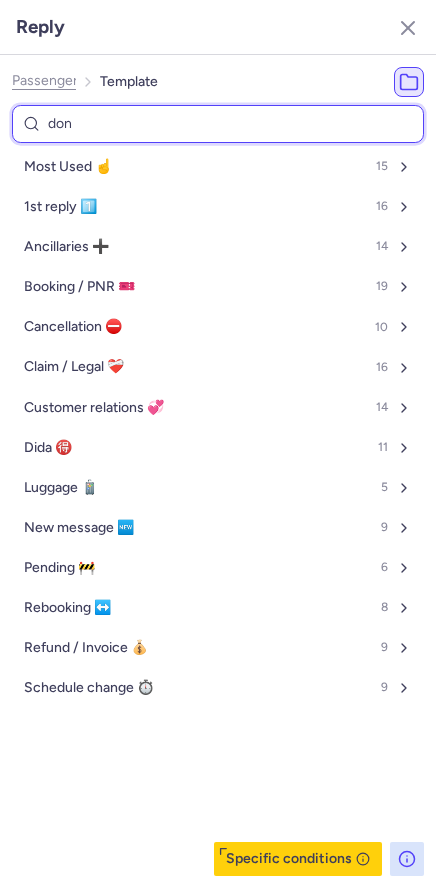 select on "en" 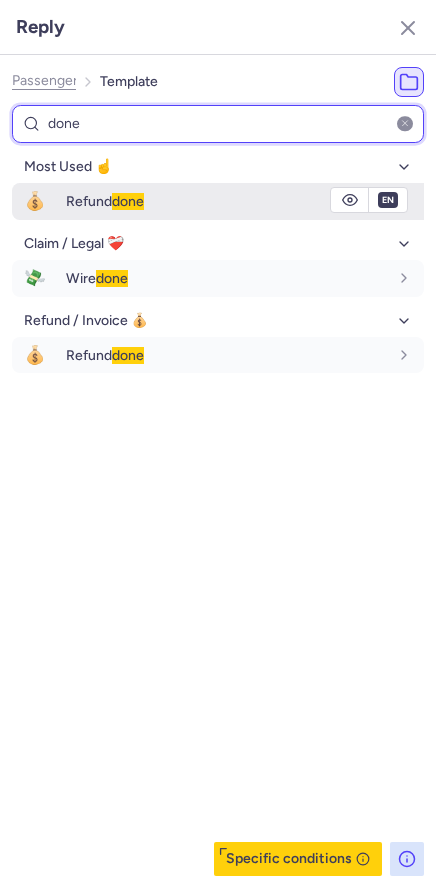 type on "done" 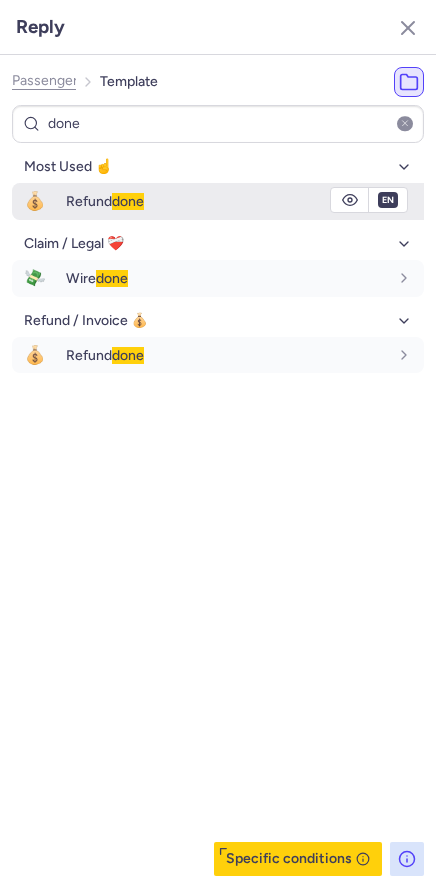 click on "done" at bounding box center [128, 201] 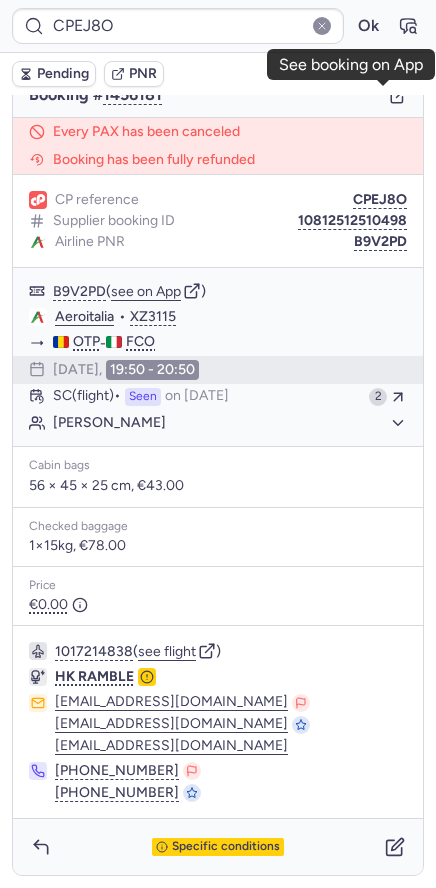 click 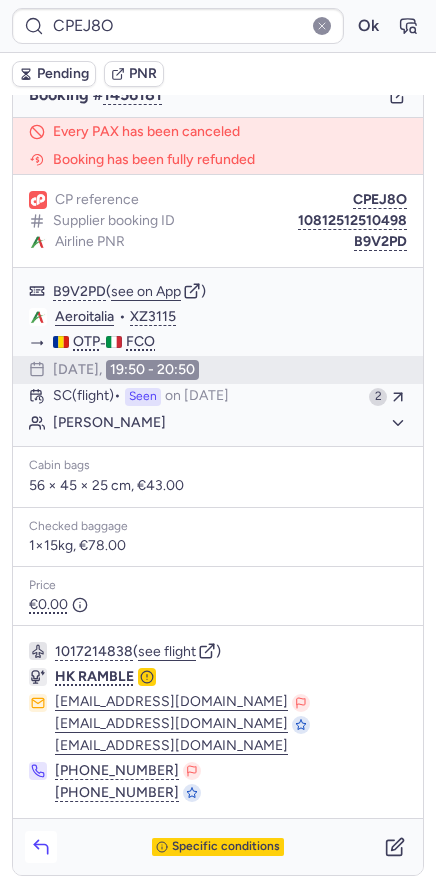 click 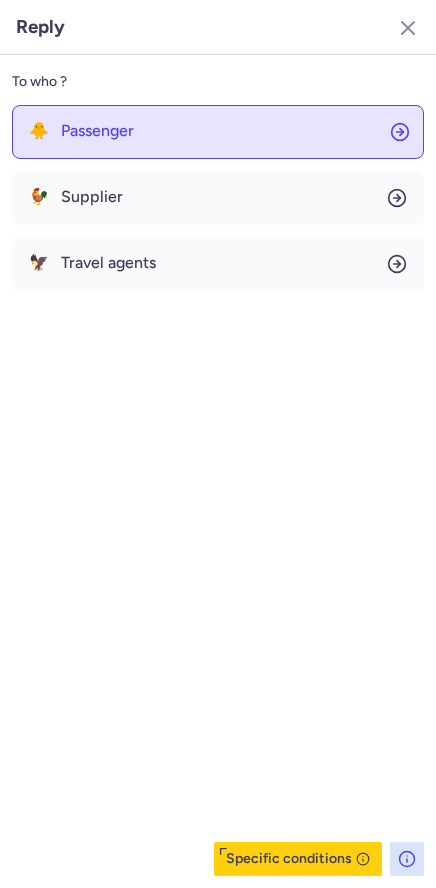 click on "Passenger" at bounding box center [97, 131] 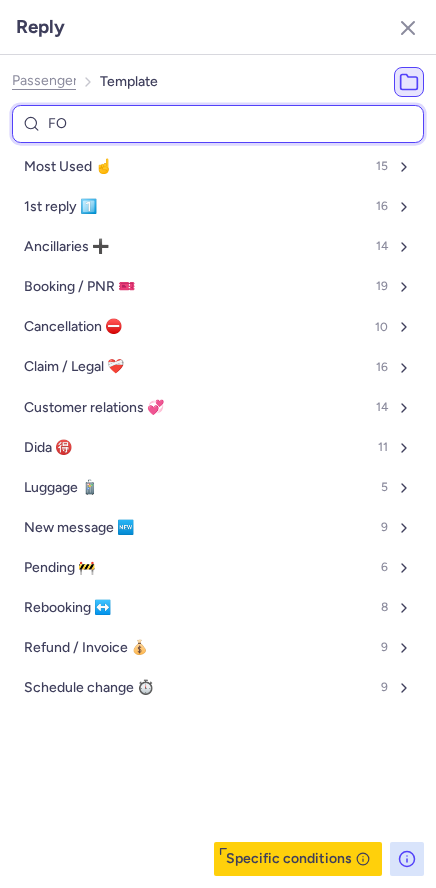 type on "FOL" 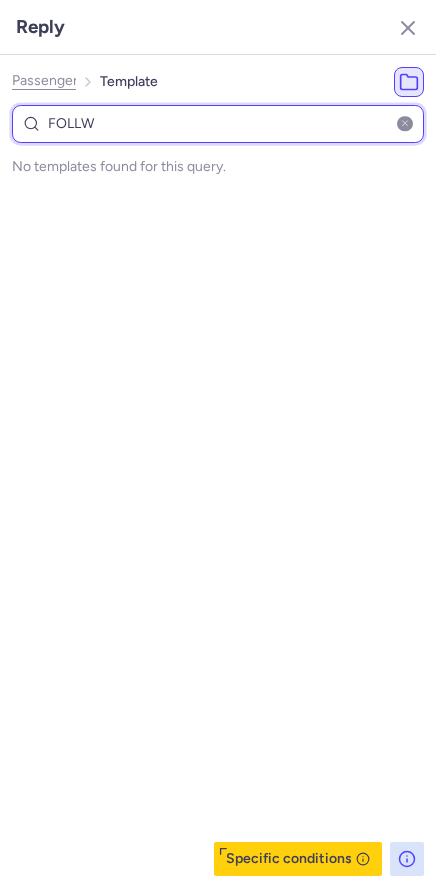 type on "FOLL" 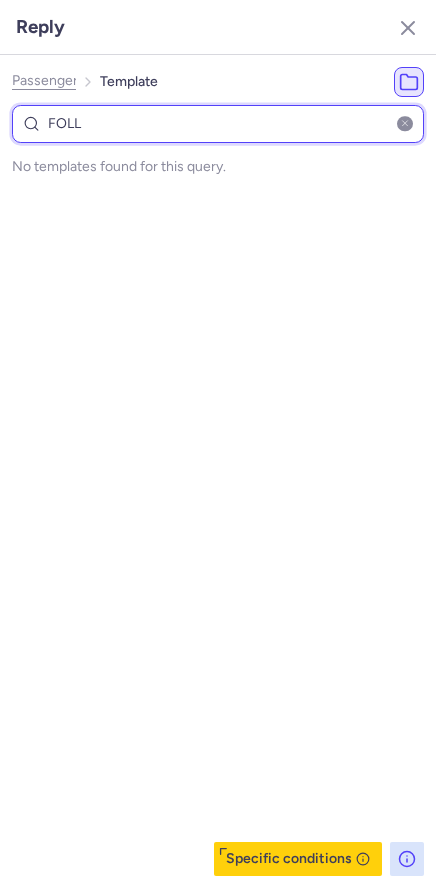 select on "en" 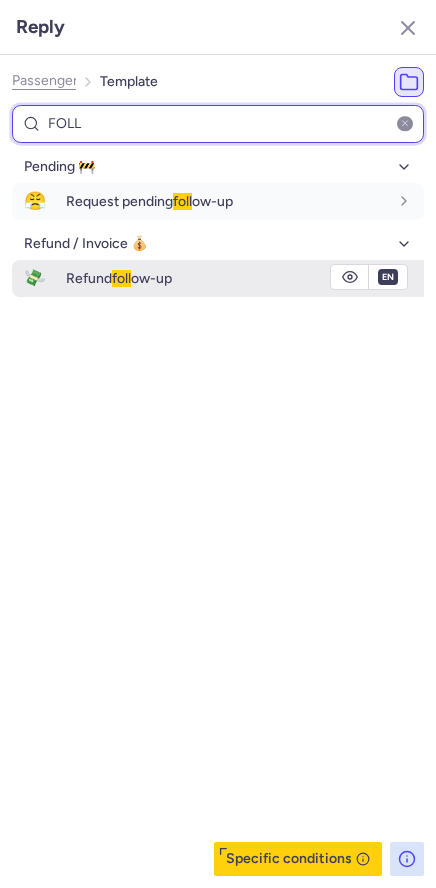 type on "FOLL" 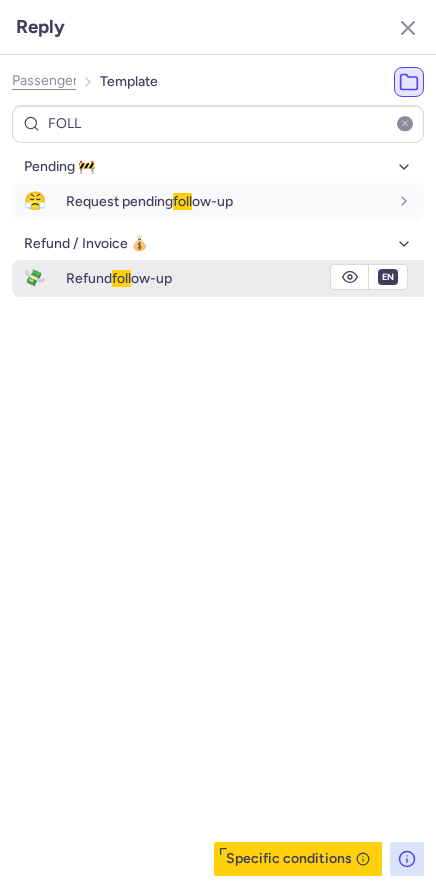 click on "Refund  foll ow-up" at bounding box center (119, 278) 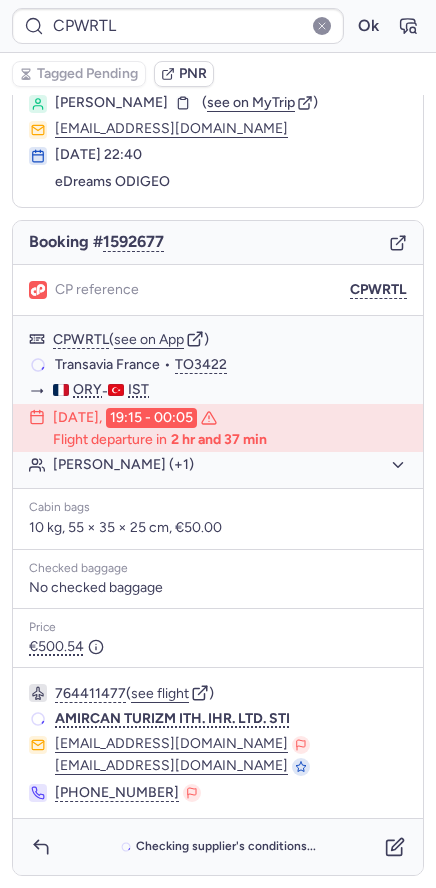 scroll, scrollTop: 61, scrollLeft: 0, axis: vertical 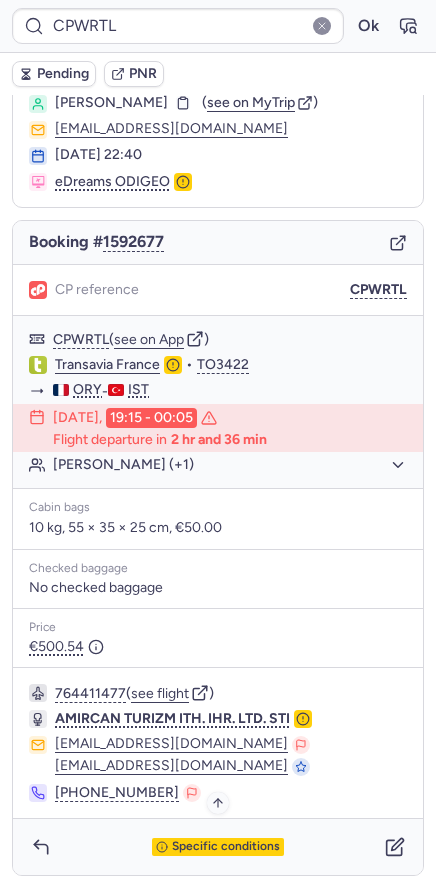 click on "Specific conditions" at bounding box center (226, 847) 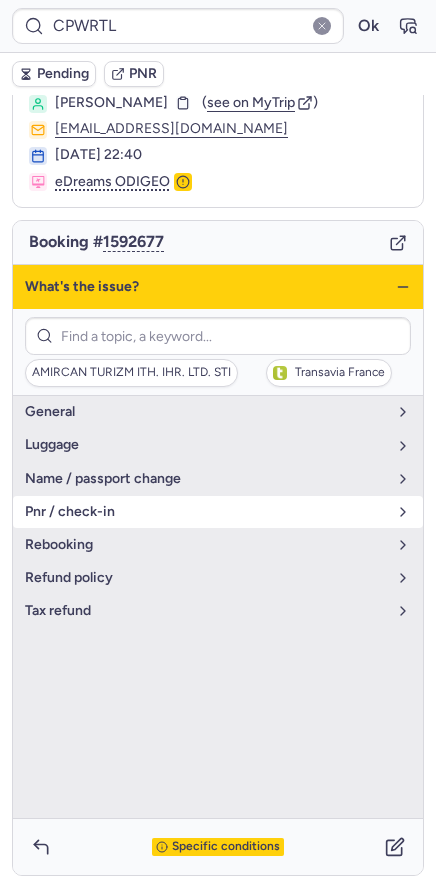 click on "pnr / check-in" at bounding box center (206, 512) 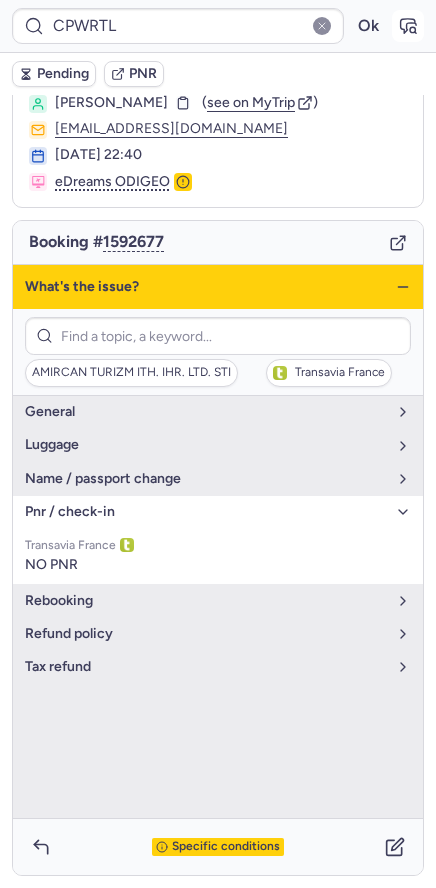 click 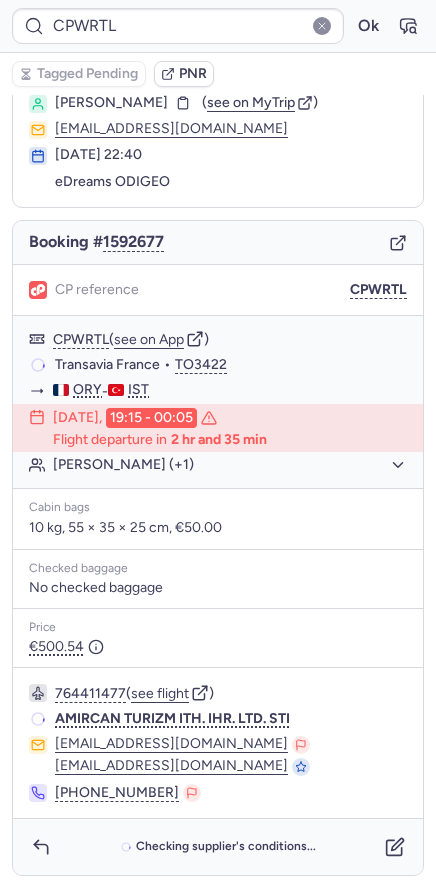 scroll, scrollTop: 61, scrollLeft: 0, axis: vertical 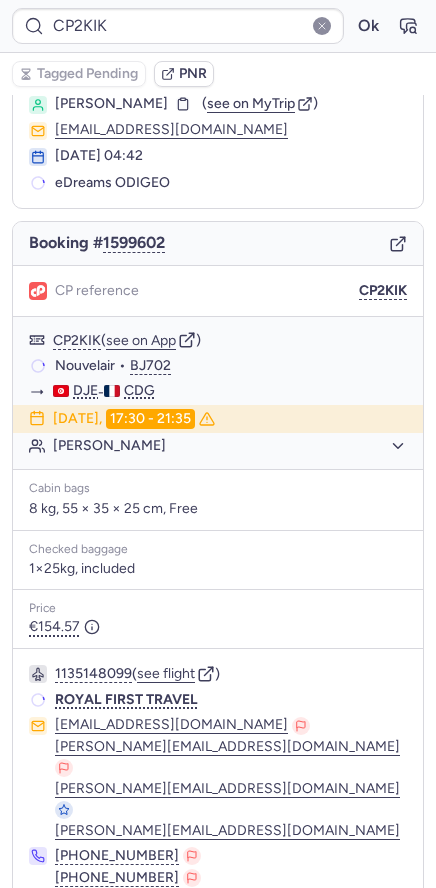 type on "CPGK8E" 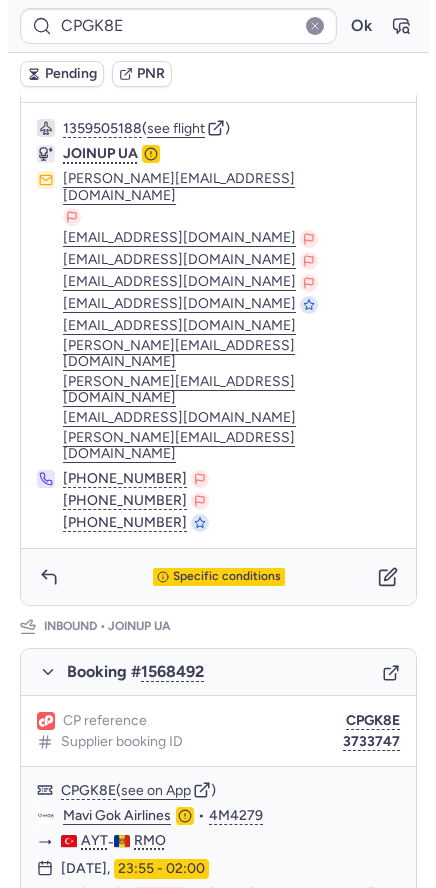 scroll, scrollTop: 1360, scrollLeft: 0, axis: vertical 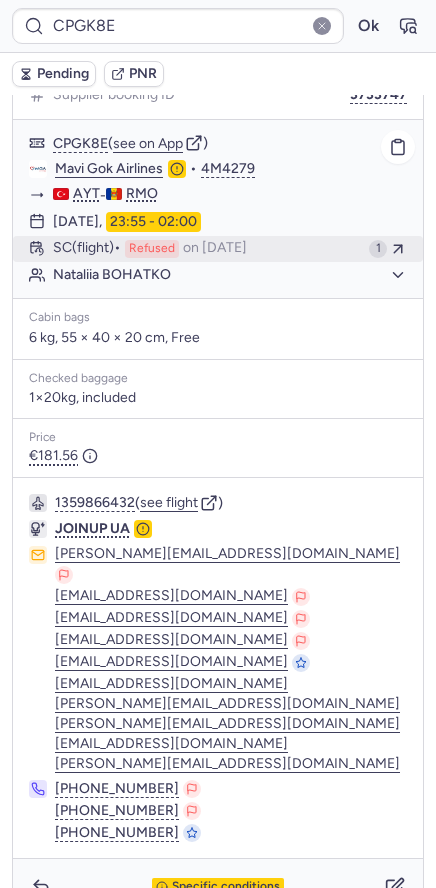 click on "SC   (flight)" at bounding box center [87, 249] 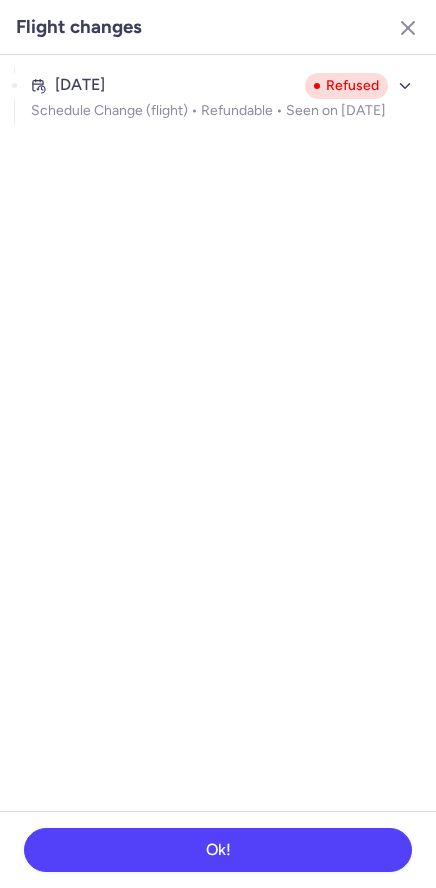 click on "Jul 23, 2025 Refused Schedule Change (flight) • Refundable • Seen on Jul 23, 2025" 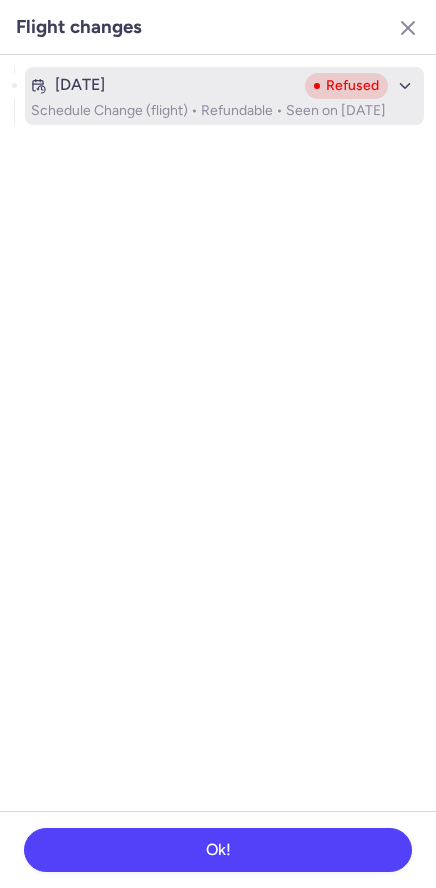 click on "Schedule Change (flight) • Refundable • Seen on Jul 23, 2025" at bounding box center (224, 111) 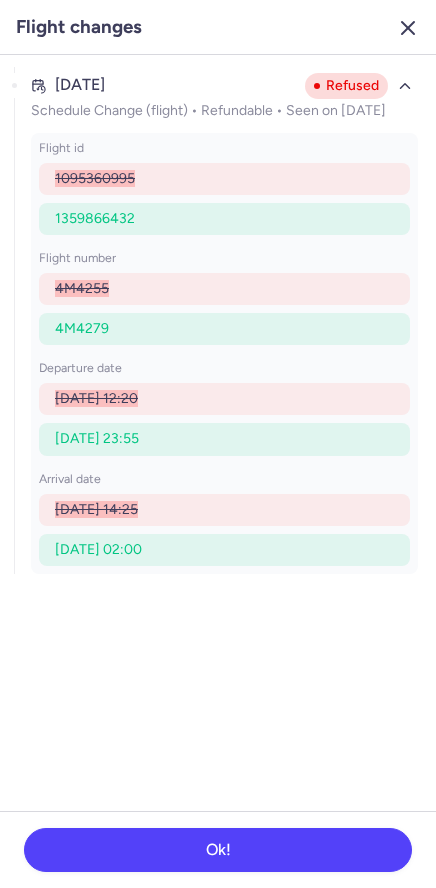 click 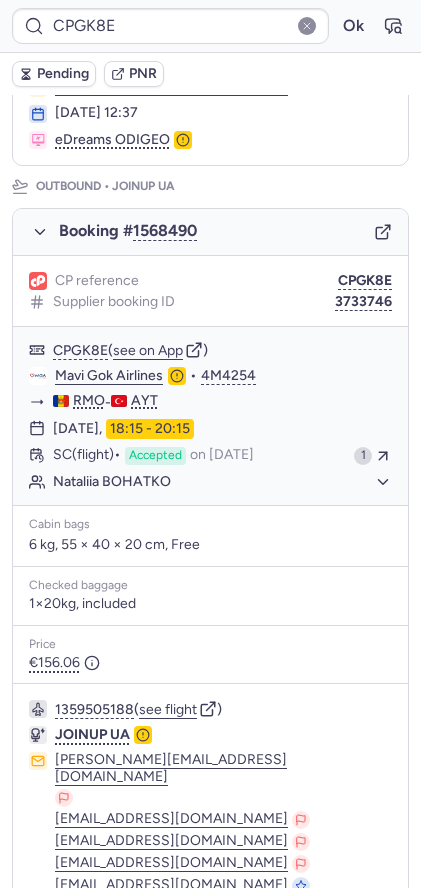 scroll, scrollTop: 0, scrollLeft: 0, axis: both 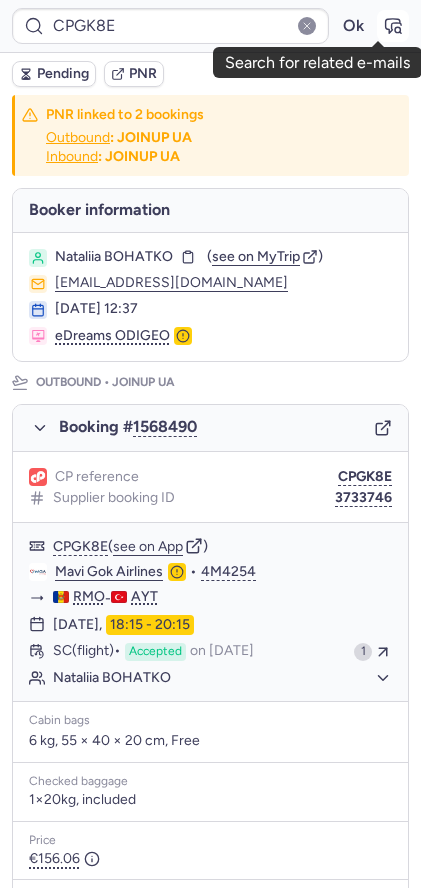 click 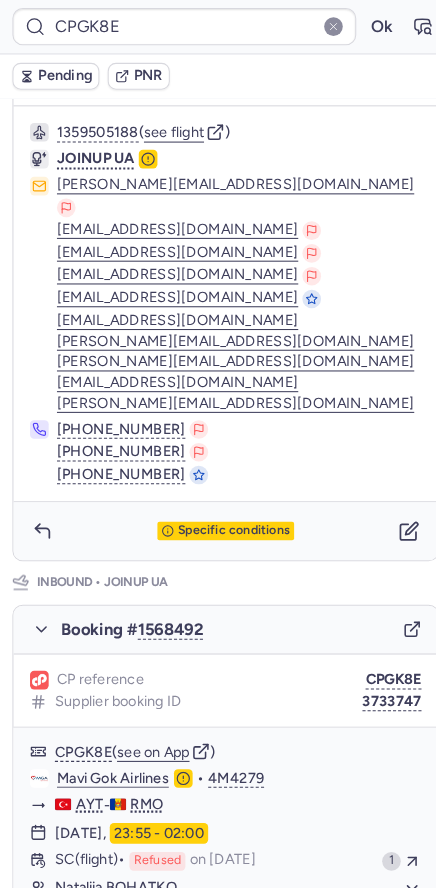 scroll, scrollTop: 1360, scrollLeft: 0, axis: vertical 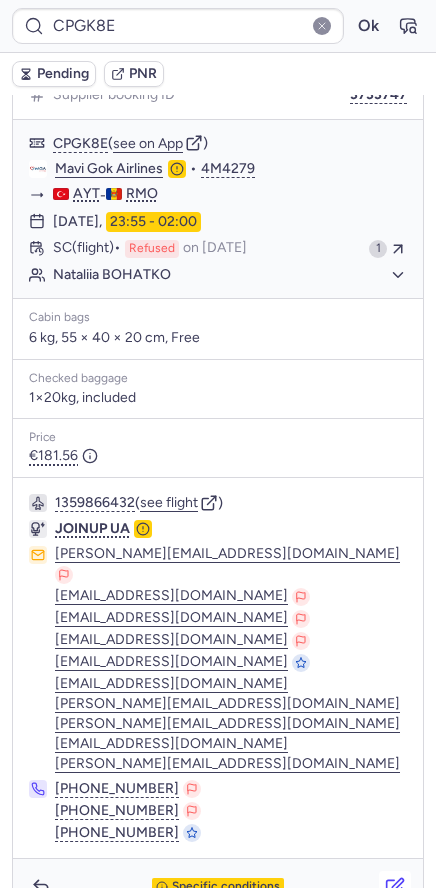 click 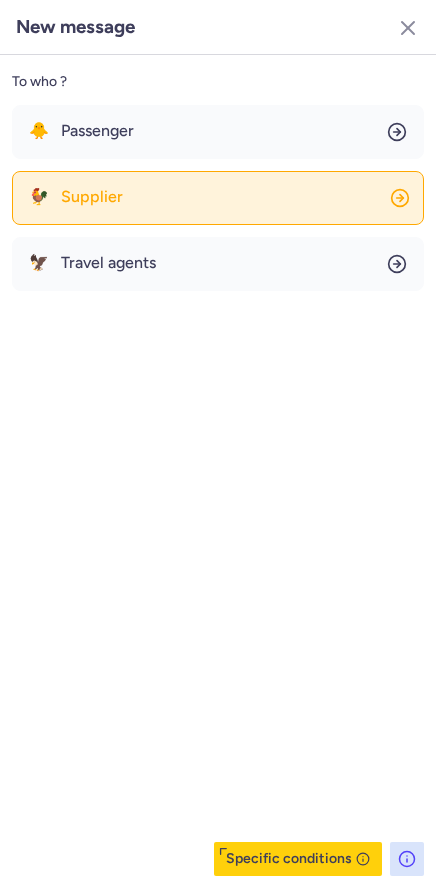 click on "🐓 Supplier" 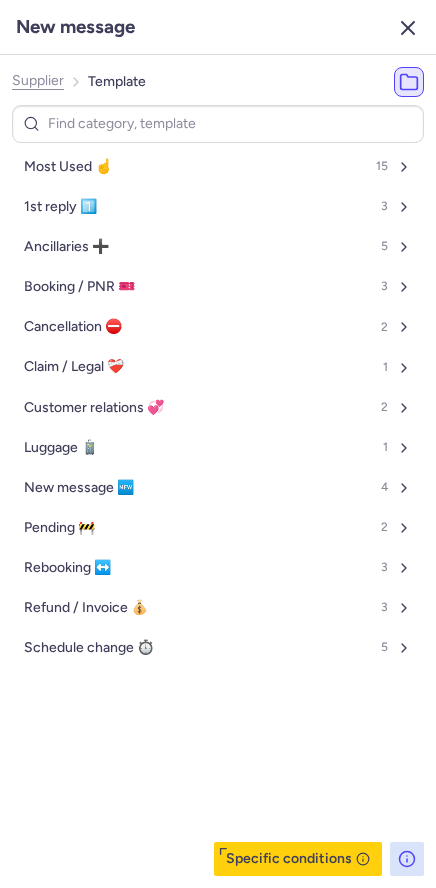 click 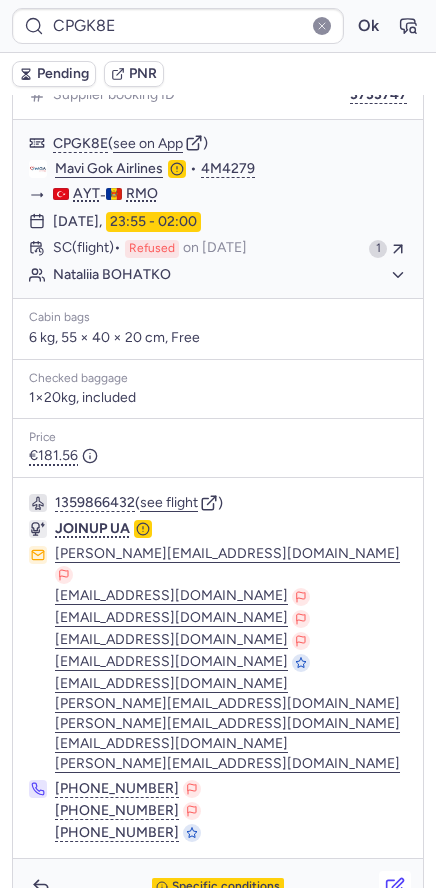 click 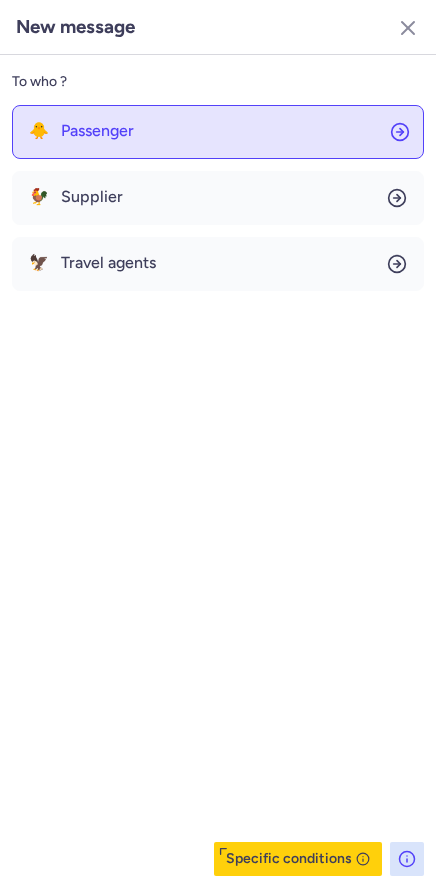 click on "🐥 Passenger" 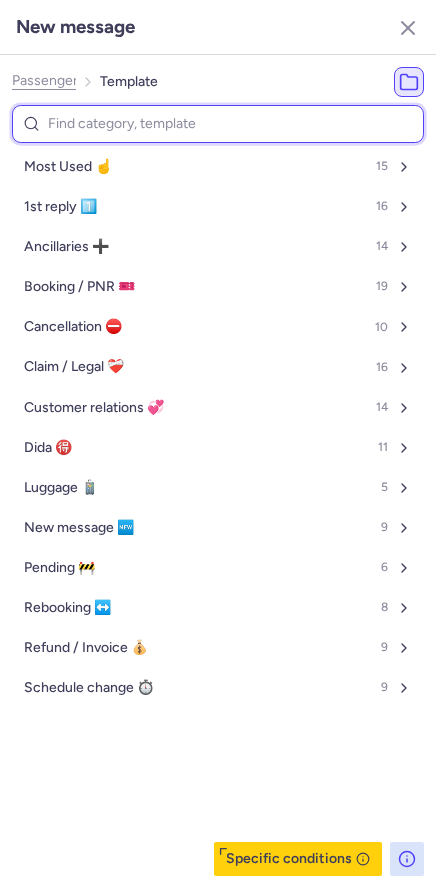 type on "d" 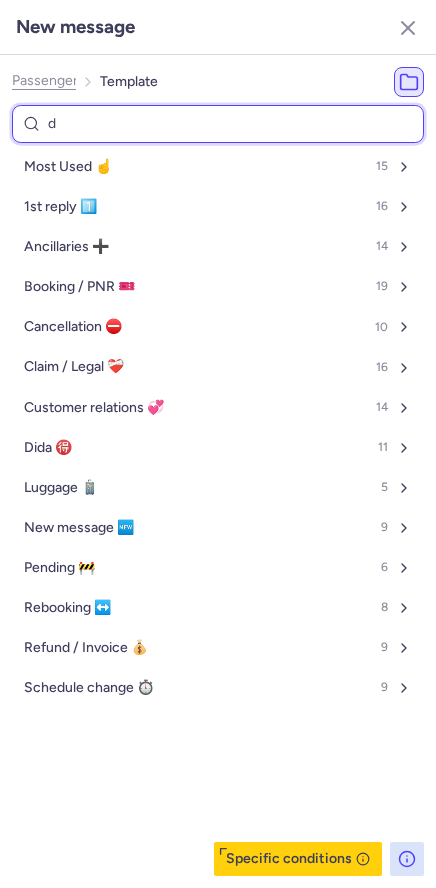 select on "en" 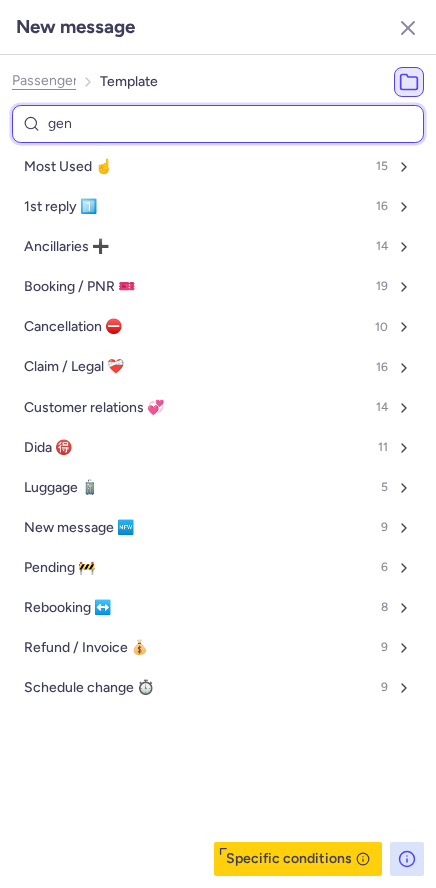 type on "gene" 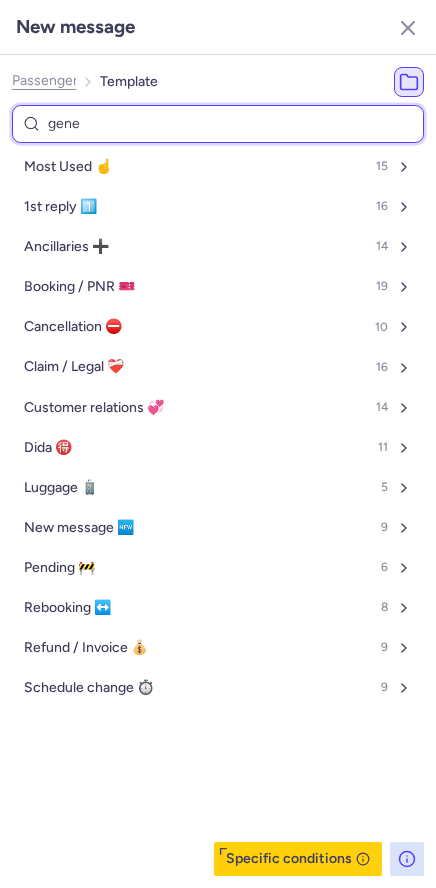 select on "en" 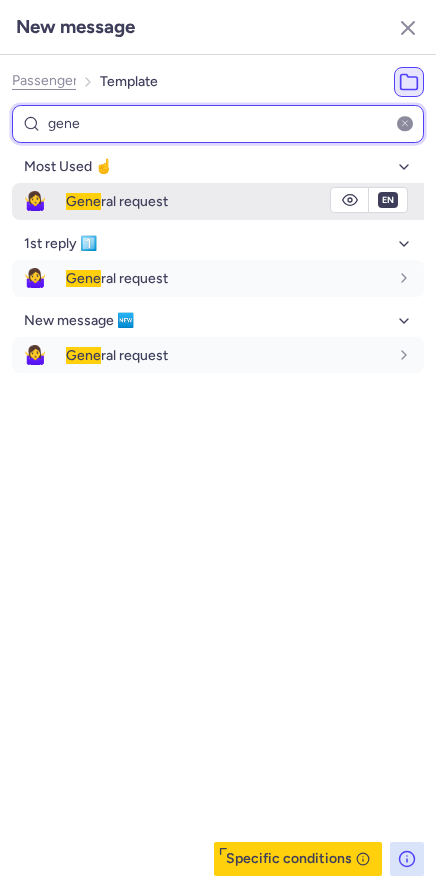 type on "gene" 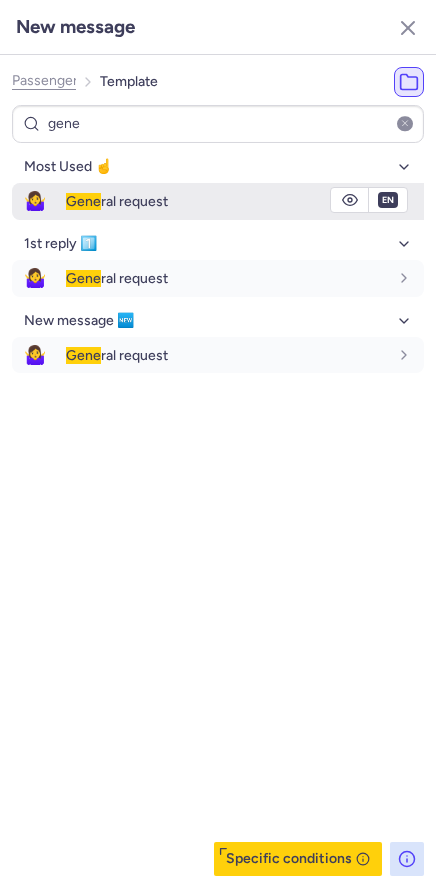 click on "Gene ral request" at bounding box center [117, 201] 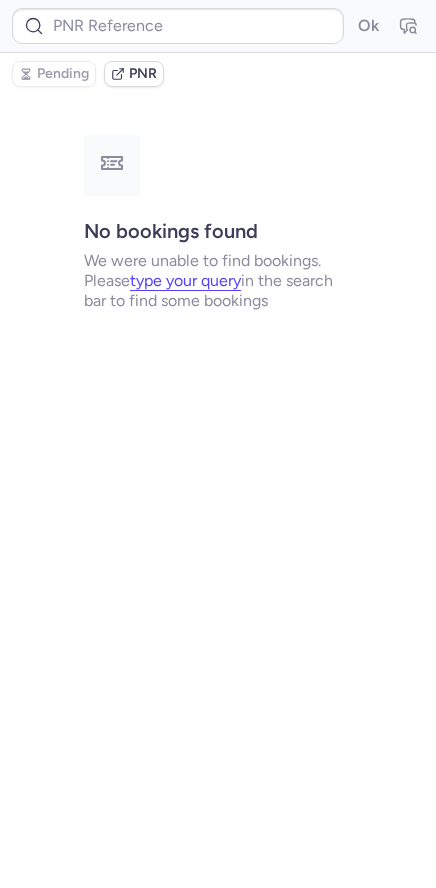 scroll, scrollTop: 0, scrollLeft: 0, axis: both 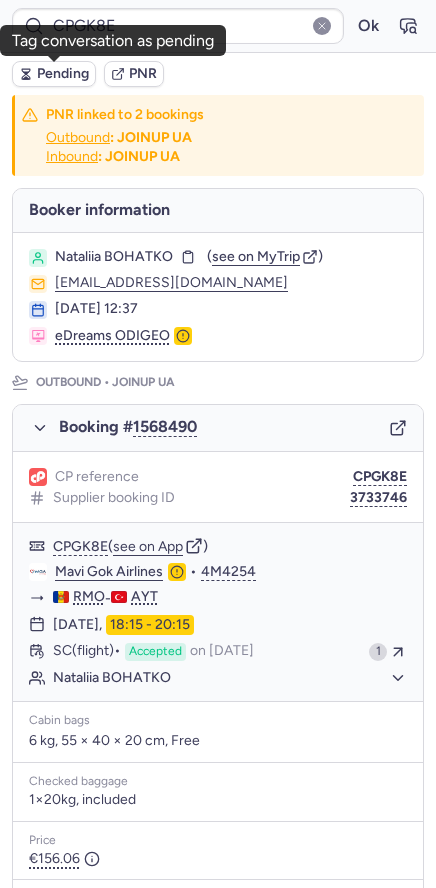 click on "Pending" at bounding box center [54, 74] 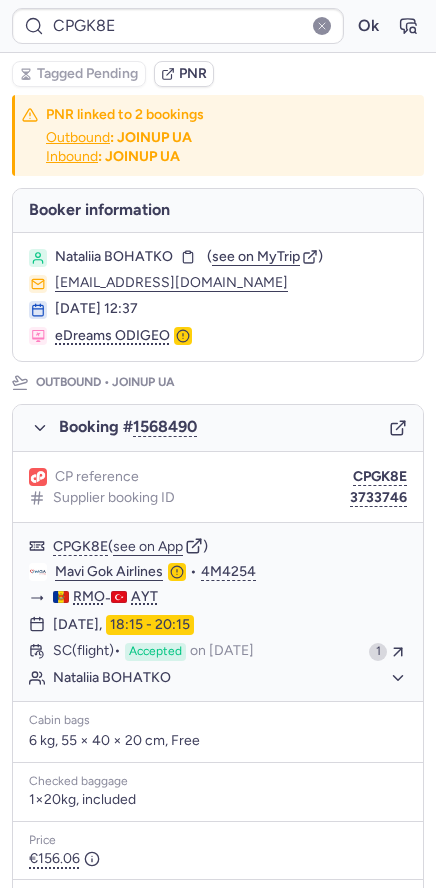 type on "CPFVQY" 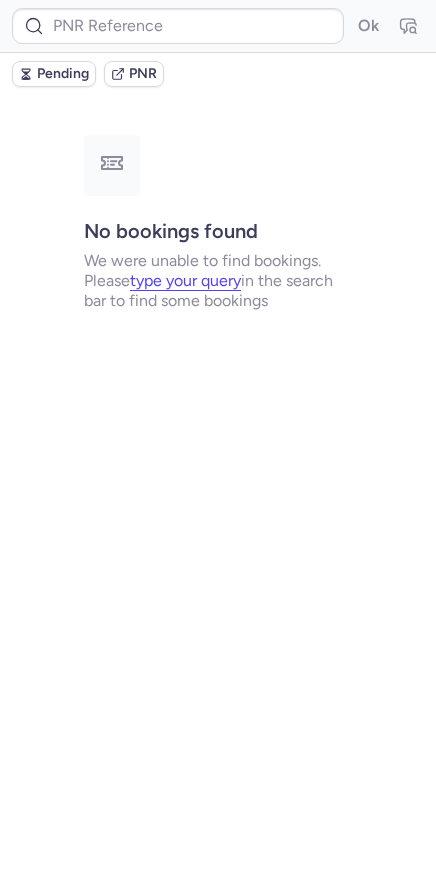 type on "CPGSNJ" 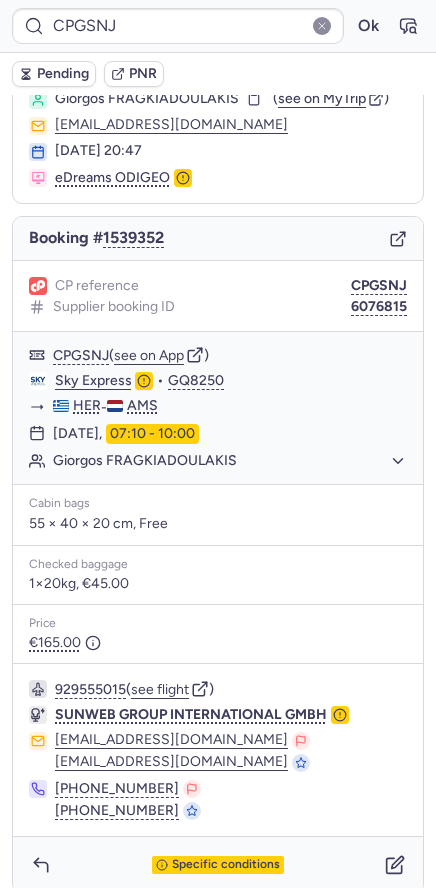 scroll, scrollTop: 83, scrollLeft: 0, axis: vertical 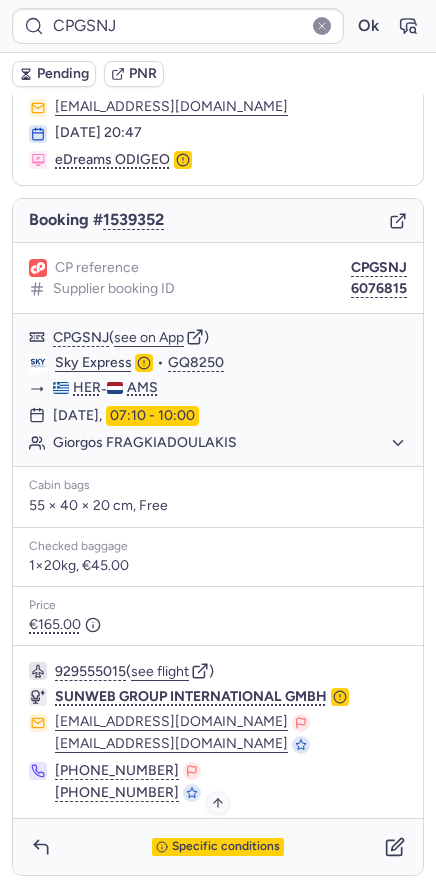 click on "Specific conditions" at bounding box center (226, 847) 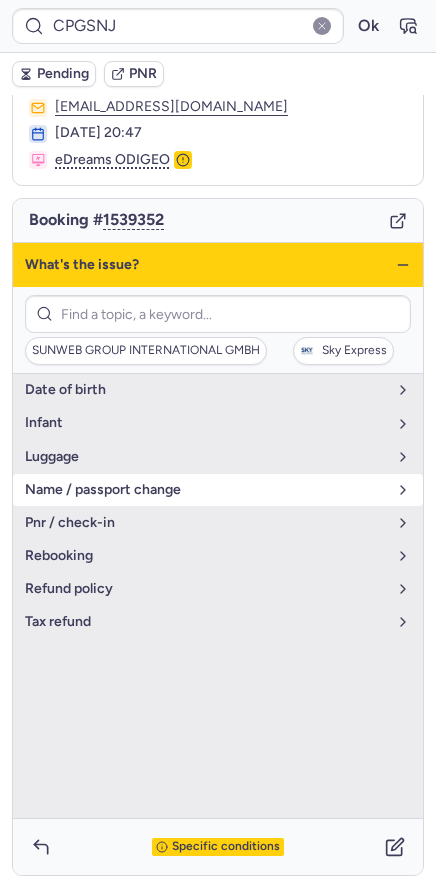 click on "name / passport change" at bounding box center [206, 490] 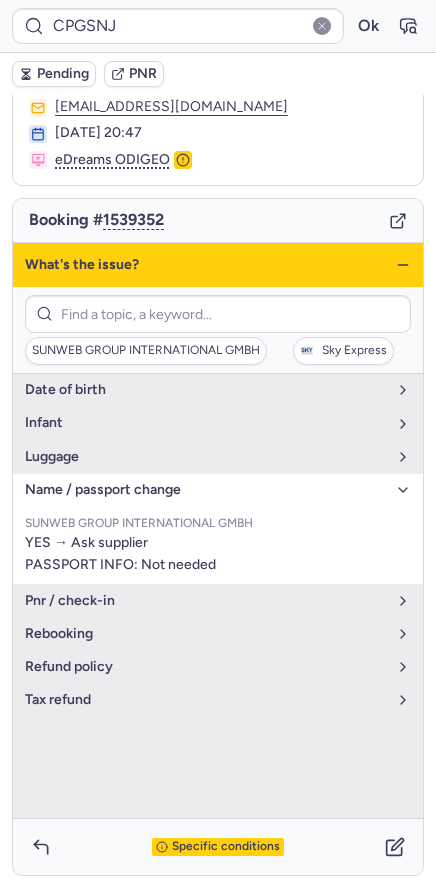 click 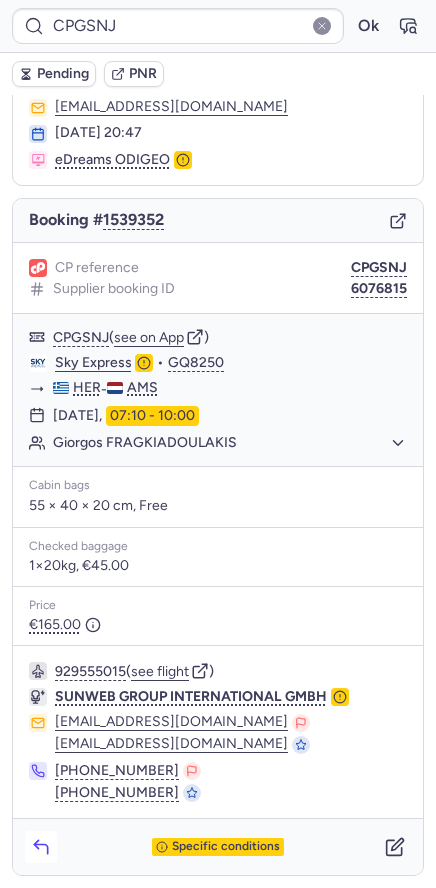 click 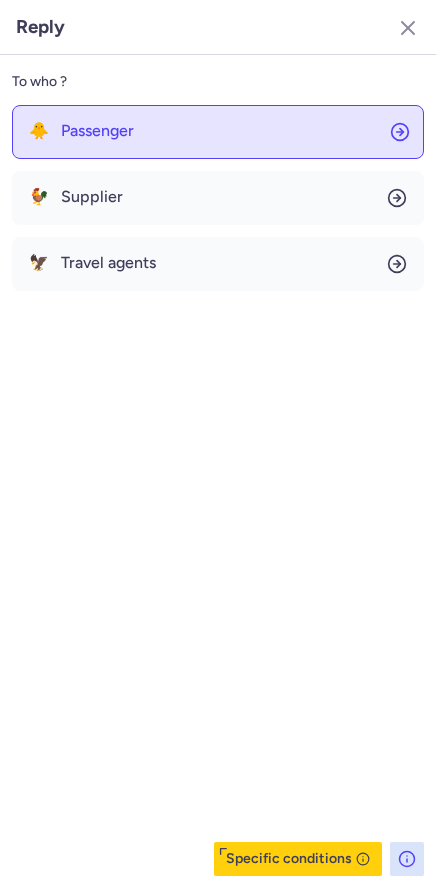 click on "Passenger" at bounding box center [97, 131] 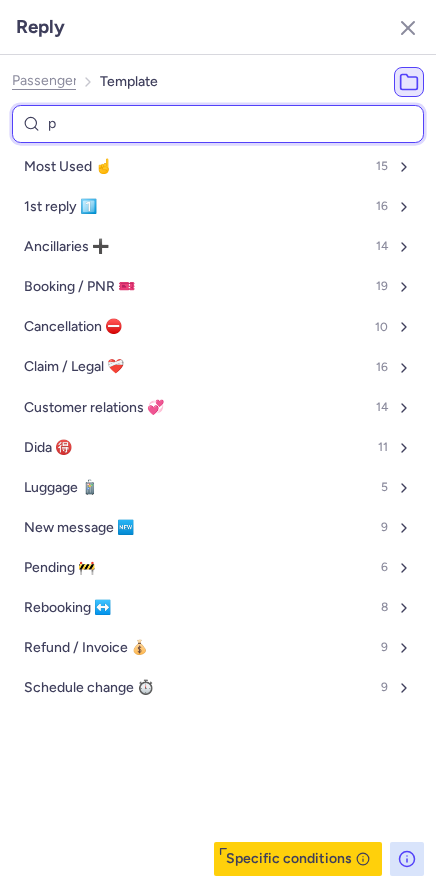 type on "pe" 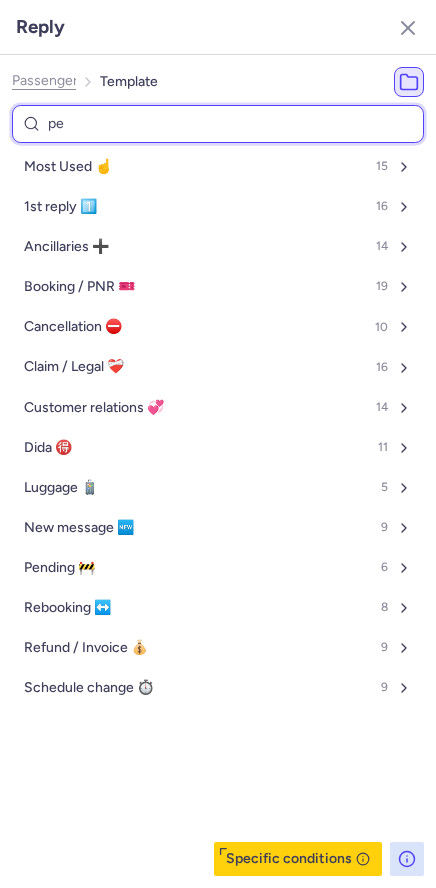 select on "en" 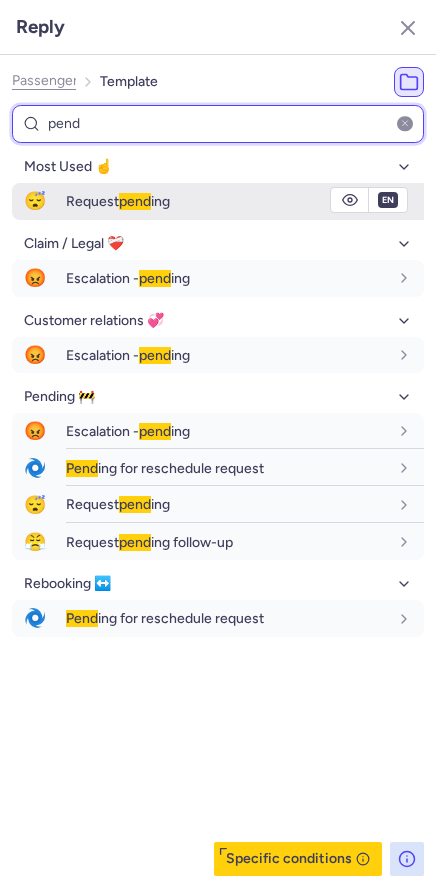 type on "pend" 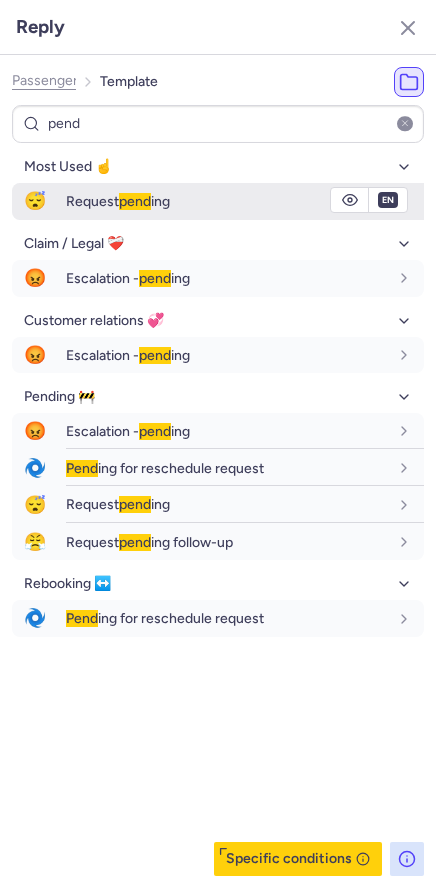 click on "Request  pend ing" at bounding box center [245, 201] 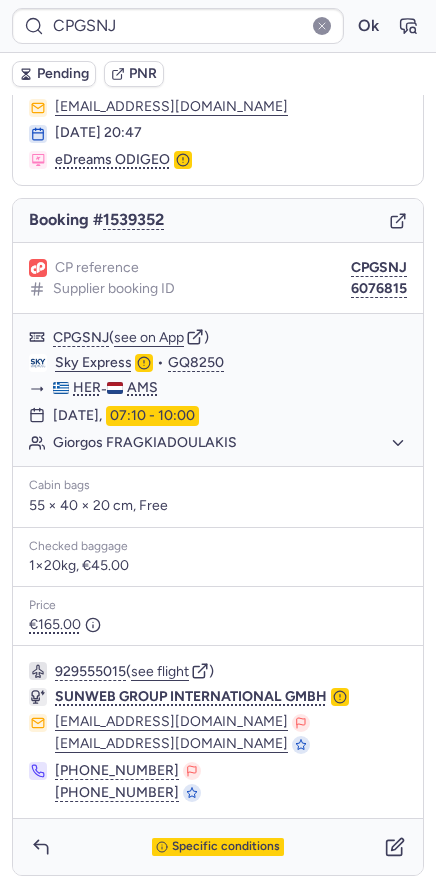 click on "Pending" at bounding box center [63, 74] 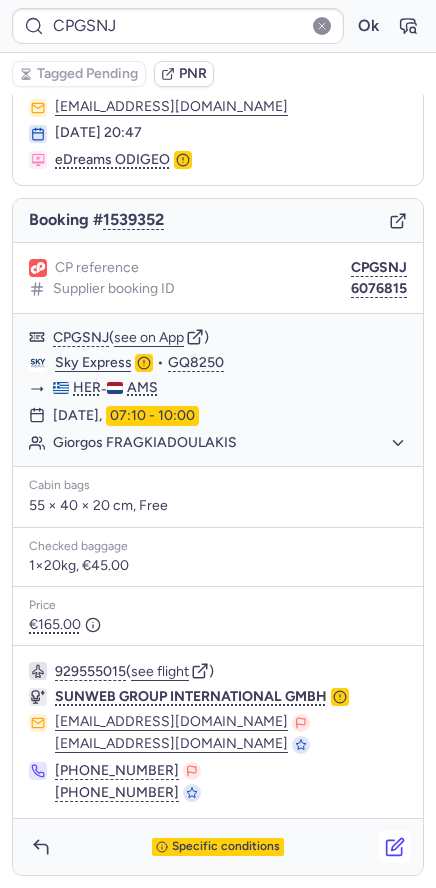 click 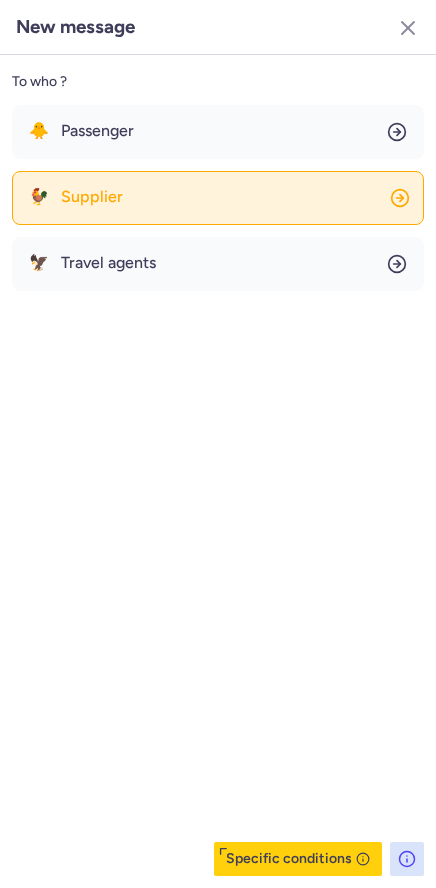 click on "🐓 Supplier" 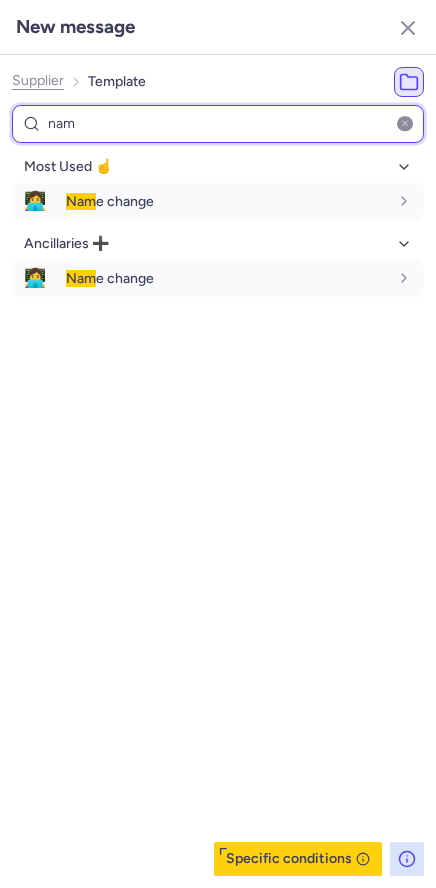 type on "nam" 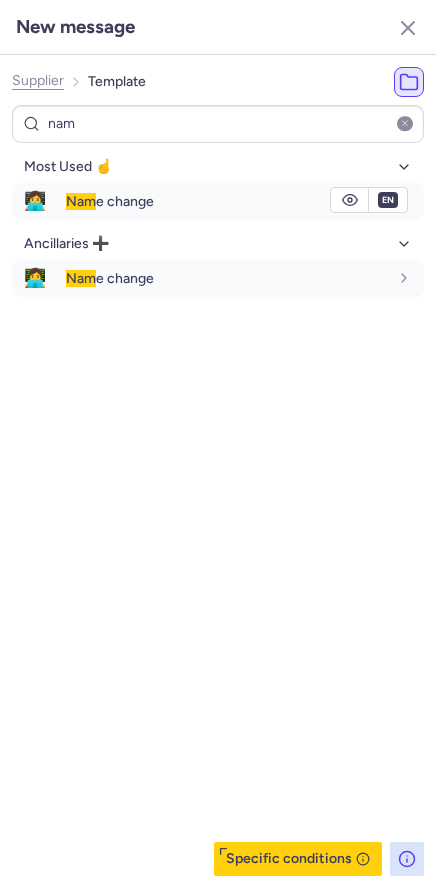 click on "Nam e change" at bounding box center (227, 201) 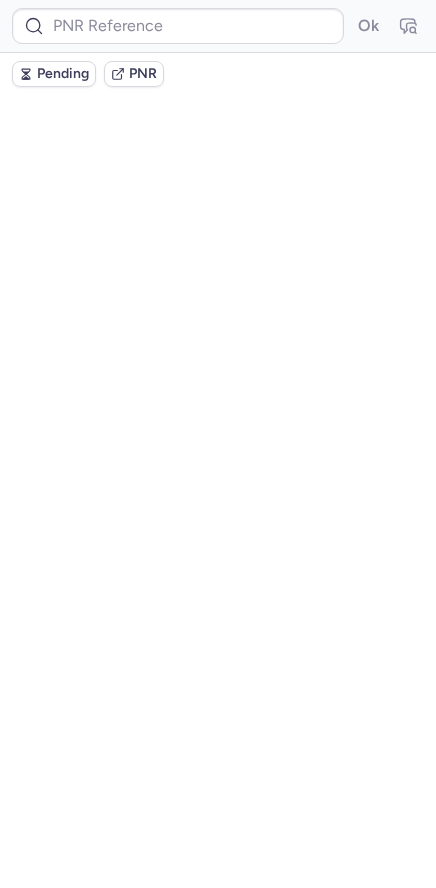 scroll, scrollTop: 0, scrollLeft: 0, axis: both 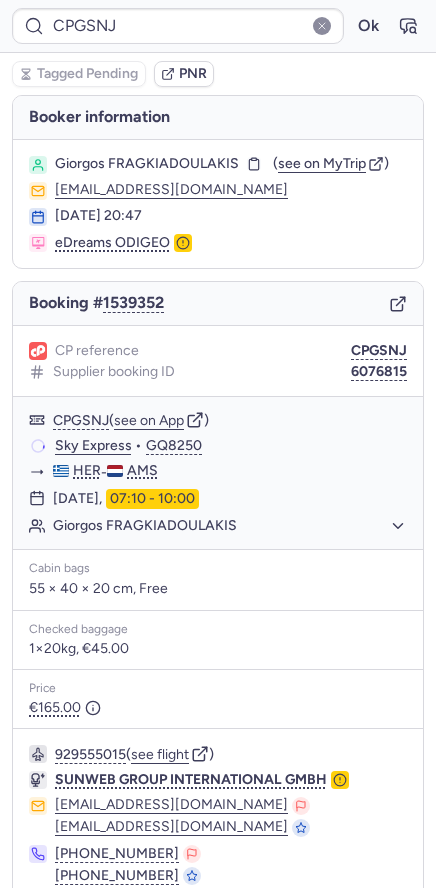 type on "CPAFPQ" 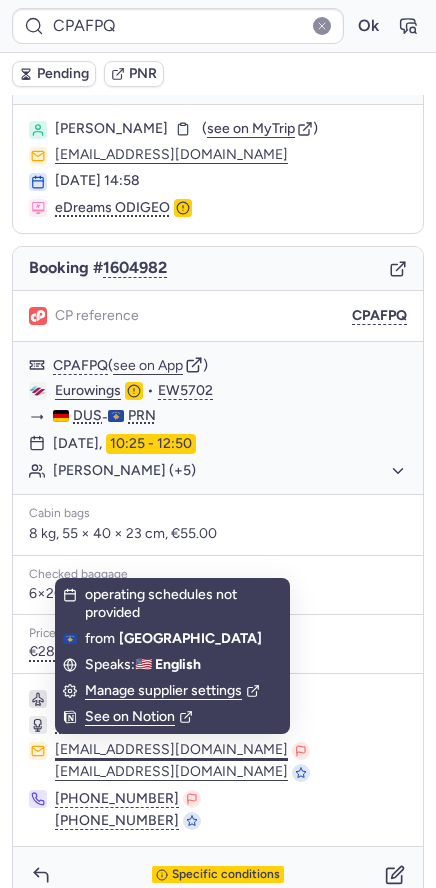 scroll, scrollTop: 63, scrollLeft: 0, axis: vertical 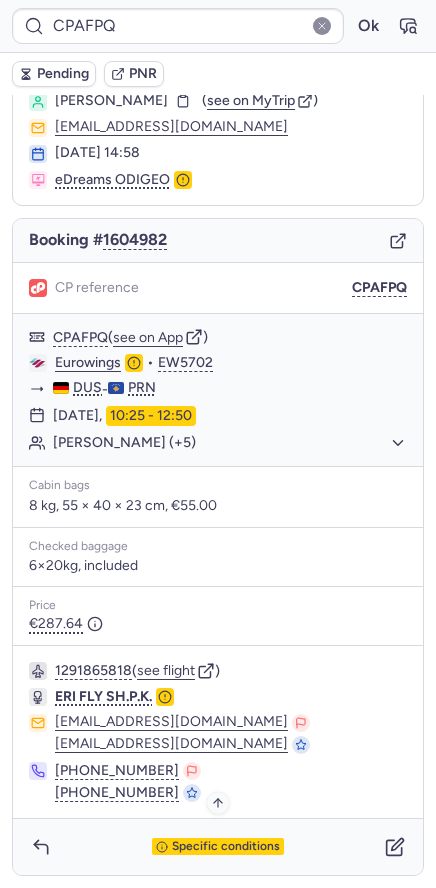 click on "Specific conditions" at bounding box center (226, 847) 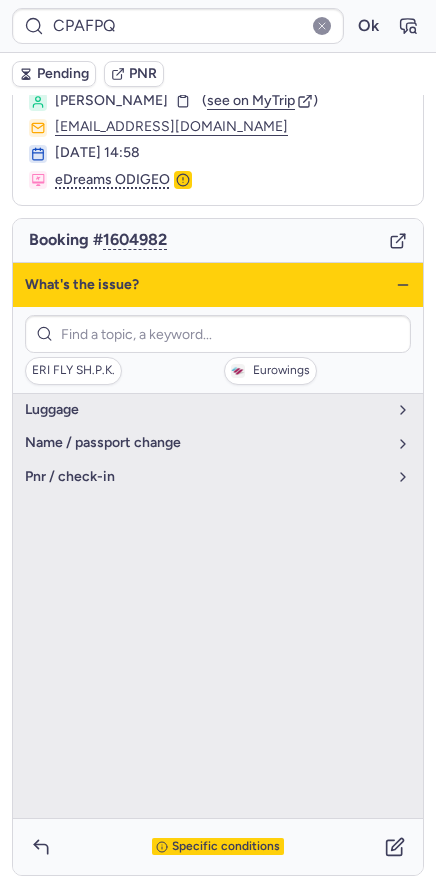 click 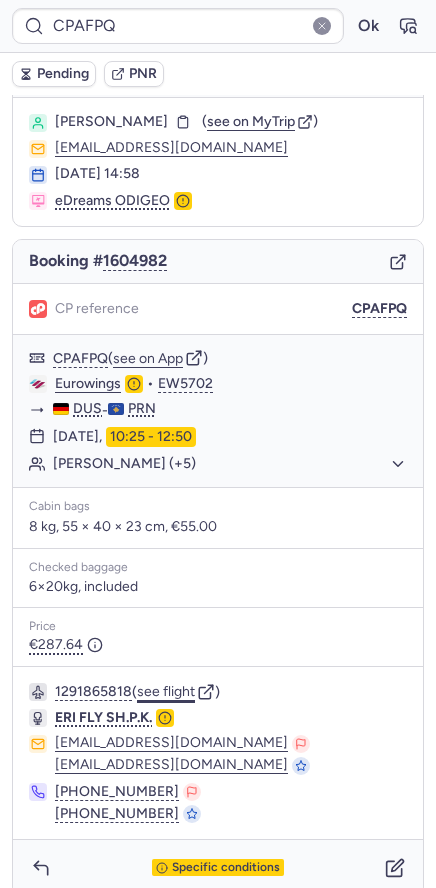 scroll, scrollTop: 63, scrollLeft: 0, axis: vertical 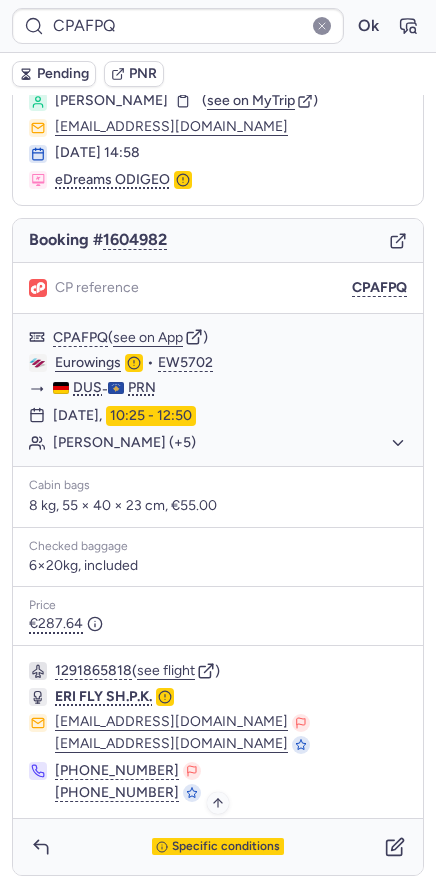 click on "Specific conditions" at bounding box center [226, 847] 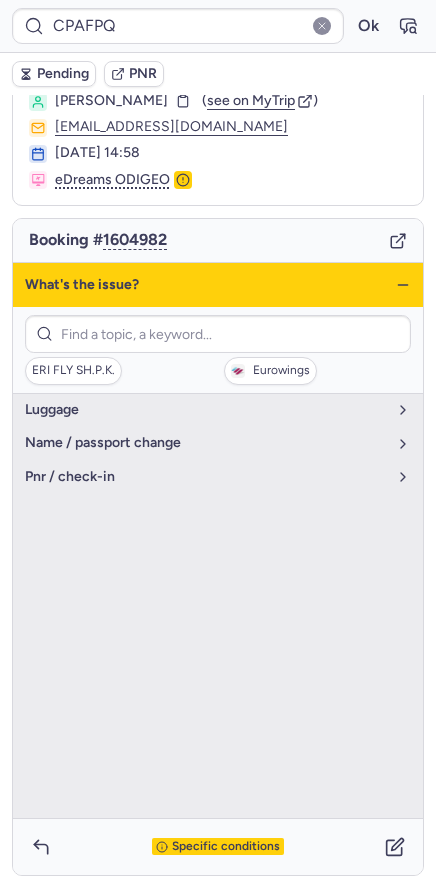 click 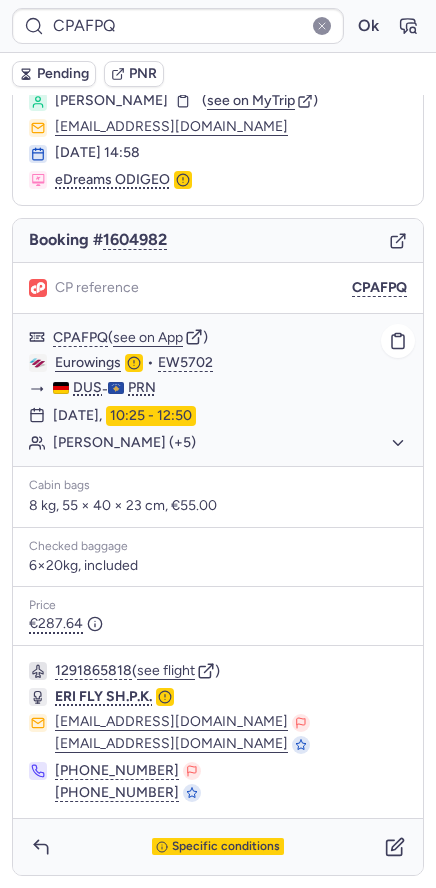 click on "[PERSON_NAME] (+5)" 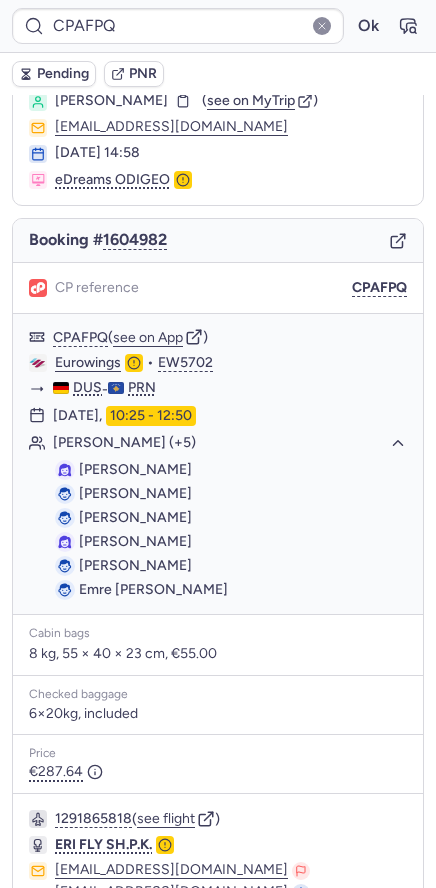 scroll, scrollTop: 211, scrollLeft: 0, axis: vertical 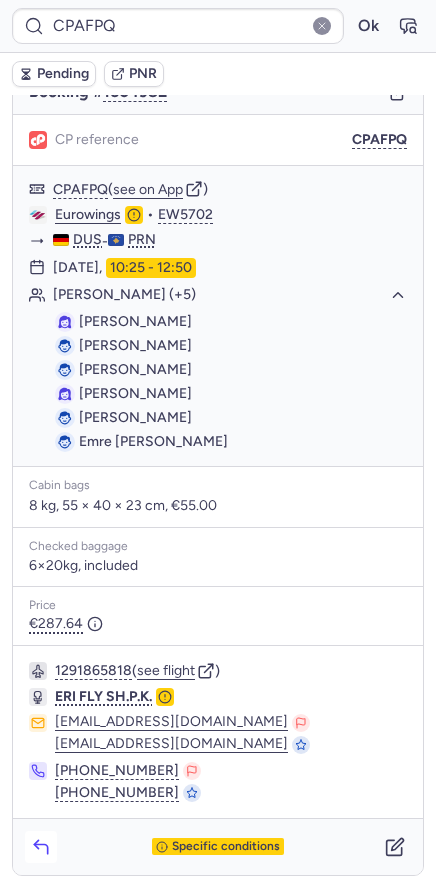 click 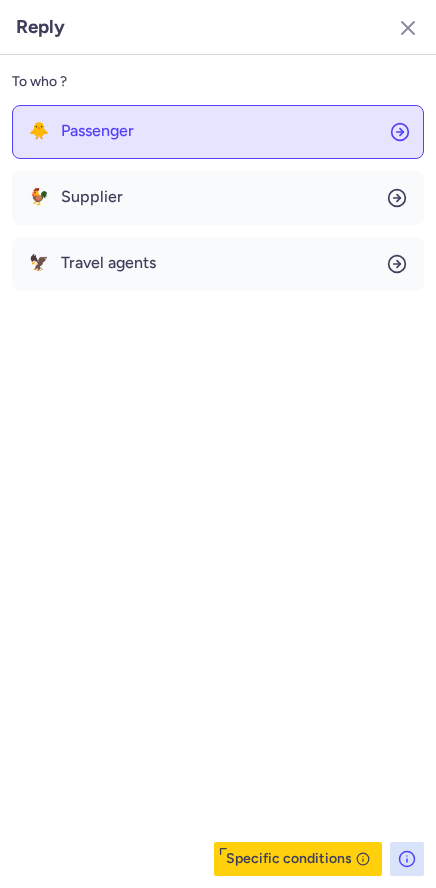 click on "🐥 Passenger" 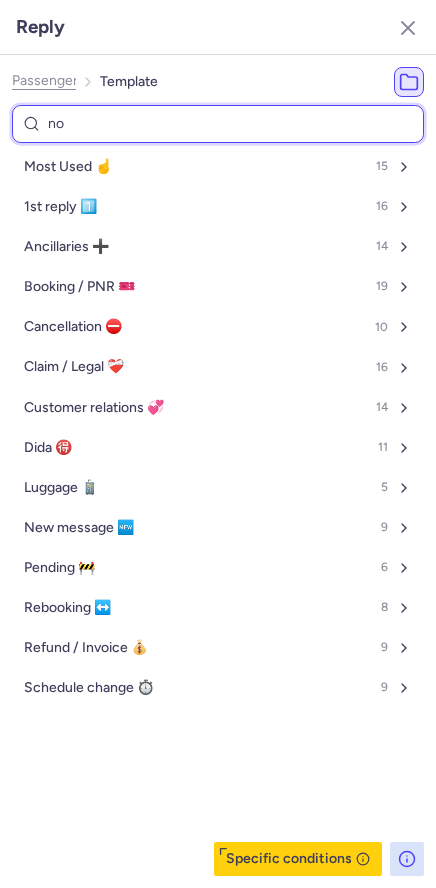 type on "non" 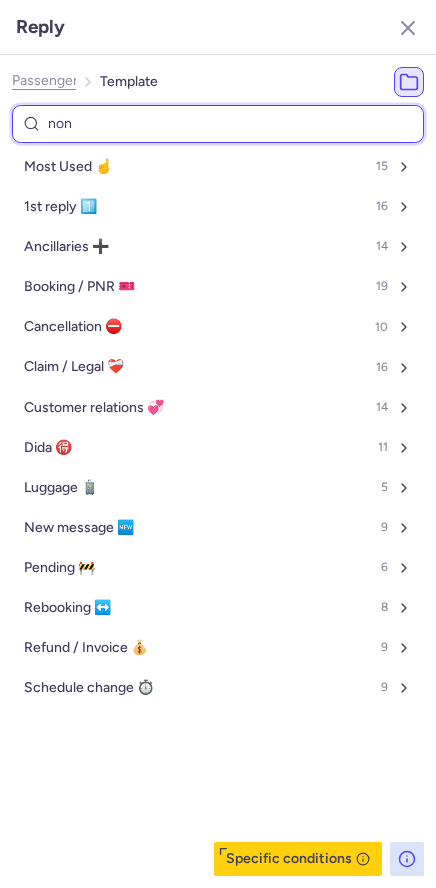select on "en" 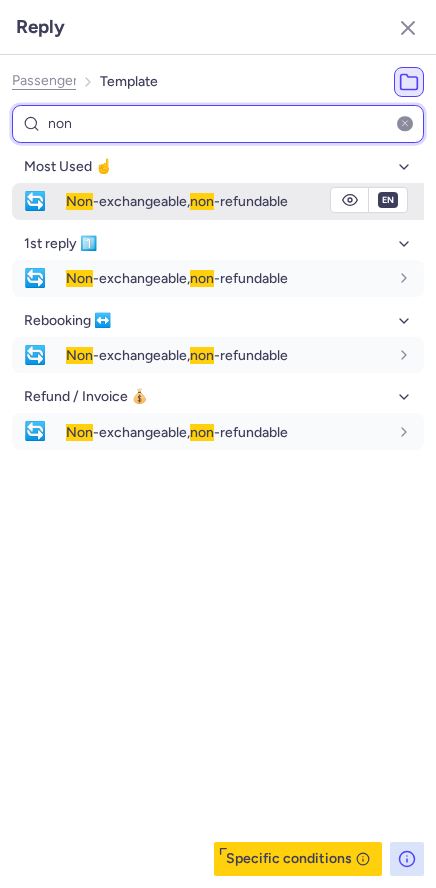 type on "non" 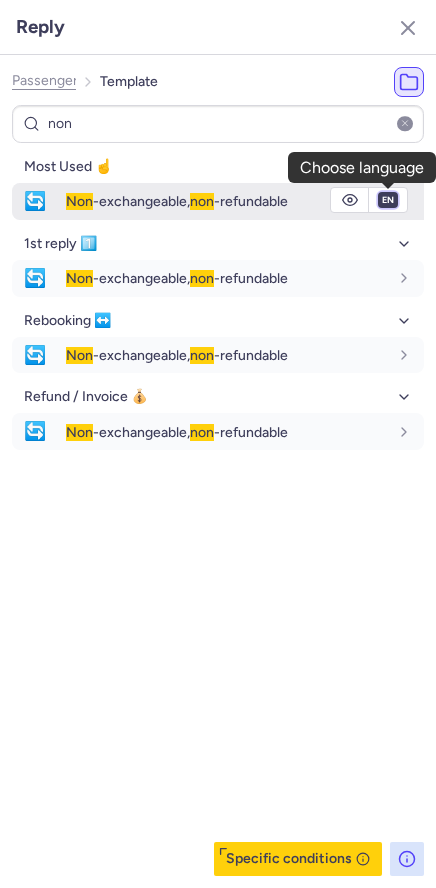drag, startPoint x: 389, startPoint y: 198, endPoint x: 385, endPoint y: 211, distance: 13.601471 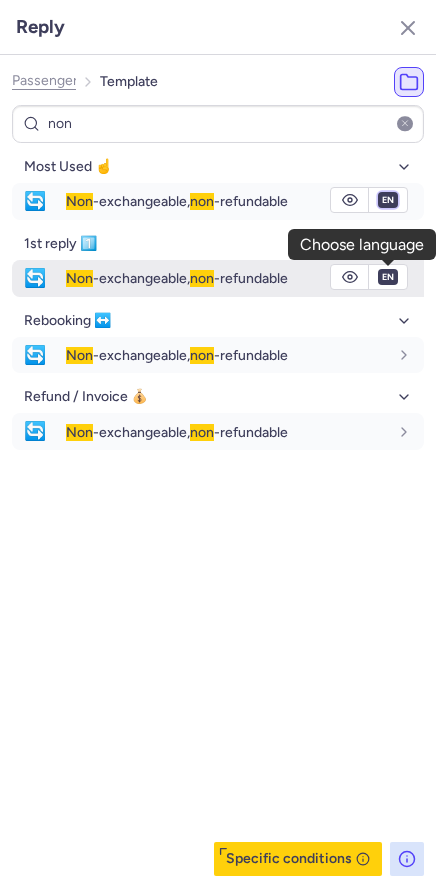 select on "de" 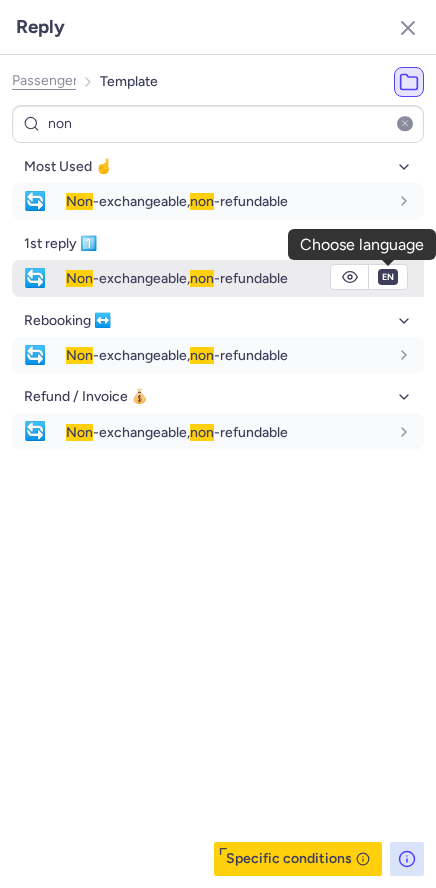 click on "fr en de nl pt es it ru" at bounding box center [388, 200] 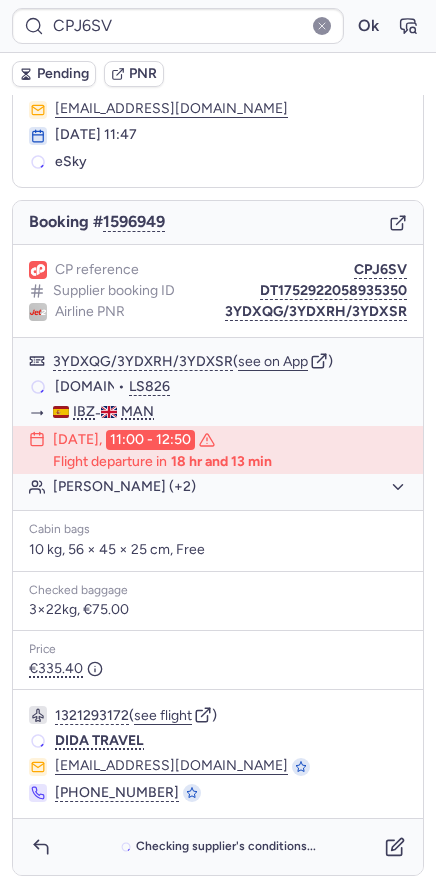 scroll, scrollTop: 80, scrollLeft: 0, axis: vertical 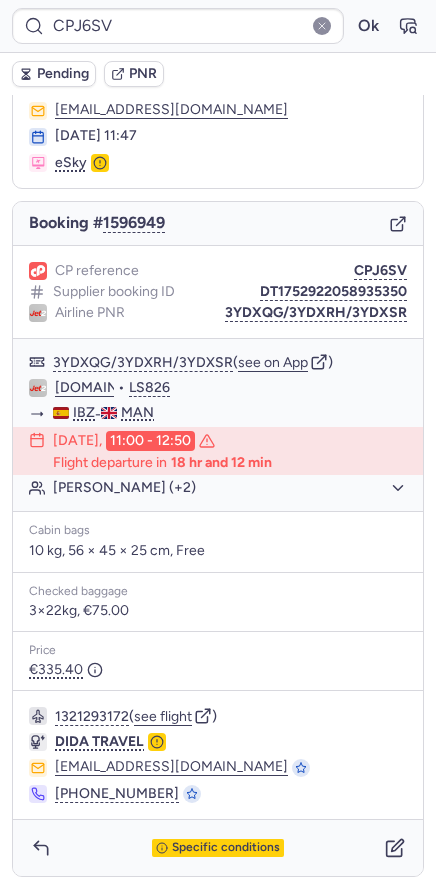 type on "CPGSNJ" 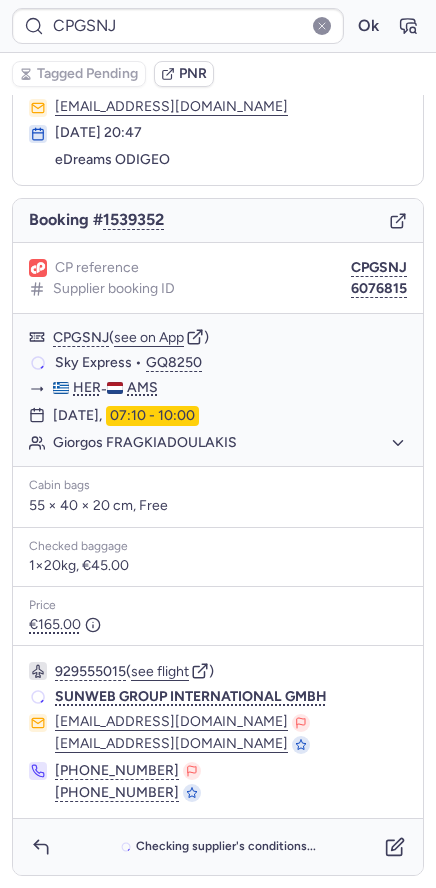 scroll, scrollTop: 82, scrollLeft: 0, axis: vertical 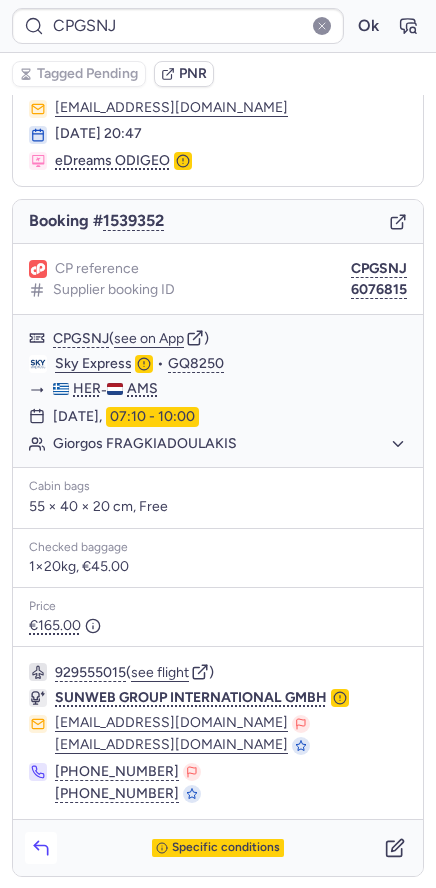 click 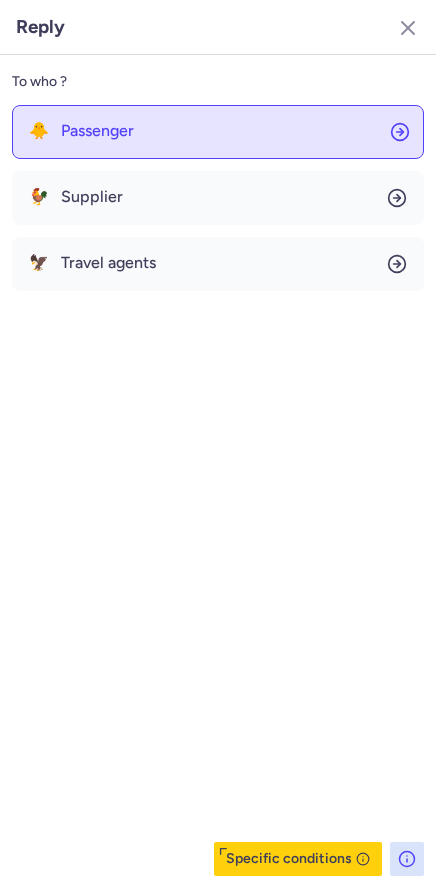 click on "🐥 Passenger" 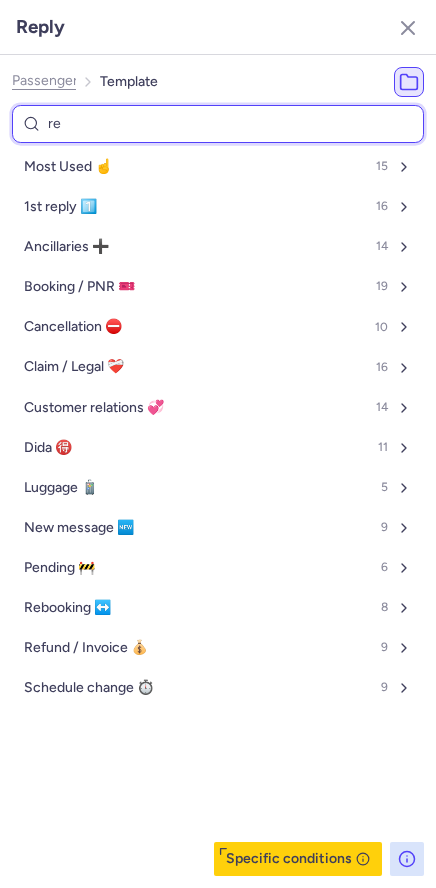 type on "ref" 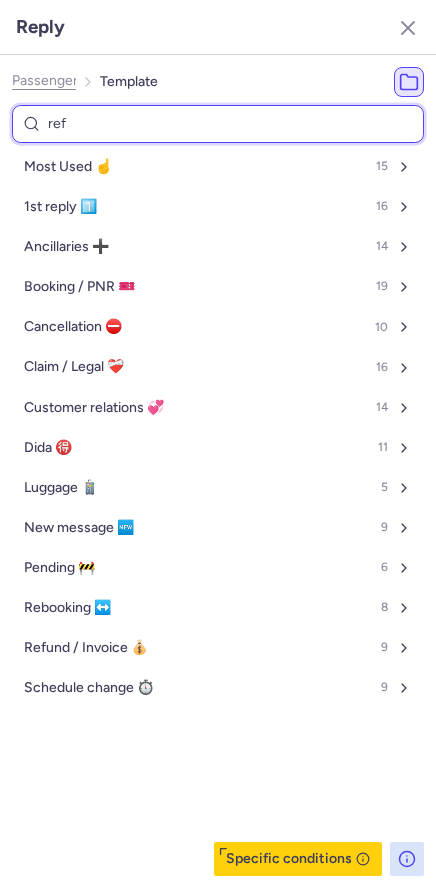 select on "en" 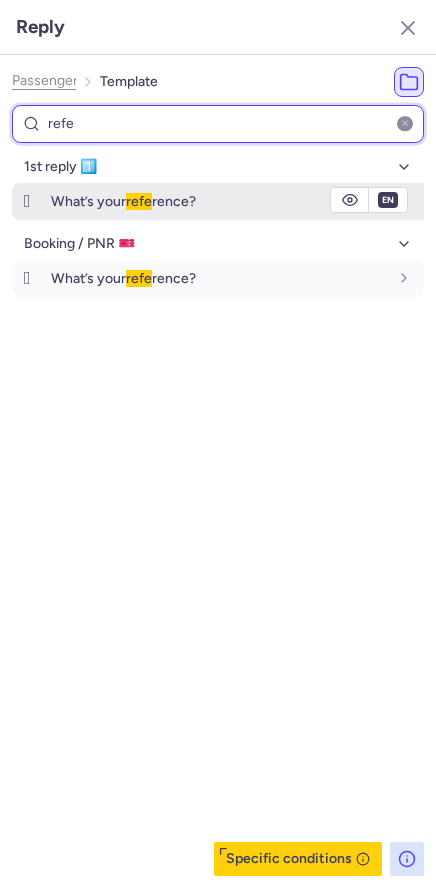 type on "refe" 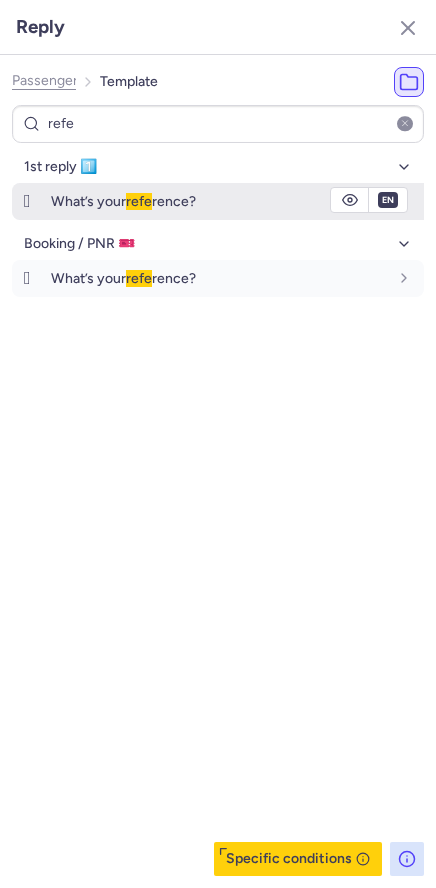 click on "What’s your  refe rence?" at bounding box center (123, 201) 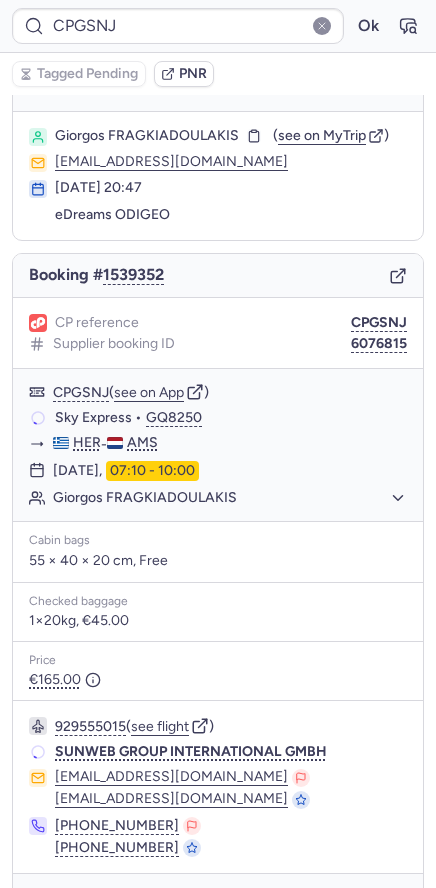 scroll, scrollTop: 28, scrollLeft: 0, axis: vertical 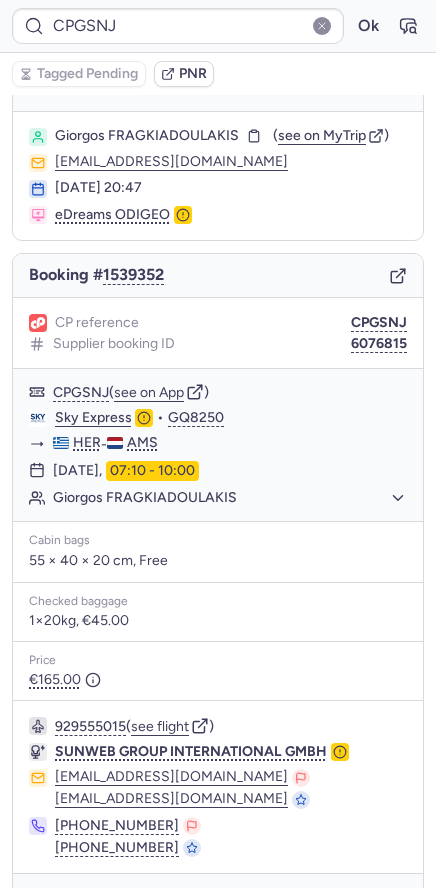 type on "CP9JN4" 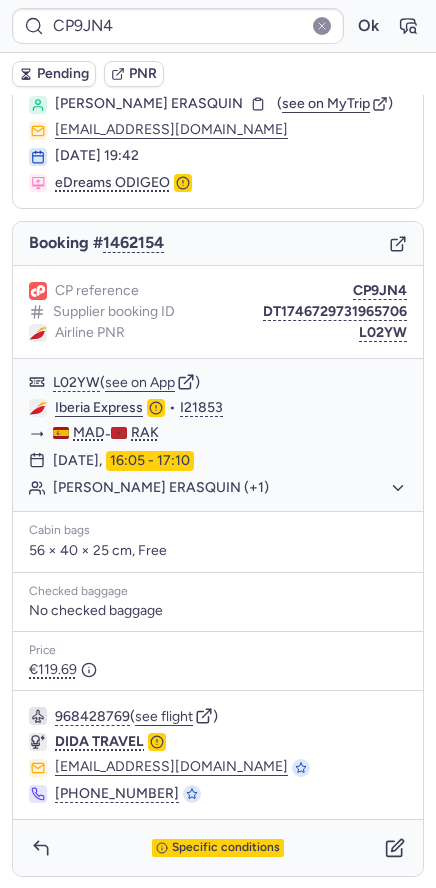 scroll, scrollTop: 61, scrollLeft: 0, axis: vertical 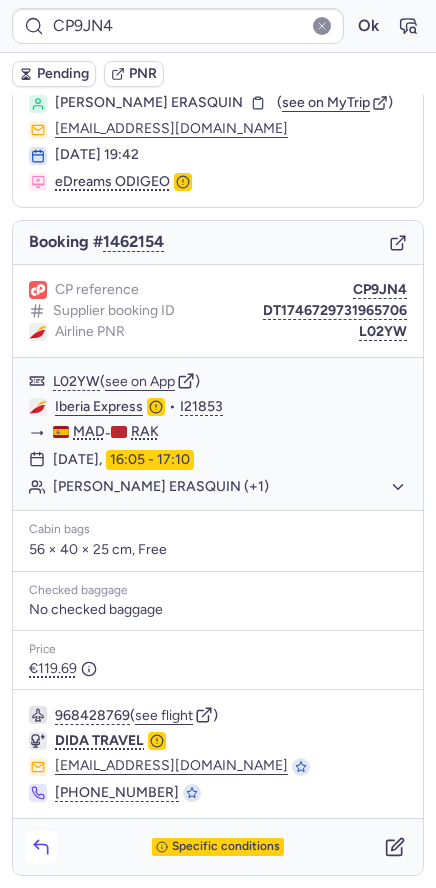 click 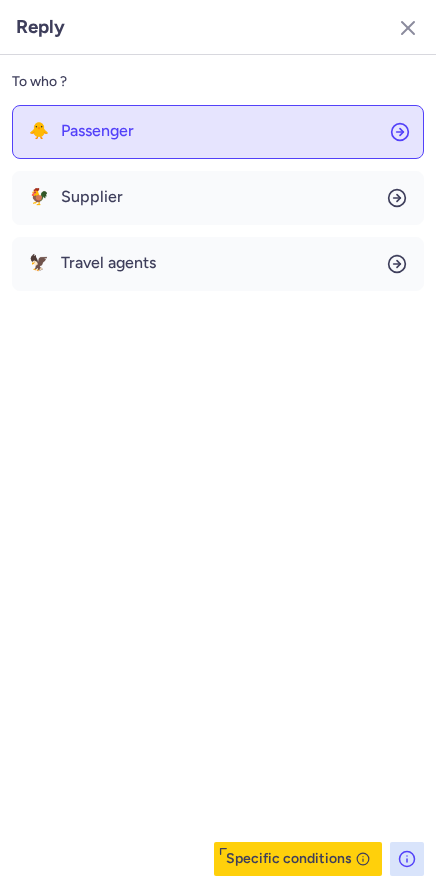click on "🐥 Passenger" 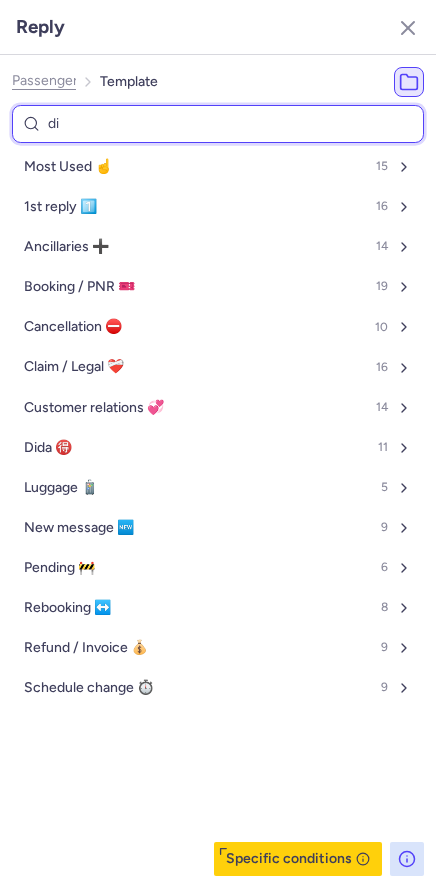 type on "did" 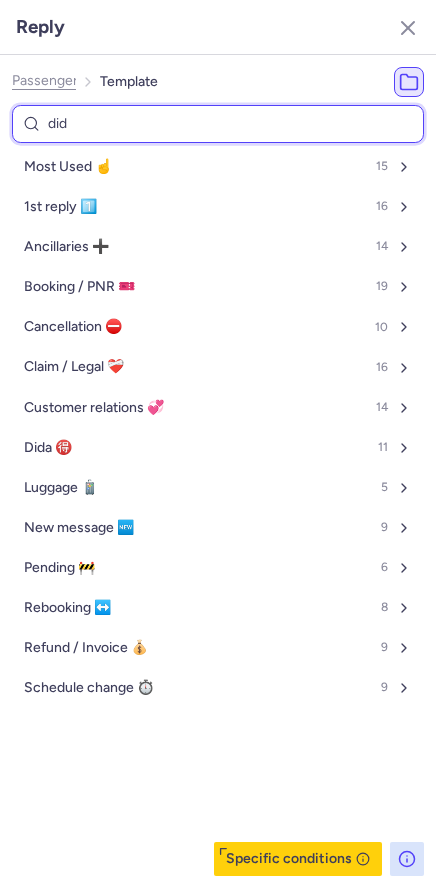 select on "en" 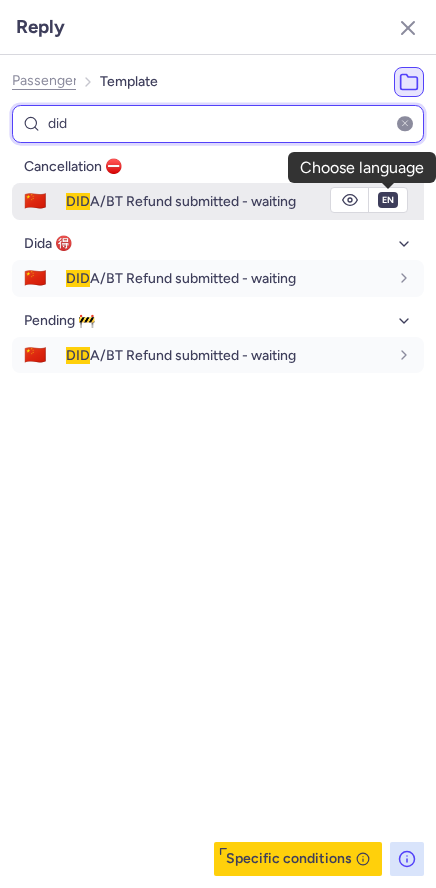 type on "did" 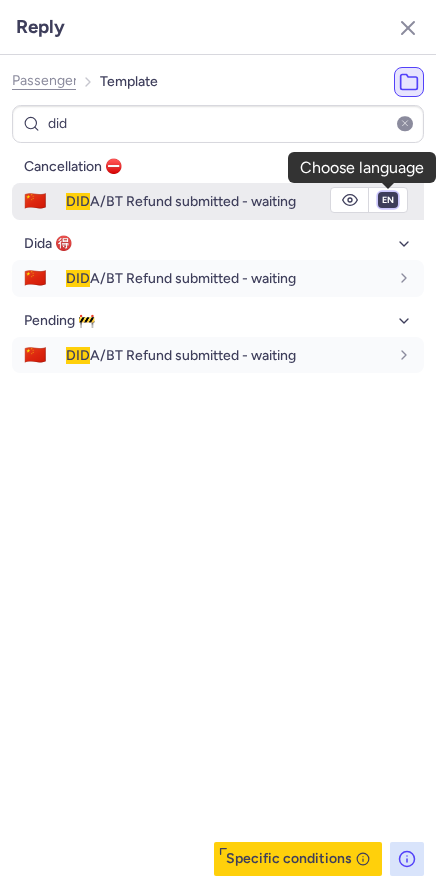 click on "fr en de nl pt es it ru" at bounding box center (388, 200) 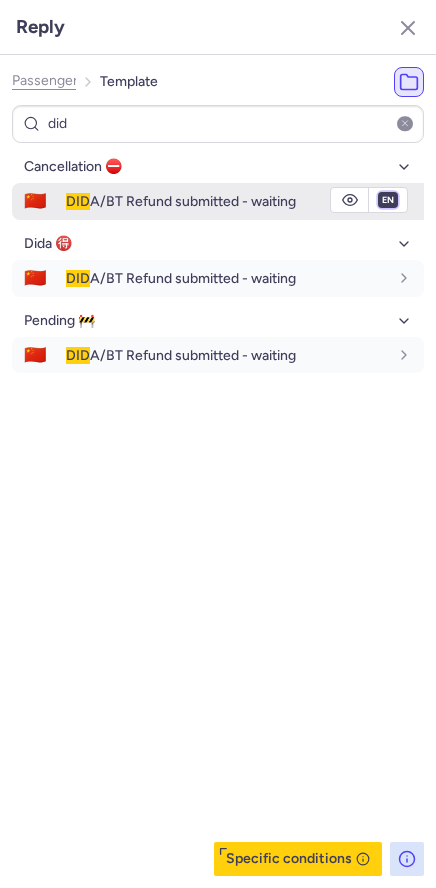 select on "es" 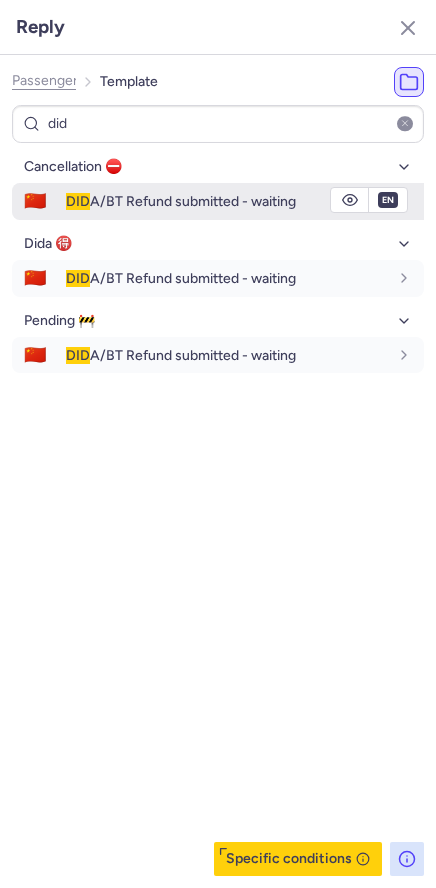 click on "fr en de nl pt es it ru" at bounding box center (388, 200) 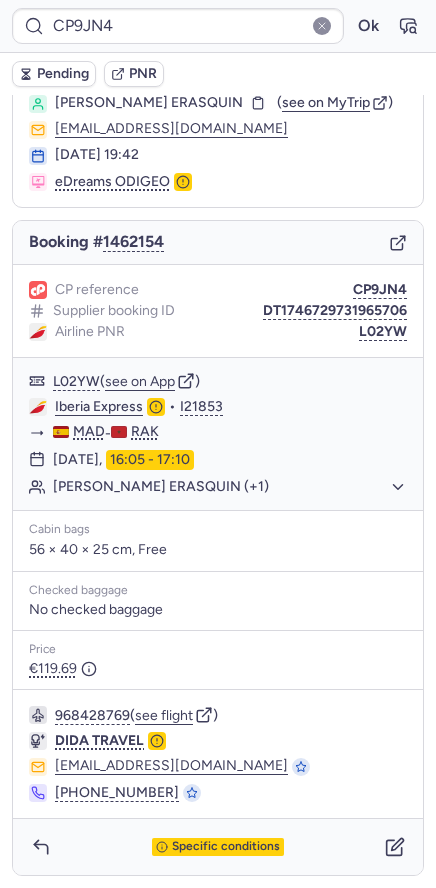 type on "DT1746729731965706" 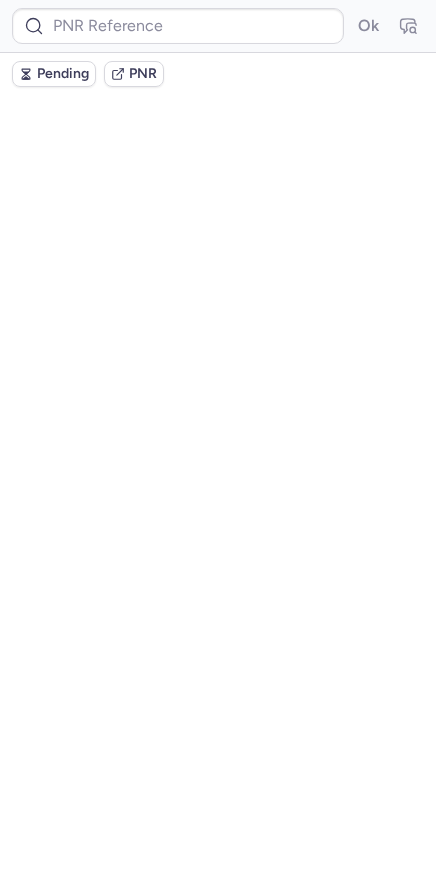 scroll, scrollTop: 0, scrollLeft: 0, axis: both 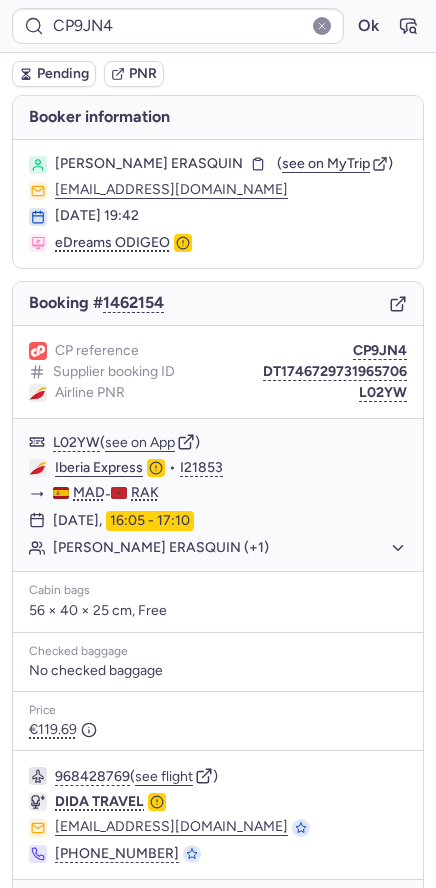 click on "Pending" at bounding box center [63, 74] 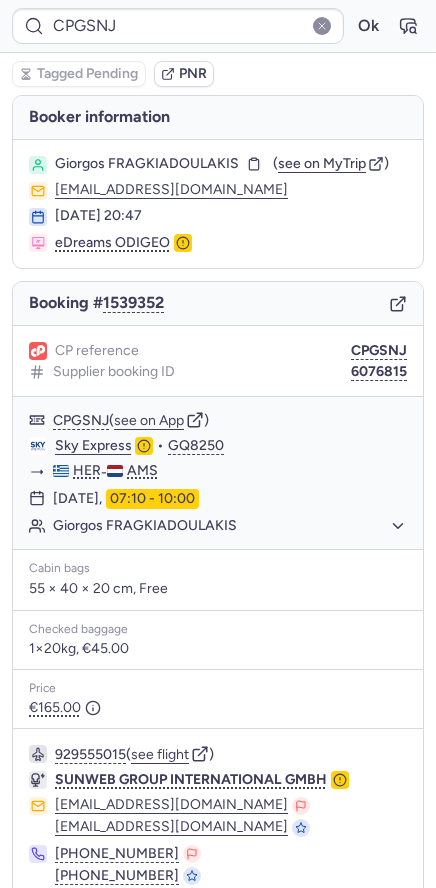 type on "CPAFPQ" 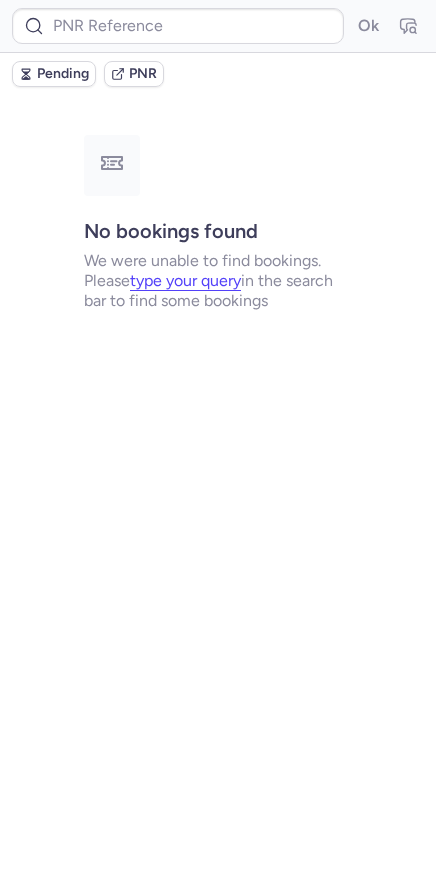 type on "CPGSNJ" 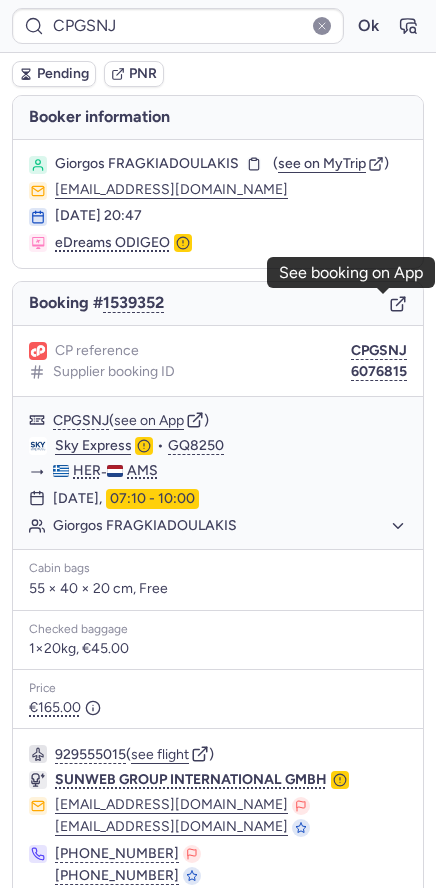 click 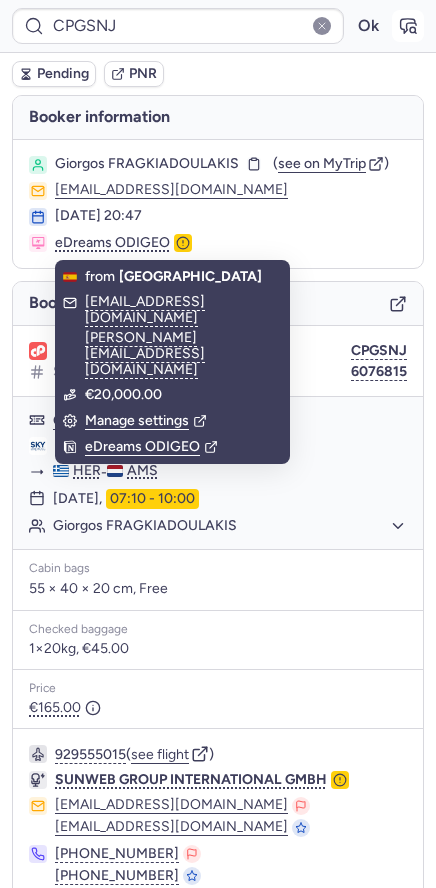 click at bounding box center [408, 26] 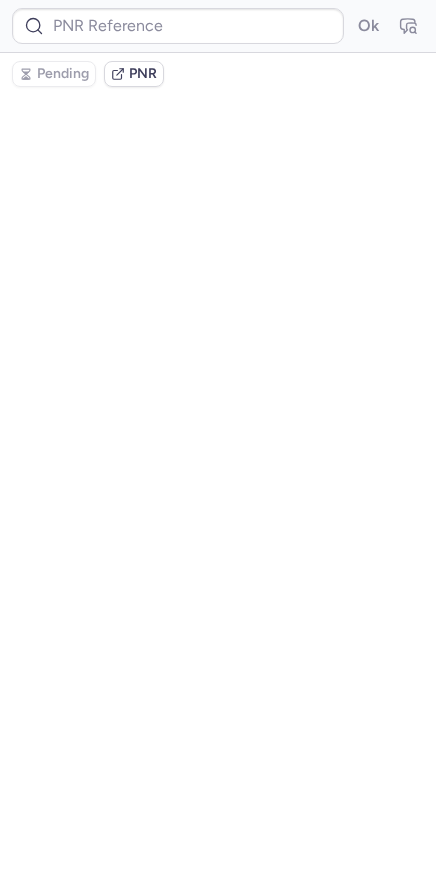 scroll, scrollTop: 0, scrollLeft: 0, axis: both 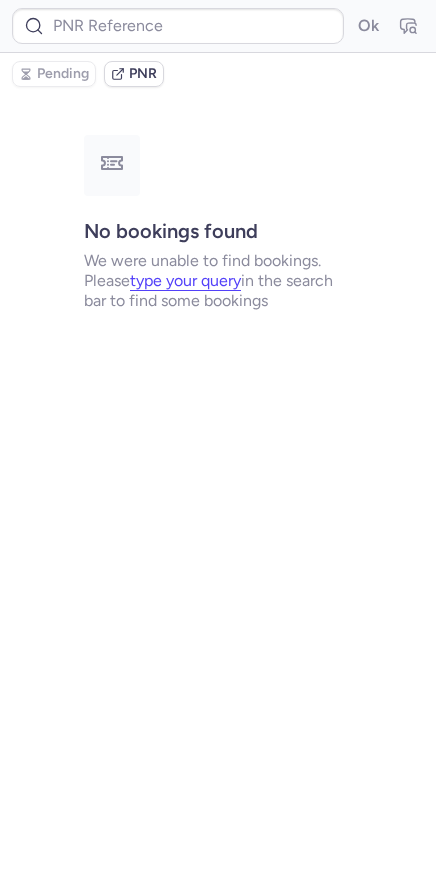 type on "CPLNMO" 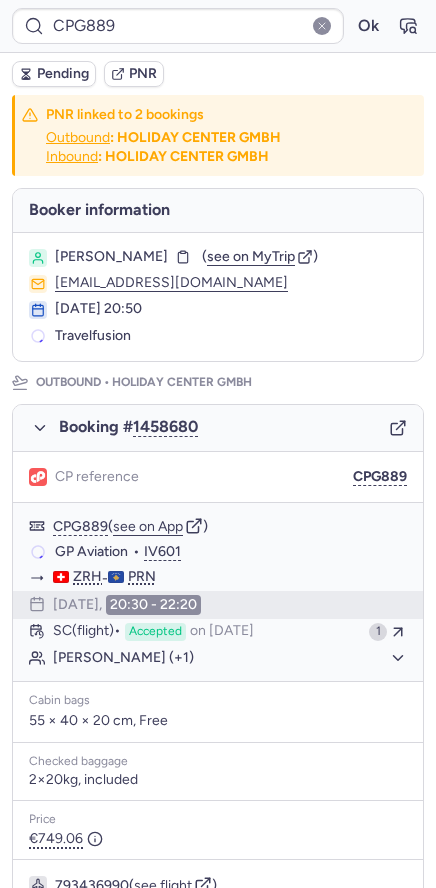 type on "CPGSNJ" 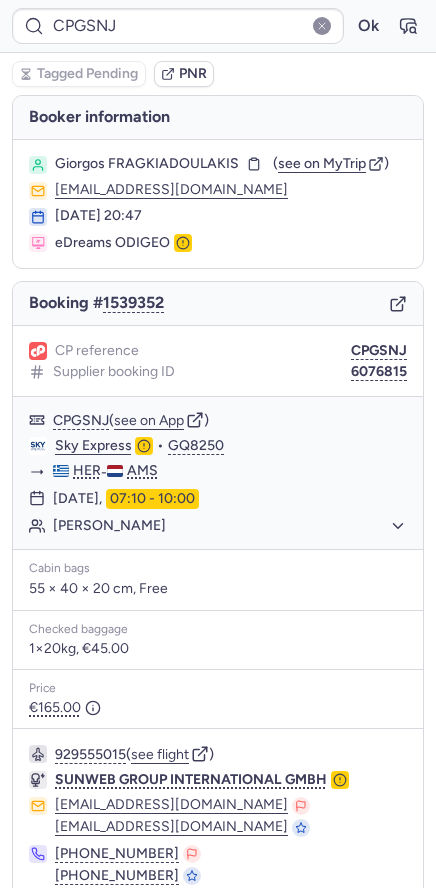 scroll, scrollTop: 83, scrollLeft: 0, axis: vertical 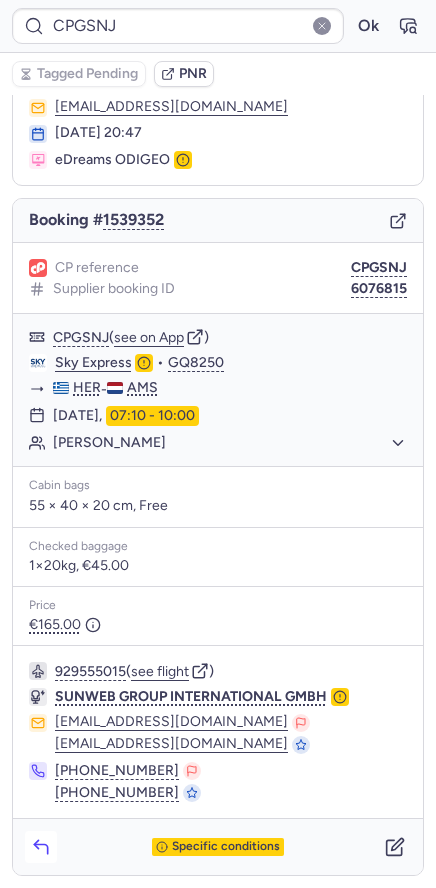 click 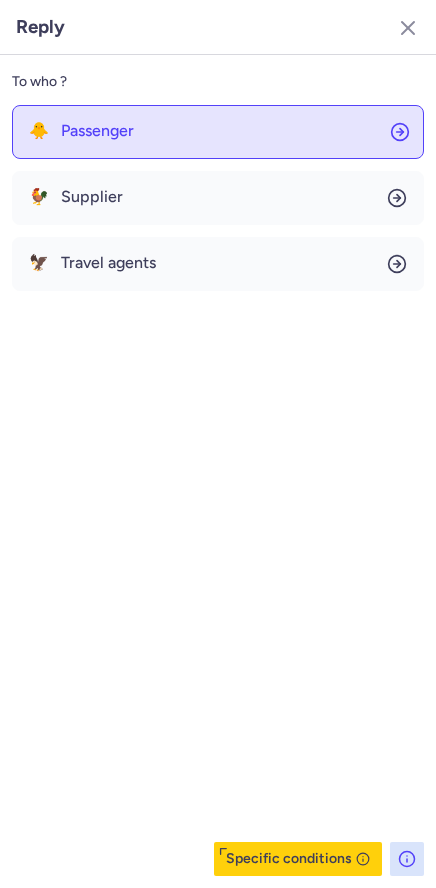 click on "Passenger" at bounding box center [97, 131] 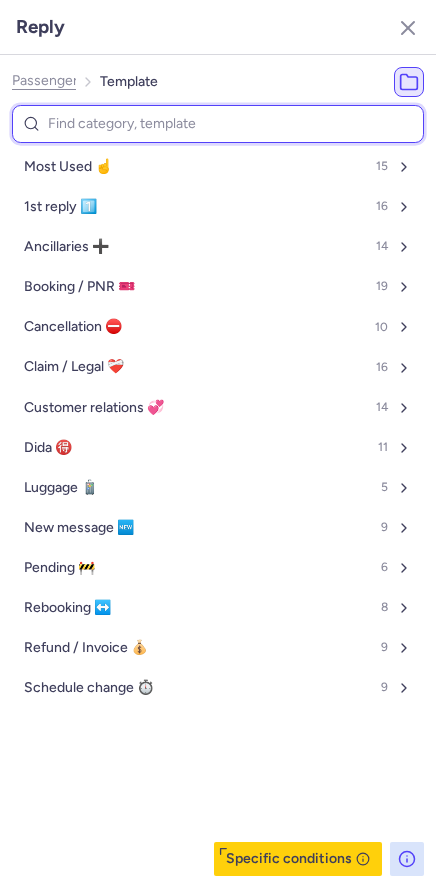 type on "p" 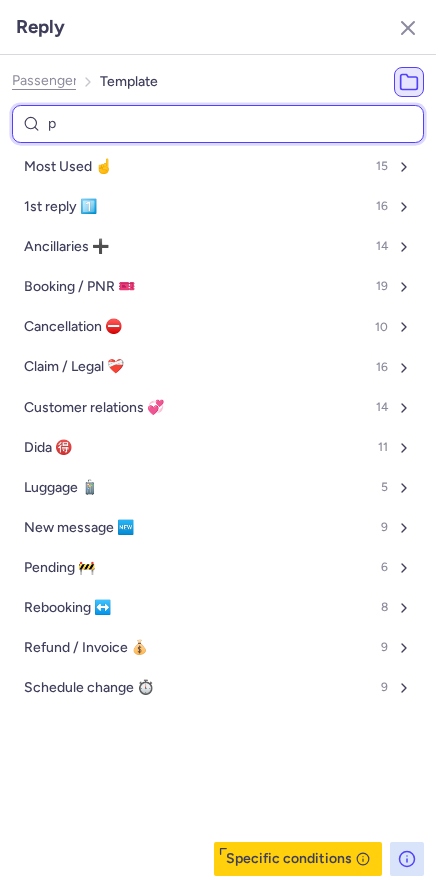 select on "en" 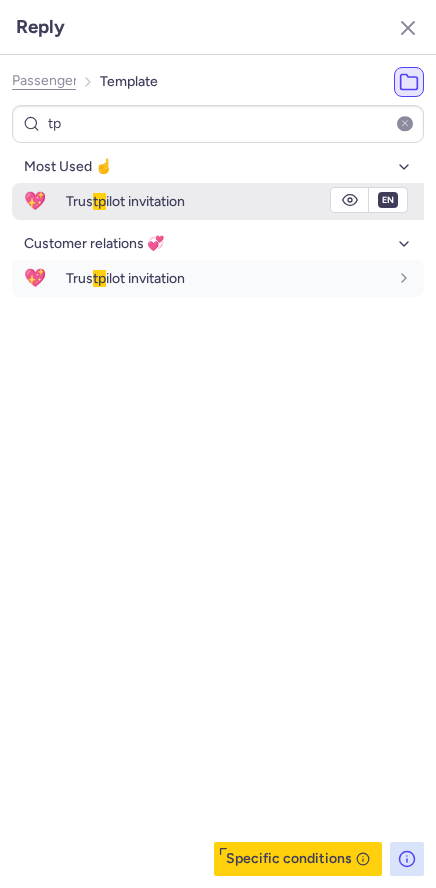 click on "tp" at bounding box center (99, 201) 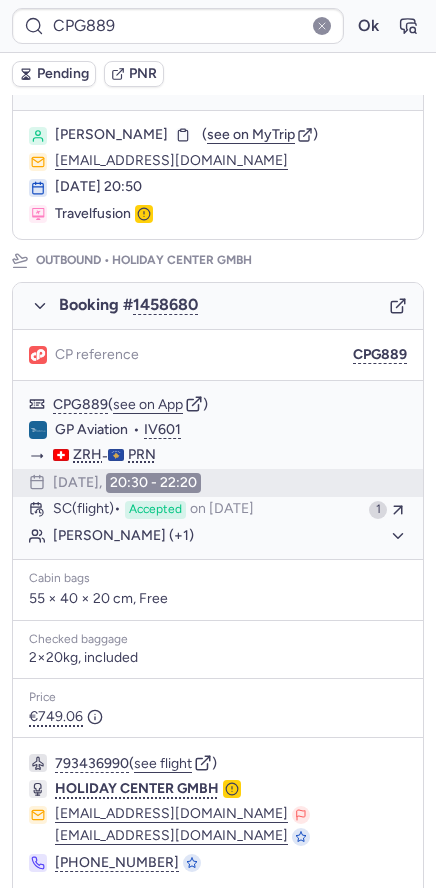 scroll, scrollTop: 893, scrollLeft: 0, axis: vertical 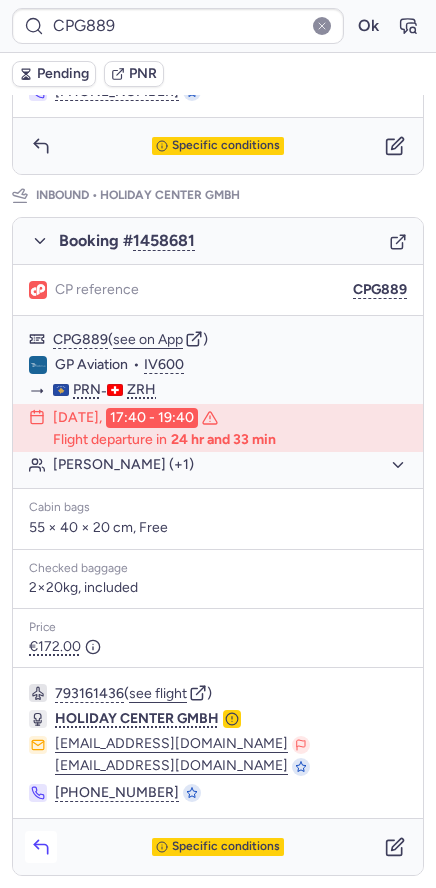 click 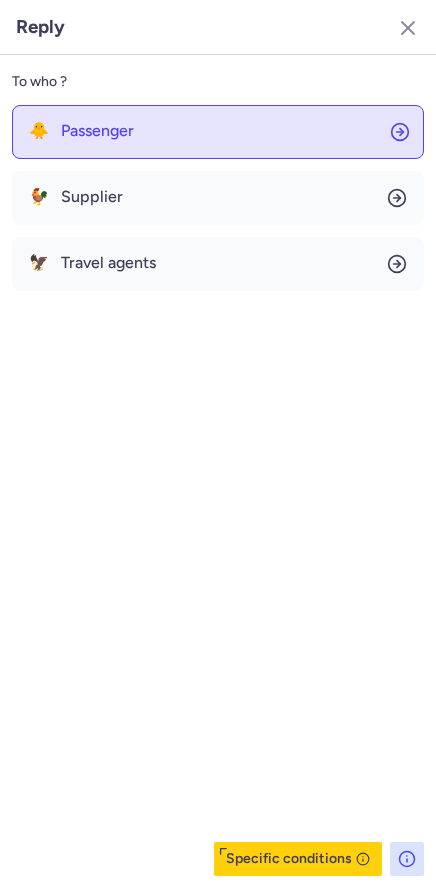 click on "Passenger" at bounding box center [97, 131] 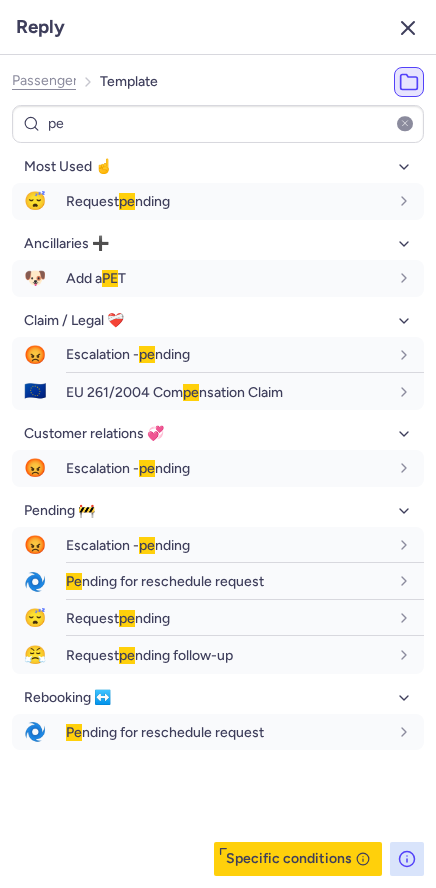 click 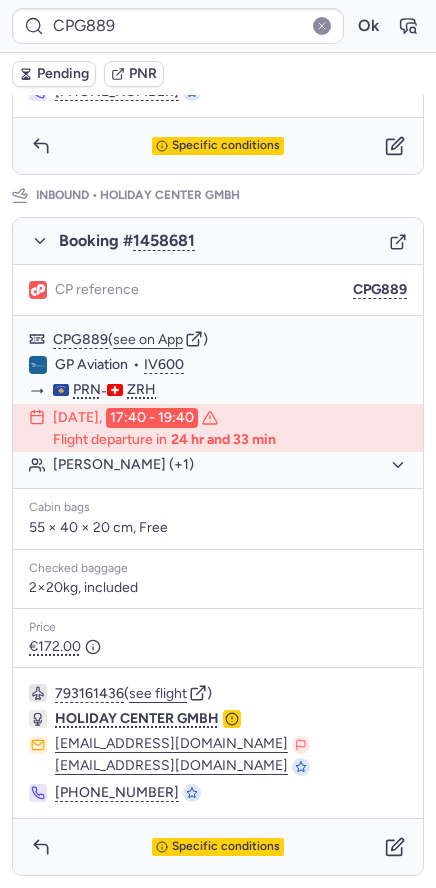 click on "Pending" at bounding box center [63, 74] 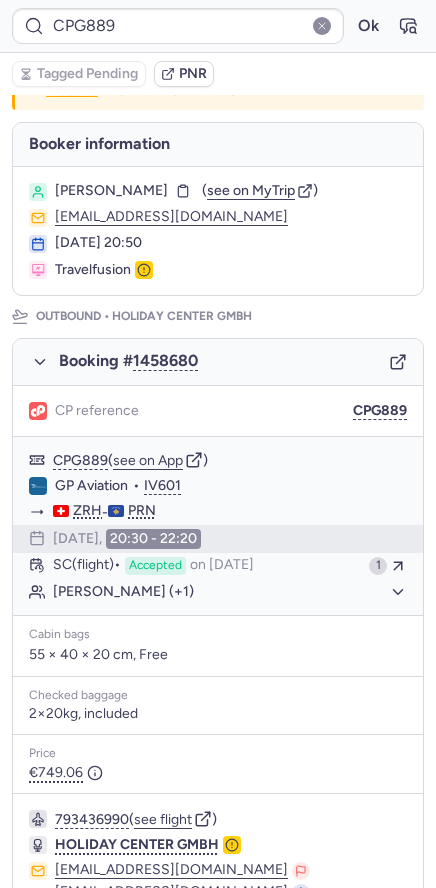 scroll, scrollTop: 0, scrollLeft: 0, axis: both 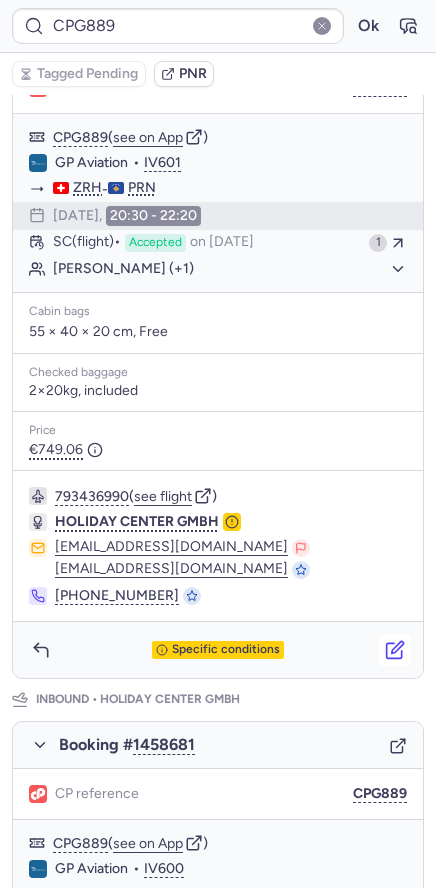 click 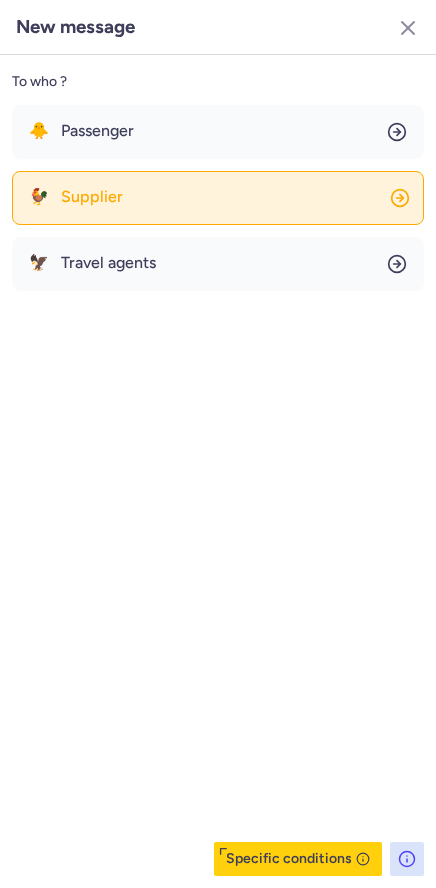 click on "🐓 Supplier" 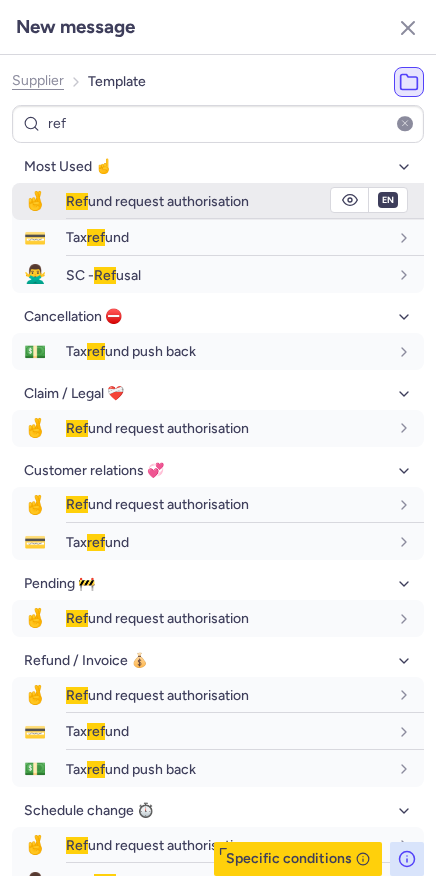click on "Ref und request authorisation" at bounding box center [157, 201] 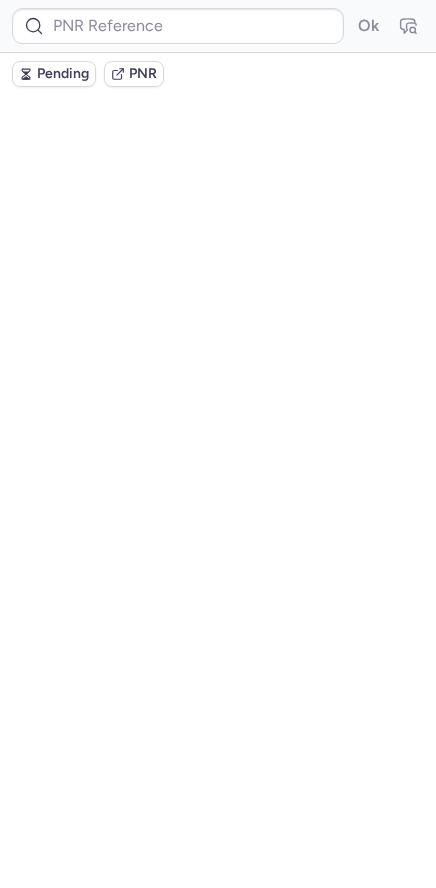 scroll, scrollTop: 0, scrollLeft: 0, axis: both 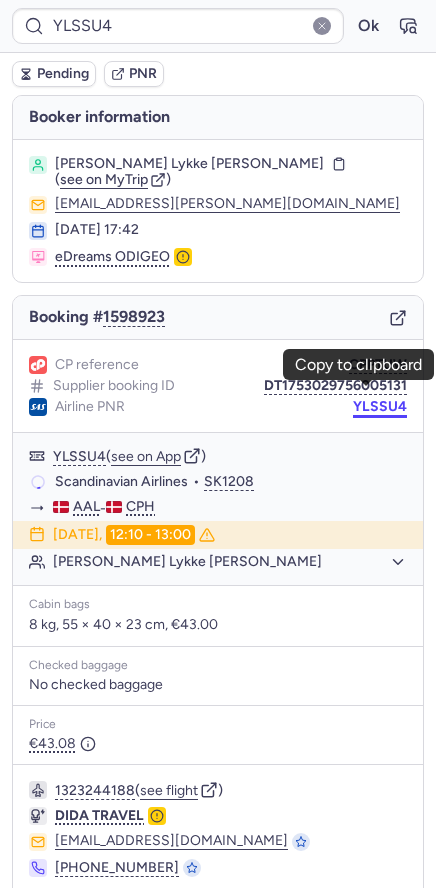 click on "YLSSU4" at bounding box center (380, 407) 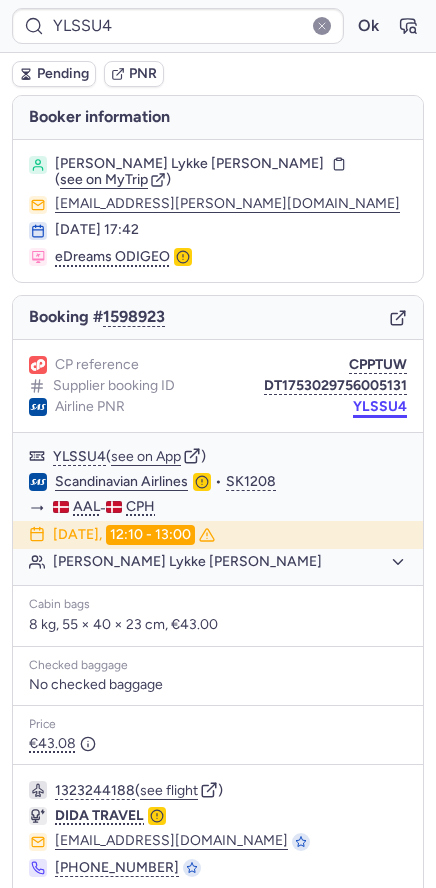 drag, startPoint x: 360, startPoint y: 394, endPoint x: 3, endPoint y: 393, distance: 357.0014 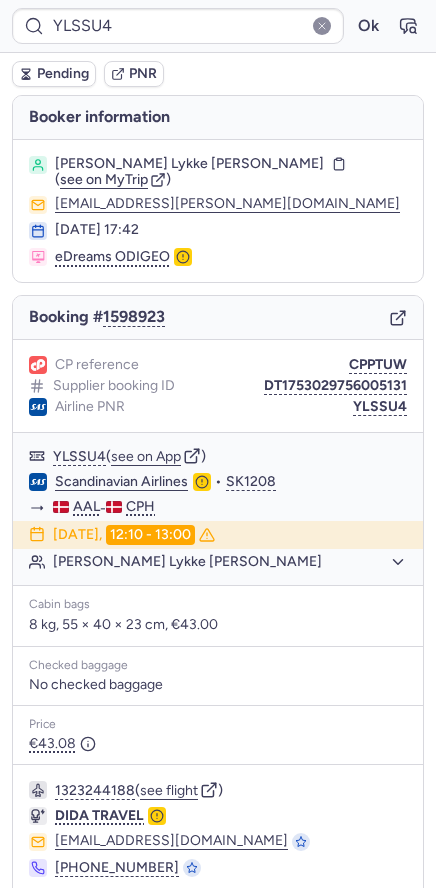 click on "YLSSU4" at bounding box center [380, 407] 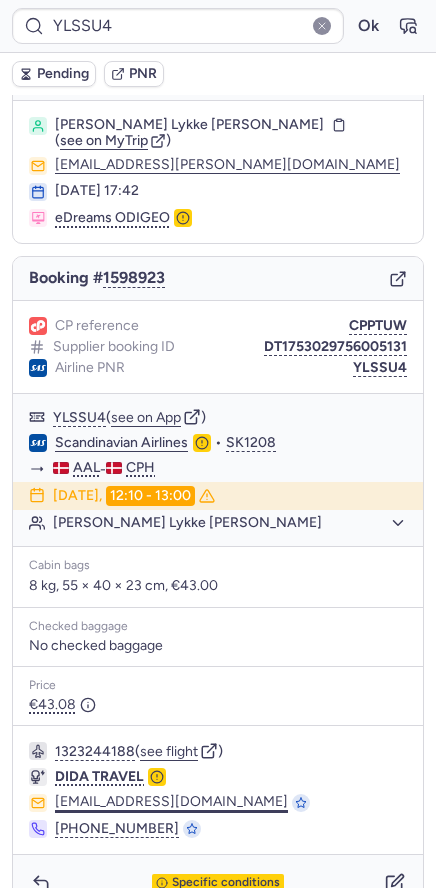 scroll, scrollTop: 61, scrollLeft: 0, axis: vertical 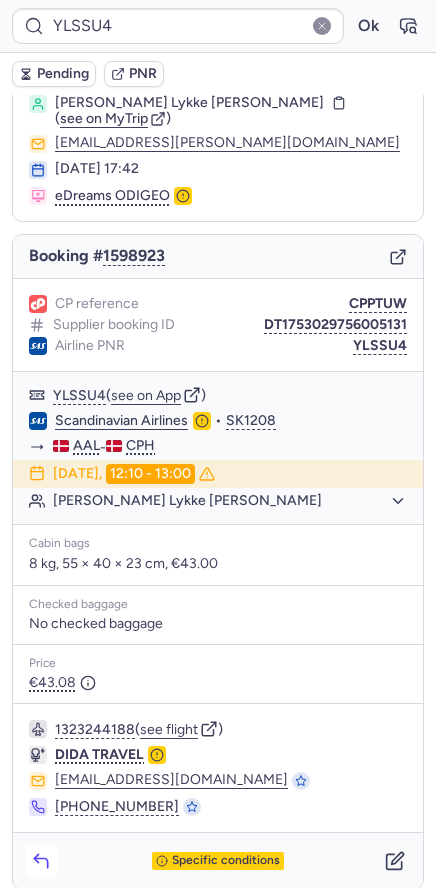 click 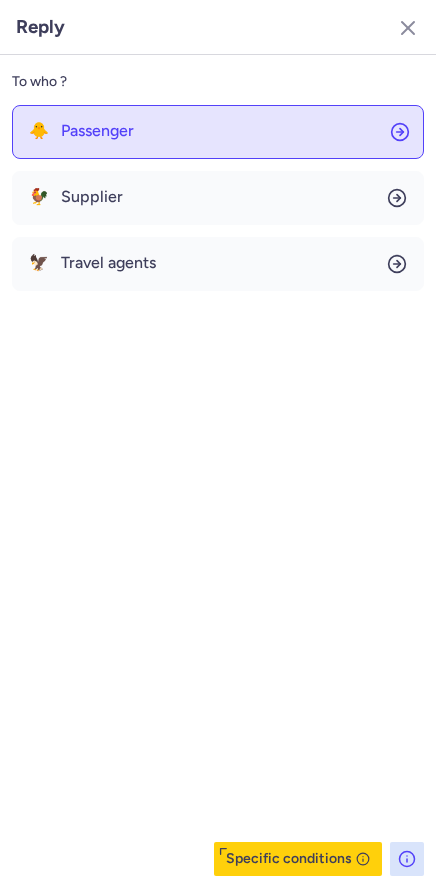 click on "Passenger" at bounding box center (97, 131) 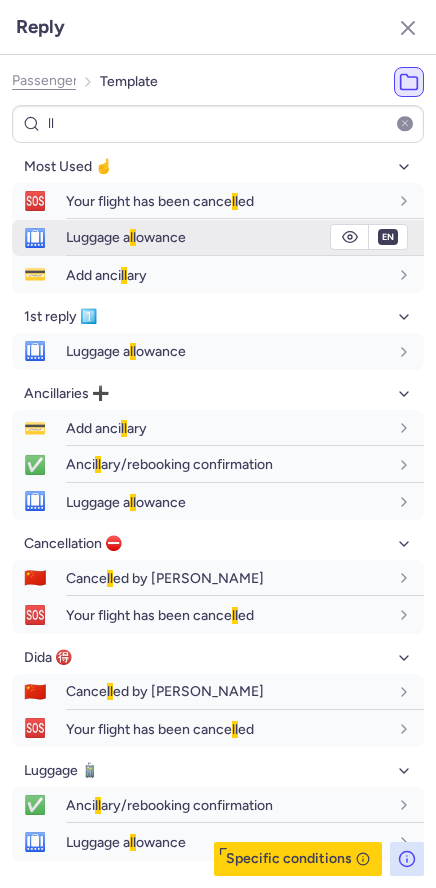 click on "Luggage a ll owance" at bounding box center (126, 237) 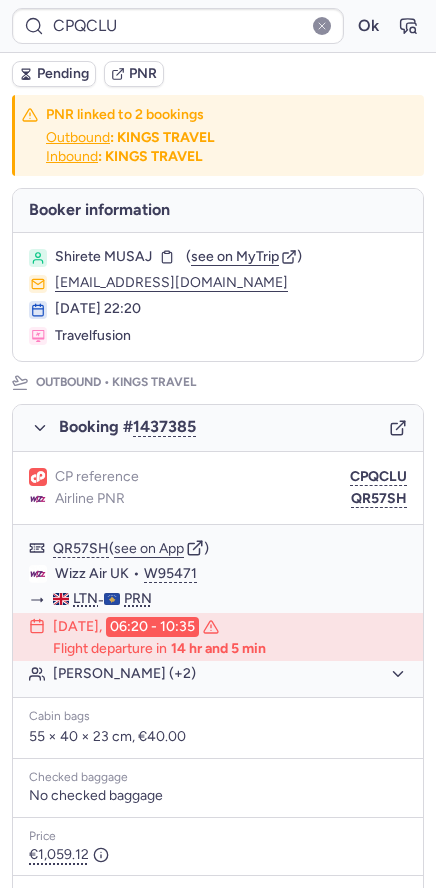 scroll, scrollTop: 889, scrollLeft: 0, axis: vertical 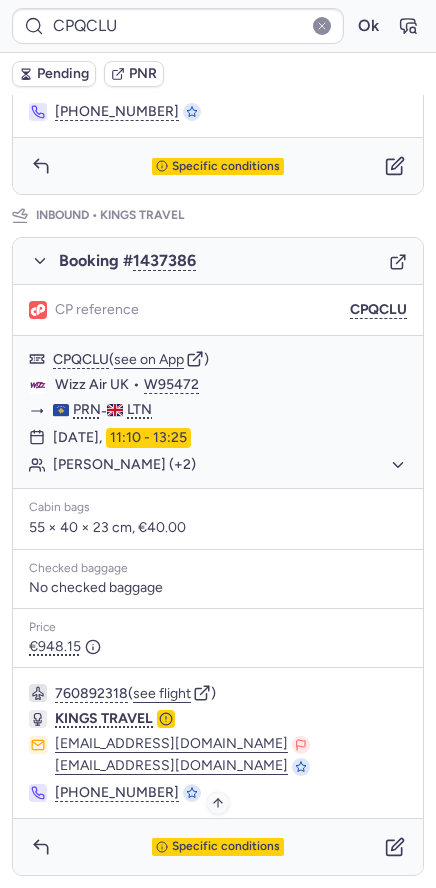 click on "Specific conditions" at bounding box center [226, 847] 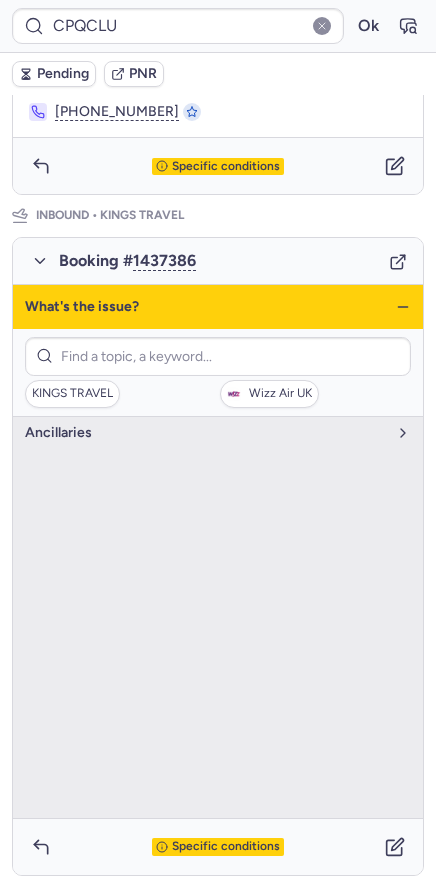 click on "Specific conditions" at bounding box center (226, 847) 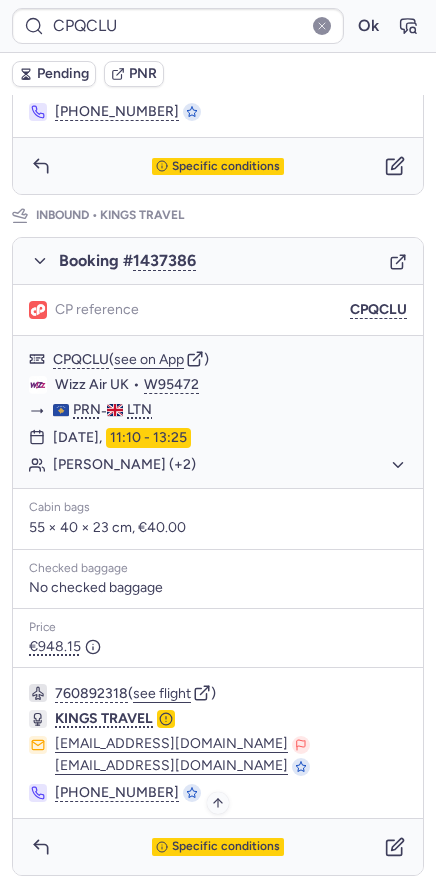 click on "Specific conditions" at bounding box center [226, 847] 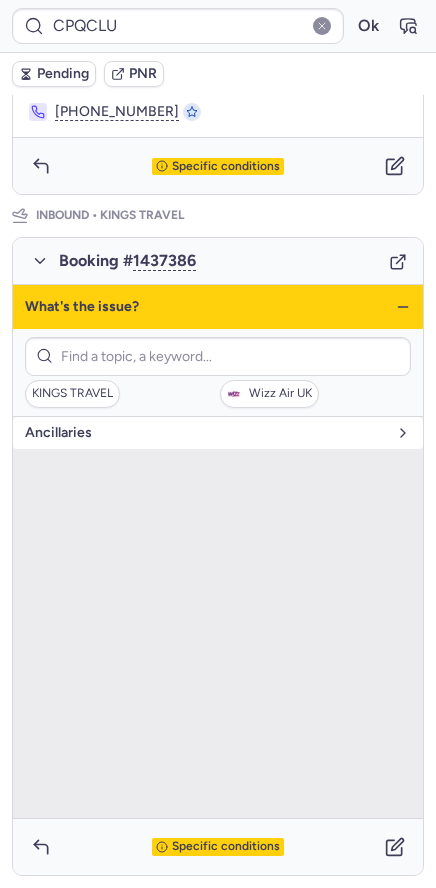click on "Ancillaries" at bounding box center (218, 433) 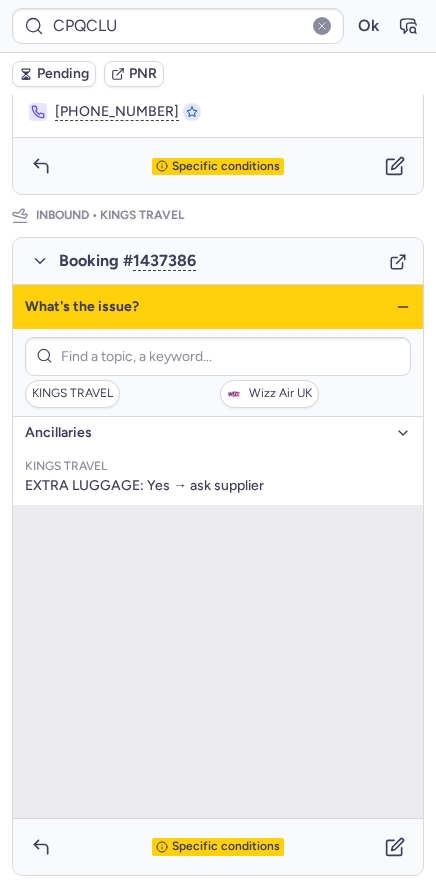 click 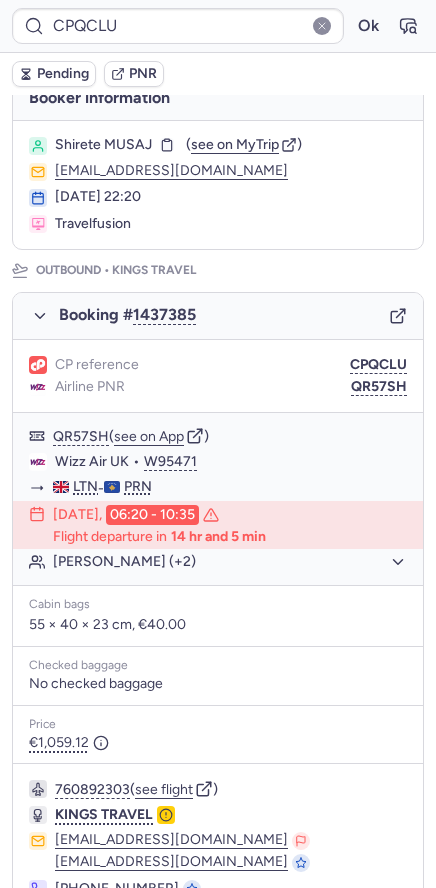 scroll, scrollTop: 889, scrollLeft: 0, axis: vertical 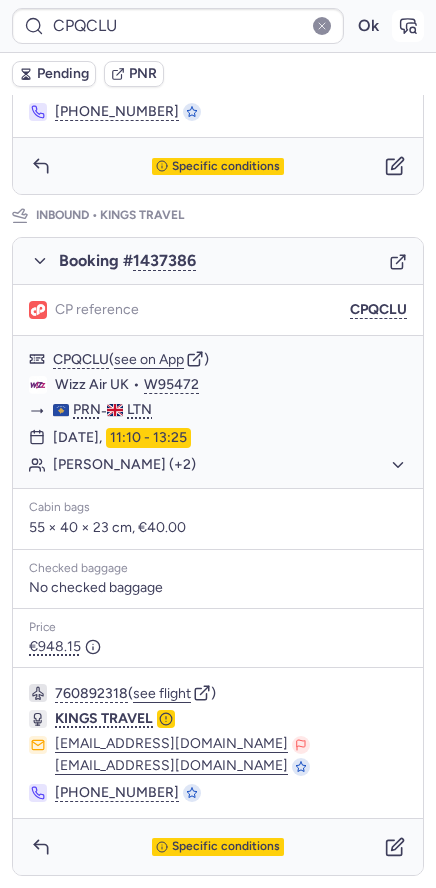 click 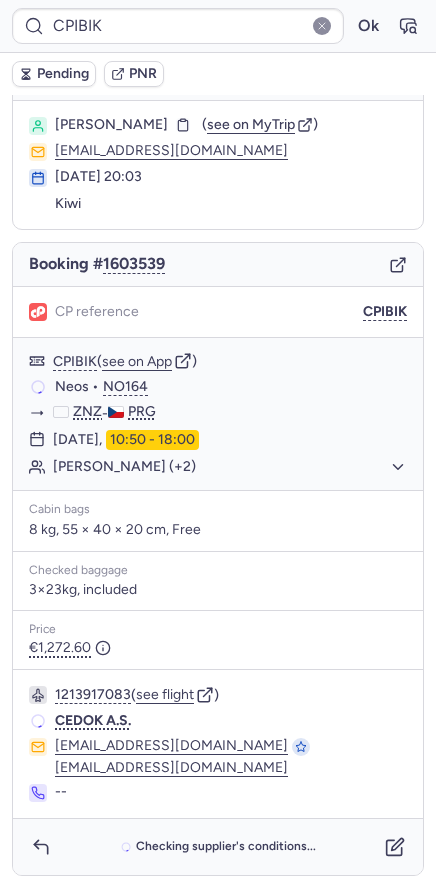 scroll, scrollTop: 53, scrollLeft: 0, axis: vertical 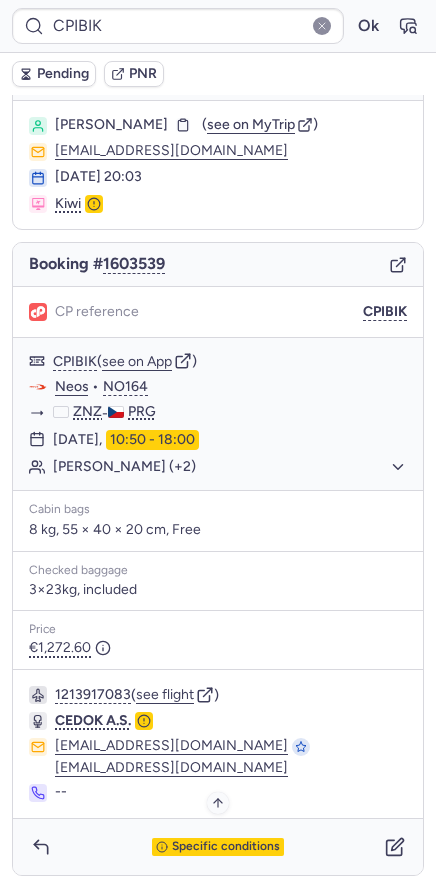 click on "Specific conditions" at bounding box center (226, 847) 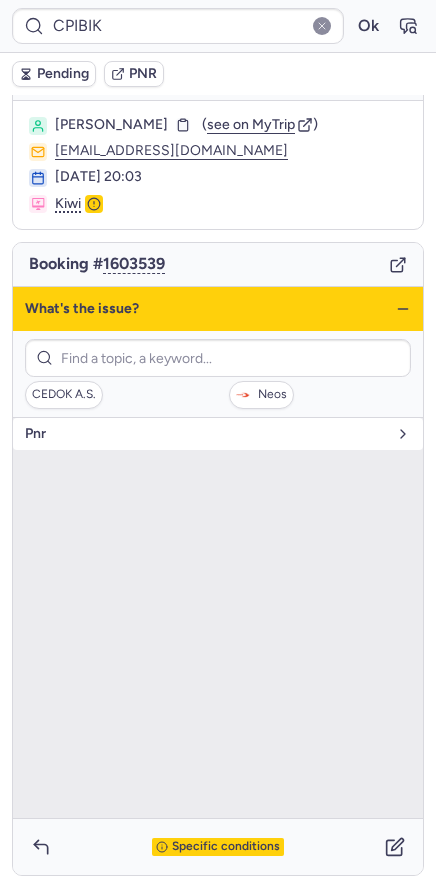 click on "pnr" at bounding box center [206, 434] 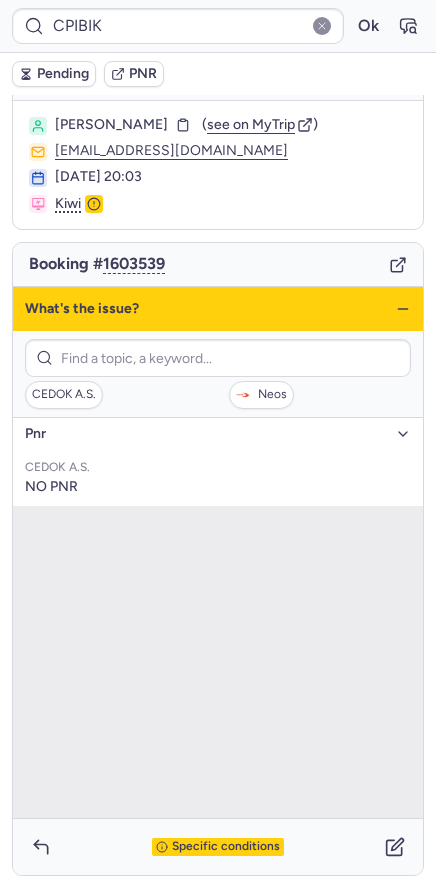 drag, startPoint x: 391, startPoint y: 309, endPoint x: 351, endPoint y: 316, distance: 40.60788 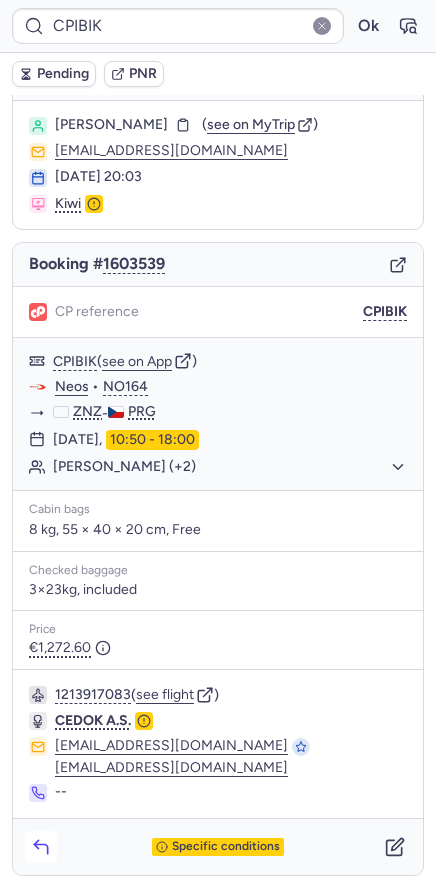 click 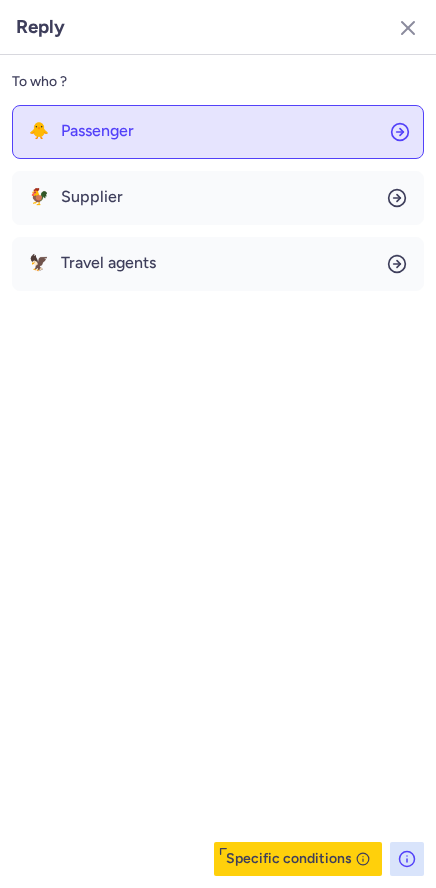 click on "🐥 Passenger" 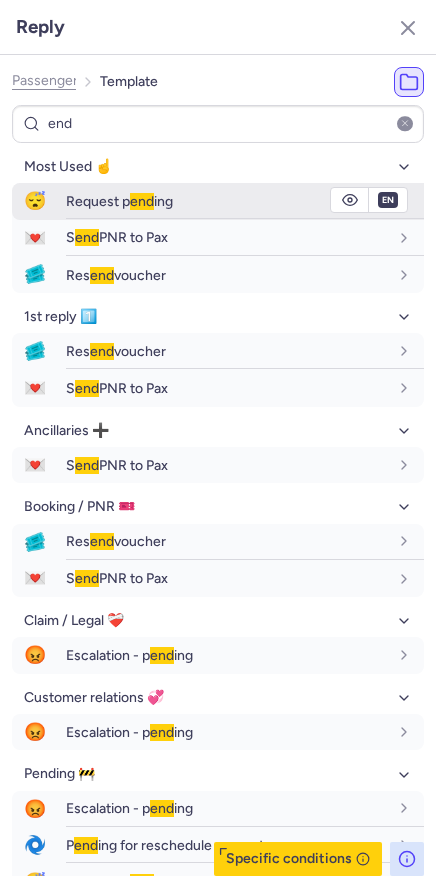 click on "Request p end ing" at bounding box center (119, 201) 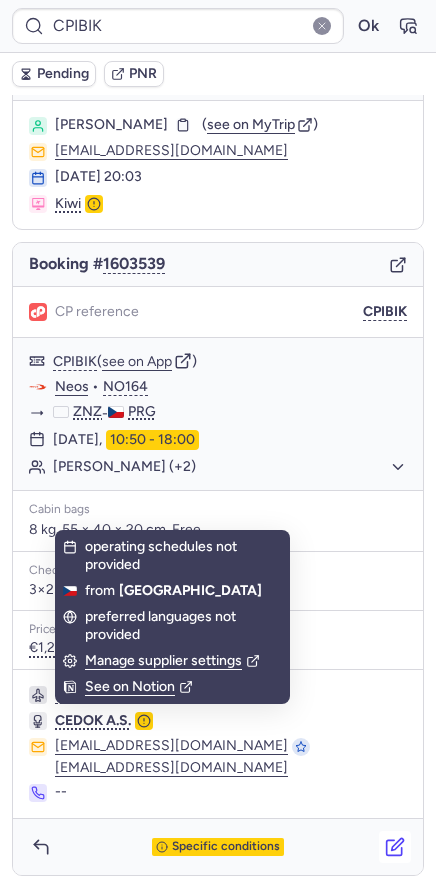 click at bounding box center (395, 847) 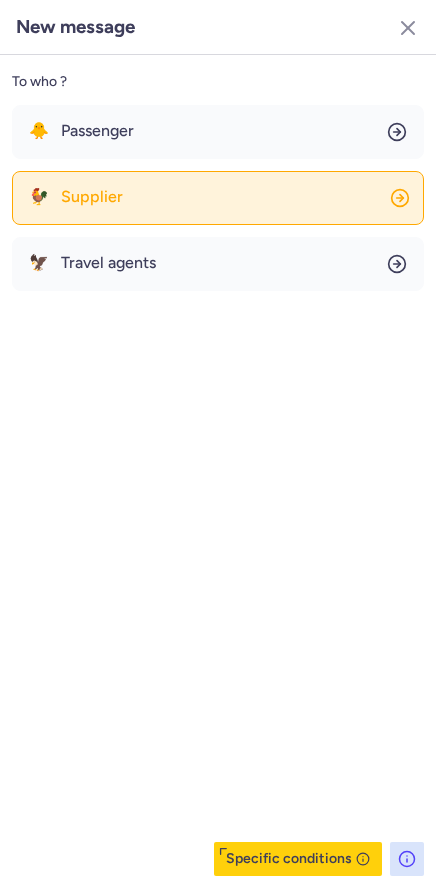 click on "🐓 Supplier" 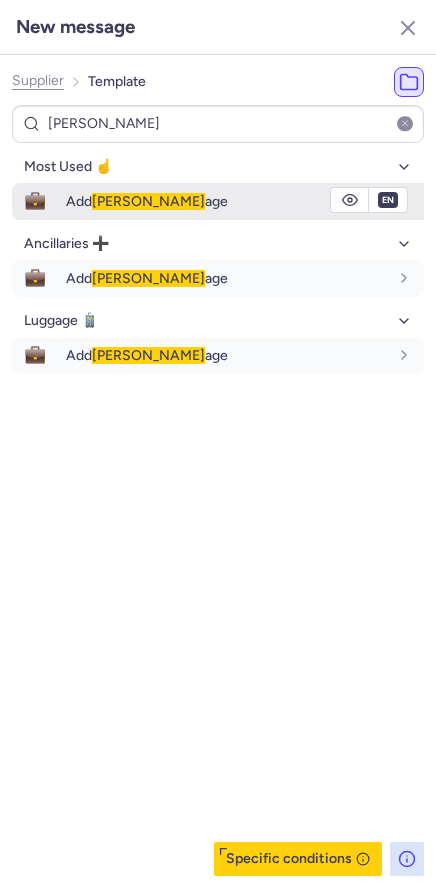 click on "lugg" at bounding box center [148, 201] 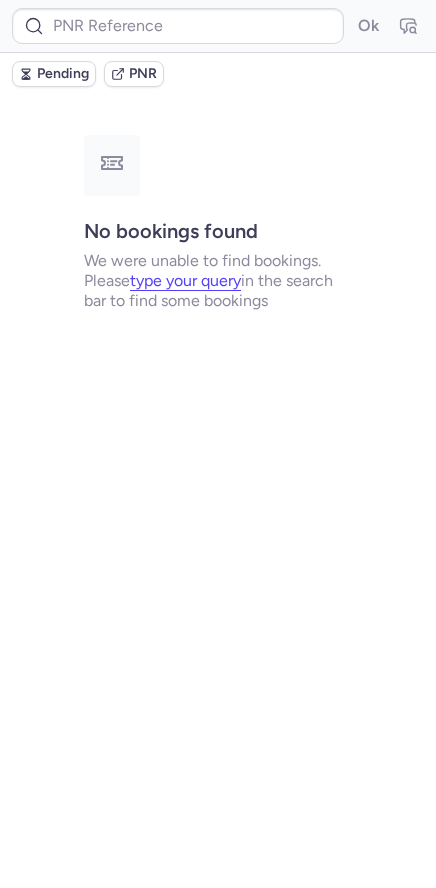 scroll, scrollTop: 0, scrollLeft: 0, axis: both 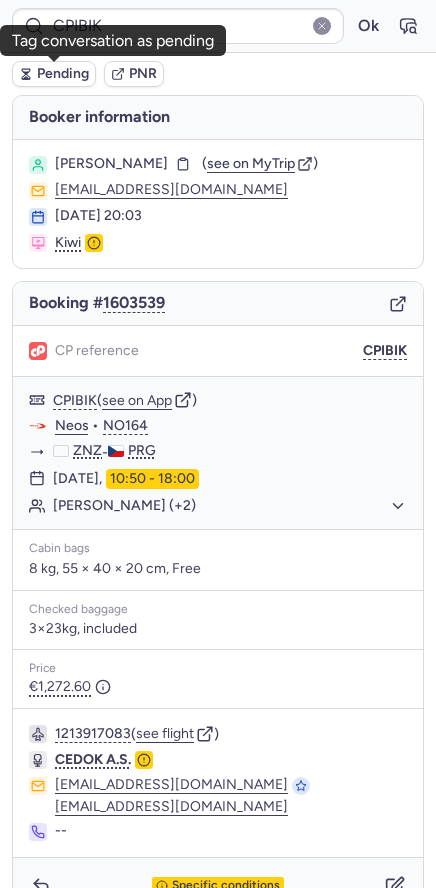 click on "Pending" at bounding box center (63, 74) 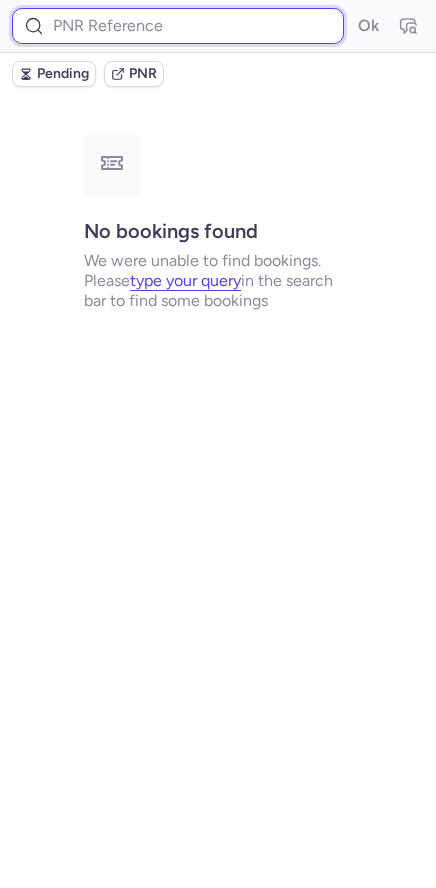 click at bounding box center [178, 26] 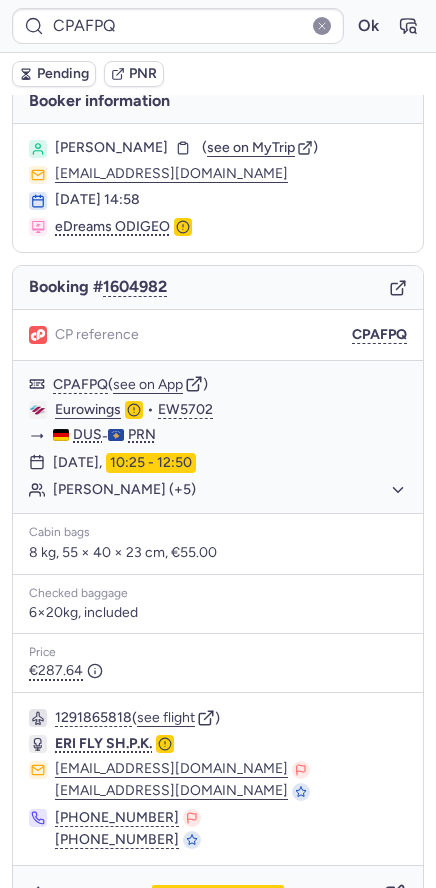 scroll, scrollTop: 63, scrollLeft: 0, axis: vertical 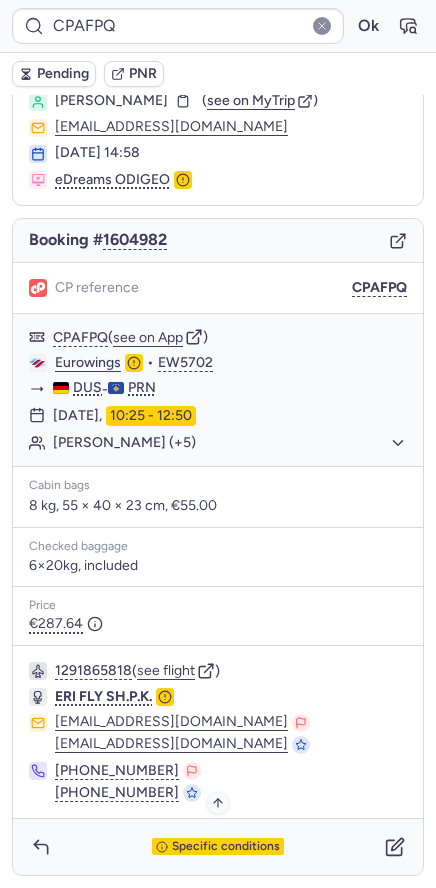 click on "Specific conditions" at bounding box center [226, 847] 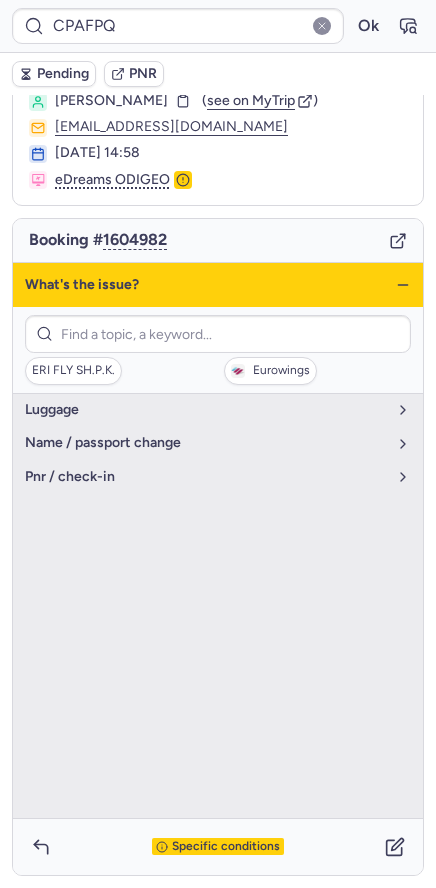 click on "Specific conditions" at bounding box center [226, 847] 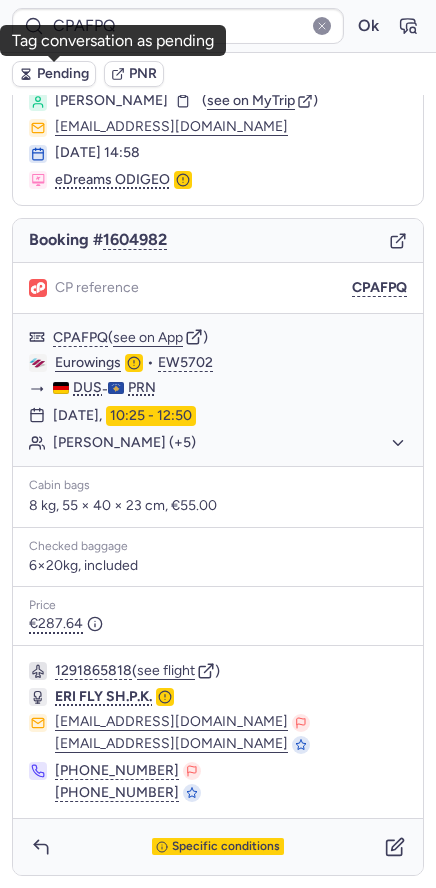 click 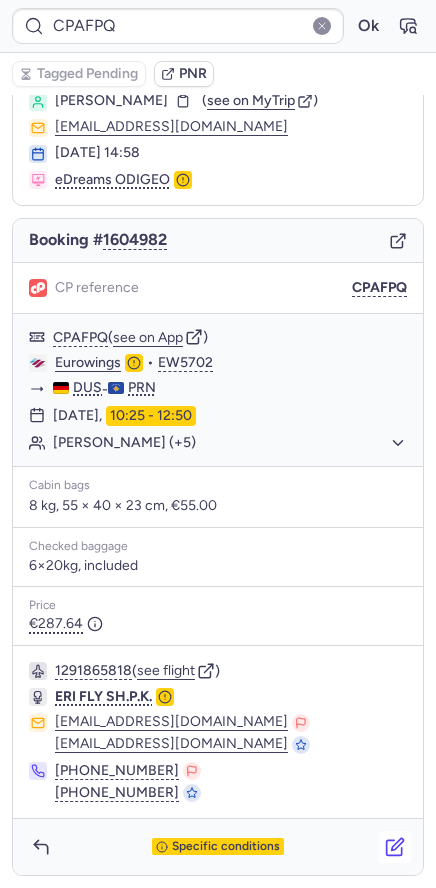 click 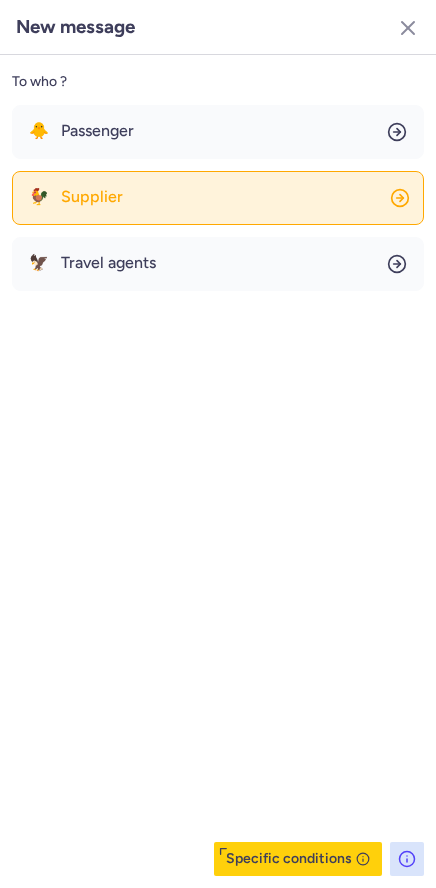click on "🐓 Supplier" 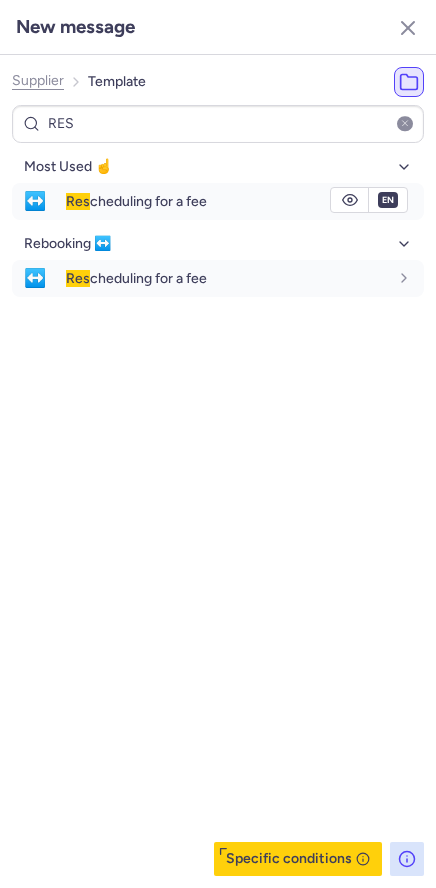 click on "Res cheduling for a fee" at bounding box center (136, 201) 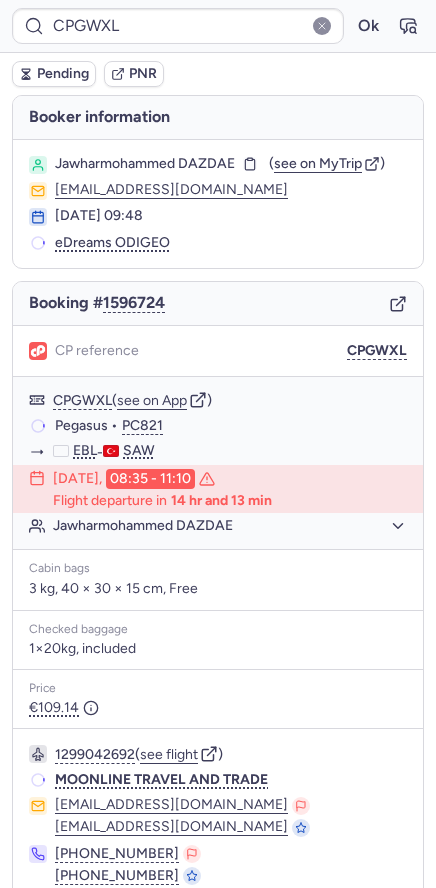 scroll, scrollTop: 83, scrollLeft: 0, axis: vertical 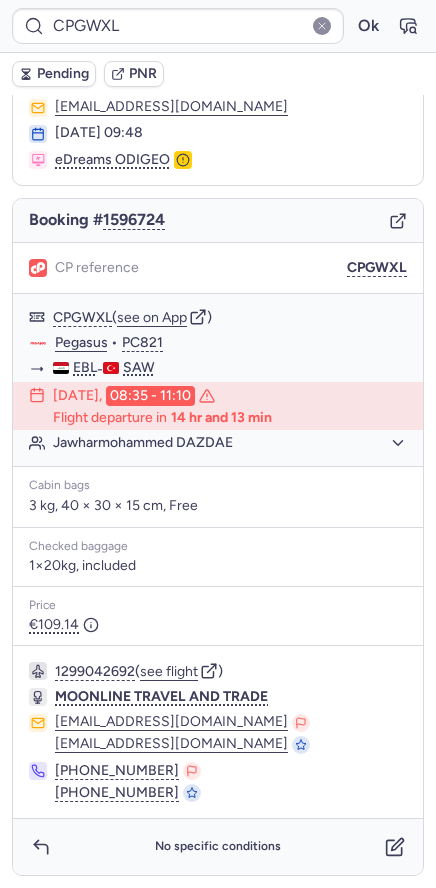 click on "No specific conditions" at bounding box center (218, 847) 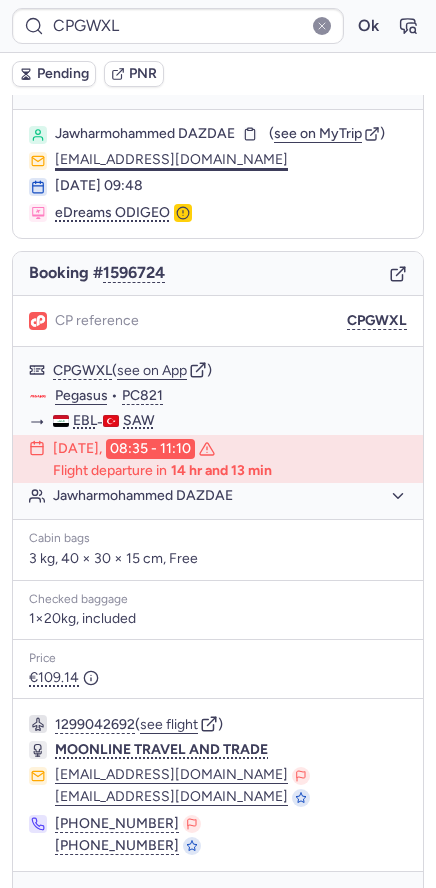 scroll, scrollTop: 0, scrollLeft: 0, axis: both 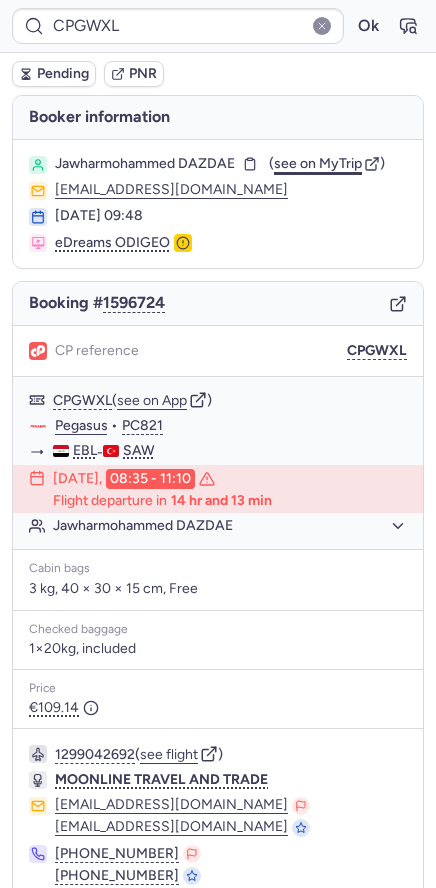 click on "see on MyTrip" at bounding box center (318, 163) 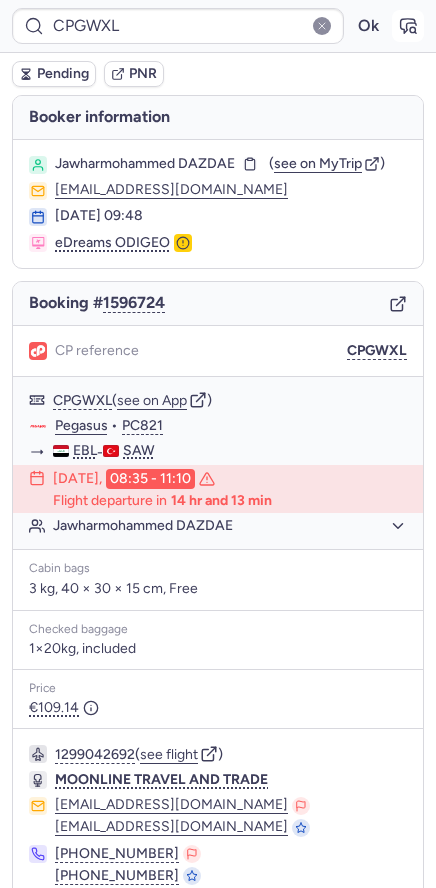 click 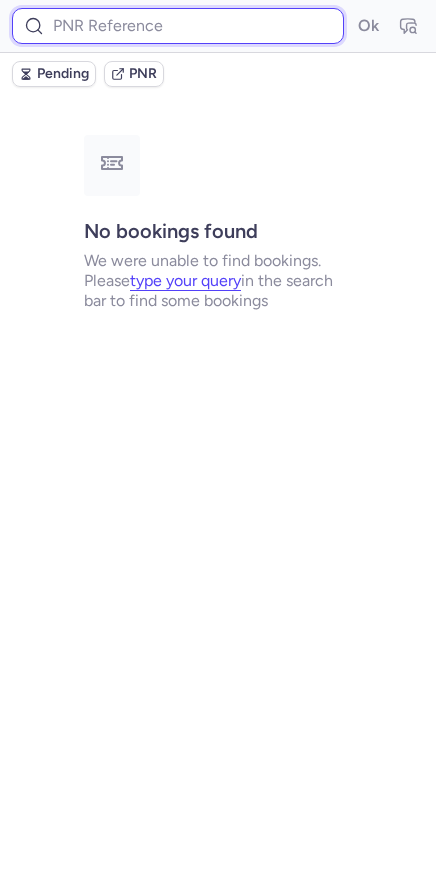 click at bounding box center [178, 26] 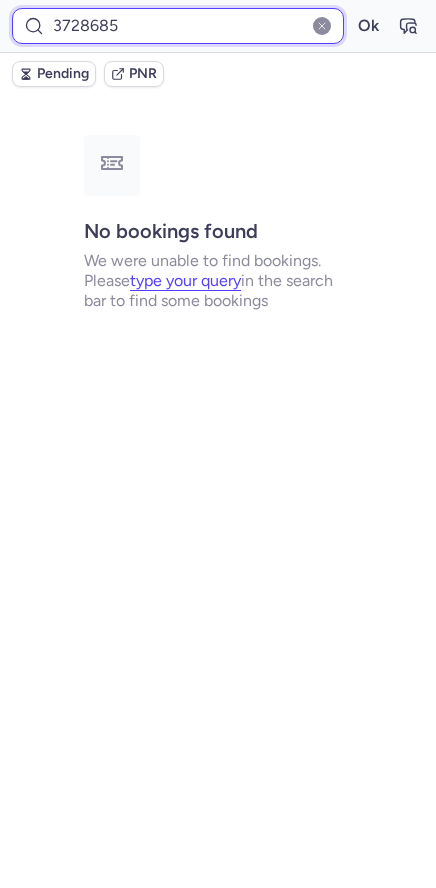 click on "Ok" at bounding box center [368, 26] 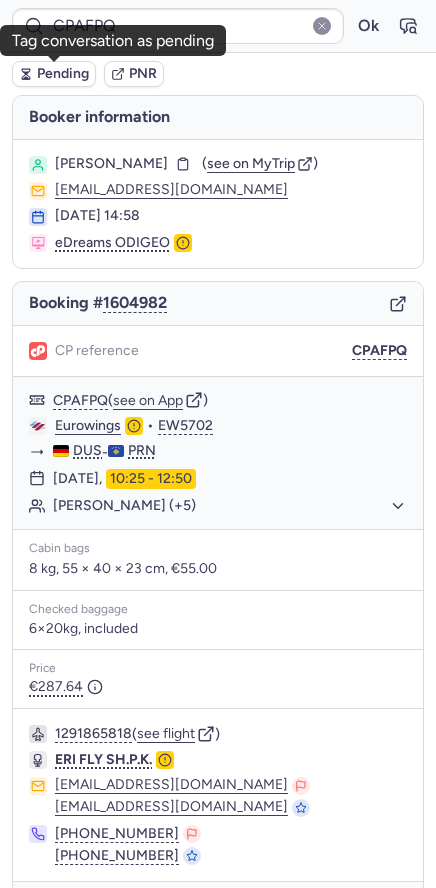 click on "Pending" at bounding box center [63, 74] 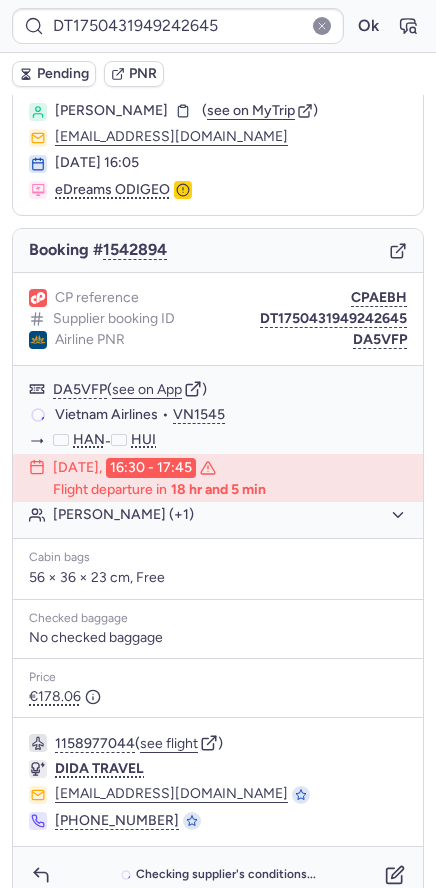 scroll, scrollTop: 81, scrollLeft: 0, axis: vertical 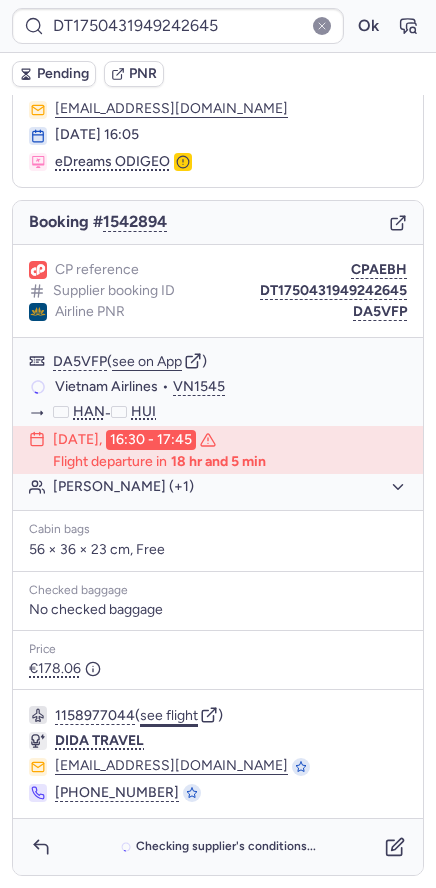 click on "see flight" 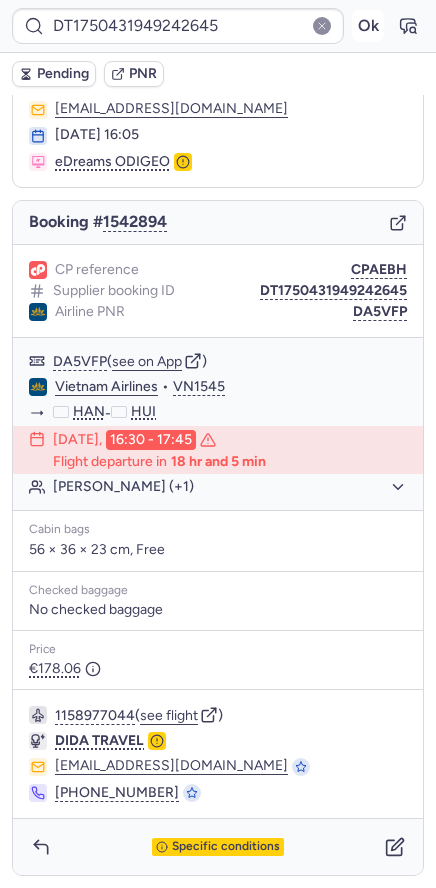 click on "Ok" at bounding box center (368, 26) 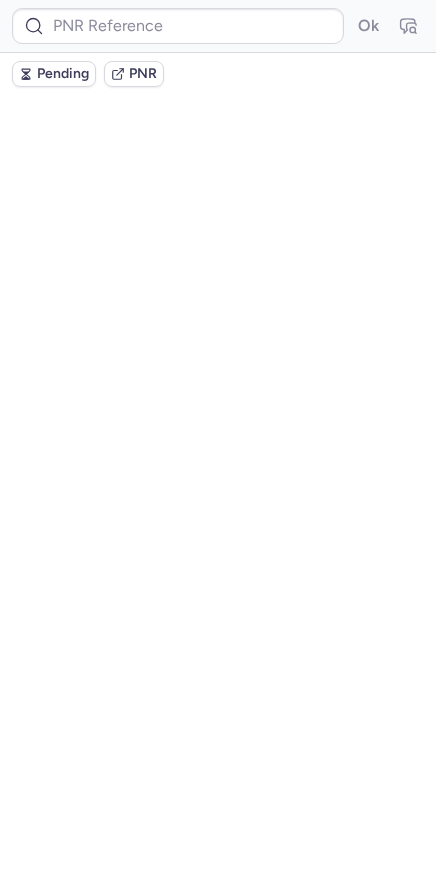 scroll, scrollTop: 0, scrollLeft: 0, axis: both 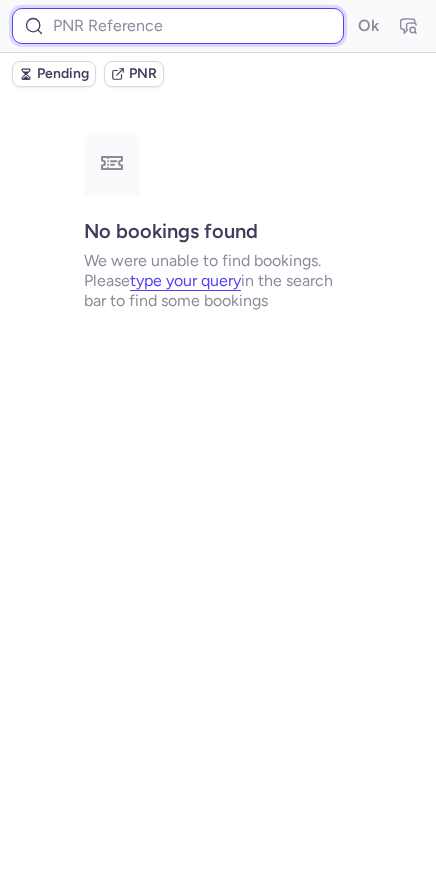 click at bounding box center (178, 26) 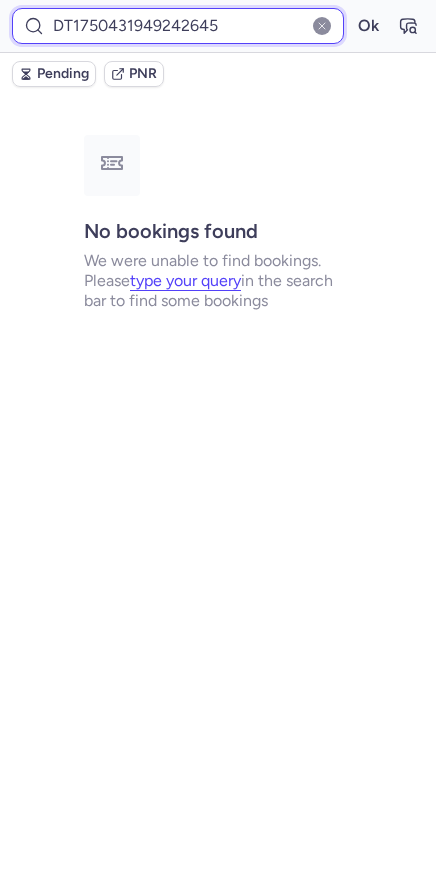 click on "Ok" at bounding box center [368, 26] 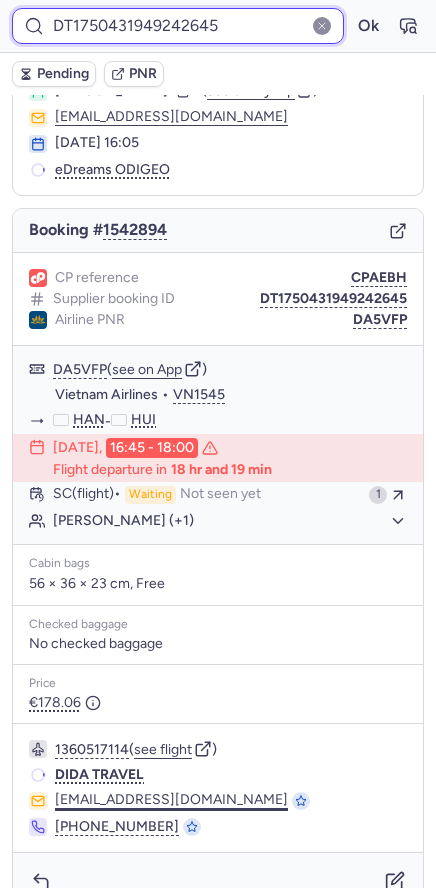 scroll, scrollTop: 107, scrollLeft: 0, axis: vertical 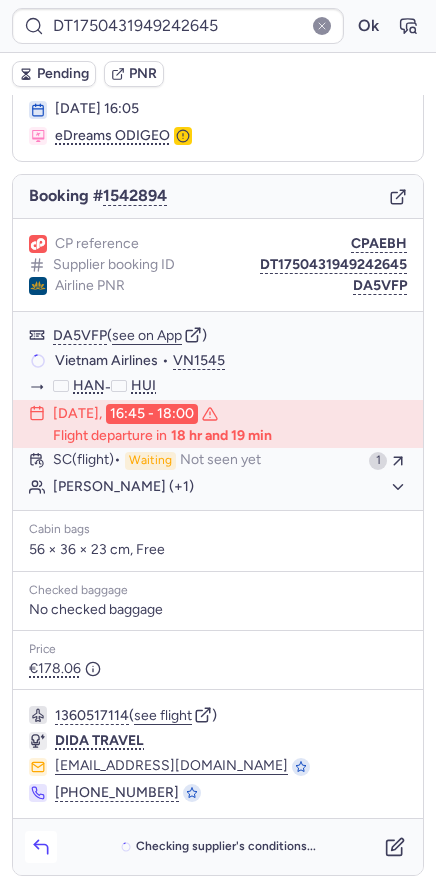 click 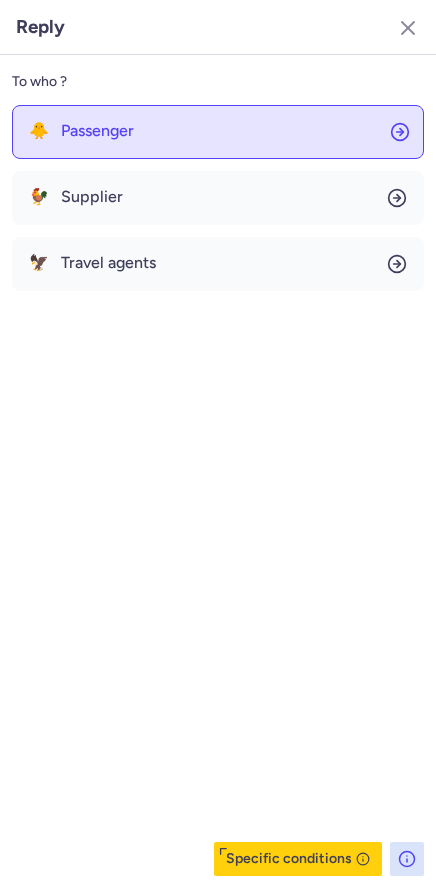 click on "Passenger" at bounding box center (97, 131) 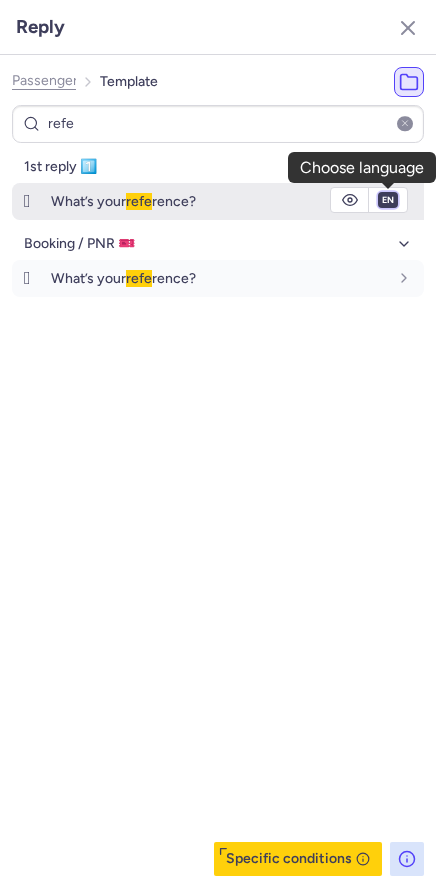 click on "fr en de nl pt es it ru" at bounding box center [388, 200] 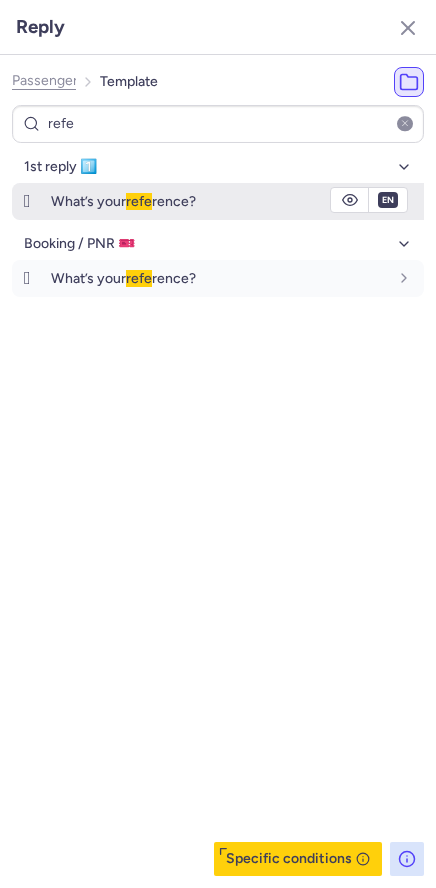 click on "fr en de nl pt es it ru" at bounding box center (388, 200) 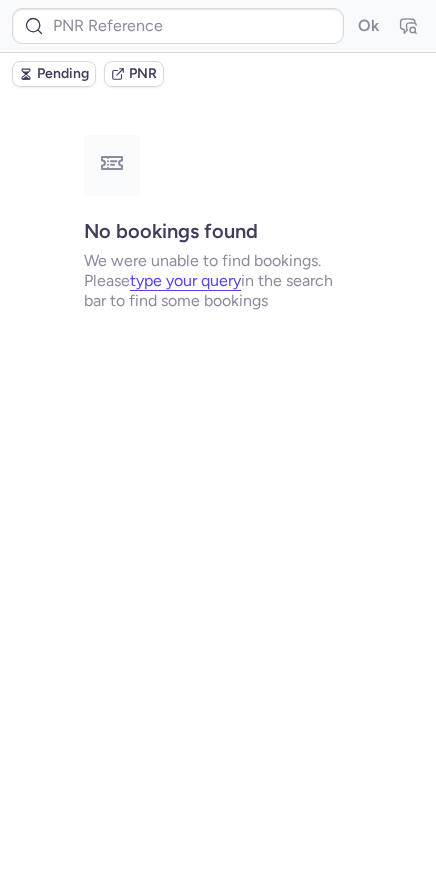 scroll, scrollTop: 0, scrollLeft: 0, axis: both 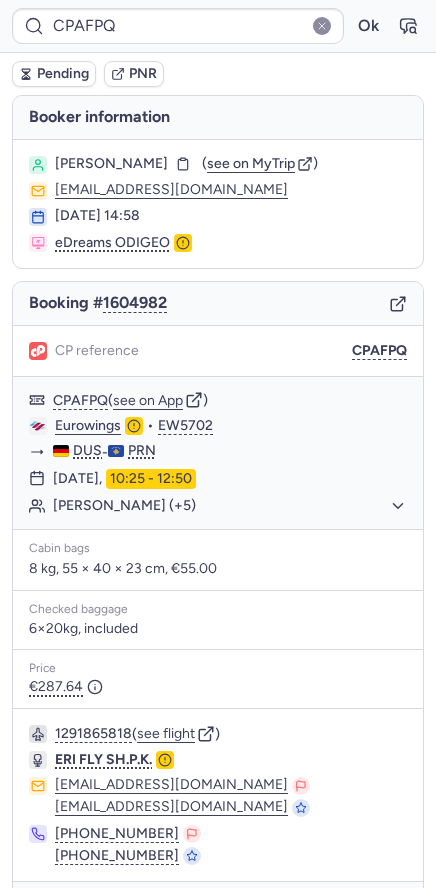 click on "Pending" at bounding box center (63, 74) 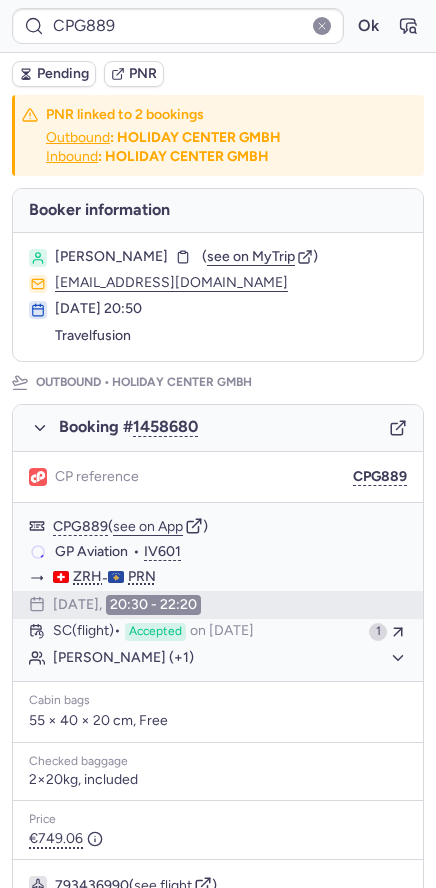 scroll, scrollTop: 777, scrollLeft: 0, axis: vertical 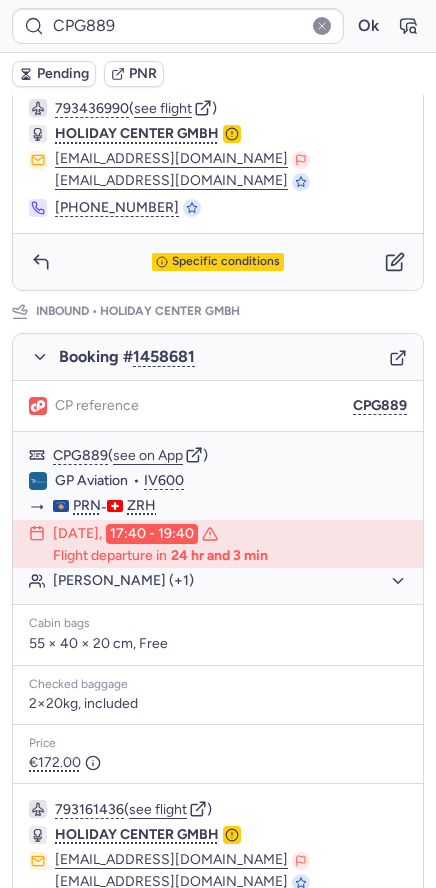 click on "Specific conditions" at bounding box center [226, 262] 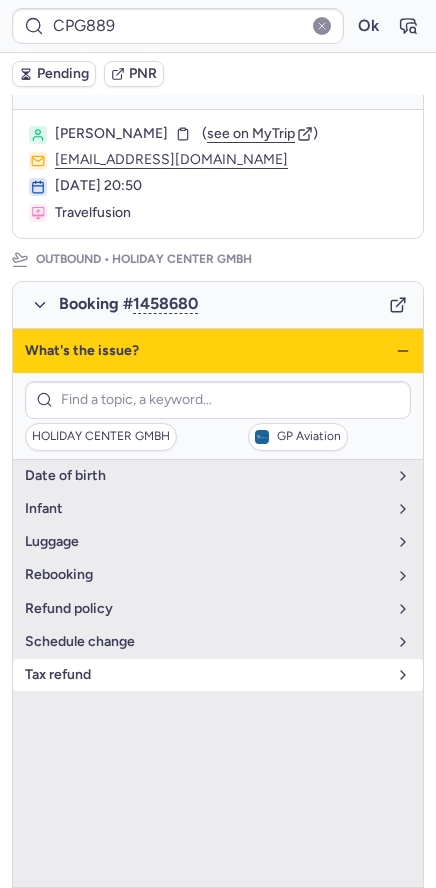 click on "tax refund" at bounding box center (218, 675) 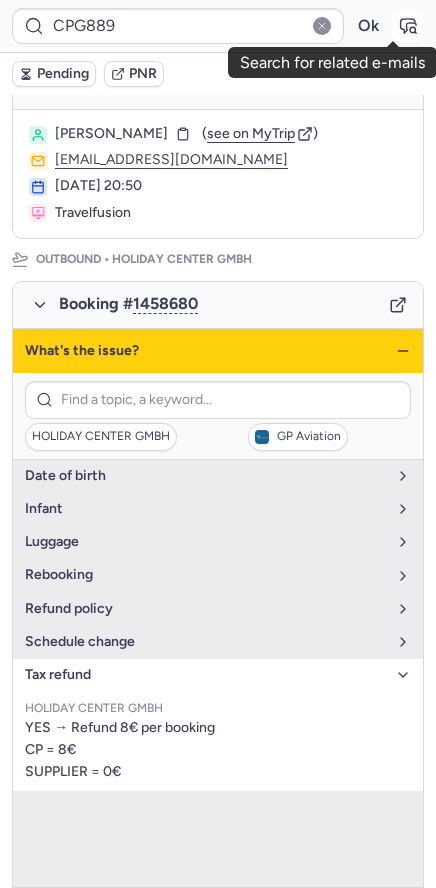 click 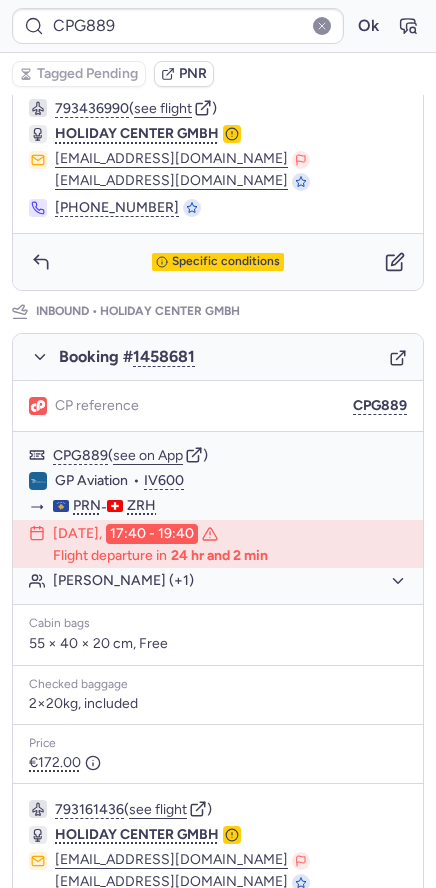 scroll, scrollTop: 0, scrollLeft: 0, axis: both 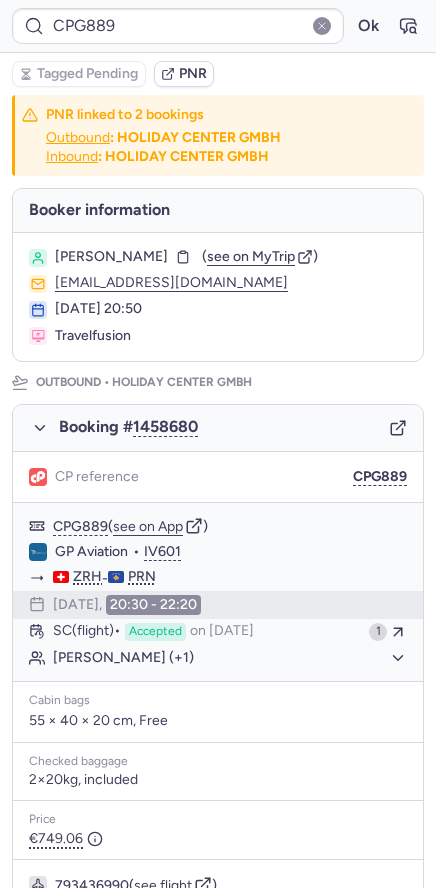click 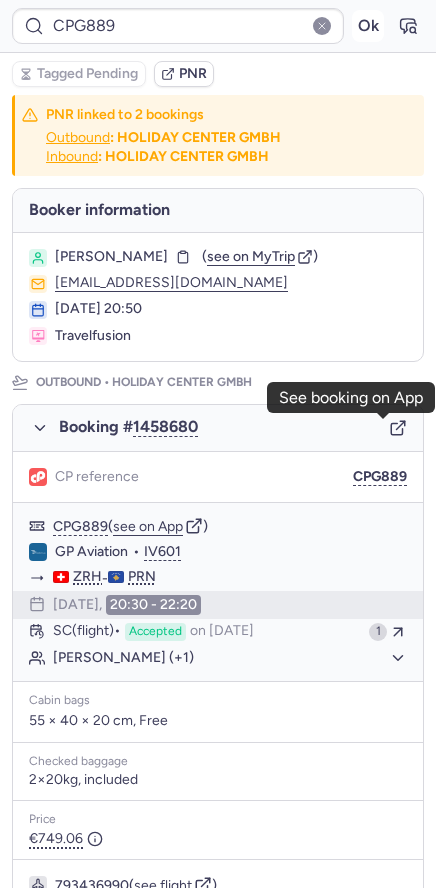 click on "Ok" at bounding box center [368, 26] 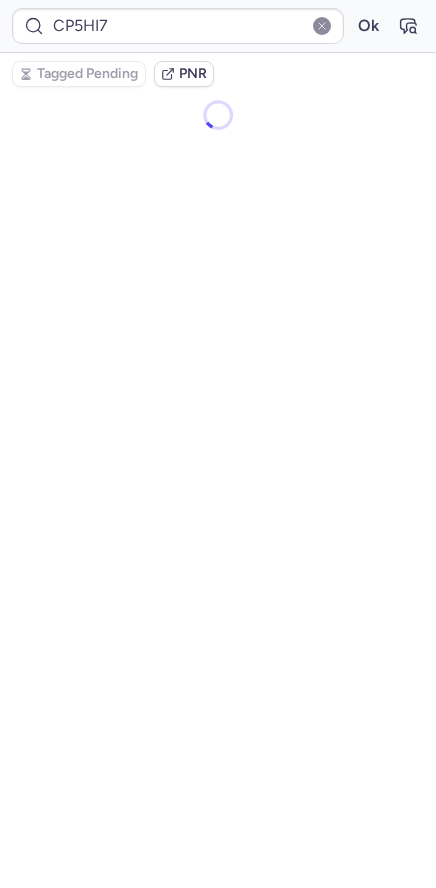 scroll, scrollTop: 0, scrollLeft: 0, axis: both 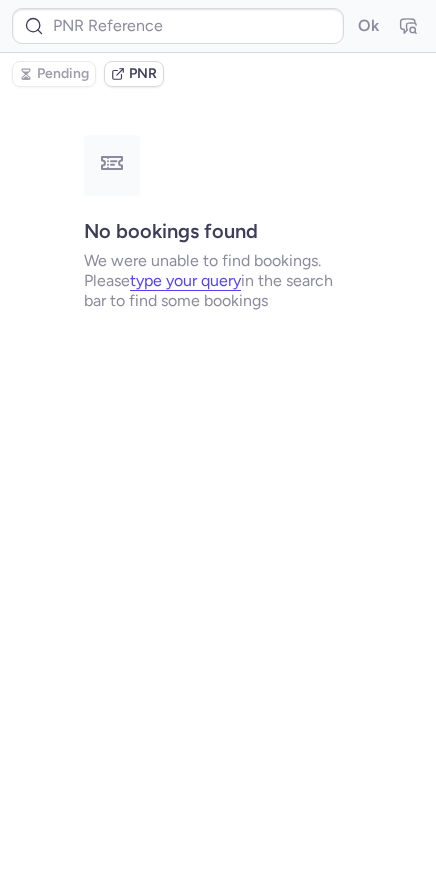 type on "CP5JHI" 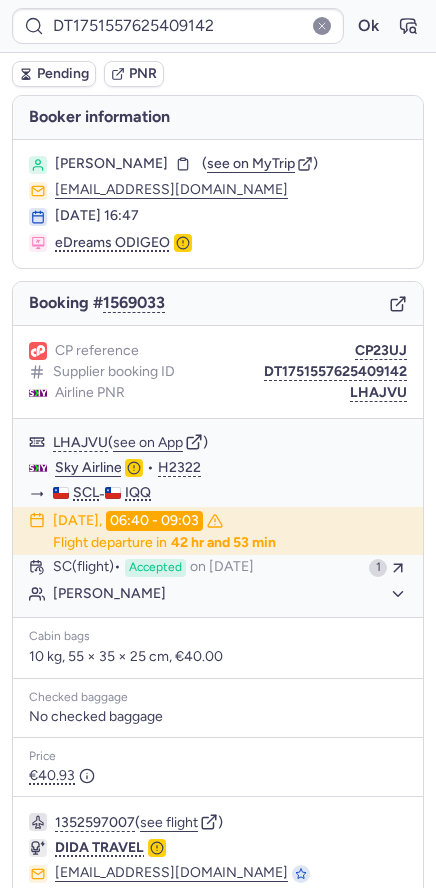type on "CPAFPQ" 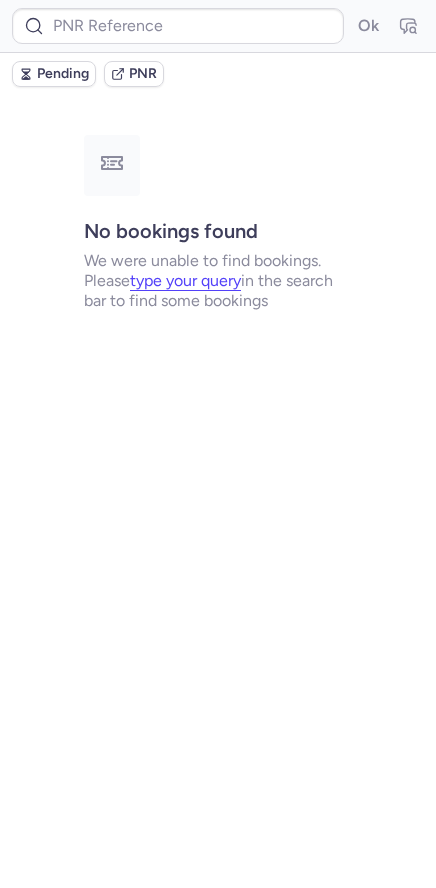 type on "CPZUUT" 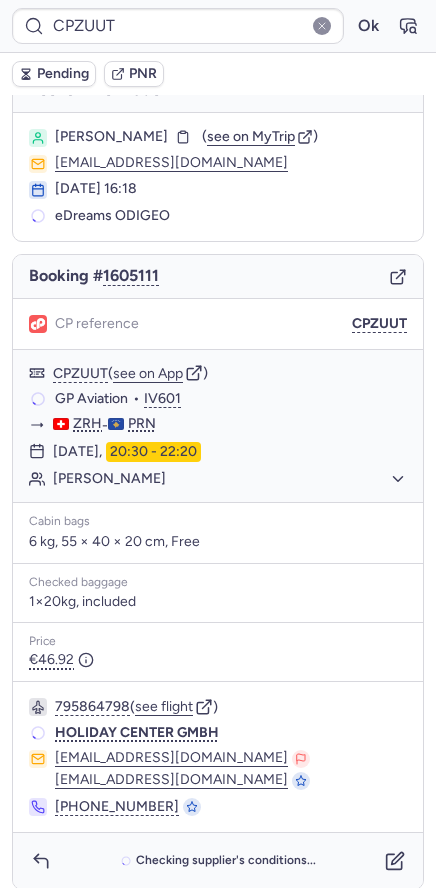 scroll, scrollTop: 41, scrollLeft: 0, axis: vertical 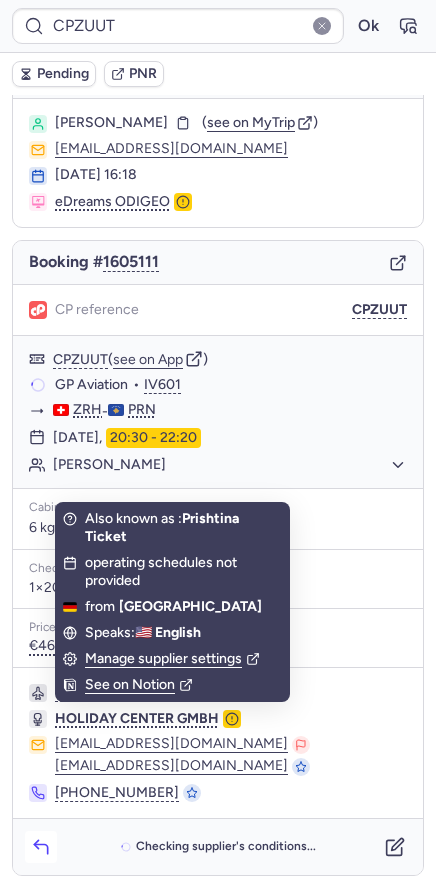 click 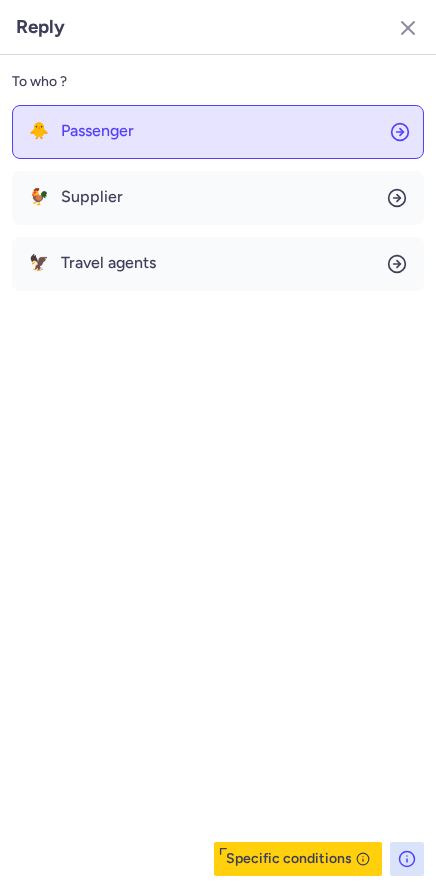 click on "🐥 Passenger" 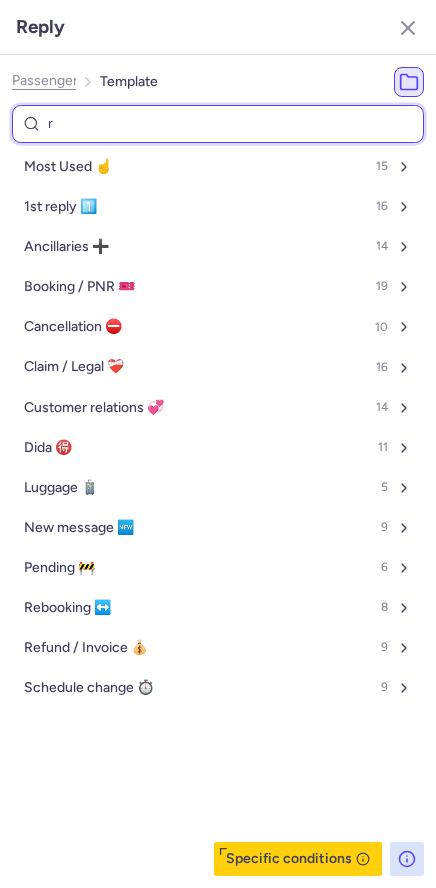 type on "re" 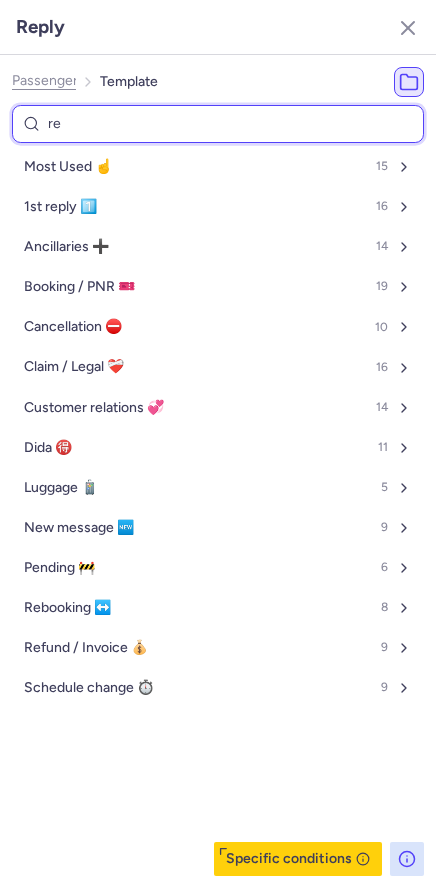 select on "en" 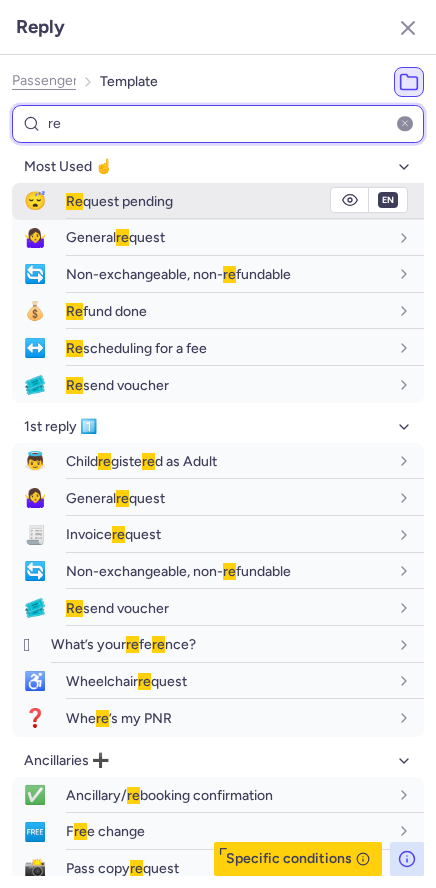 type on "re" 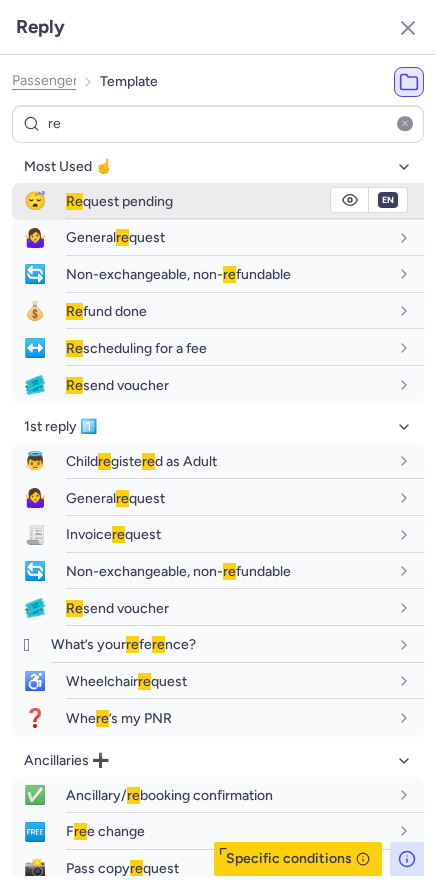 click on "Re quest pending" at bounding box center (227, 201) 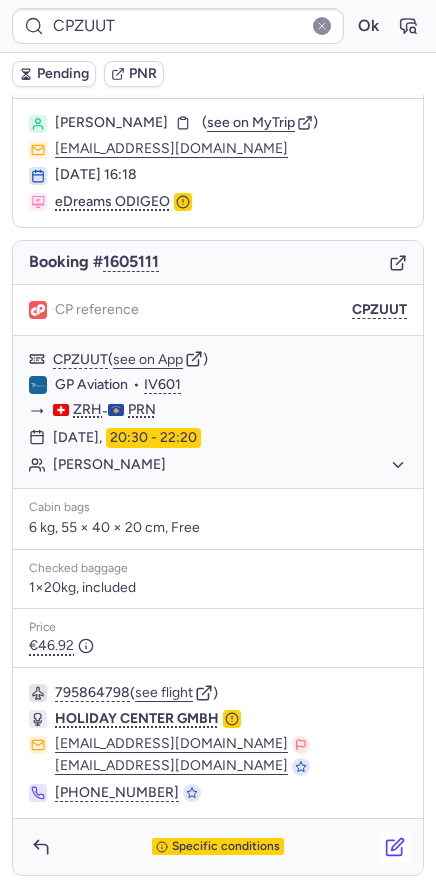 click 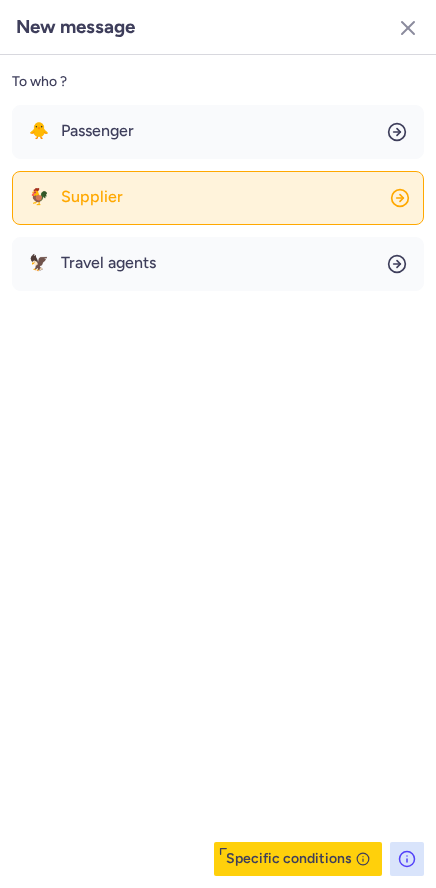 click on "🐓 Supplier" 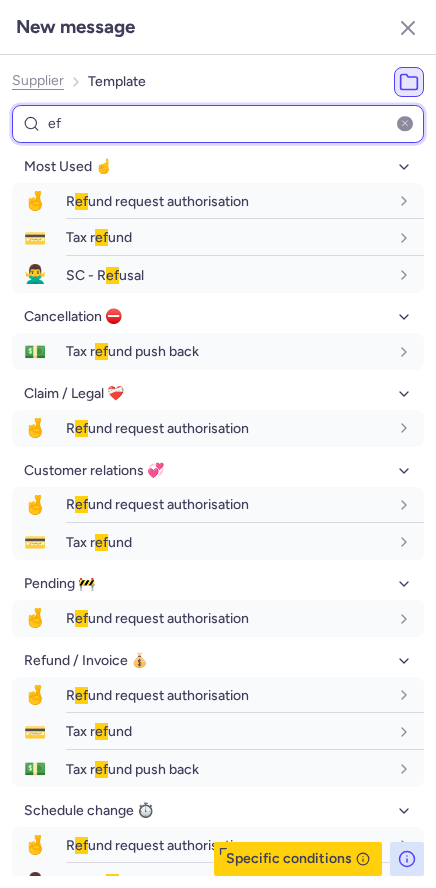 type on "e" 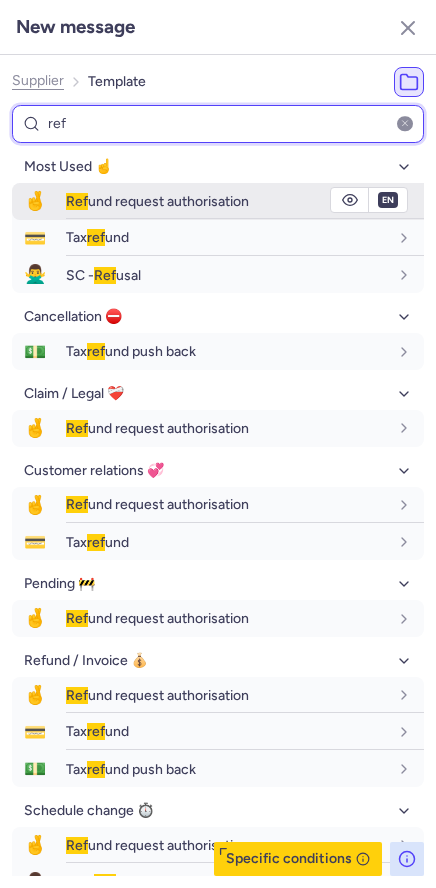 type on "ref" 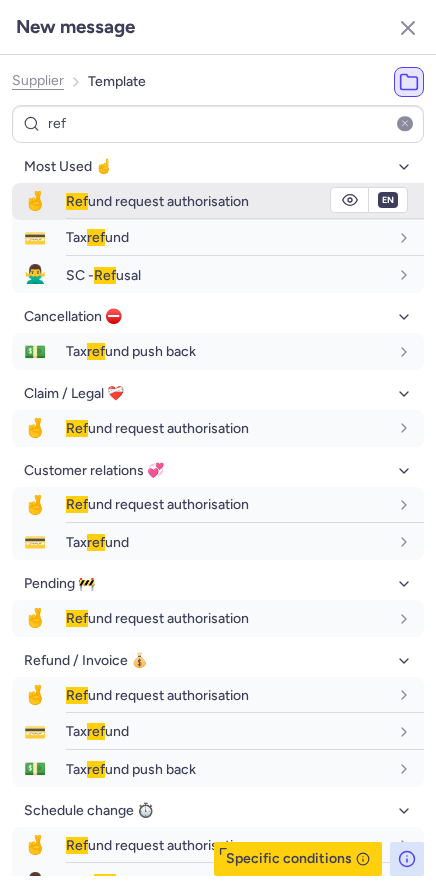 click on "Ref und request authorisation" at bounding box center (157, 201) 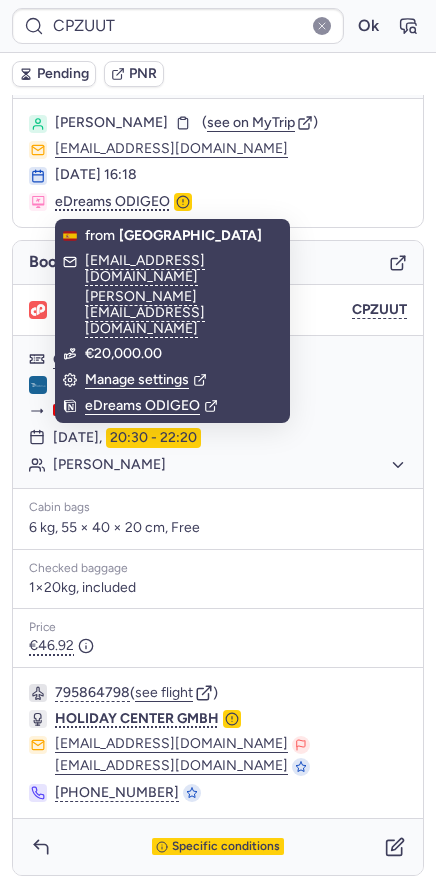 click on "Specific conditions" at bounding box center [218, 847] 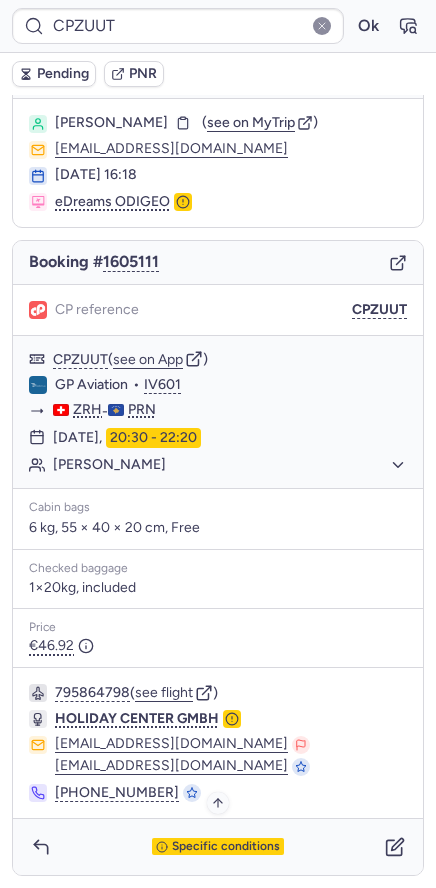 click on "Specific conditions" at bounding box center (226, 847) 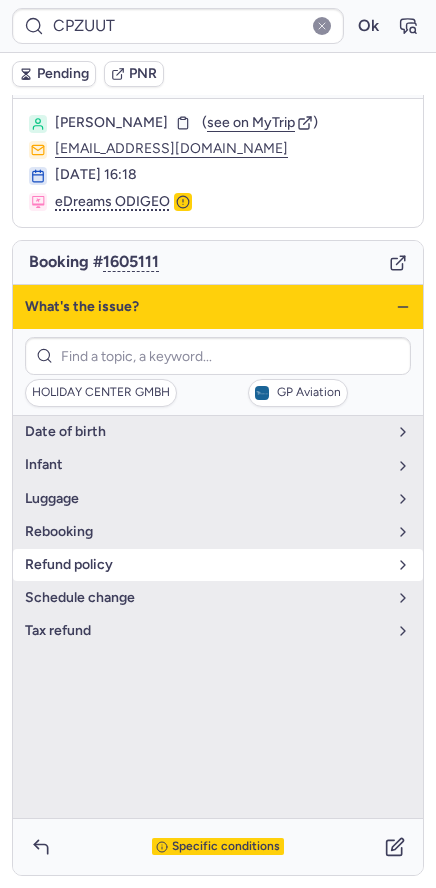 click on "refund policy" at bounding box center (206, 565) 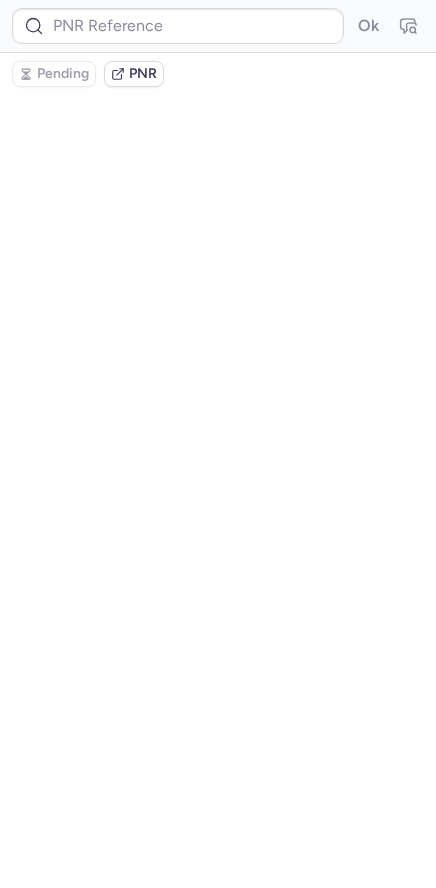 scroll, scrollTop: 0, scrollLeft: 0, axis: both 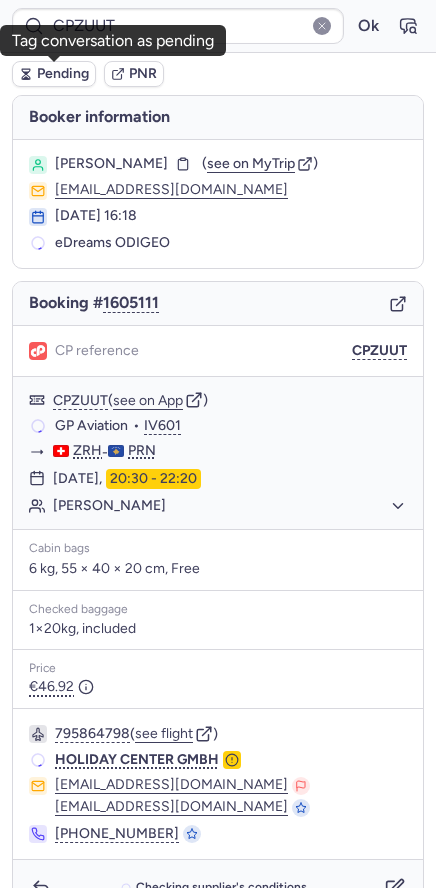 click on "Pending" at bounding box center [54, 74] 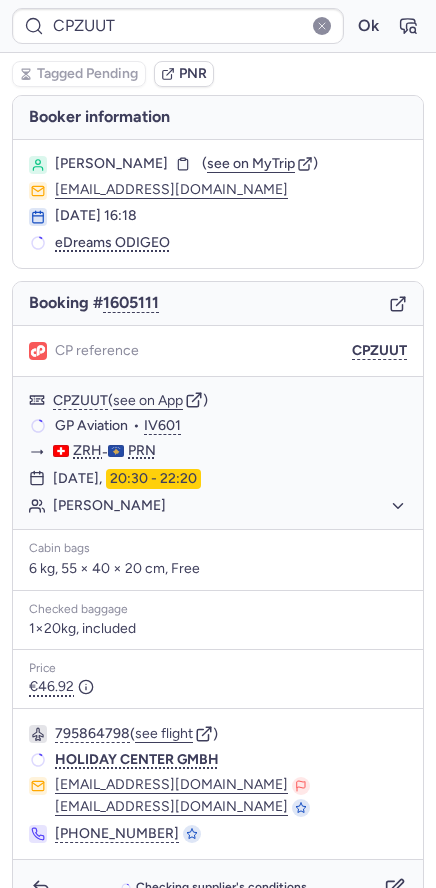 type on "CPJAIB" 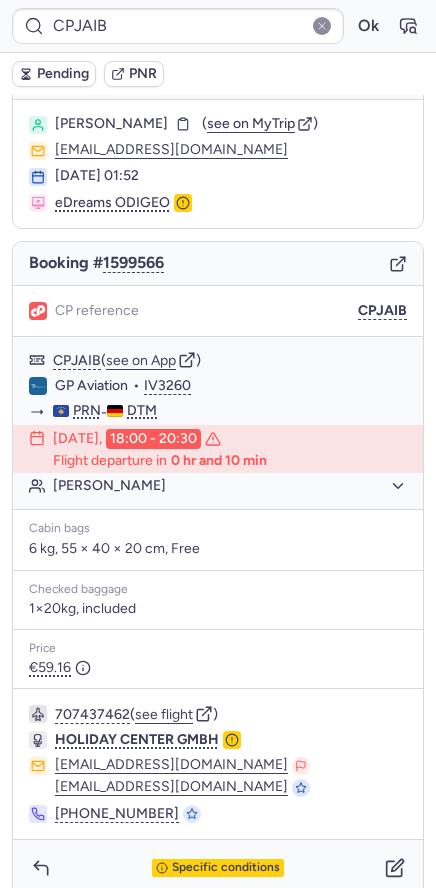 scroll, scrollTop: 61, scrollLeft: 0, axis: vertical 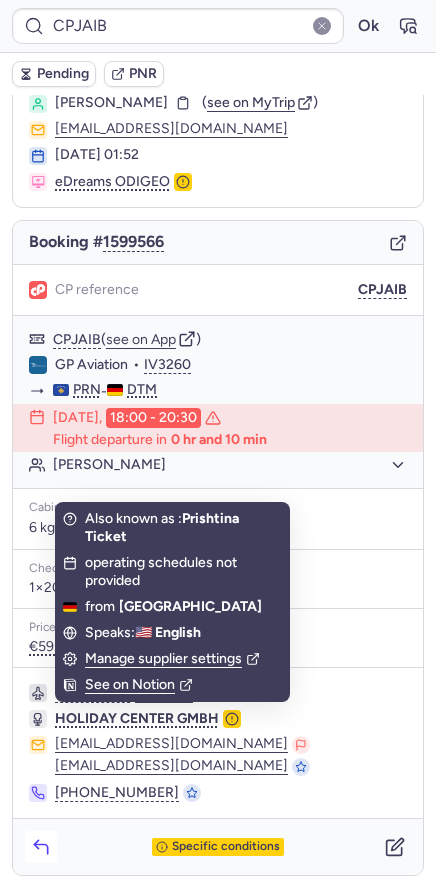 click at bounding box center (41, 847) 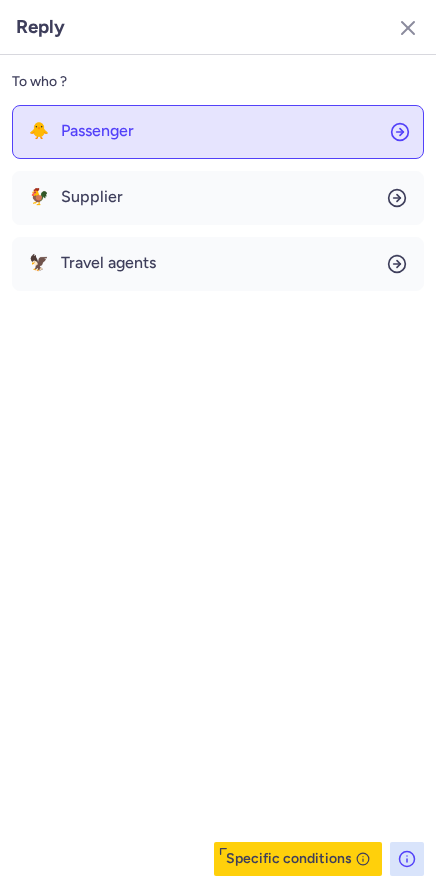 click on "Passenger" at bounding box center (97, 131) 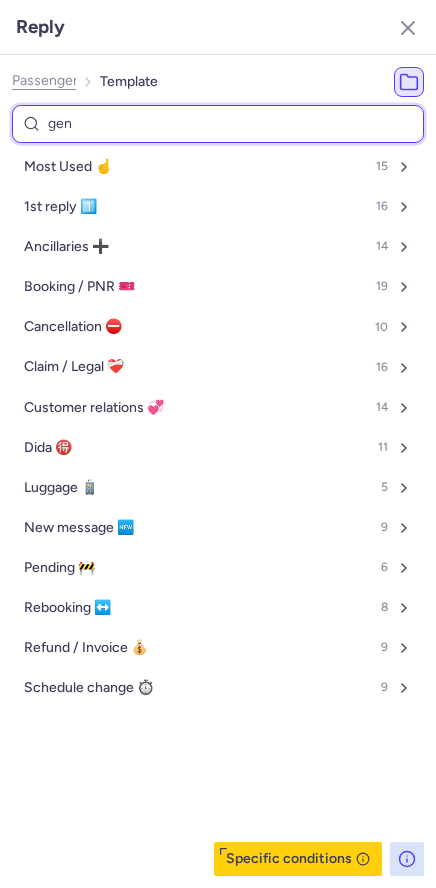 type on "gene" 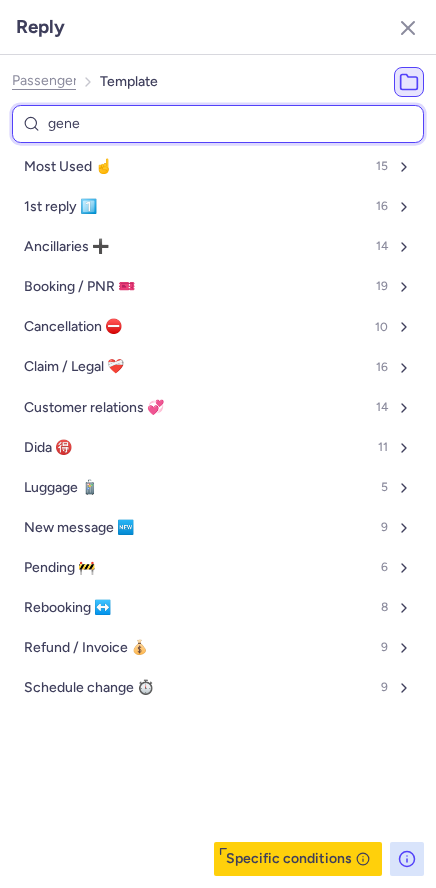 select on "de" 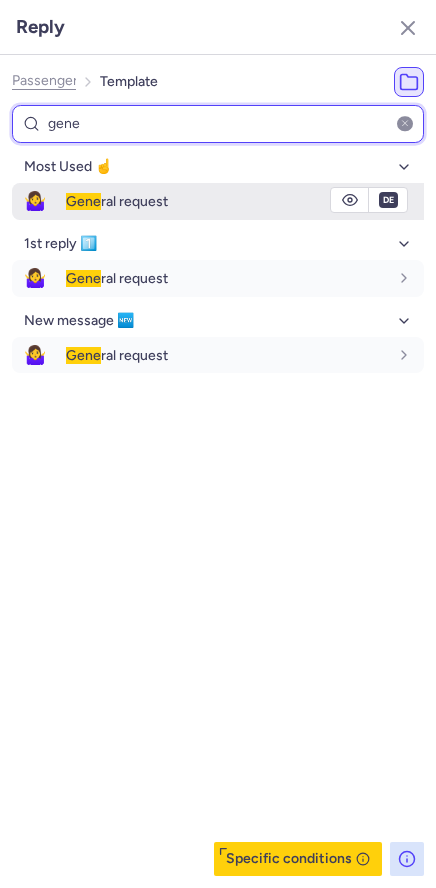 type on "gene" 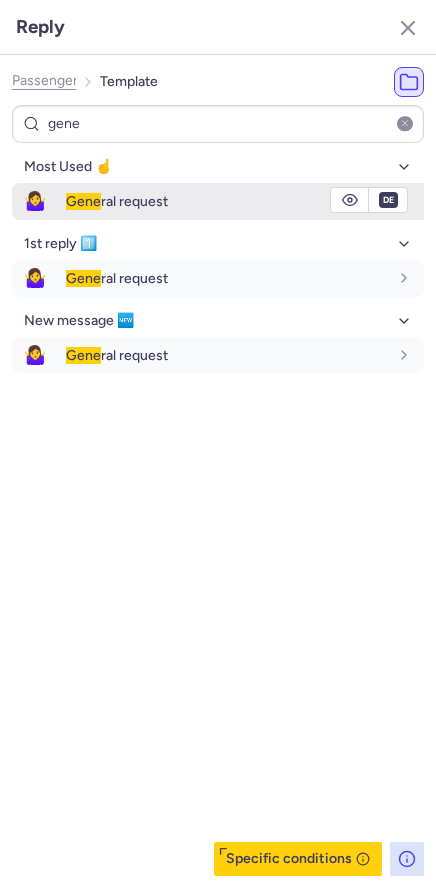click on "Gene ral request" at bounding box center [245, 201] 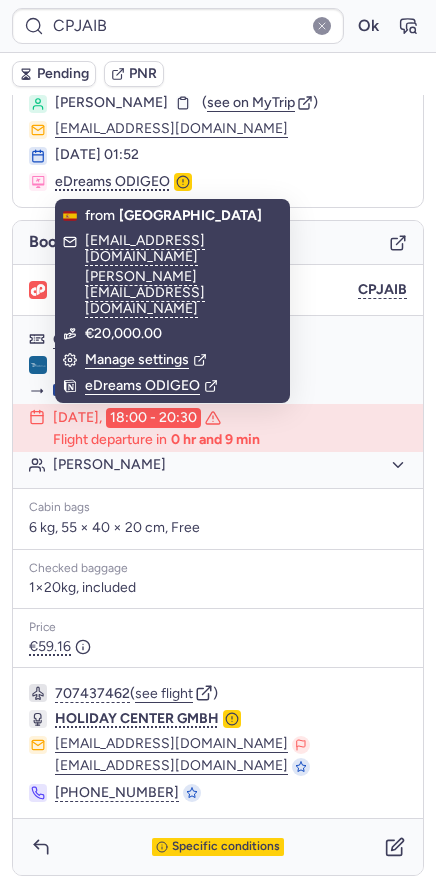 click 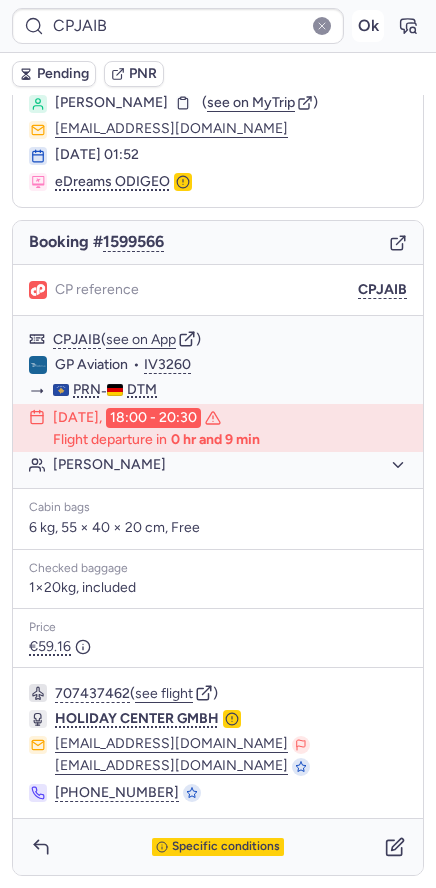 click on "Ok" at bounding box center (368, 26) 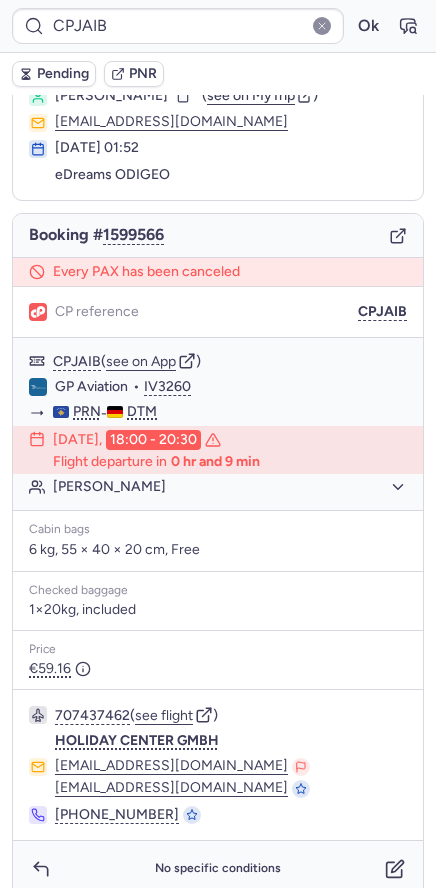 scroll, scrollTop: 61, scrollLeft: 0, axis: vertical 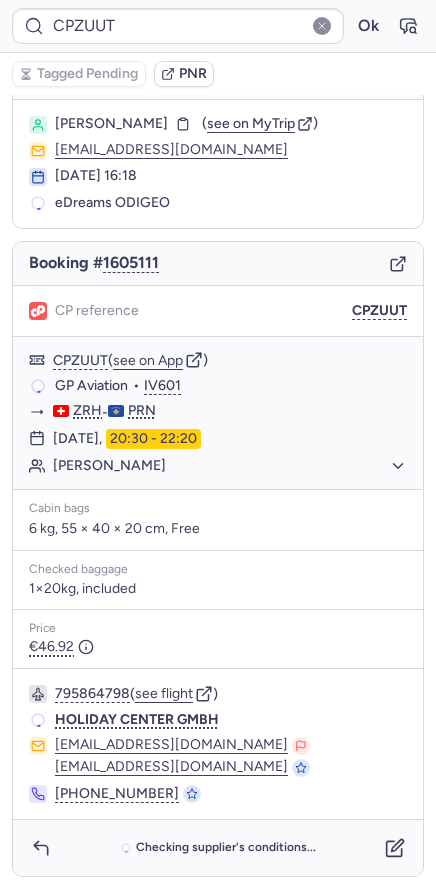 type on "CPAFPQ" 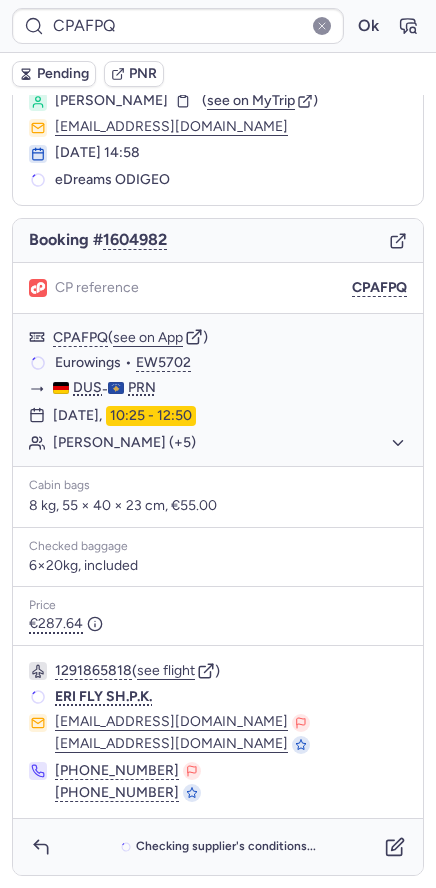 scroll, scrollTop: 63, scrollLeft: 0, axis: vertical 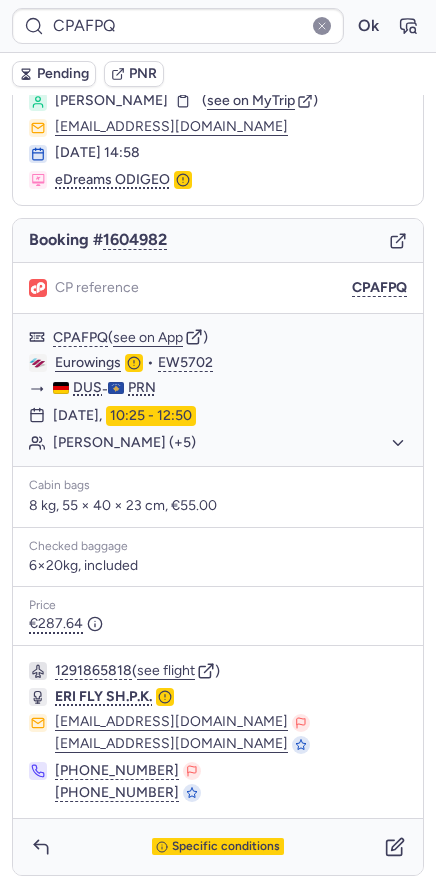 click on "Pending" at bounding box center (63, 74) 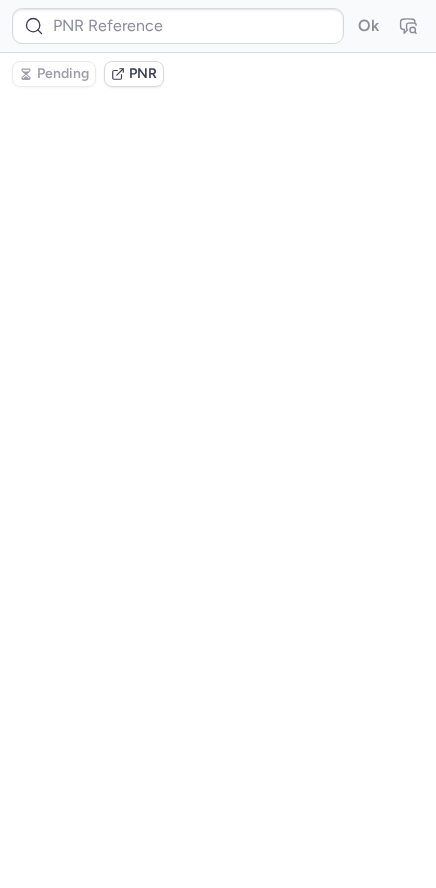 scroll, scrollTop: 0, scrollLeft: 0, axis: both 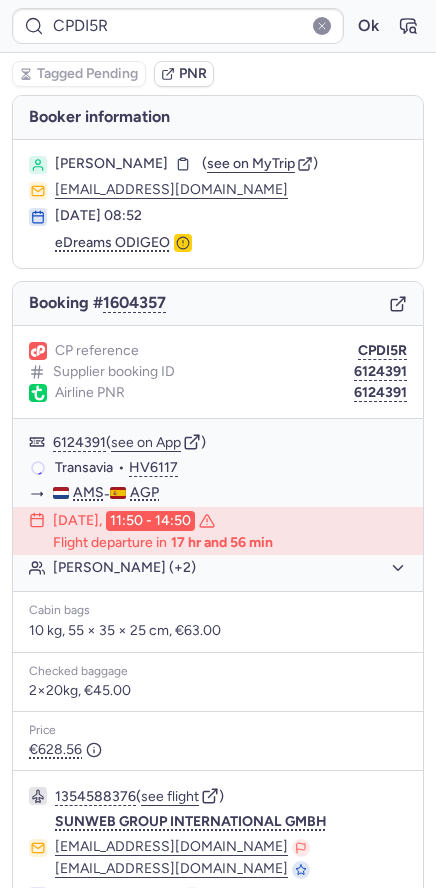 type on "CPAFPQ" 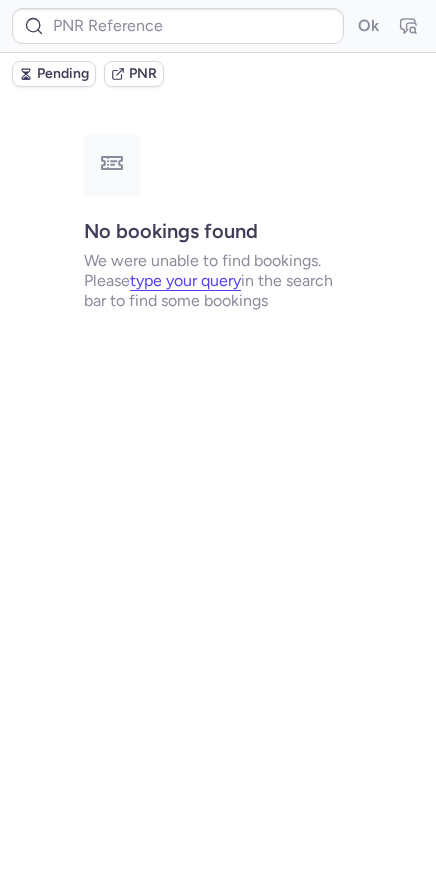 type on "CPAFPQ" 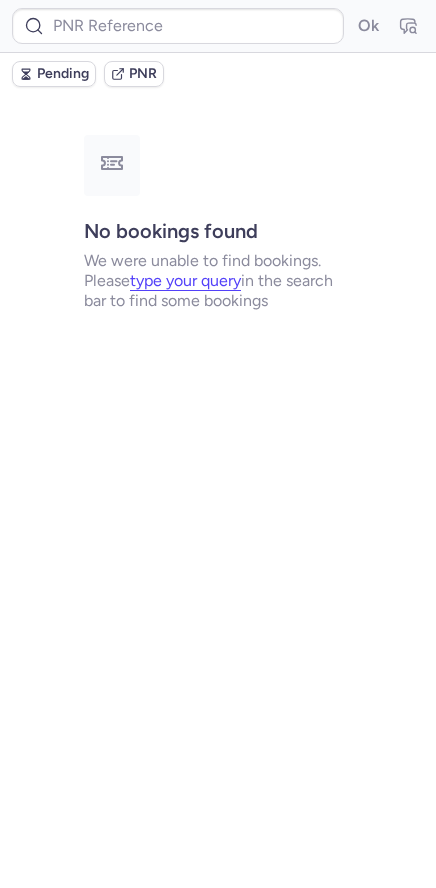 type on "CPDI5R" 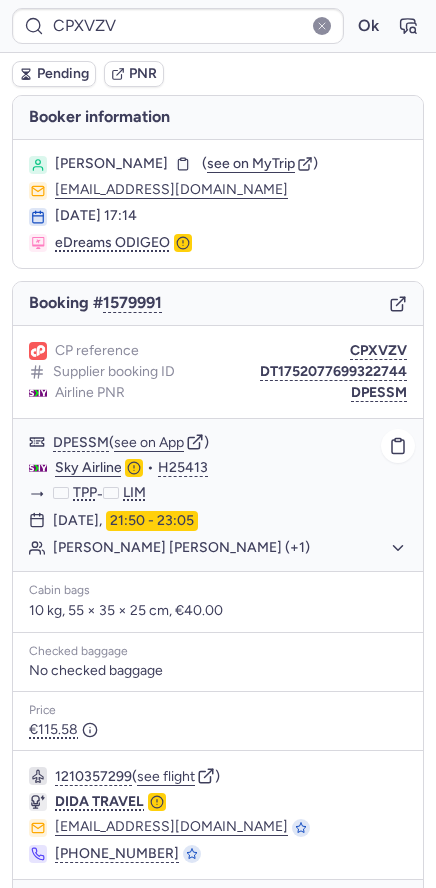 scroll, scrollTop: 75, scrollLeft: 0, axis: vertical 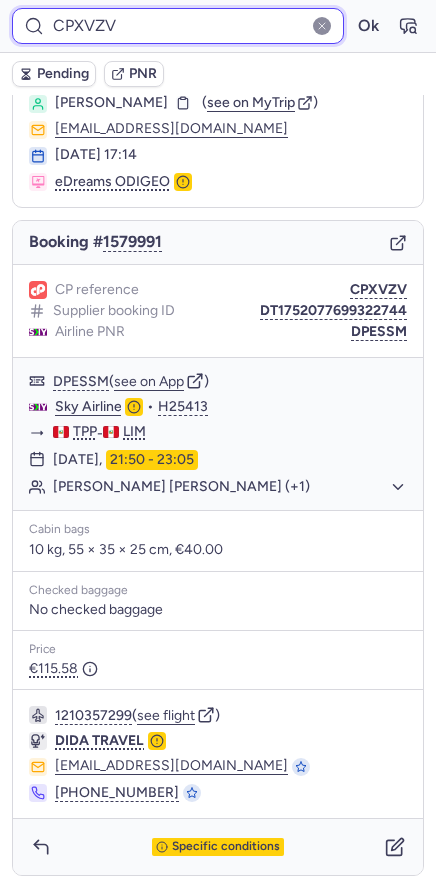 click on "CPXVZV" at bounding box center (178, 26) 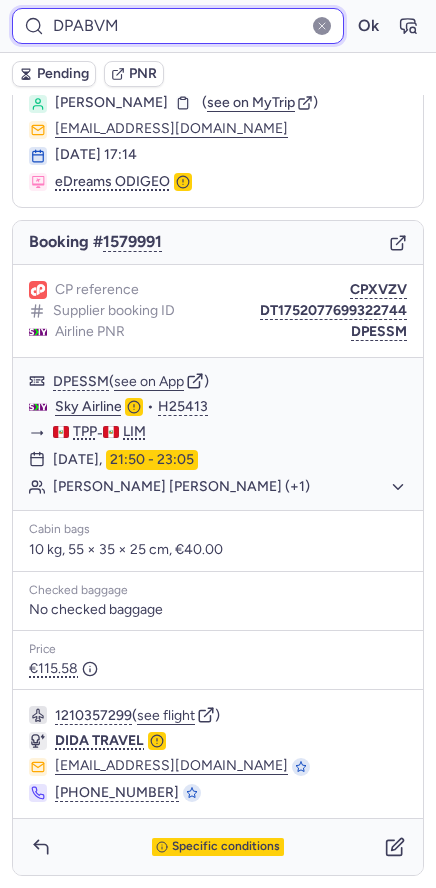 type on "DPABVM" 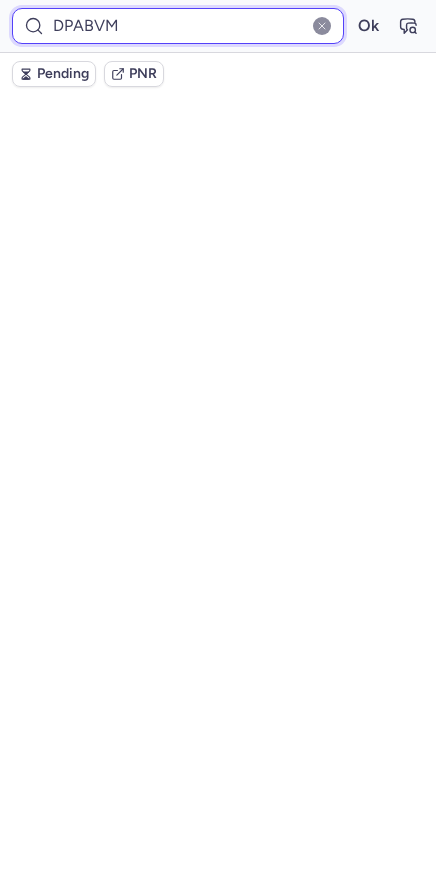 scroll, scrollTop: 0, scrollLeft: 0, axis: both 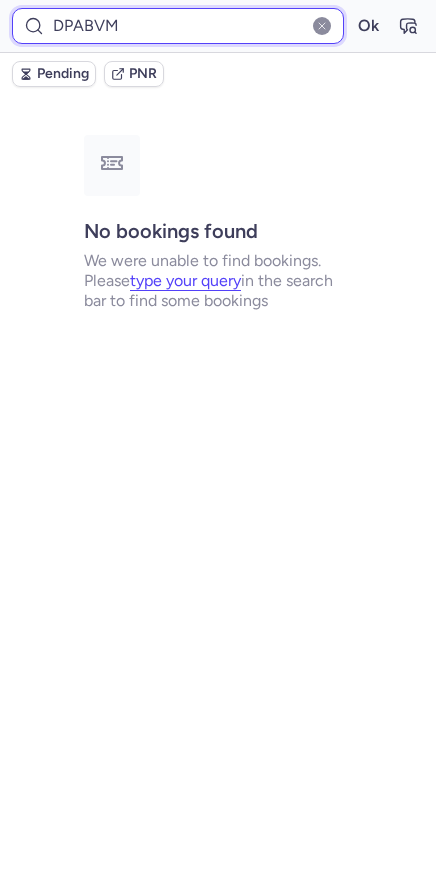 click on "DPABVM" at bounding box center [178, 26] 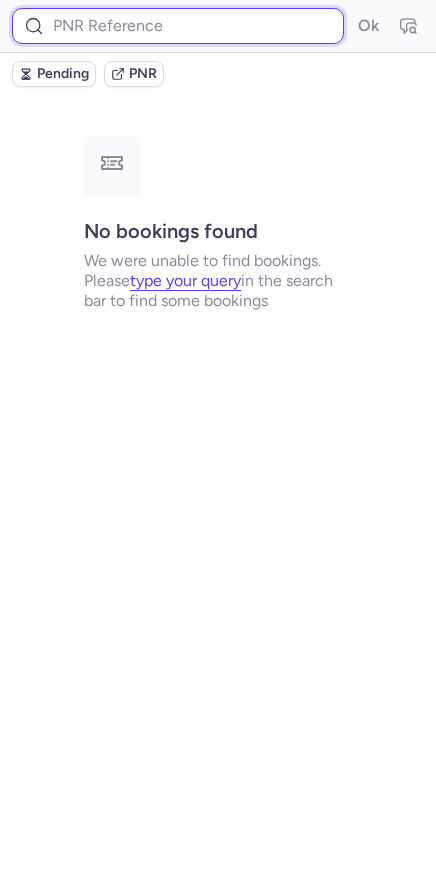 type 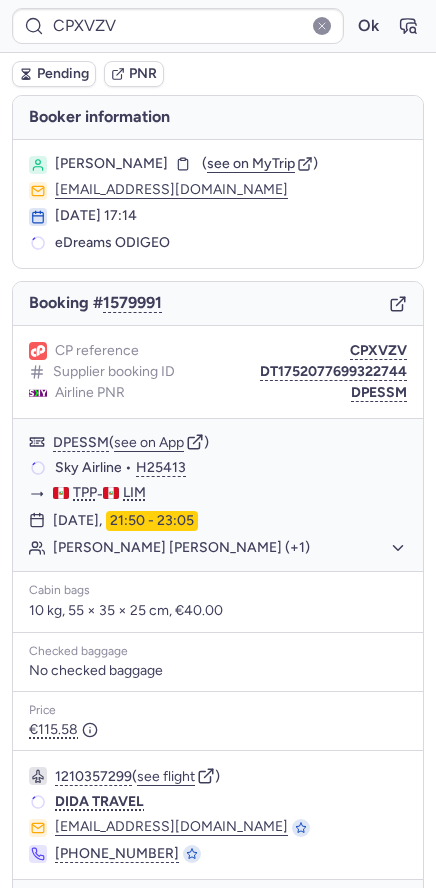 scroll, scrollTop: 0, scrollLeft: 0, axis: both 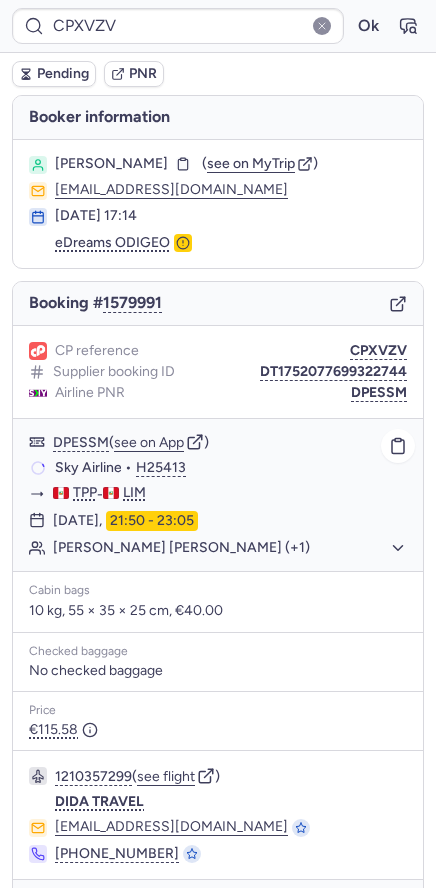 click on "[PERSON_NAME] [PERSON_NAME] (+1)" 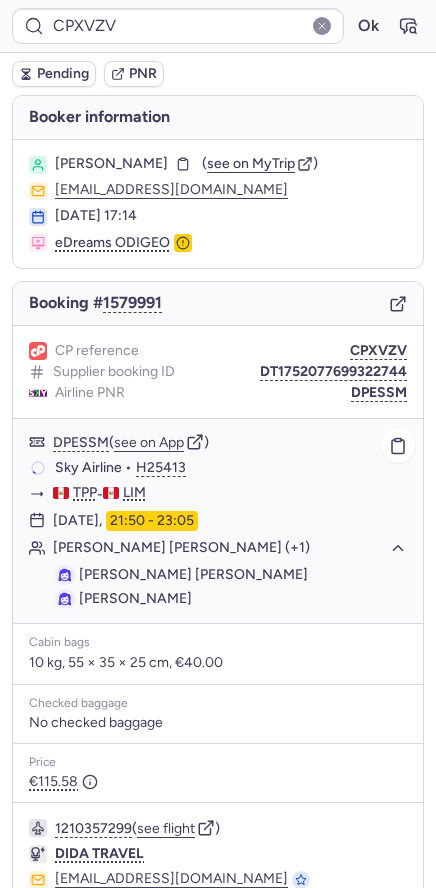 click on "[PERSON_NAME] [PERSON_NAME]" at bounding box center (193, 574) 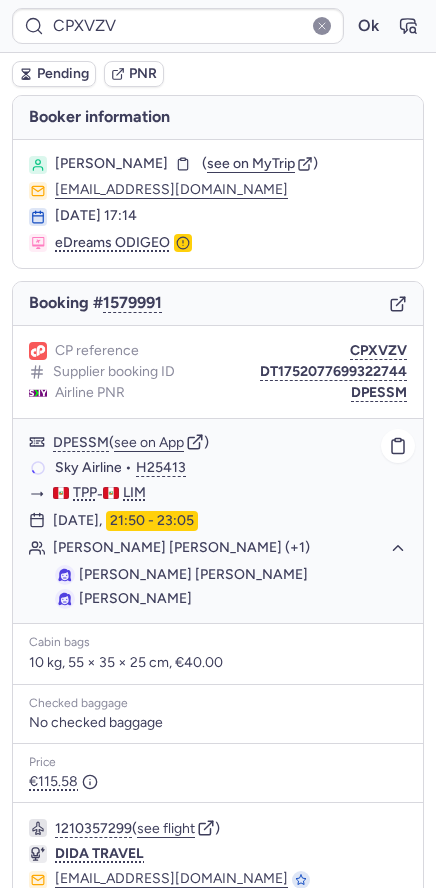click on "[PERSON_NAME] [PERSON_NAME]" at bounding box center (193, 574) 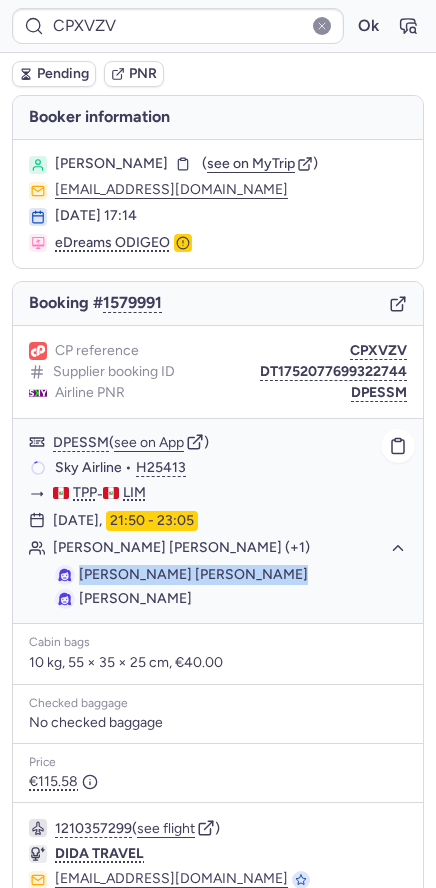 click on "[PERSON_NAME] [PERSON_NAME]" at bounding box center [193, 574] 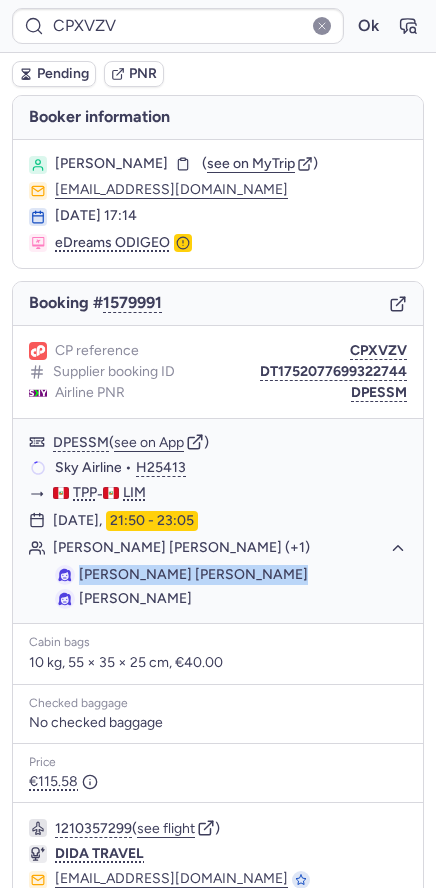 copy on "[PERSON_NAME] [PERSON_NAME]" 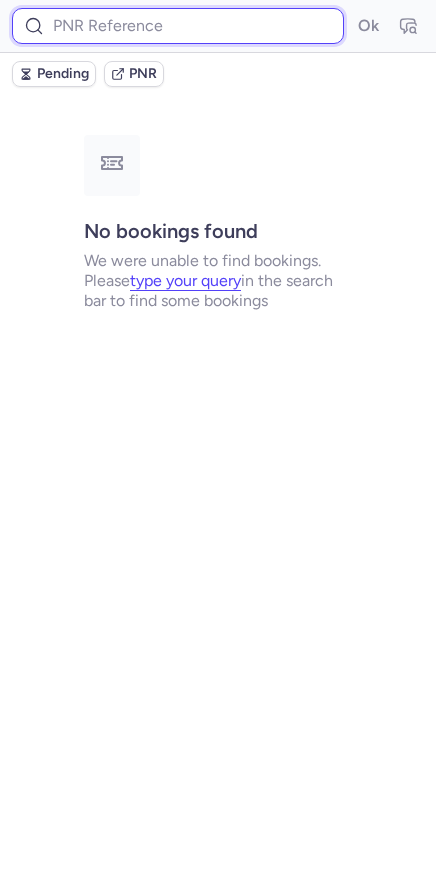 click at bounding box center (178, 26) 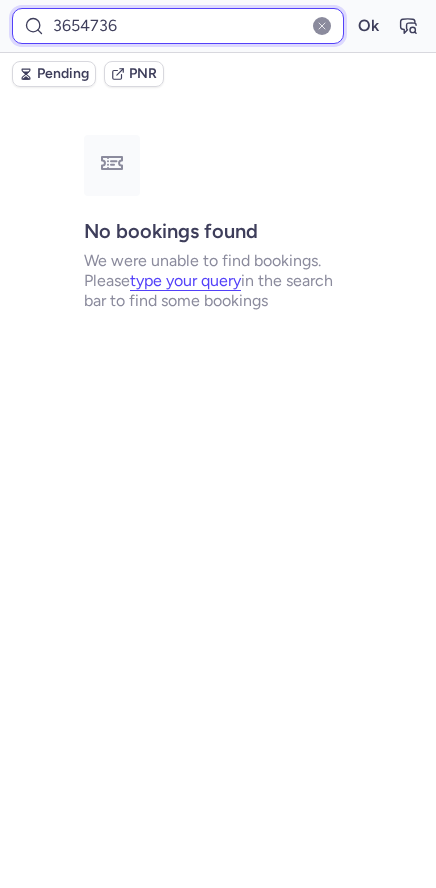 type on "3654736" 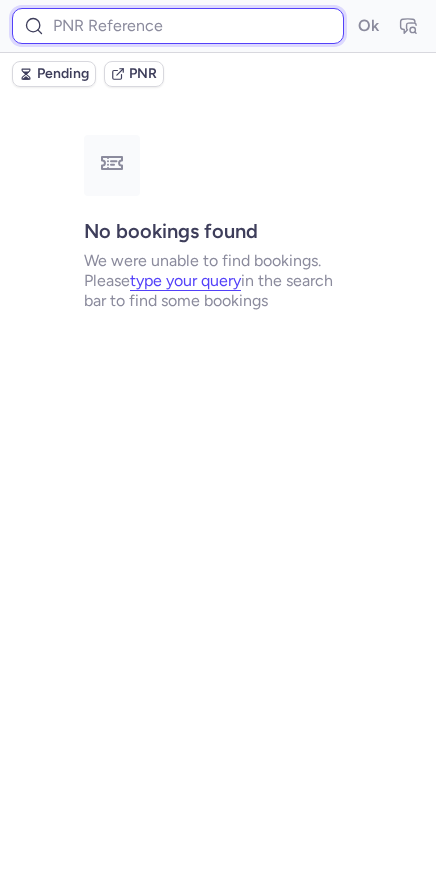 click at bounding box center (178, 26) 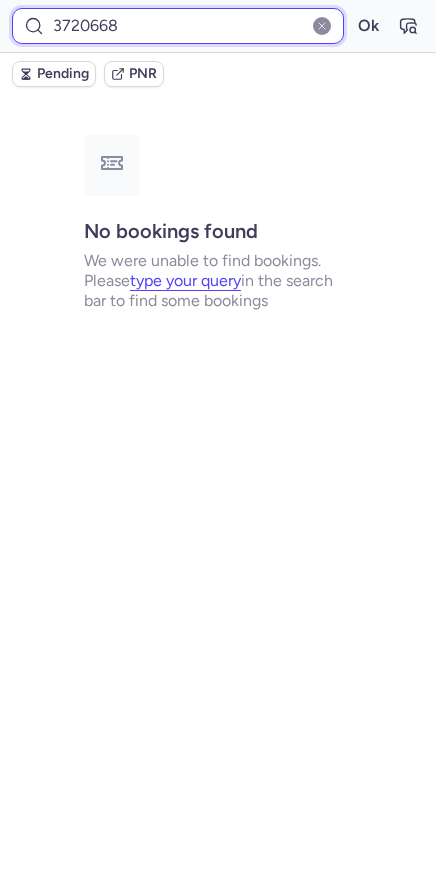 type on "3720668" 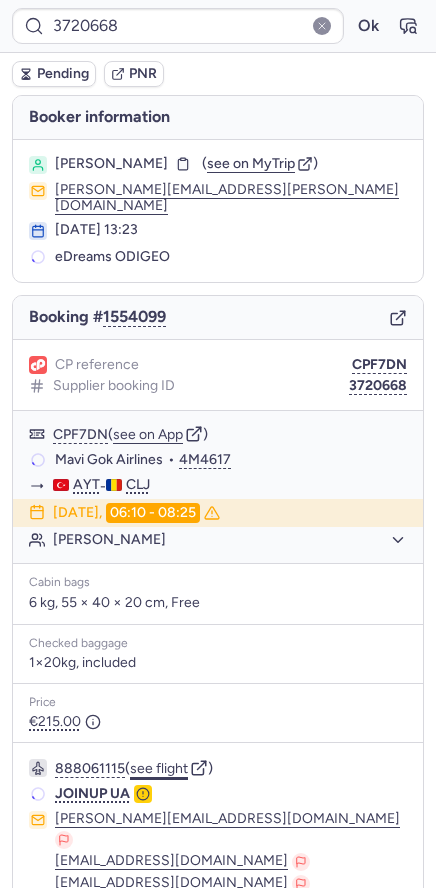 click on "see flight" 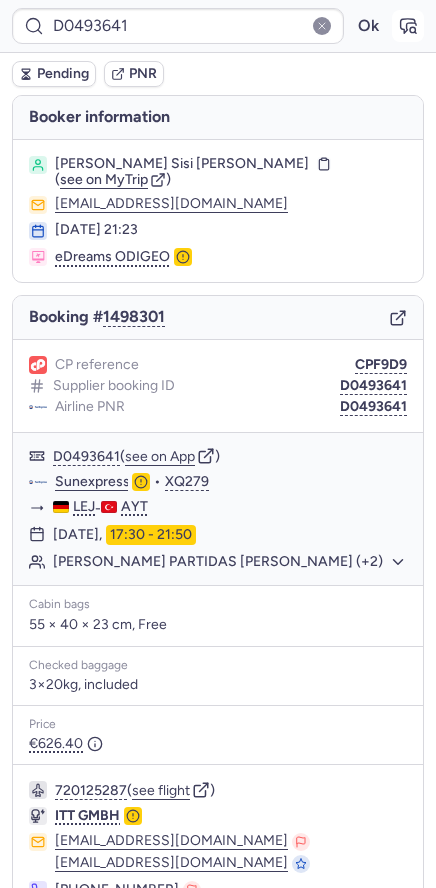 click 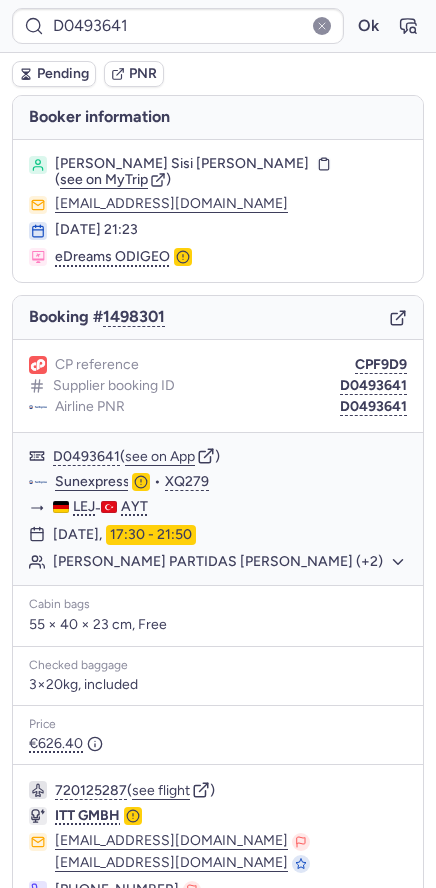 type on "CPF9D9" 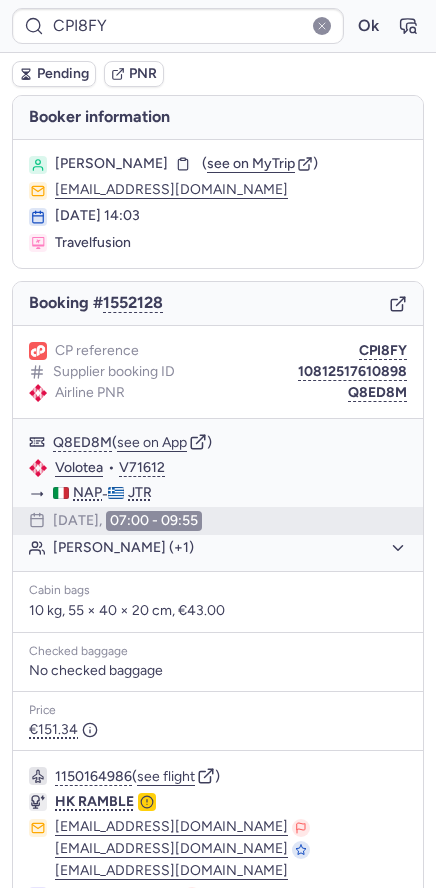 type on "D0493641" 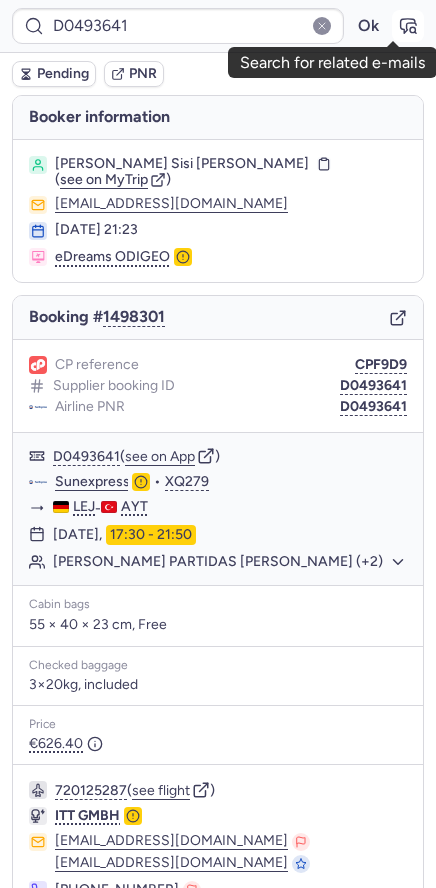 click 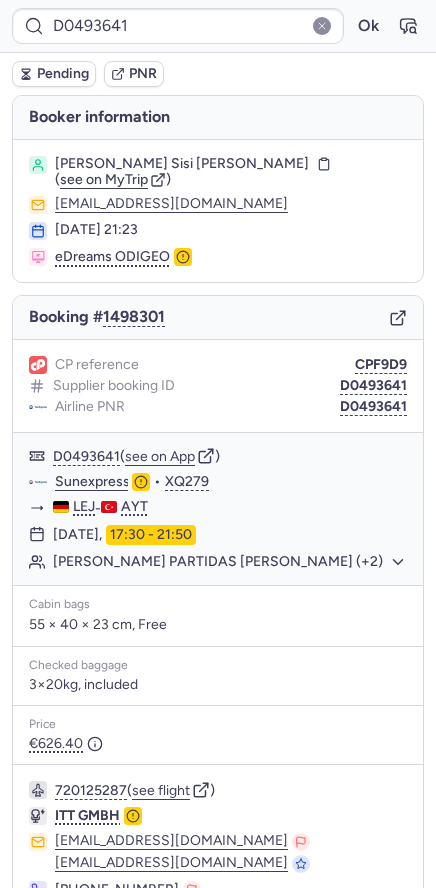 type on "CP75ND" 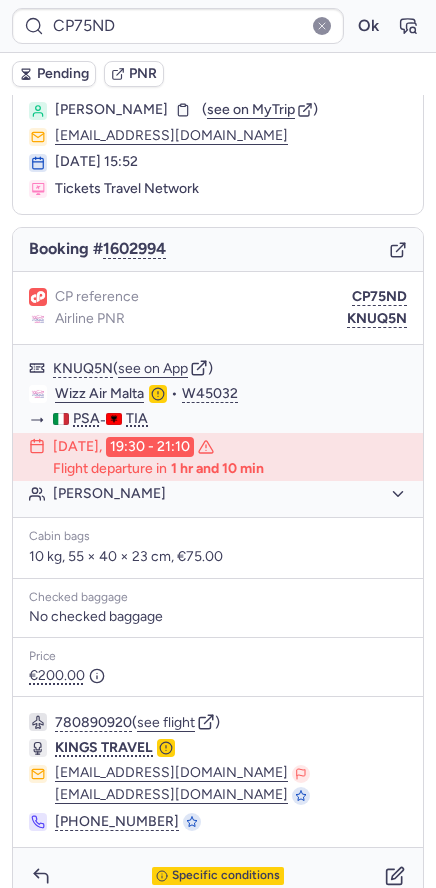 scroll, scrollTop: 83, scrollLeft: 0, axis: vertical 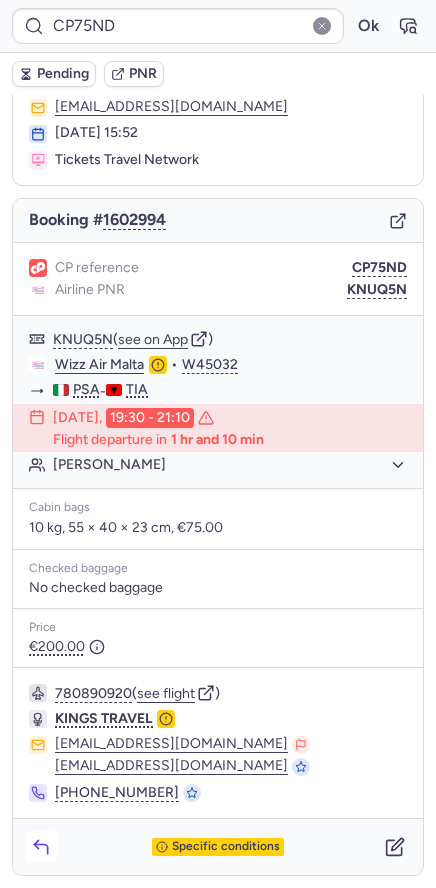 click 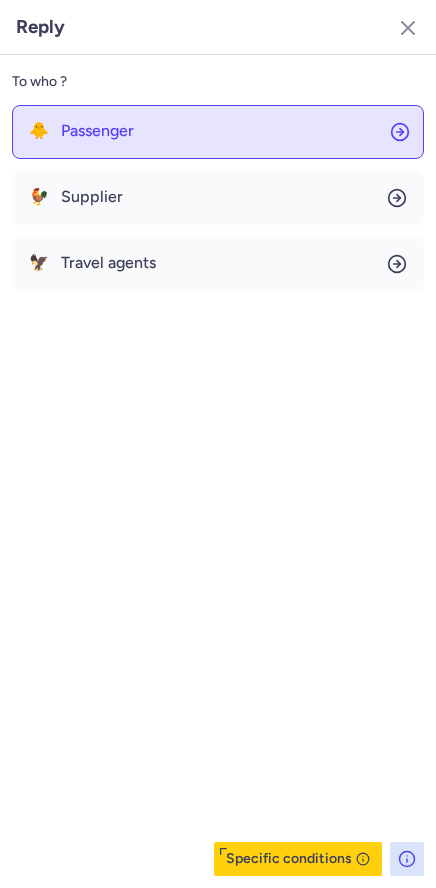 click on "Passenger" at bounding box center (97, 131) 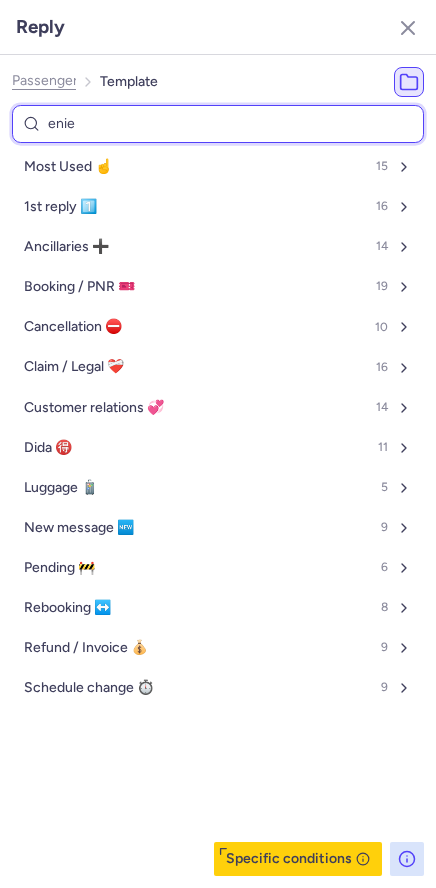 type on "enied" 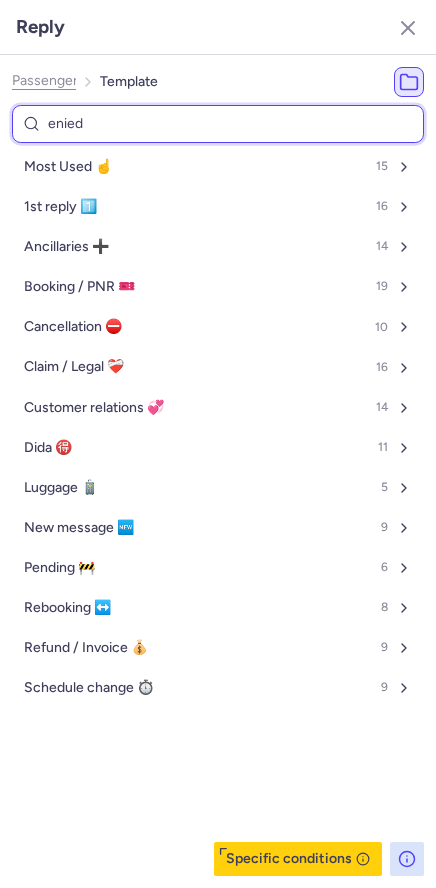 select on "en" 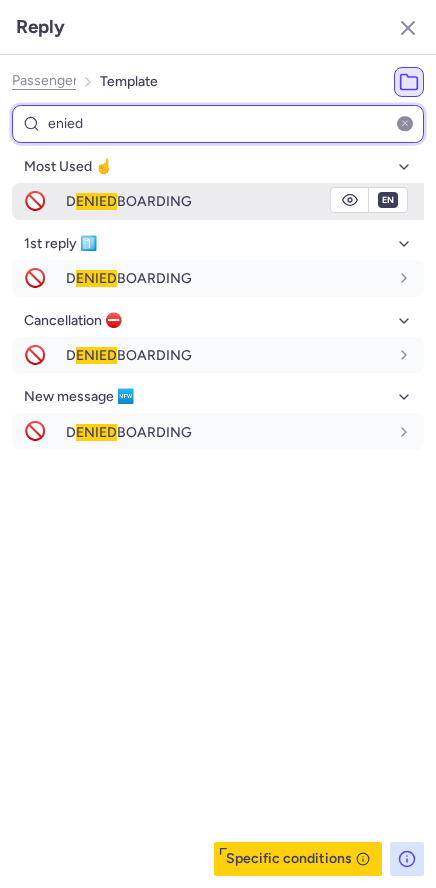 type on "enied" 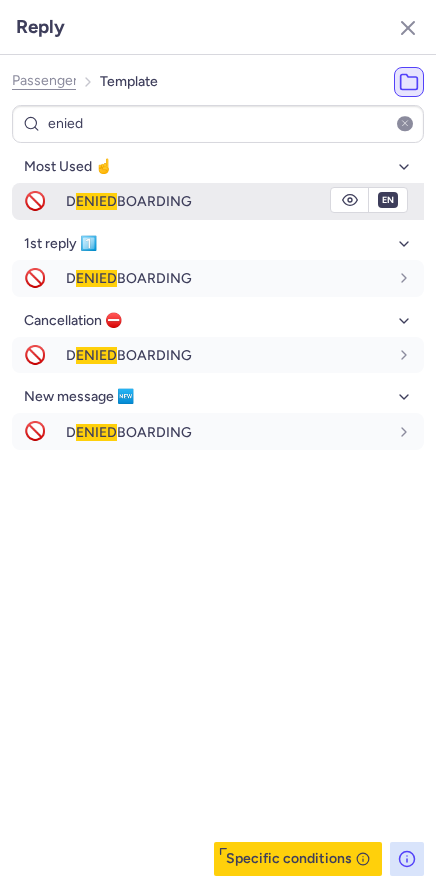 click on "D ENIED  BOARDING" at bounding box center (245, 201) 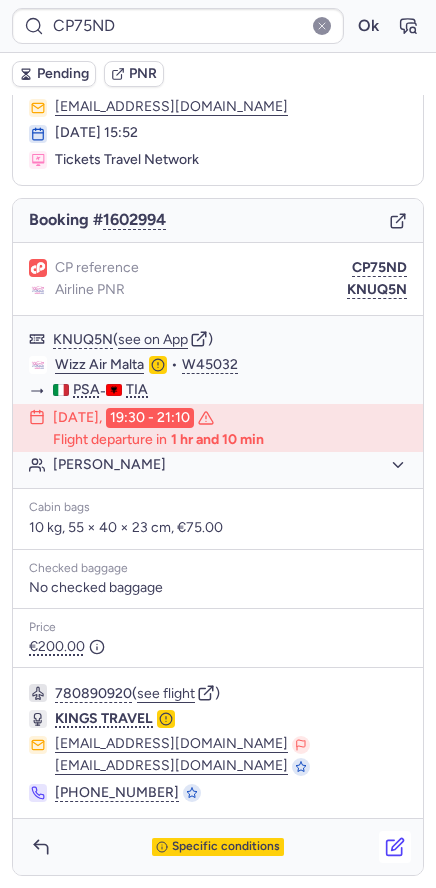 click 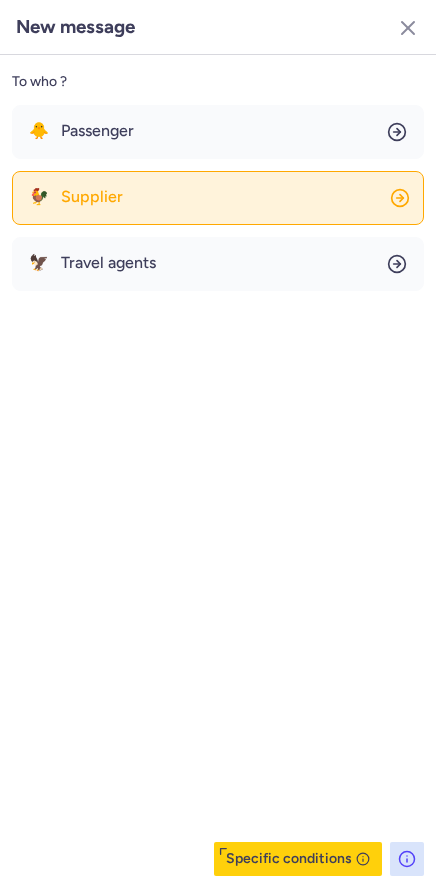 click on "🐓 Supplier" 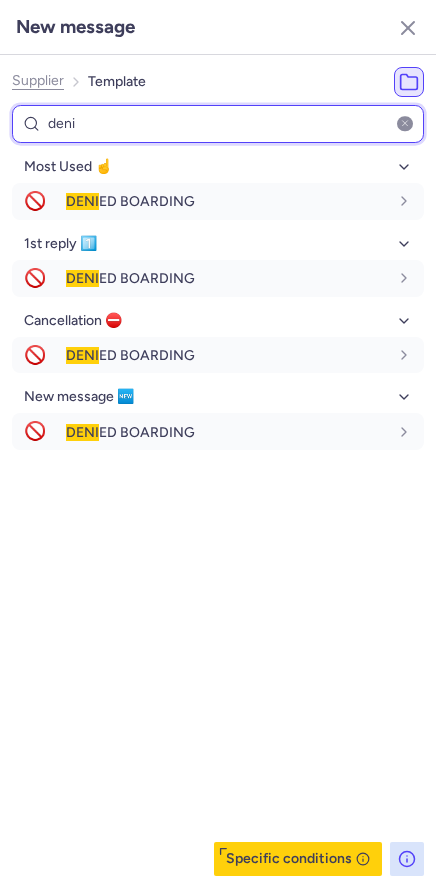type on "deni" 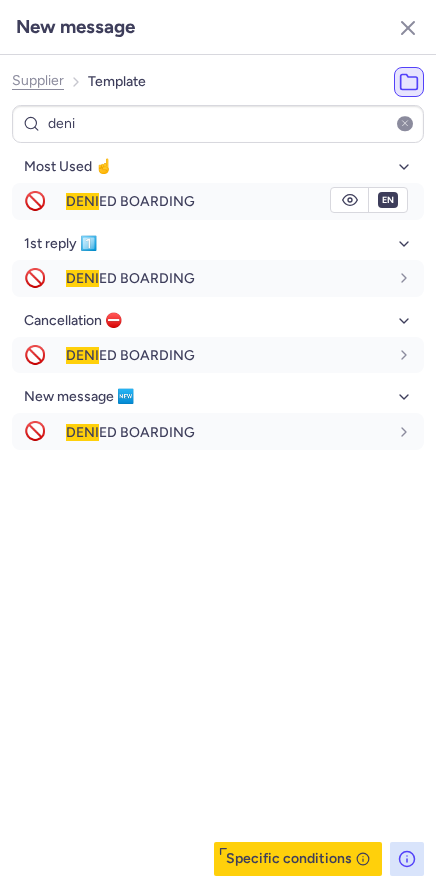 click on "[PERSON_NAME] BOARDING" at bounding box center [245, 201] 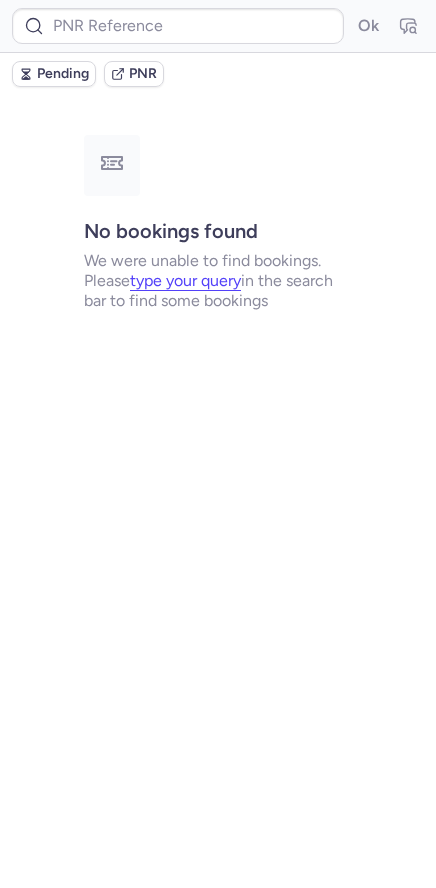 scroll, scrollTop: 0, scrollLeft: 0, axis: both 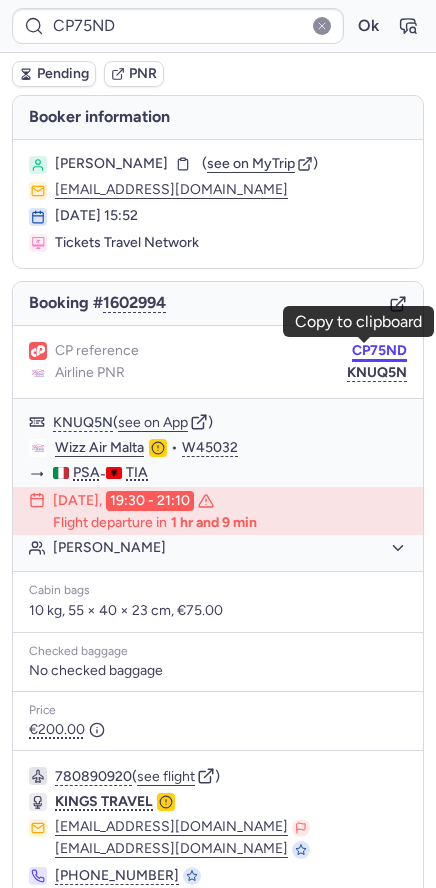 click on "CP75ND" at bounding box center [379, 351] 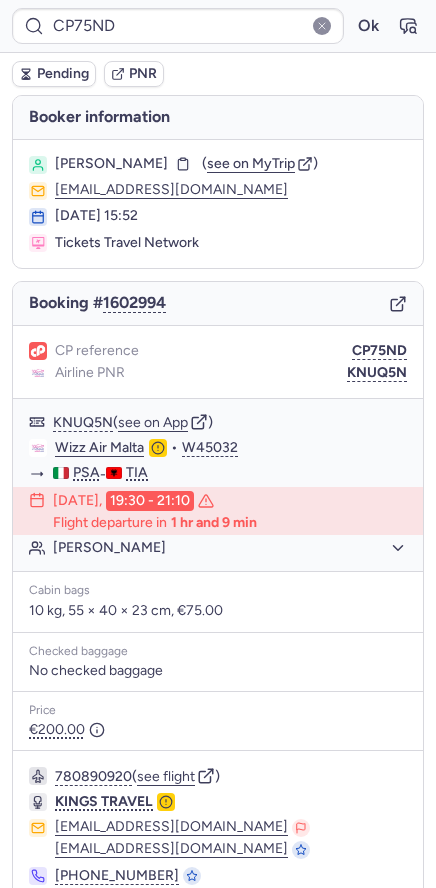 click on "Pending" at bounding box center (63, 74) 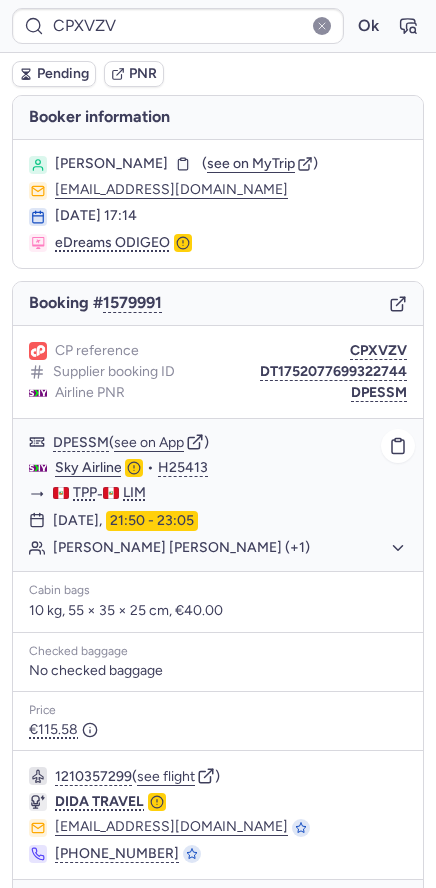 click on "[PERSON_NAME] [PERSON_NAME] (+1)" 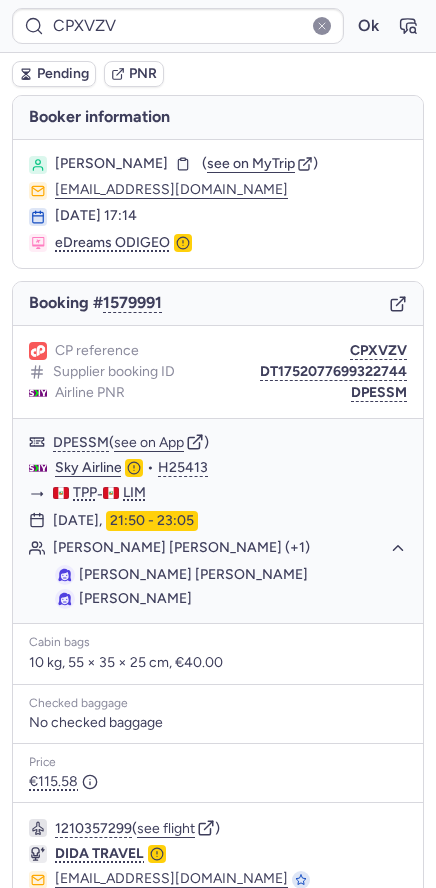 click on "Pending" at bounding box center [63, 74] 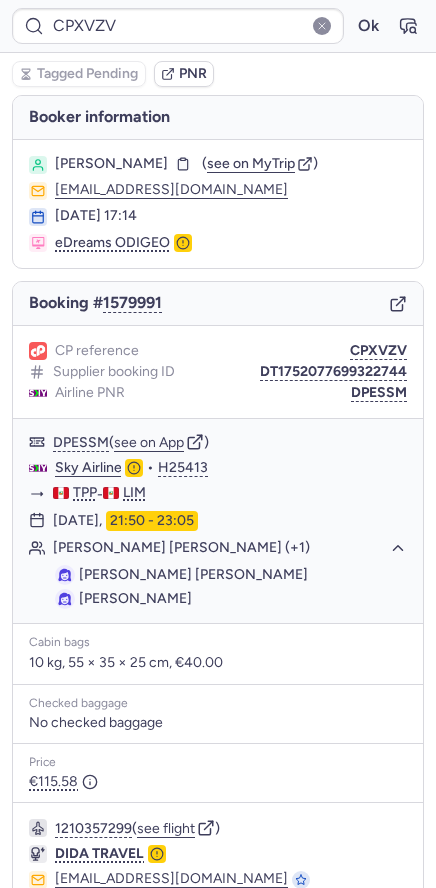 type on "CP75ND" 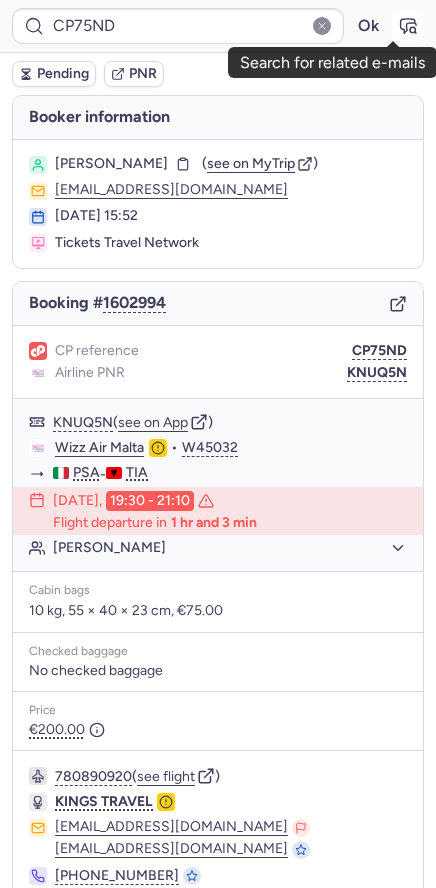 click 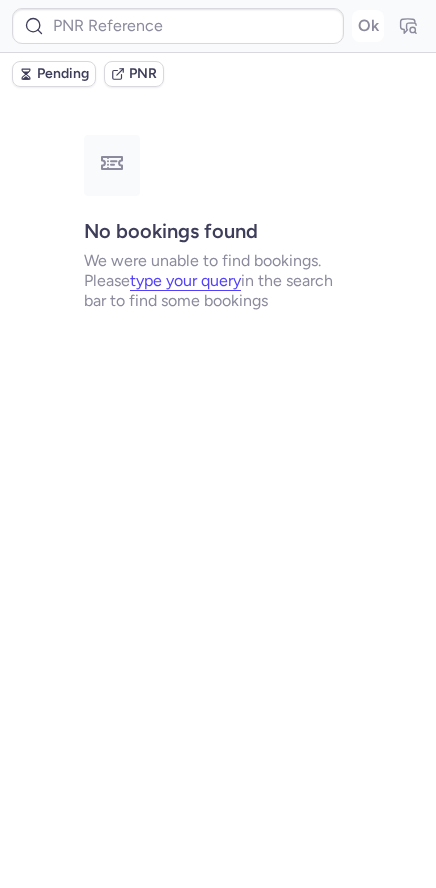 type on "CPXVZV" 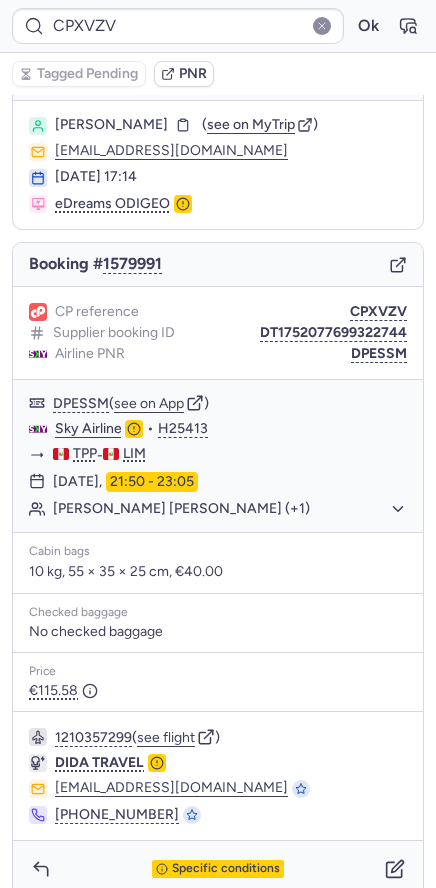scroll, scrollTop: 75, scrollLeft: 0, axis: vertical 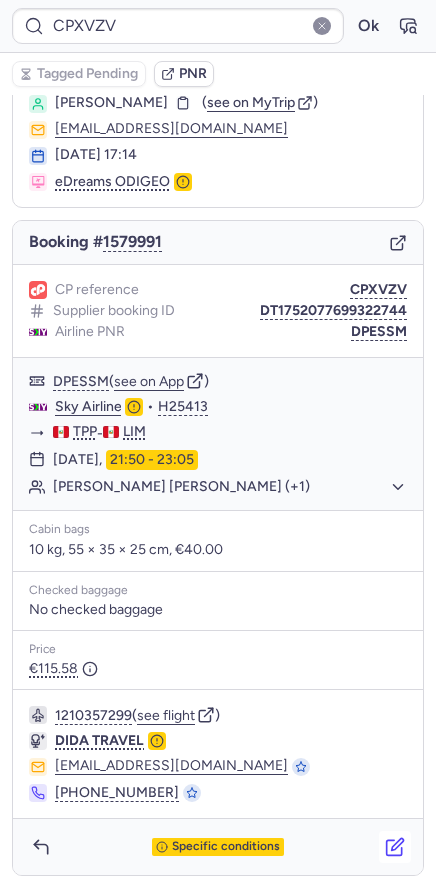 click 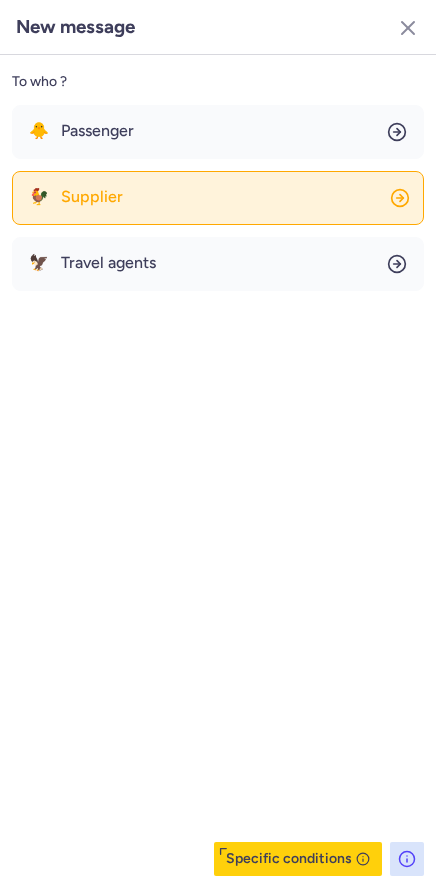 click on "Supplier" at bounding box center [92, 197] 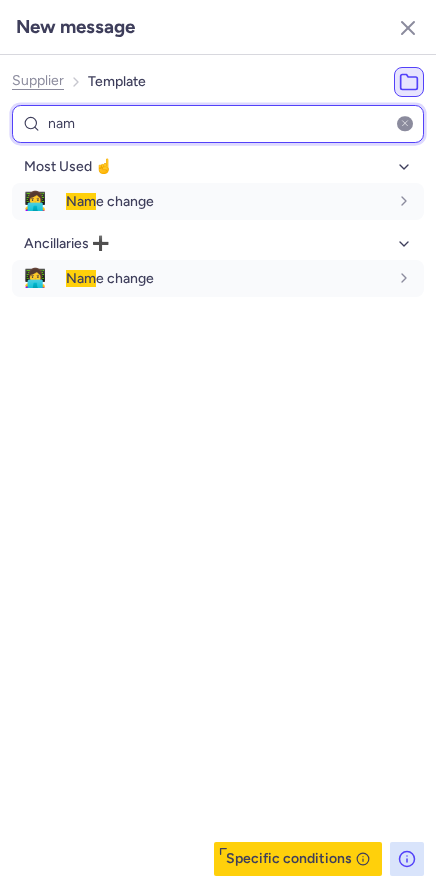 type on "nam" 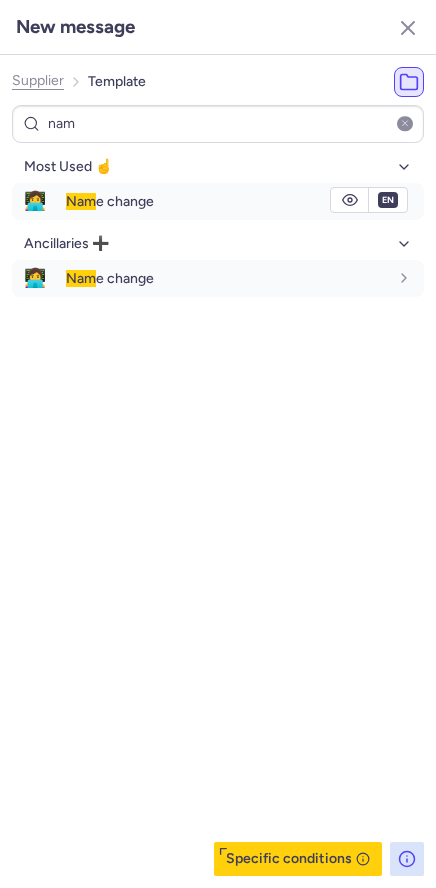 click on "Nam e change" at bounding box center [110, 201] 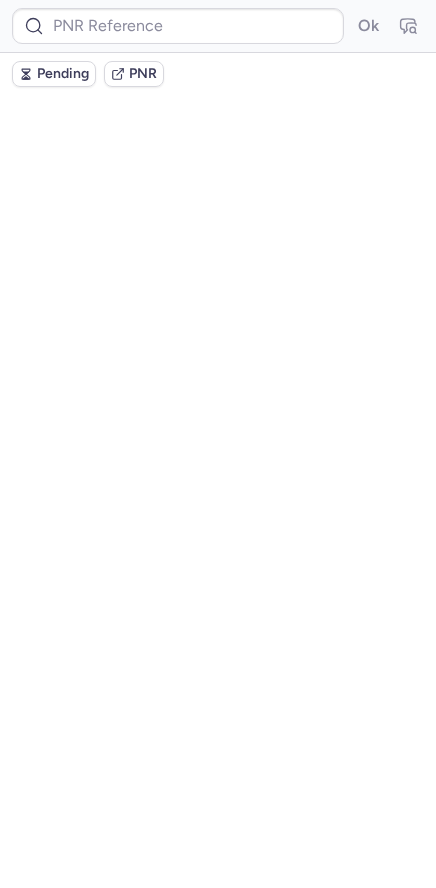scroll, scrollTop: 0, scrollLeft: 0, axis: both 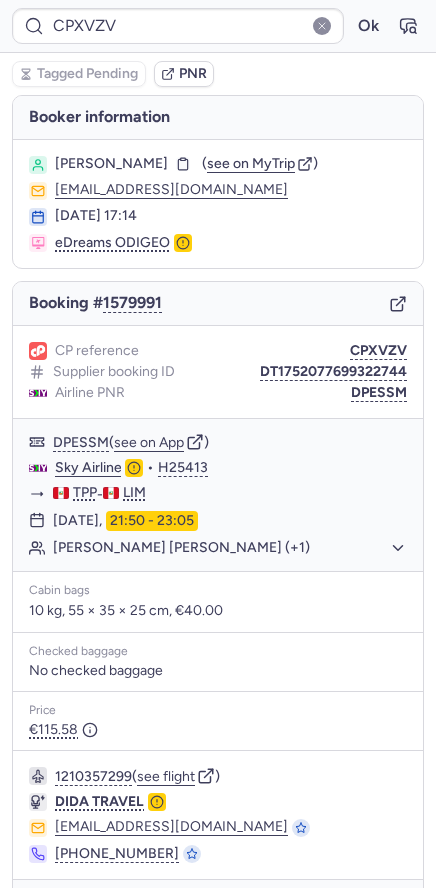 type on "CPAFPQ" 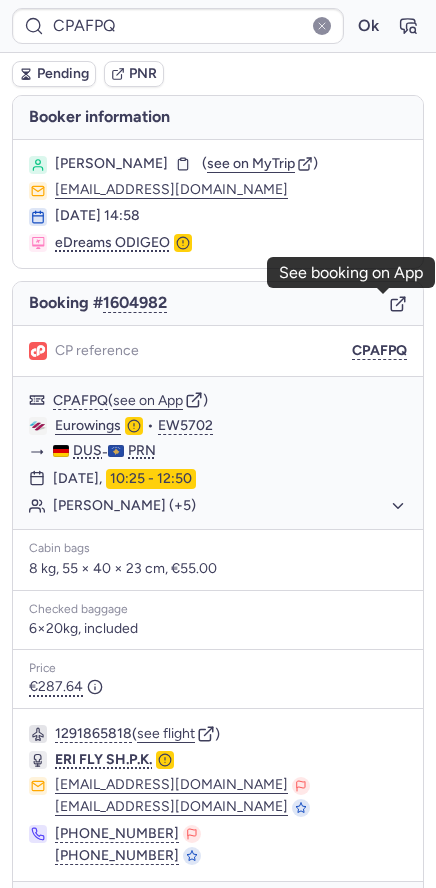 click 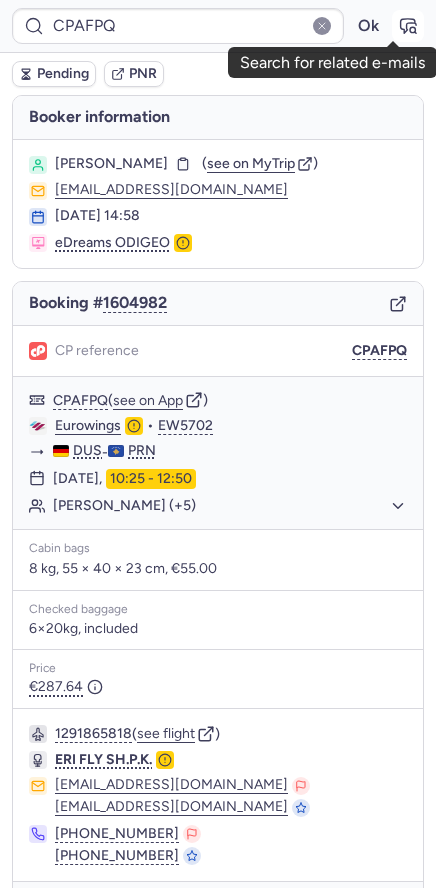 click 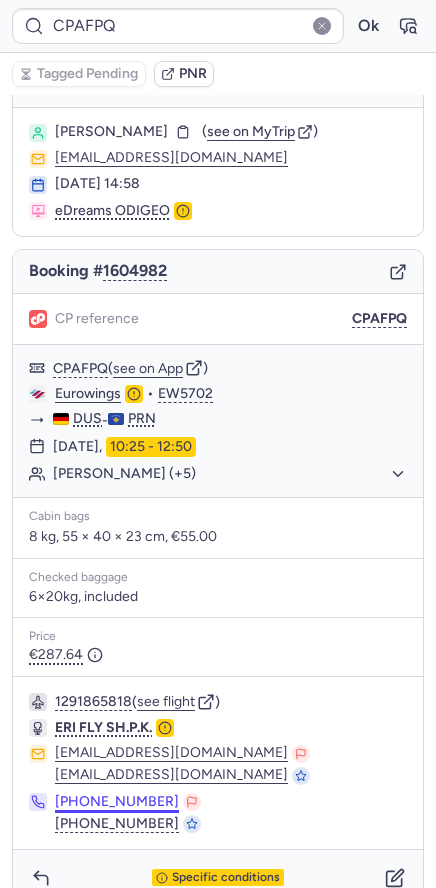 scroll, scrollTop: 63, scrollLeft: 0, axis: vertical 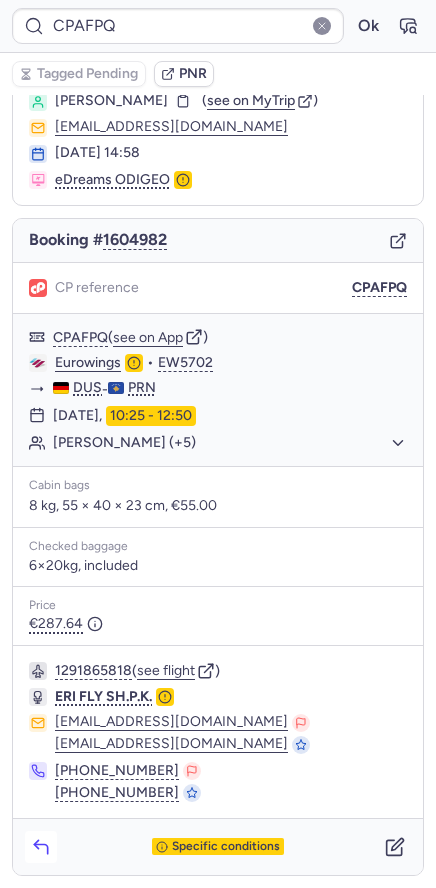 click 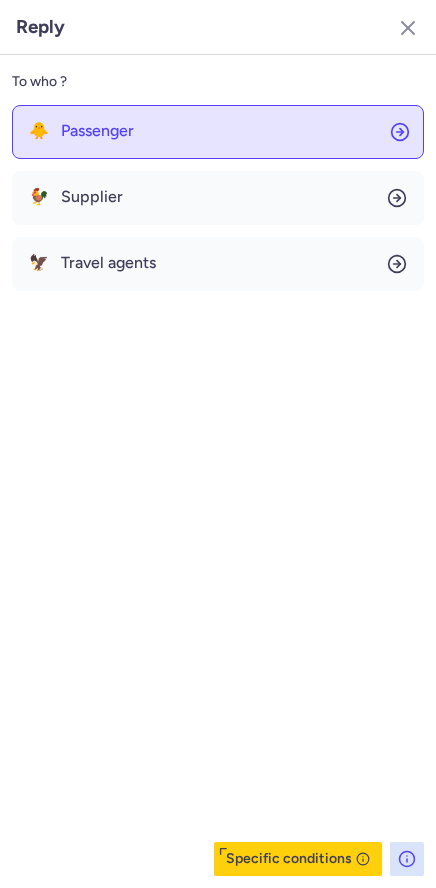 click on "🐥 Passenger" 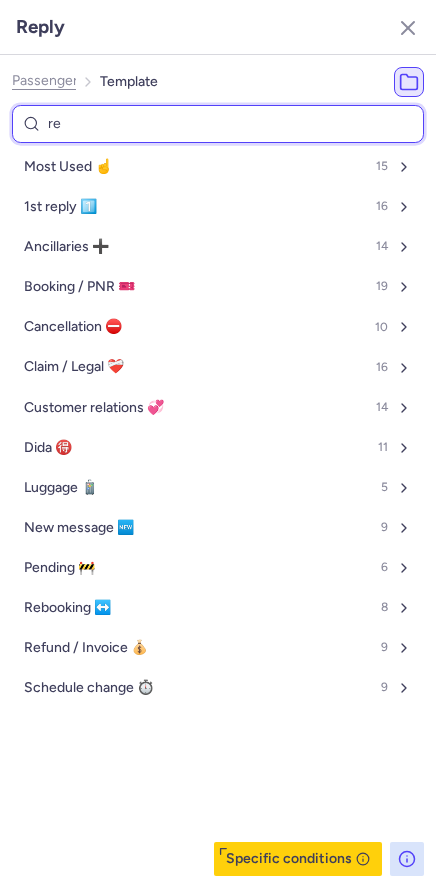 type on "res" 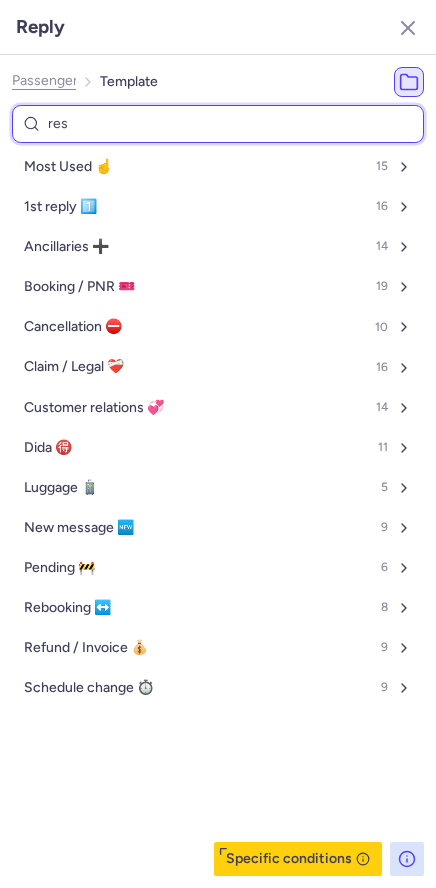 select on "en" 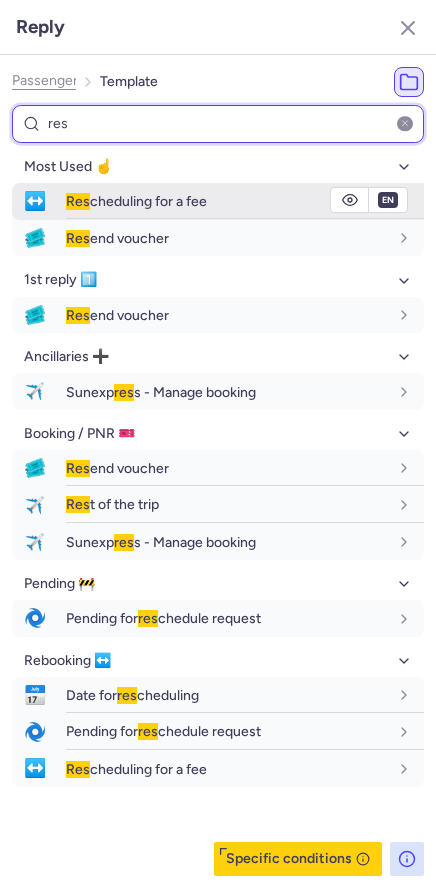 type on "res" 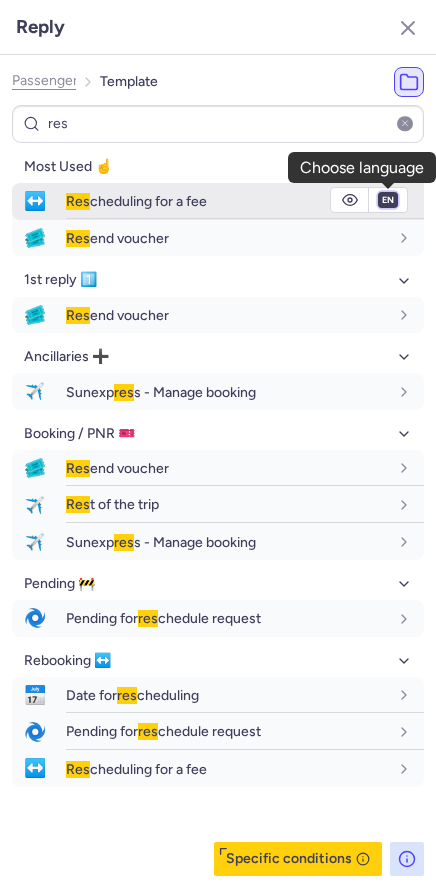 click on "fr en de nl pt es it ru" at bounding box center [388, 200] 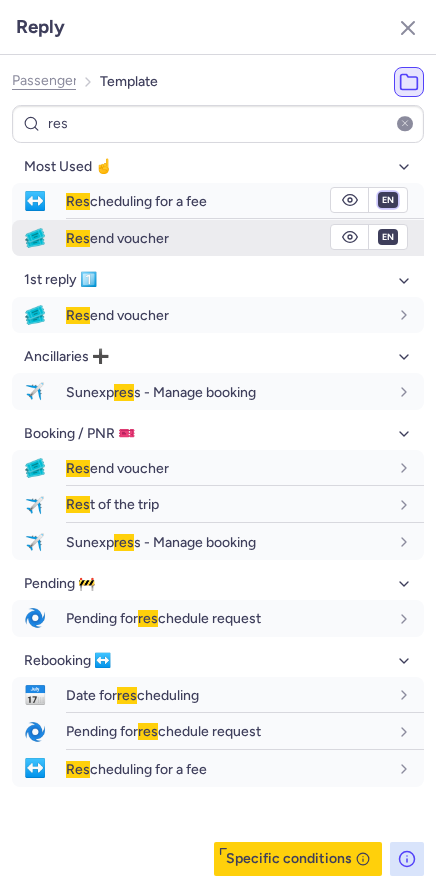 select on "de" 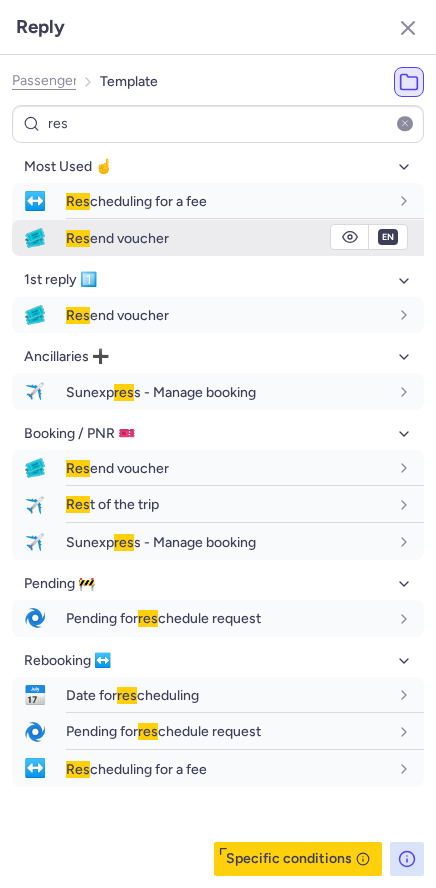 click on "fr en de nl pt es it ru" at bounding box center (388, 200) 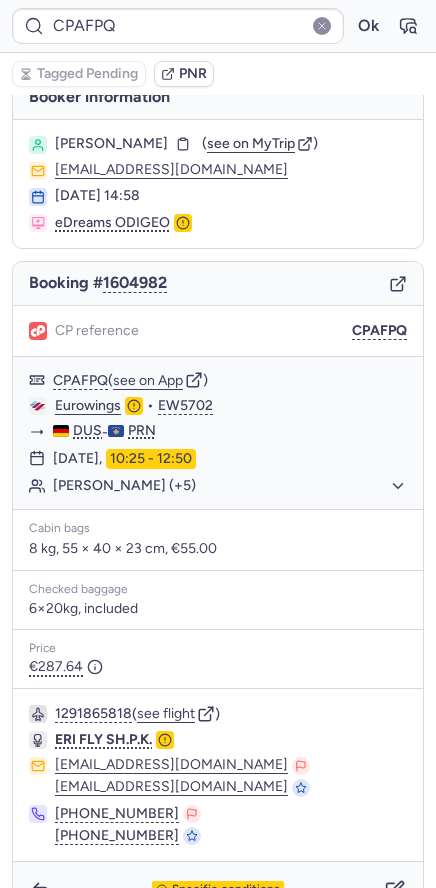 scroll, scrollTop: 0, scrollLeft: 0, axis: both 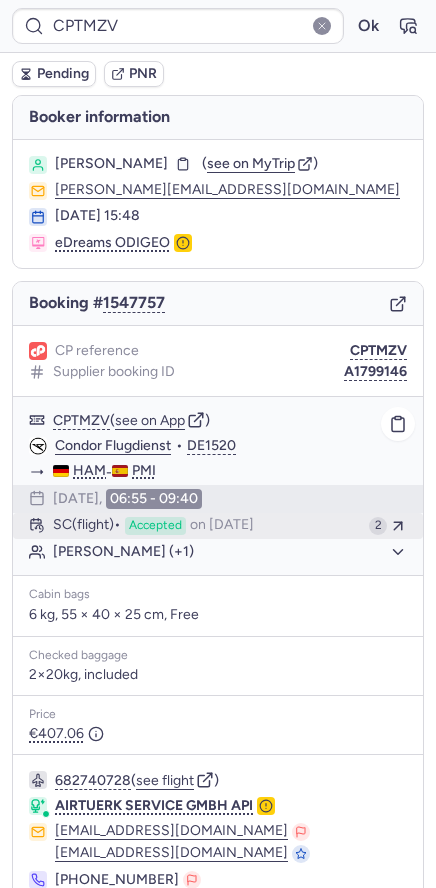 click on "Accepted" at bounding box center (155, 526) 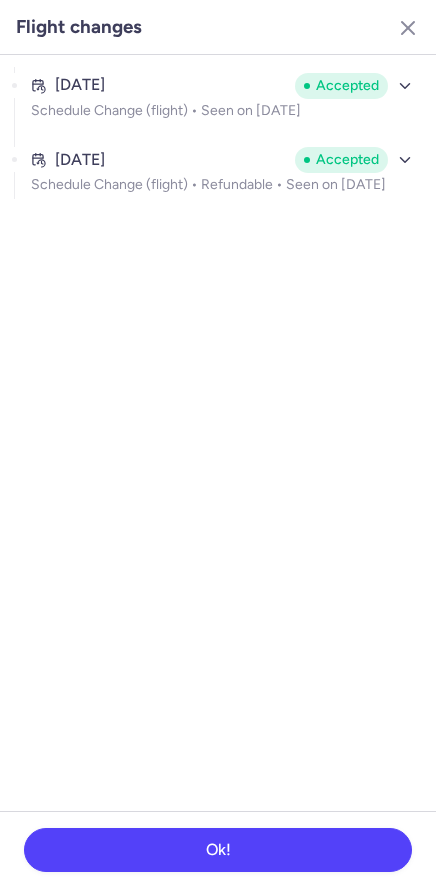 click on "Jun 26, 2025 Accepted Schedule Change (flight) •  Seen on Jun 28, 2025 Jun 26, 2025 Accepted Schedule Change (flight) • Refundable • Seen on Jun 28, 2025" 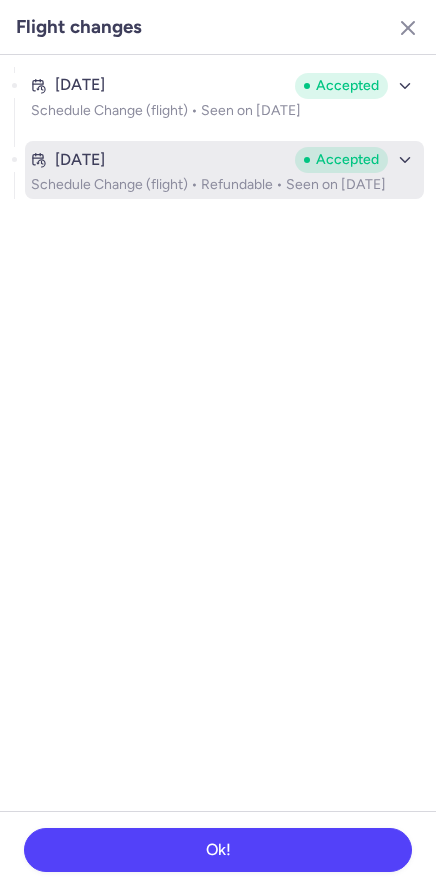 click on "Schedule Change (flight) • Refundable • Seen on Jun 28, 2025" at bounding box center (224, 185) 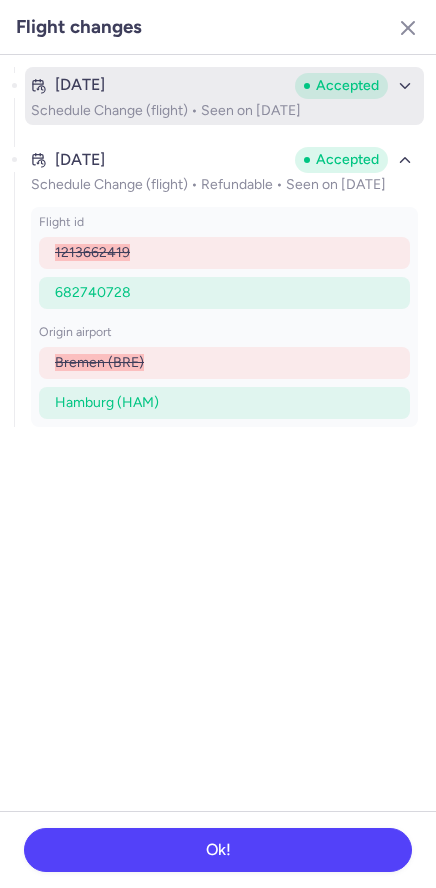 click on "Jun 26, 2025" at bounding box center (159, 85) 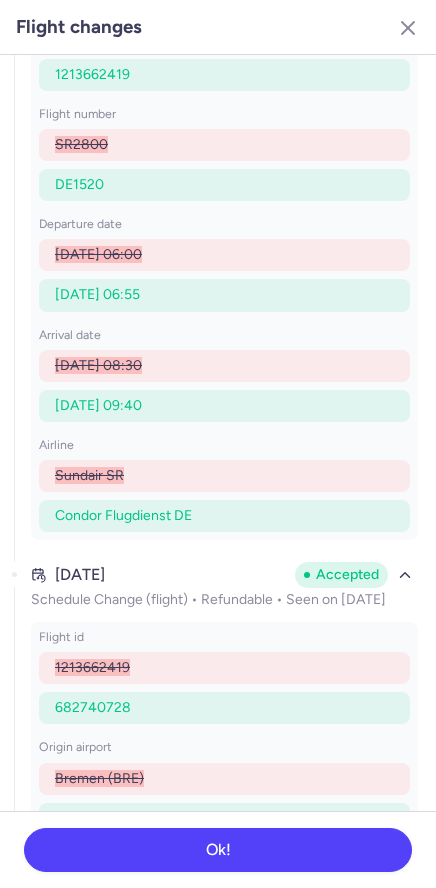 scroll, scrollTop: 192, scrollLeft: 0, axis: vertical 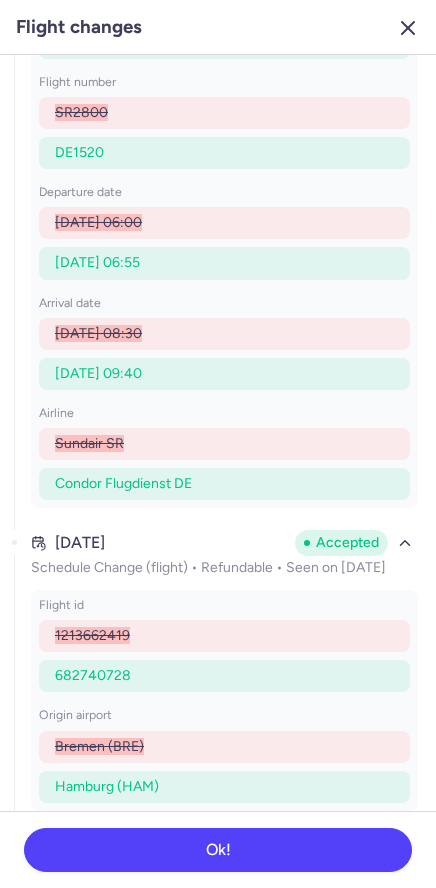 click 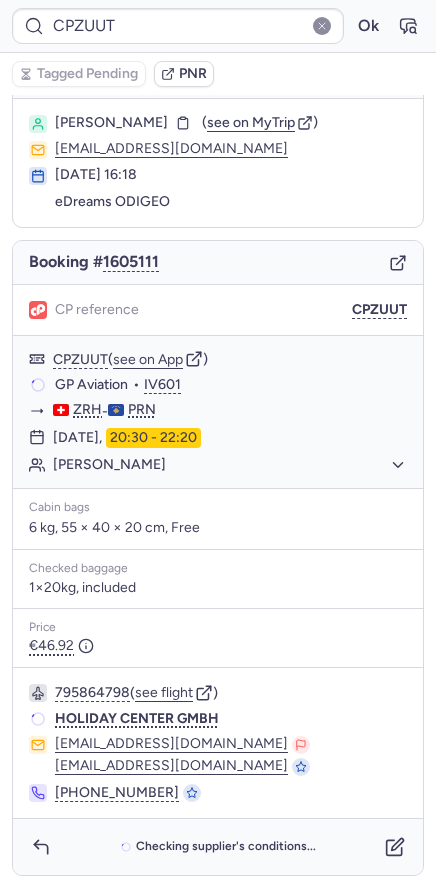scroll, scrollTop: 41, scrollLeft: 0, axis: vertical 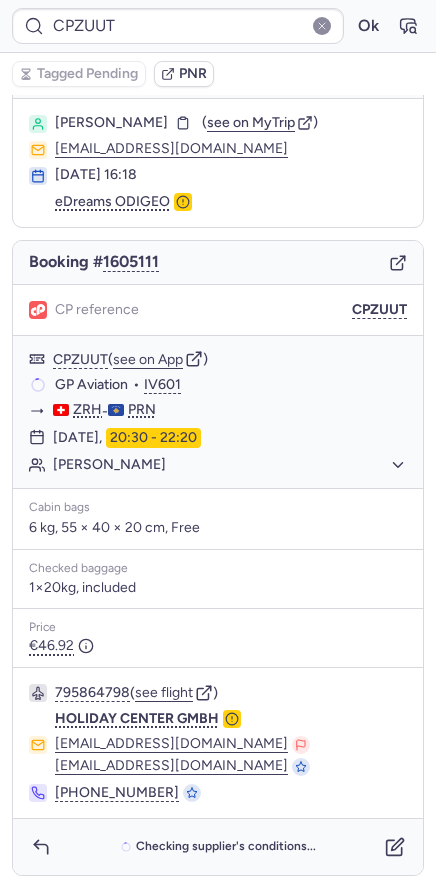 type on "CPKBXN" 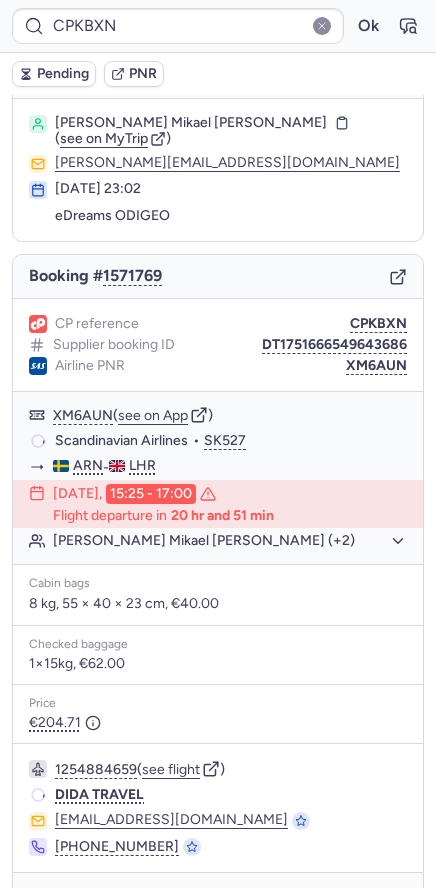 scroll, scrollTop: 40, scrollLeft: 0, axis: vertical 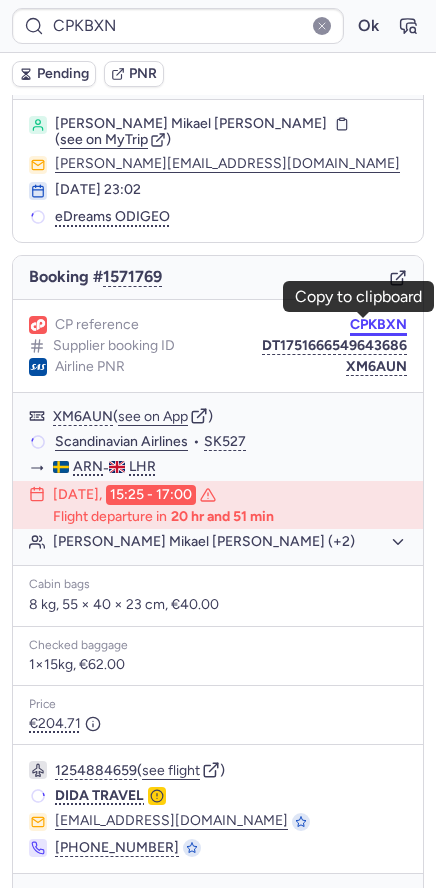 click on "CPKBXN" at bounding box center [378, 325] 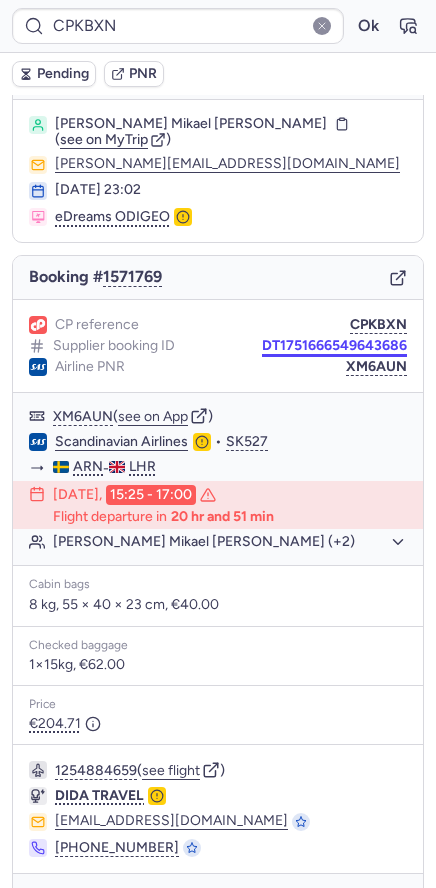 click on "DT1751666549643686" at bounding box center [334, 346] 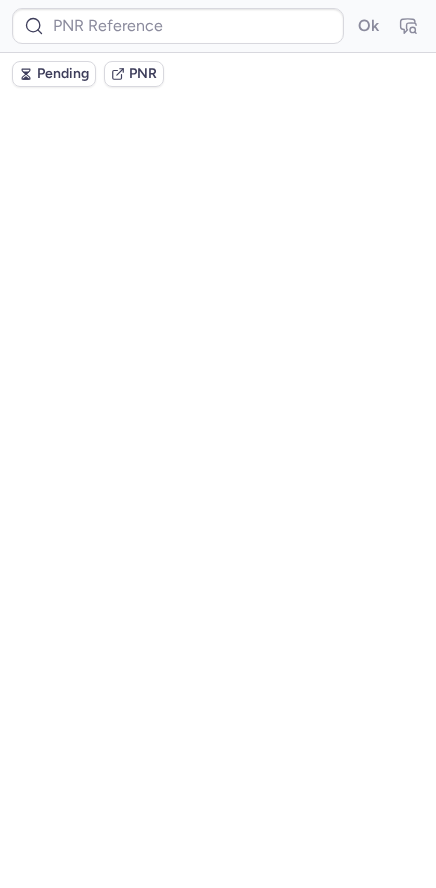 scroll, scrollTop: 0, scrollLeft: 0, axis: both 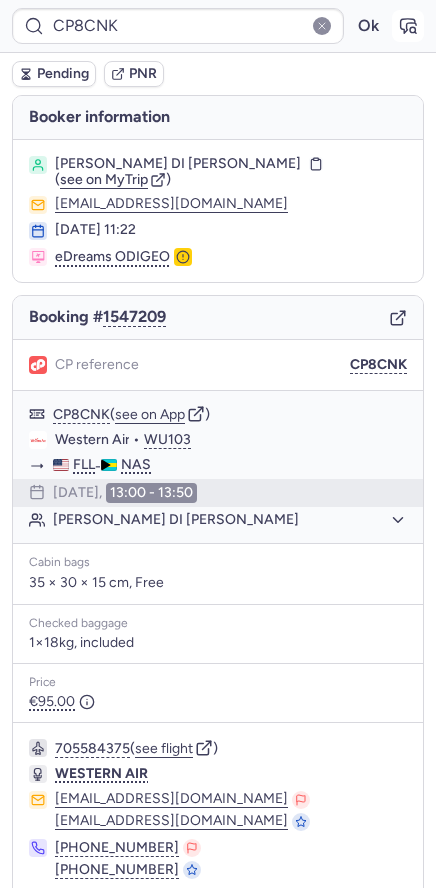 click 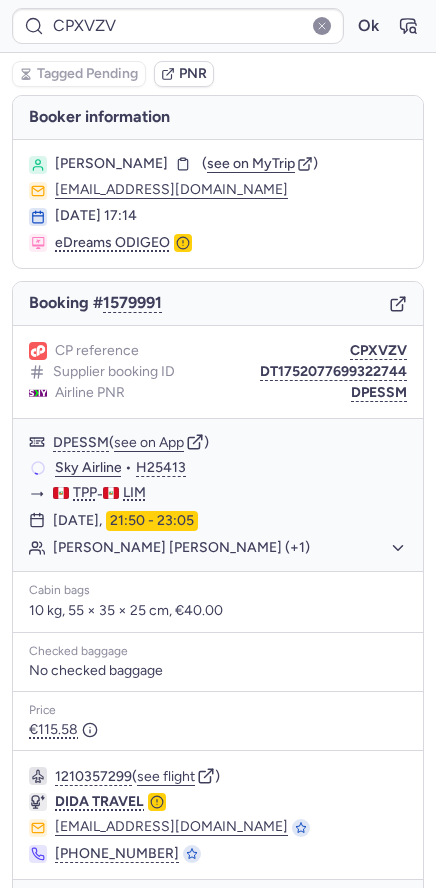 type on "AA918901" 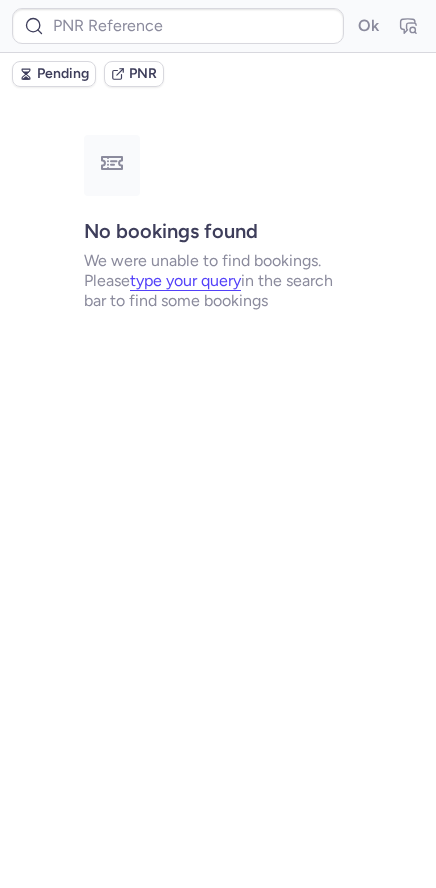 type on "CPXVZV" 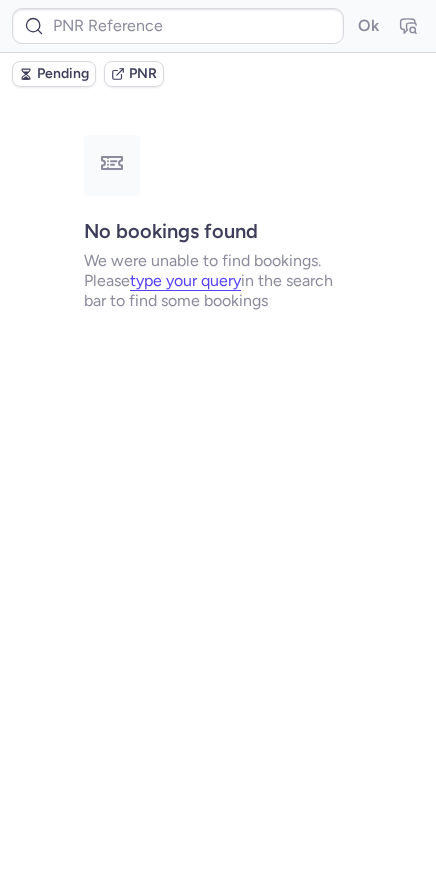 type on "CPXVZV" 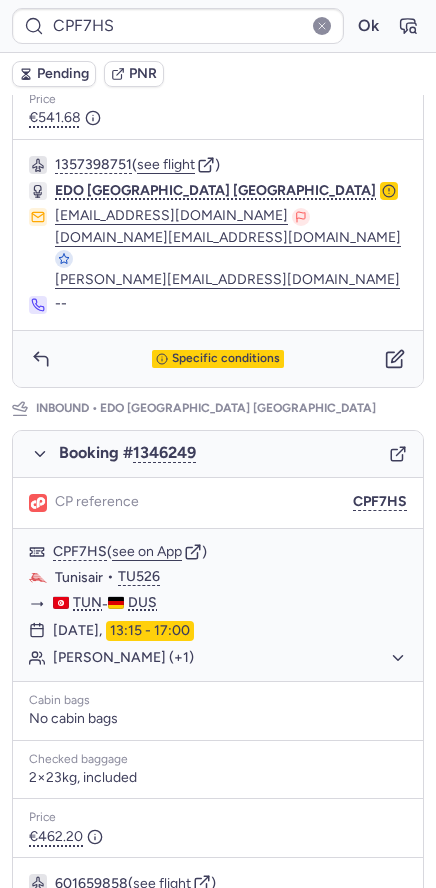 scroll, scrollTop: 0, scrollLeft: 0, axis: both 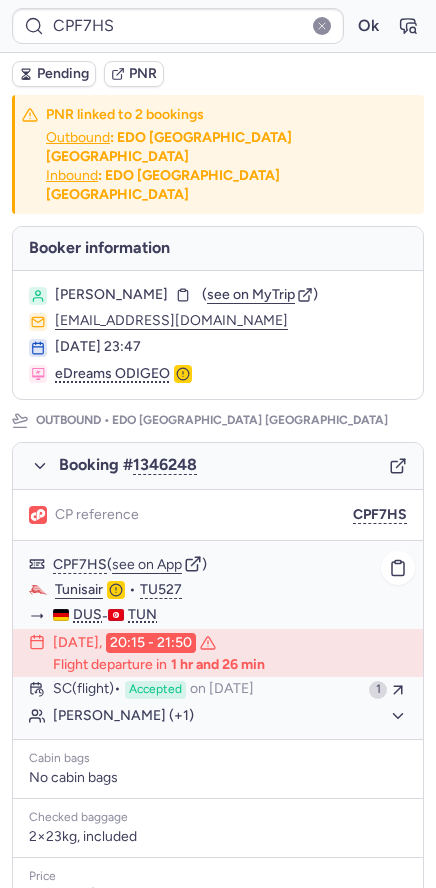click on "[PERSON_NAME] (+1)" 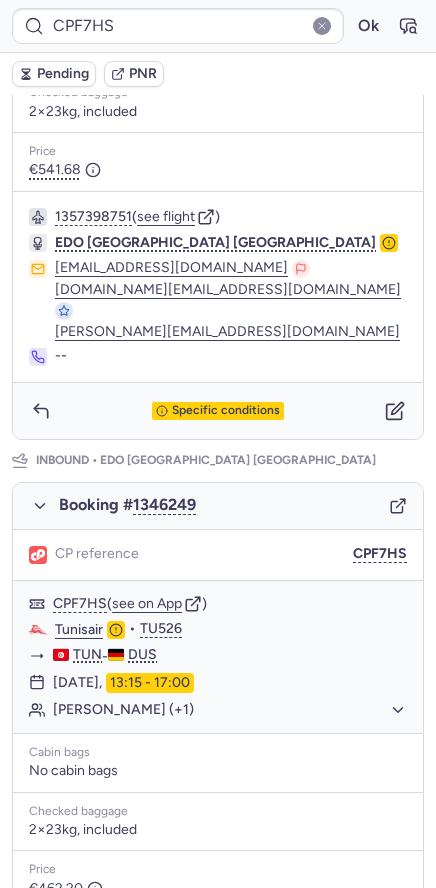 scroll, scrollTop: 0, scrollLeft: 0, axis: both 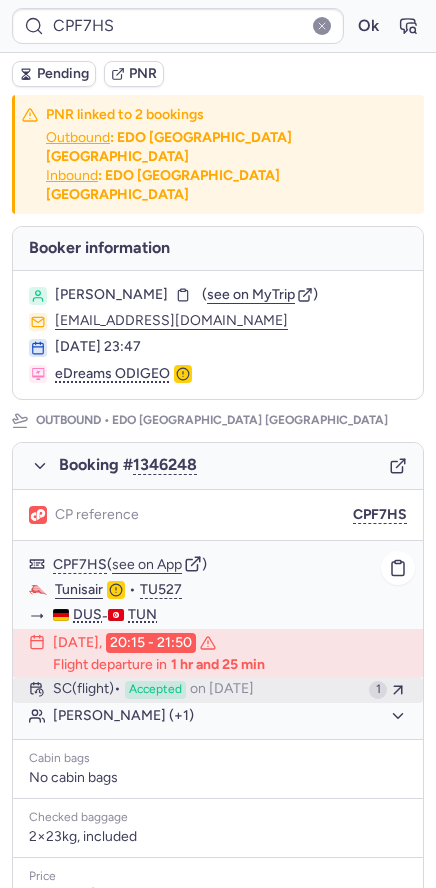 click on "SC   (flight)" at bounding box center (87, 690) 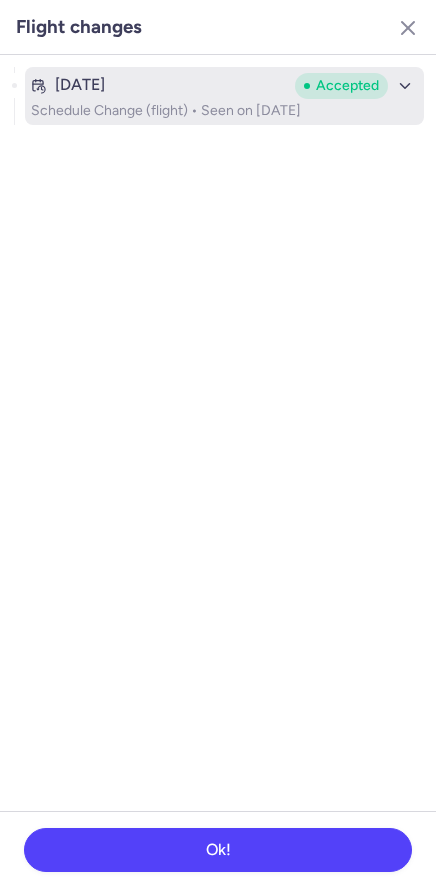 click on "[DATE] Accepted Schedule Change (flight) •  Seen on [DATE]" at bounding box center [224, 96] 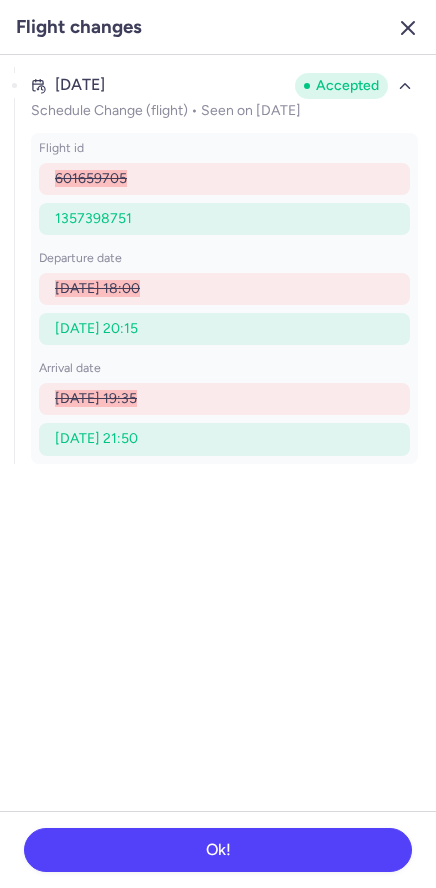 click 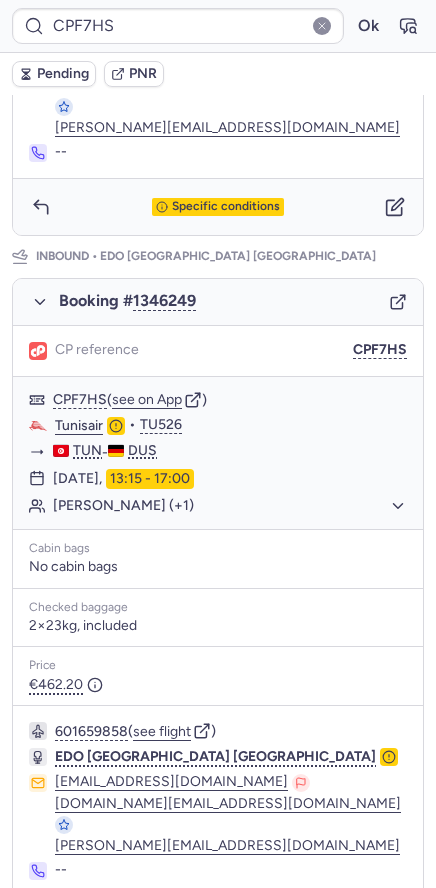 scroll, scrollTop: 0, scrollLeft: 0, axis: both 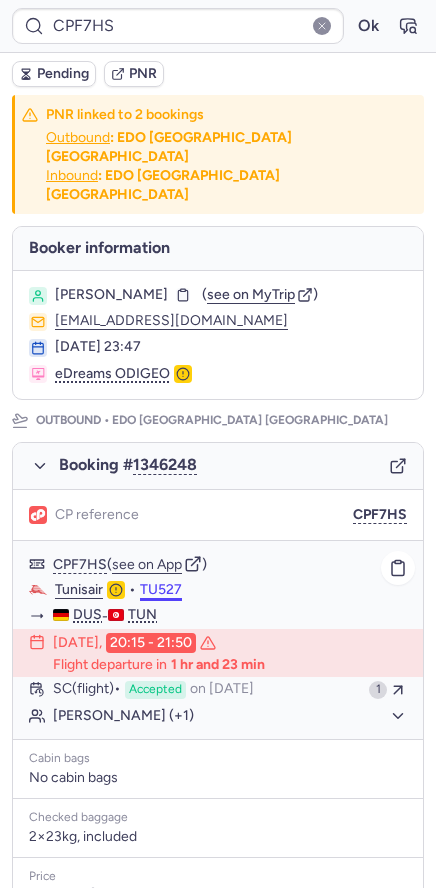 click on "TU527" at bounding box center [161, 590] 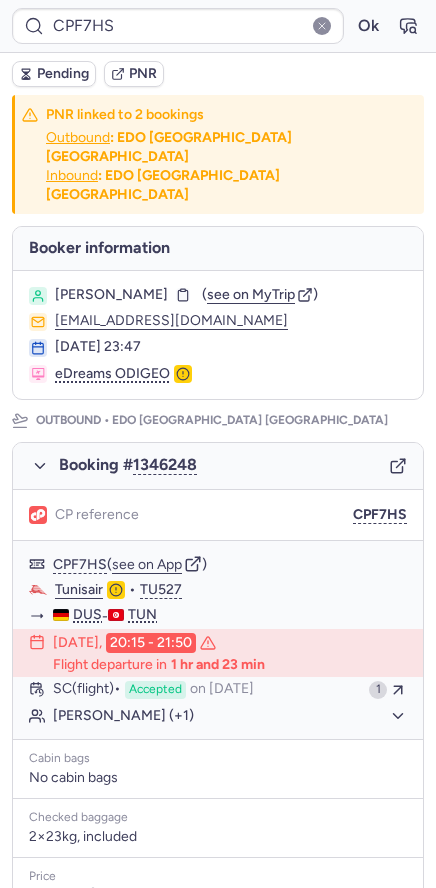 click on "PNR linked to 2 bookings Outbound : EDO [GEOGRAPHIC_DATA] [GEOGRAPHIC_DATA] Inbound : EDO [GEOGRAPHIC_DATA] [GEOGRAPHIC_DATA] [PERSON_NAME] information [PERSON_NAME]  ( see on MyTrip  )  [EMAIL_ADDRESS][DOMAIN_NAME] [DATE] 23:47 eDreams ODIGEO Outbound •  EDO TUNISAIR GERMANY  Booking # 1346248 CP reference CPF7HS CPF7HS  ( see on App )  Tunisair  •  TU527 DUS  -  TUN [DATE]  20:15 - 21:50  Flight departure in  1 hr and 23 min SC   (flight)  Accepted  on [DATE] 1 Tarek MASSOUSSI (+1)  Cabin bags  No cabin bags Checked baggage 2×23kg, included Price €541.68  1357398751  ( see flight )  EDO [GEOGRAPHIC_DATA] [GEOGRAPHIC_DATA] [EMAIL_ADDRESS][DOMAIN_NAME] [DOMAIN_NAME][EMAIL_ADDRESS][DOMAIN_NAME] [DOMAIN_NAME][EMAIL_ADDRESS][DOMAIN_NAME] -- Specific conditions Inbound •  EDO TUNISAIR GERMANY  Booking # 1346249 CP reference CPF7HS CPF7HS  ( see on App )  Tunisair  •  TU526 TUN  -  DUS [DATE]  13:15 - 17:00 Tarek MASSOUSSI (+1)  Cabin bags  No cabin bags Checked baggage 2×23kg, included Price €462.20  601659858  ( see flight )  EDO [GEOGRAPHIC_DATA] [GEOGRAPHIC_DATA] [EMAIL_ADDRESS][DOMAIN_NAME]" at bounding box center (218, 989) 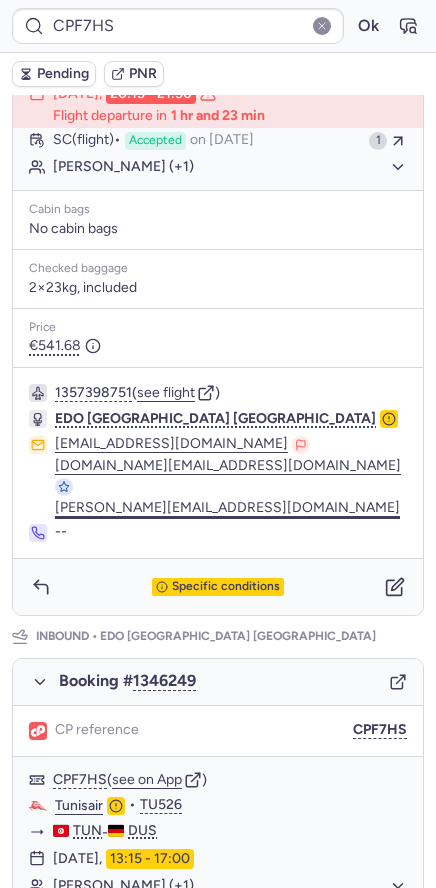 scroll, scrollTop: 527, scrollLeft: 0, axis: vertical 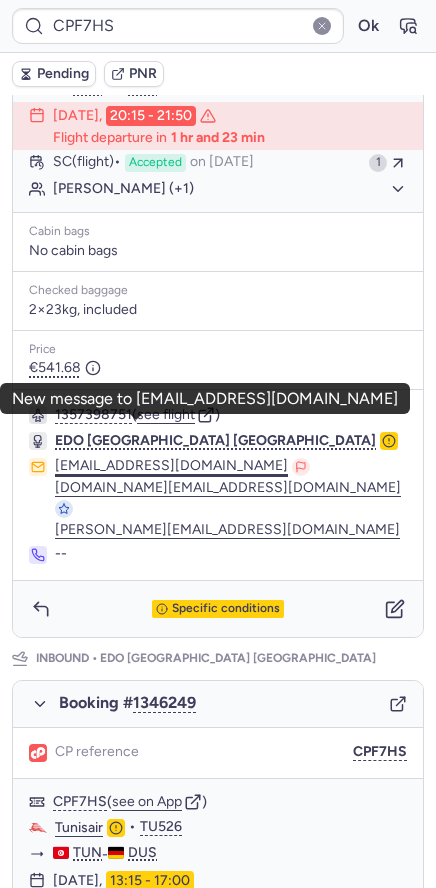 drag, startPoint x: 56, startPoint y: 427, endPoint x: 193, endPoint y: 425, distance: 137.0146 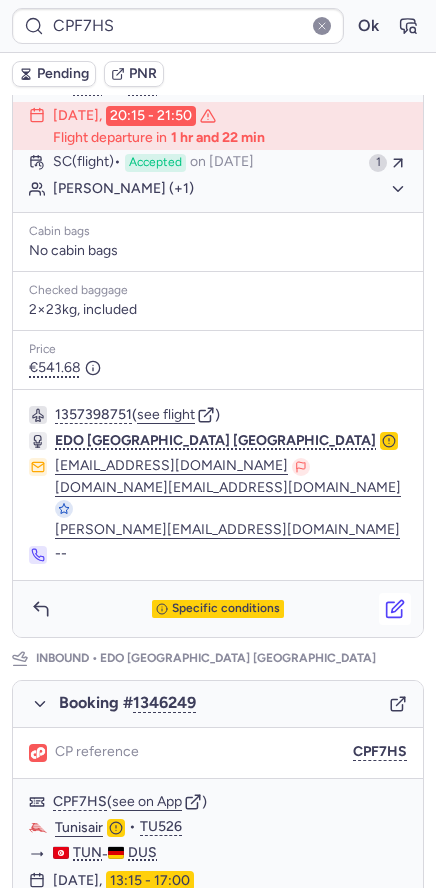 click at bounding box center [395, 609] 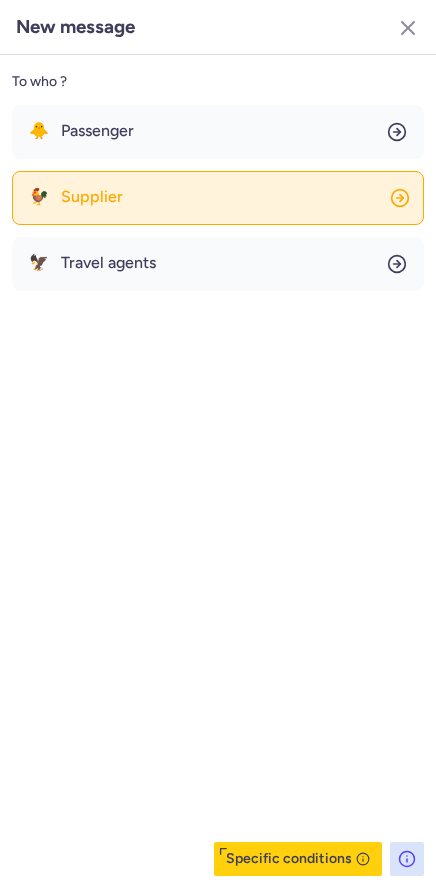 click on "🐓 Supplier" 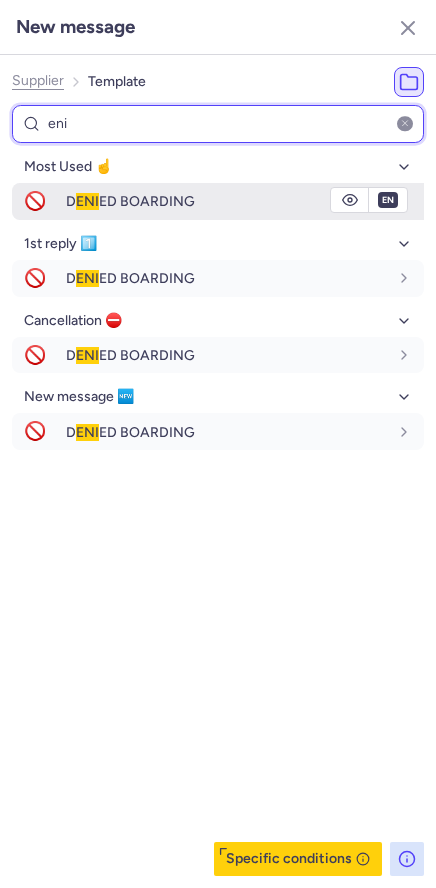 type on "eni" 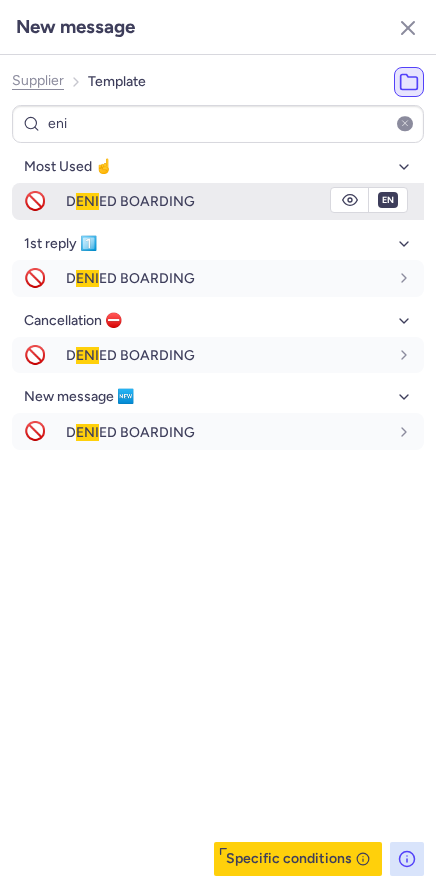 click on "D ENI ED BOARDING" at bounding box center (130, 201) 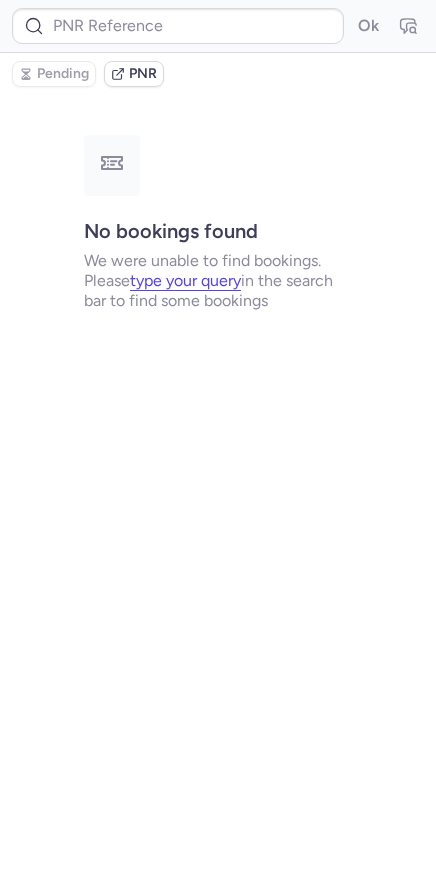 scroll, scrollTop: 0, scrollLeft: 0, axis: both 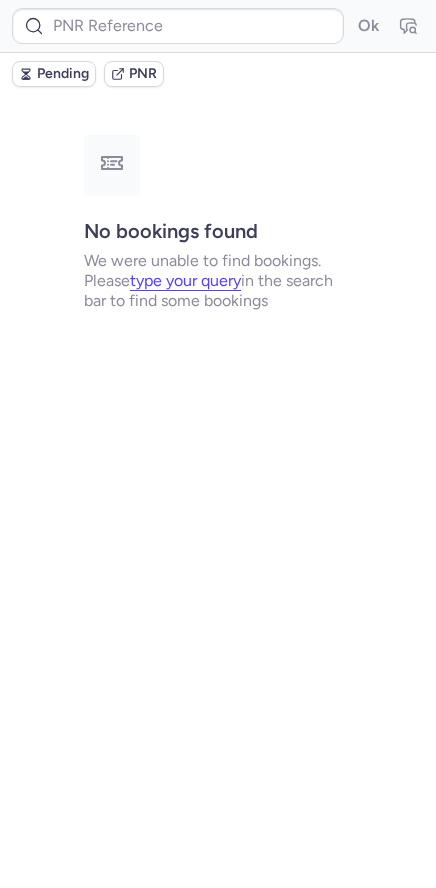 type on "CPF7HS" 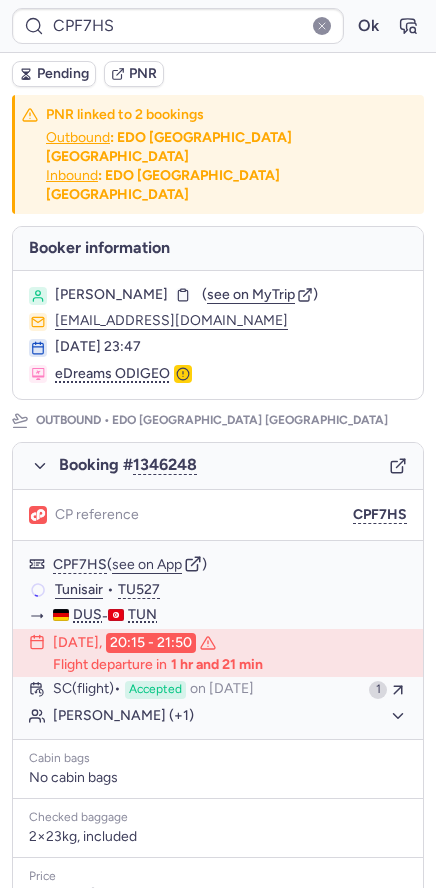 click on "Pending" at bounding box center [63, 74] 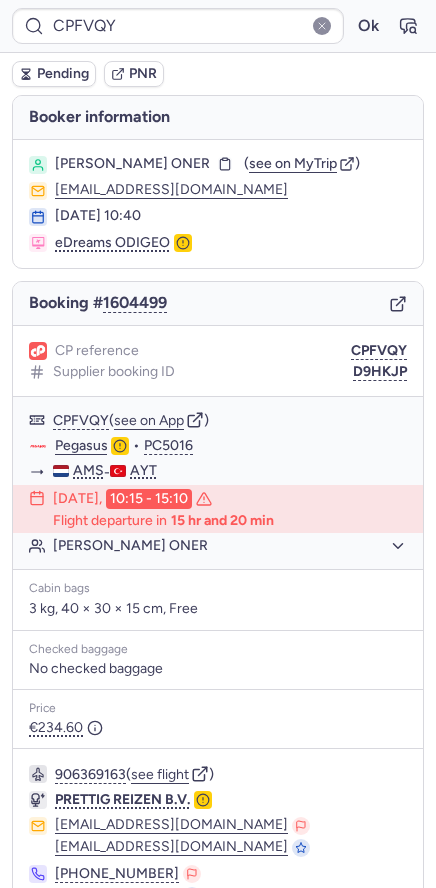scroll, scrollTop: 103, scrollLeft: 0, axis: vertical 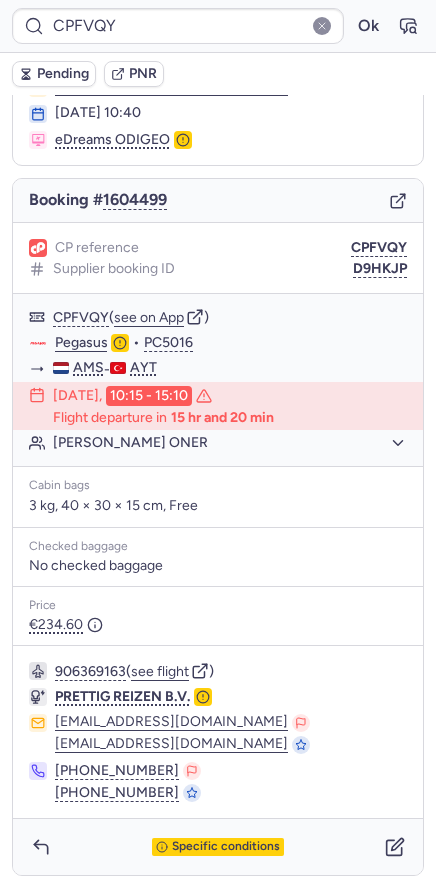 click on "Specific conditions" at bounding box center [218, 847] 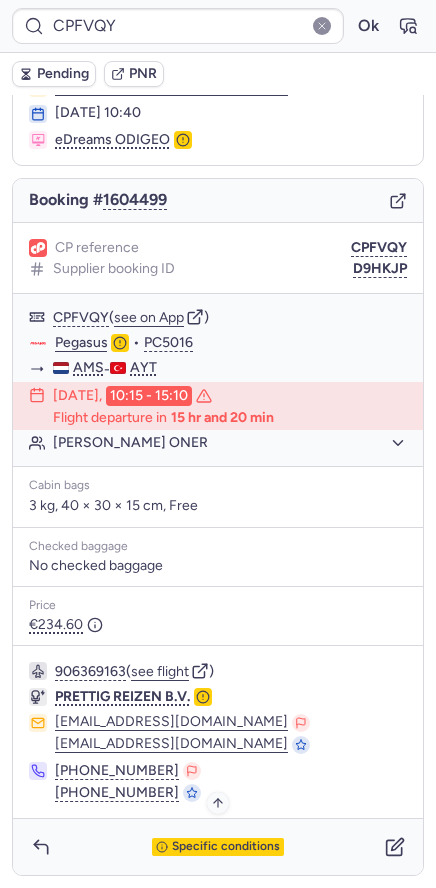 click on "Specific conditions" at bounding box center [226, 847] 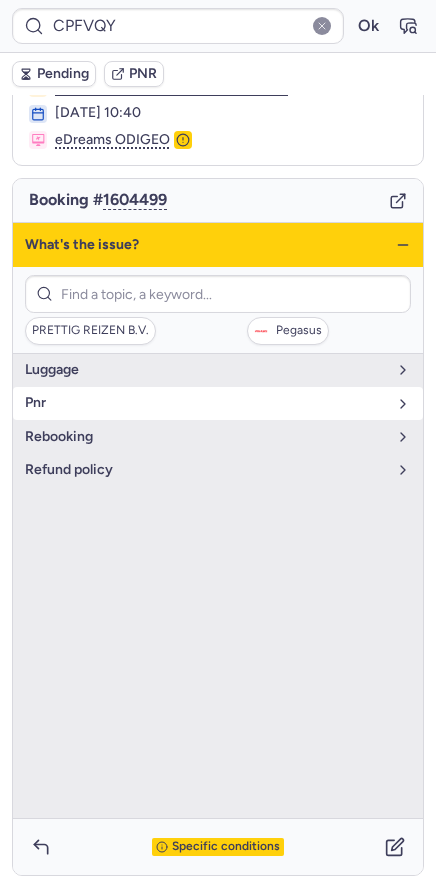 click on "pnr" at bounding box center (206, 403) 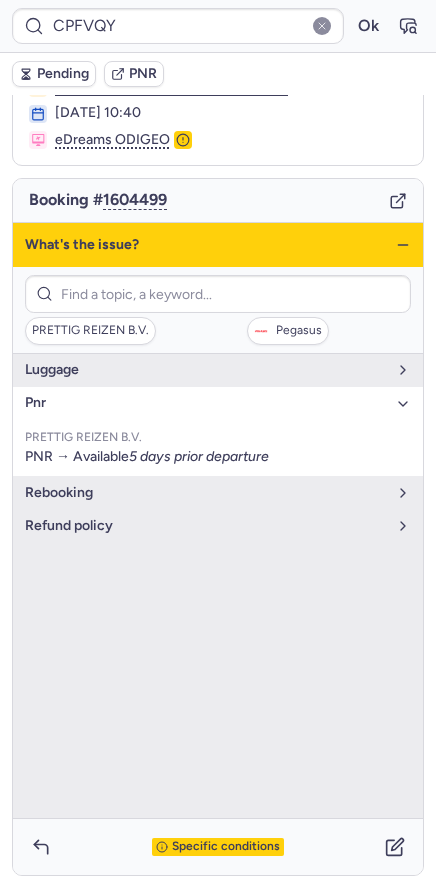 click 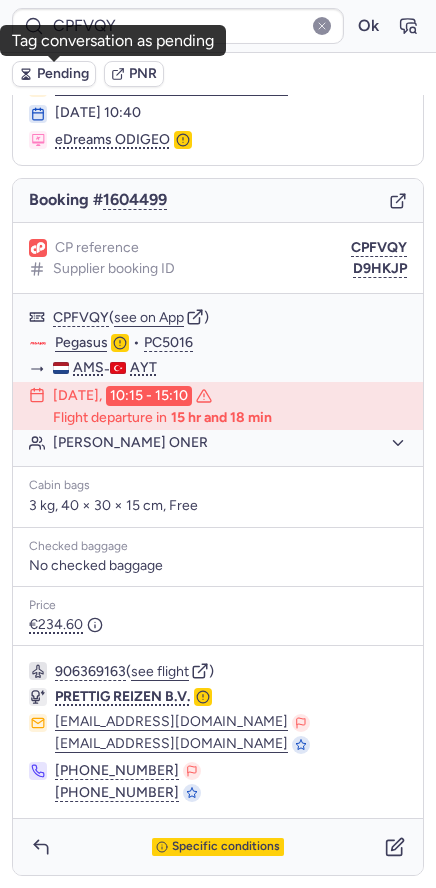 click on "Pending" at bounding box center [54, 74] 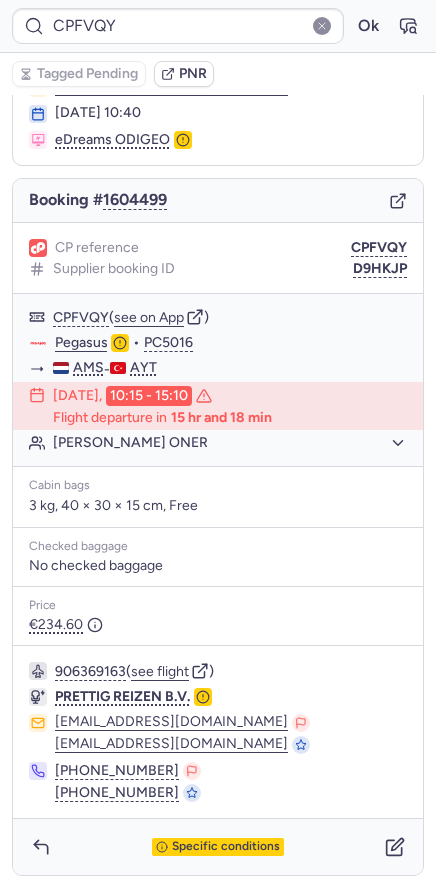 type on "CPAFPQ" 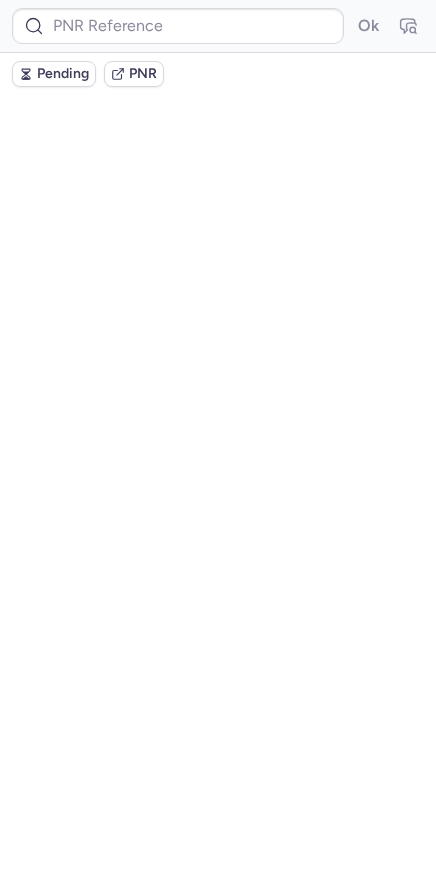 scroll, scrollTop: 0, scrollLeft: 0, axis: both 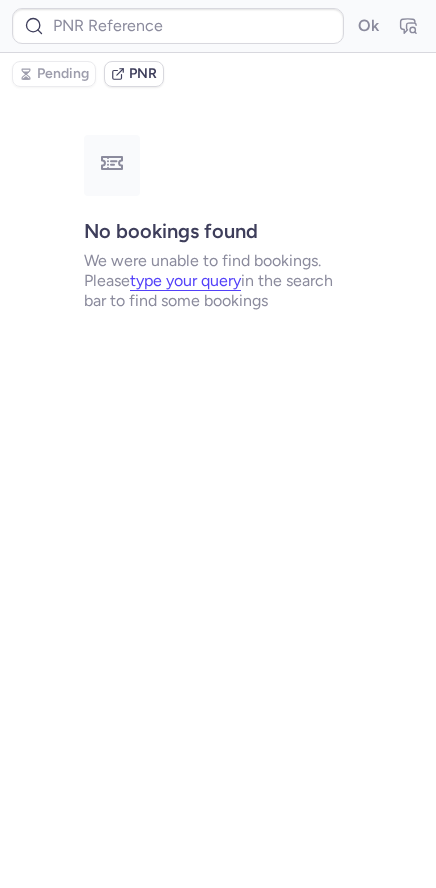type on "CPAFPQ" 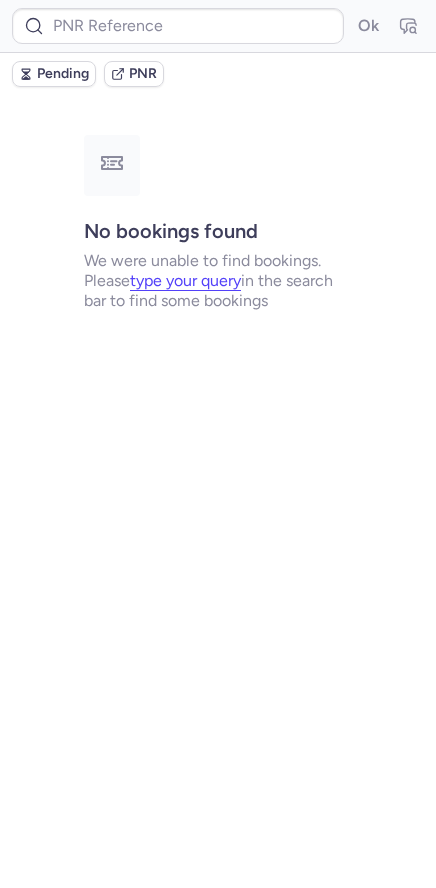 type on "CPAFPQ" 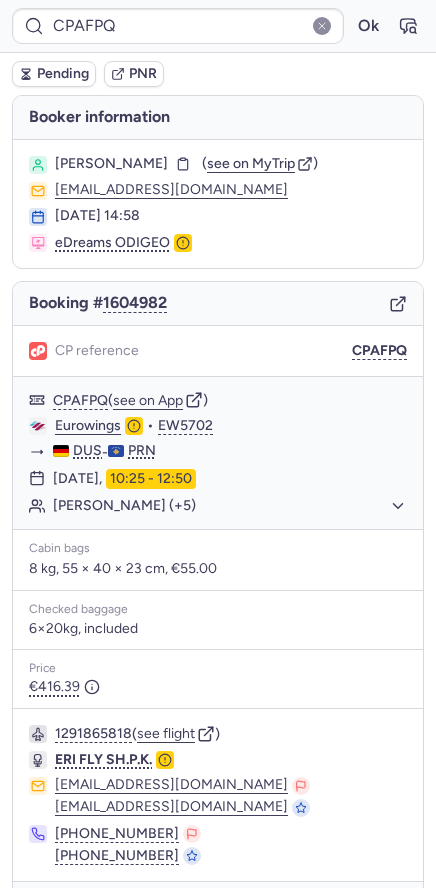 click on "Pending" at bounding box center (63, 74) 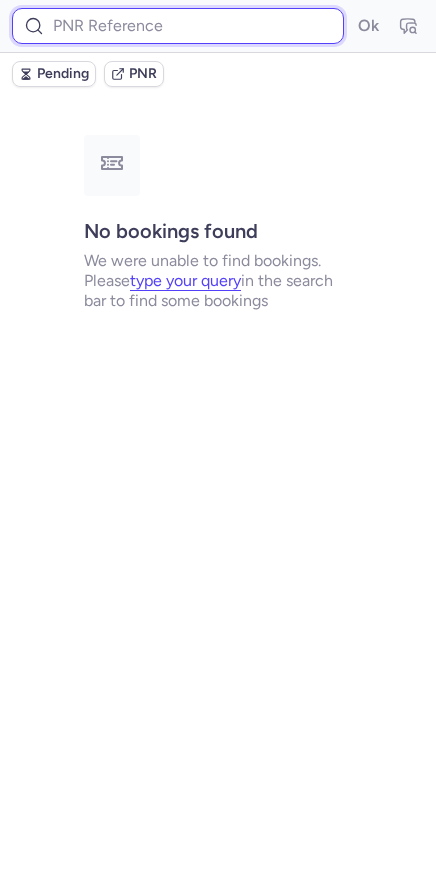 click at bounding box center [178, 26] 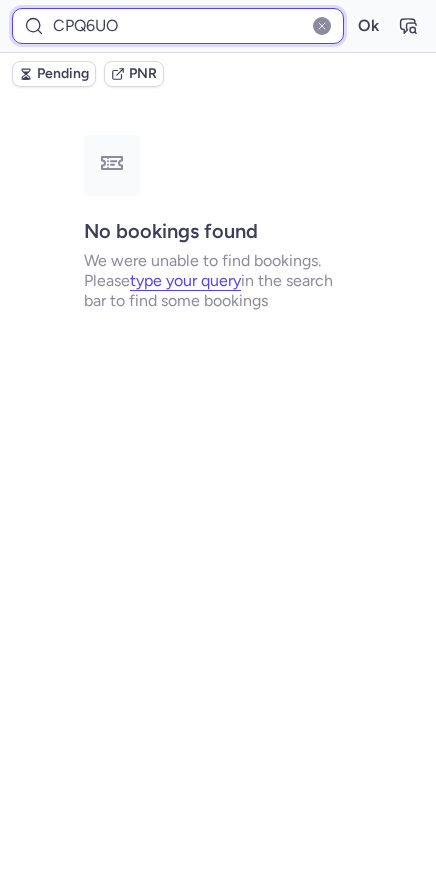 type on "CPQ6UO" 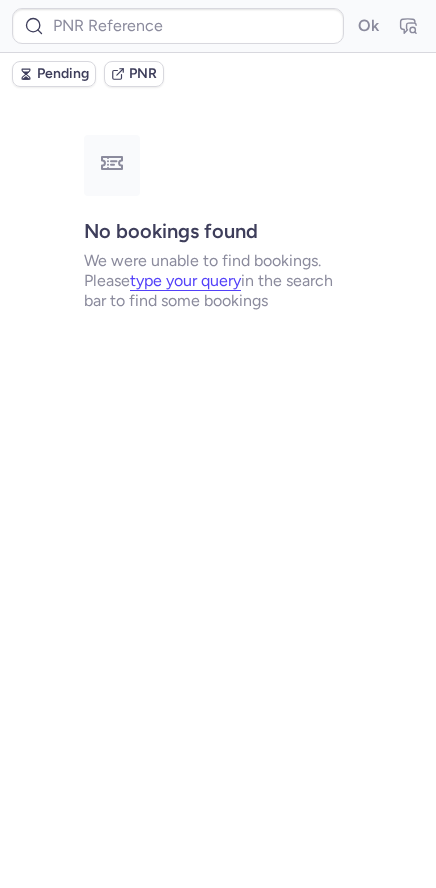 type on "CPAFPQ" 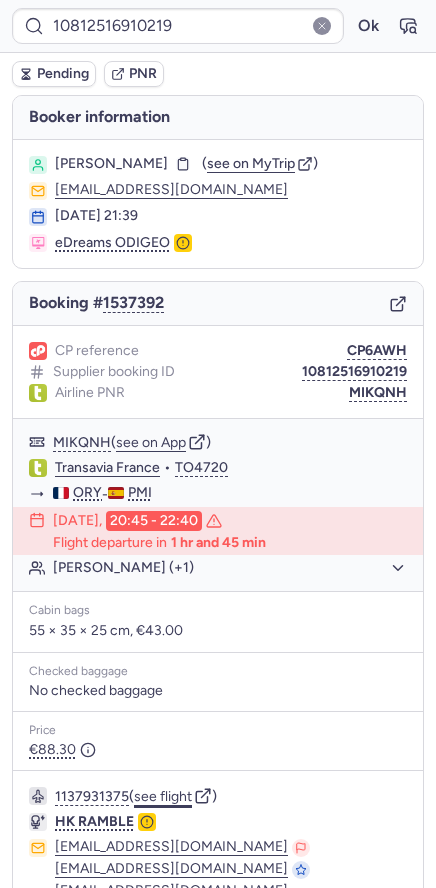 click on "see flight" 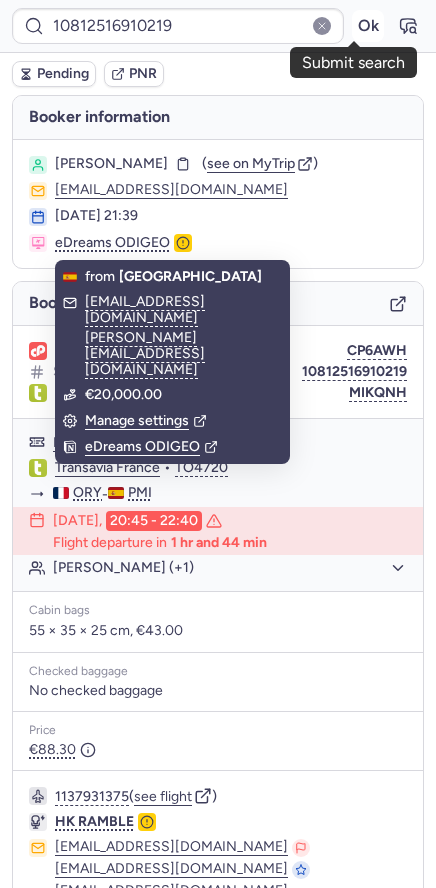 click on "Ok" at bounding box center (368, 26) 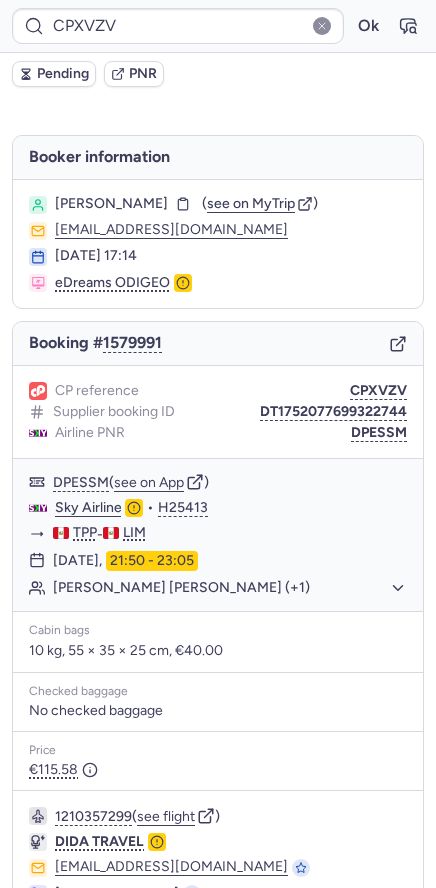 type on "CPAFPQ" 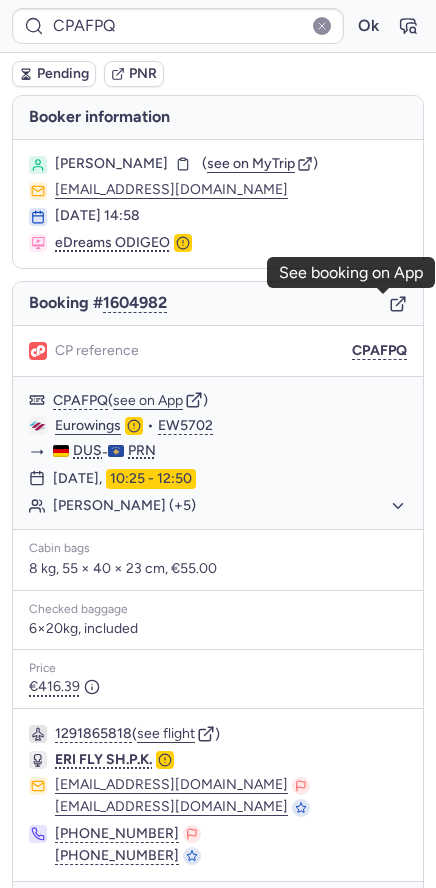 click 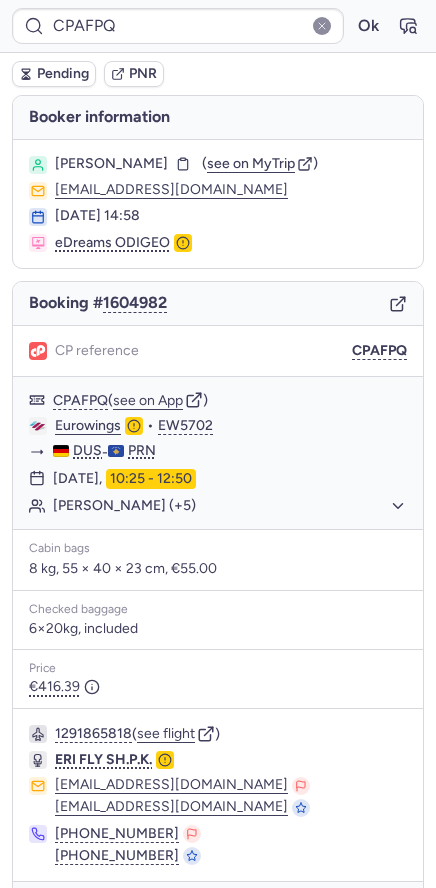 drag, startPoint x: 204, startPoint y: 157, endPoint x: 197, endPoint y: 131, distance: 26.925823 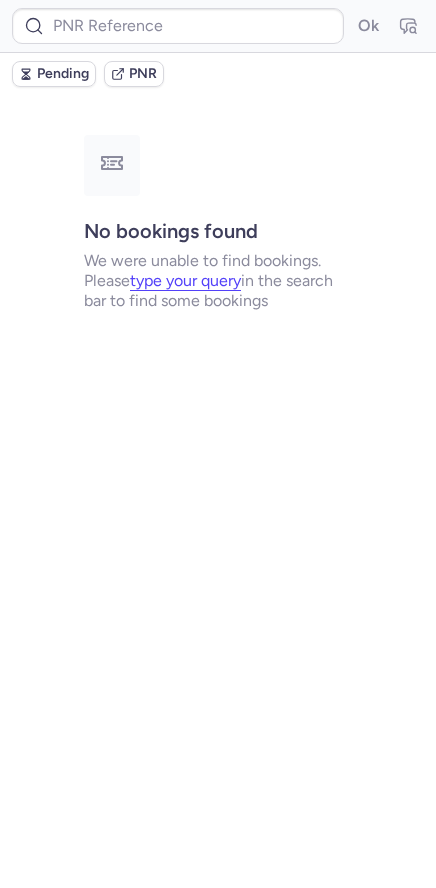 type on "CPGK8E" 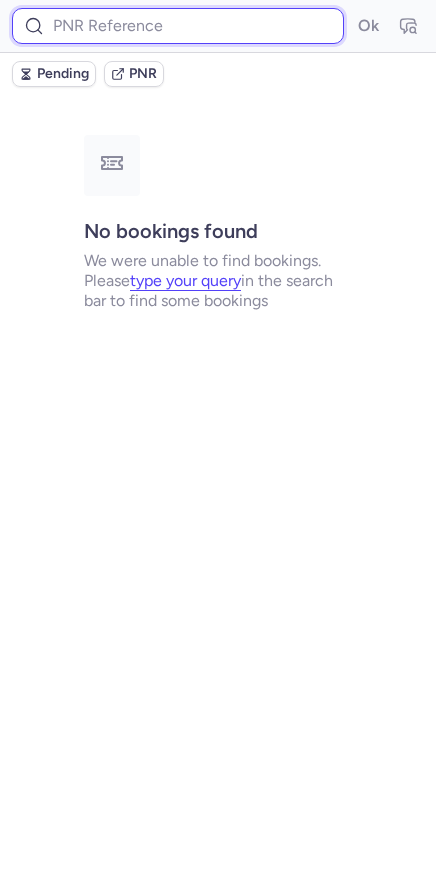 click at bounding box center (178, 26) 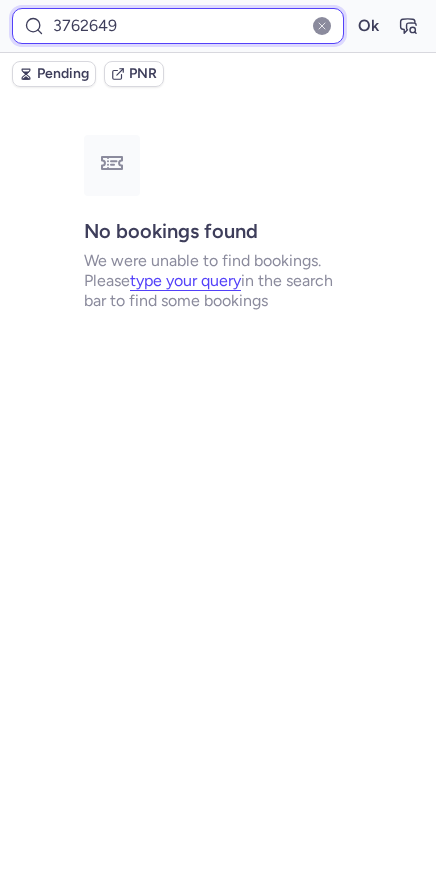 type on "3762649" 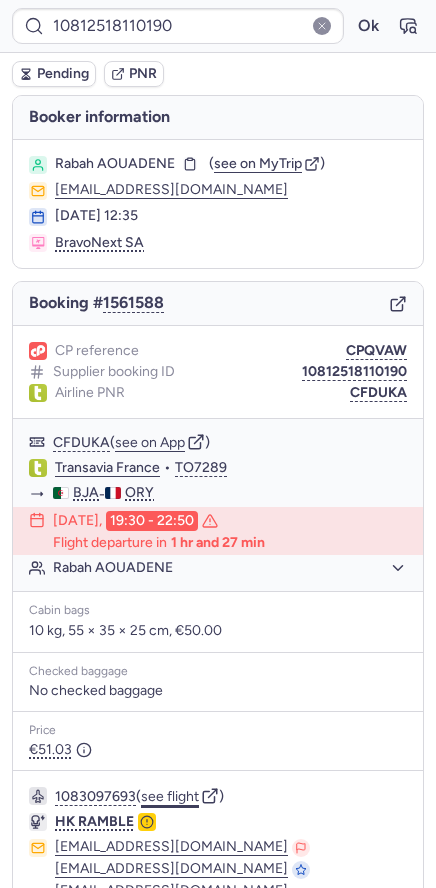 click on "see flight" 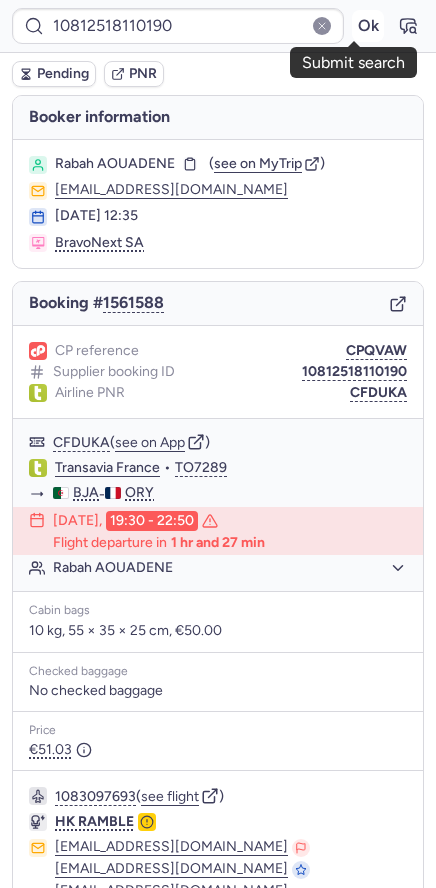 click on "Ok" at bounding box center [368, 26] 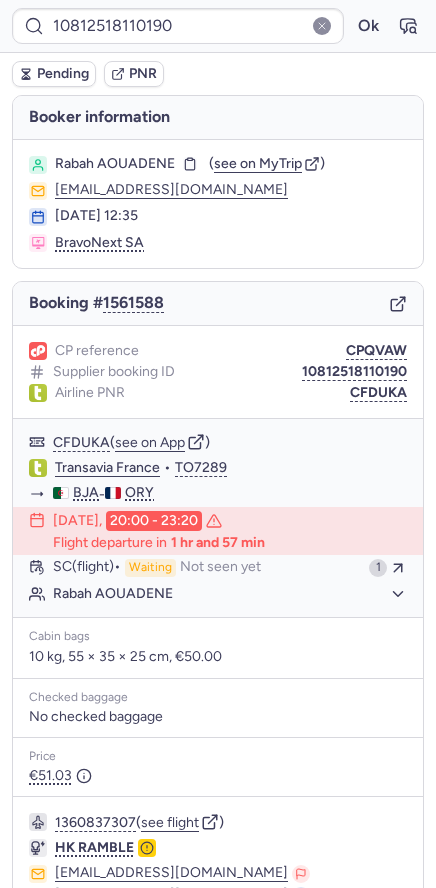 type on "CPF7HS" 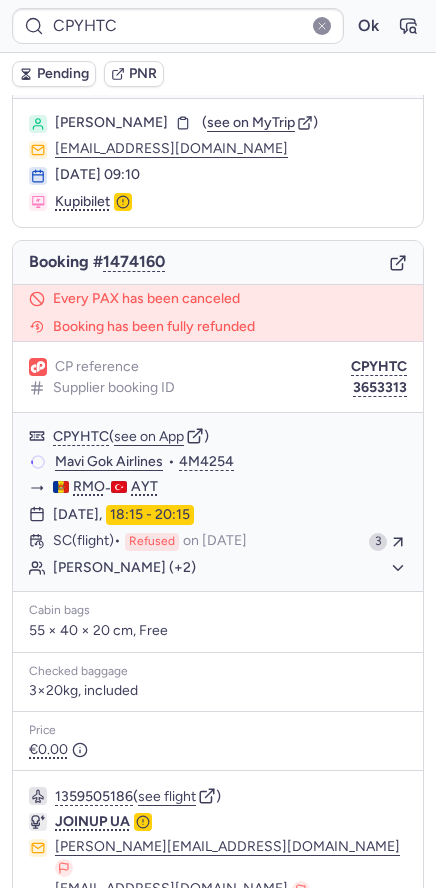 scroll, scrollTop: 0, scrollLeft: 0, axis: both 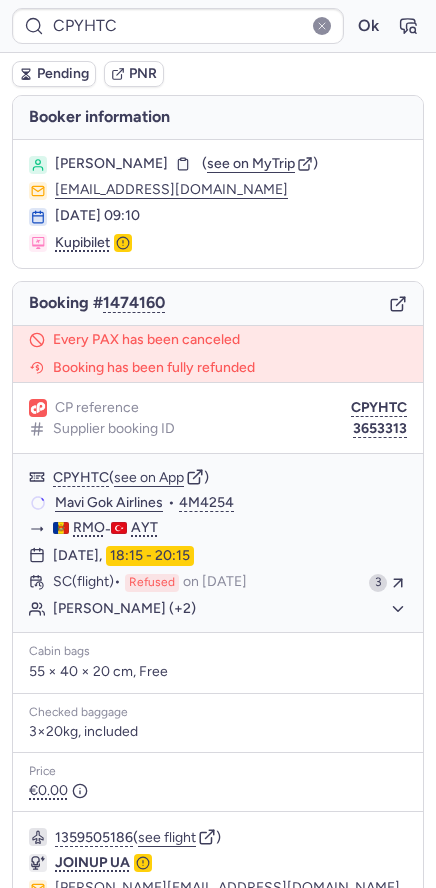 click 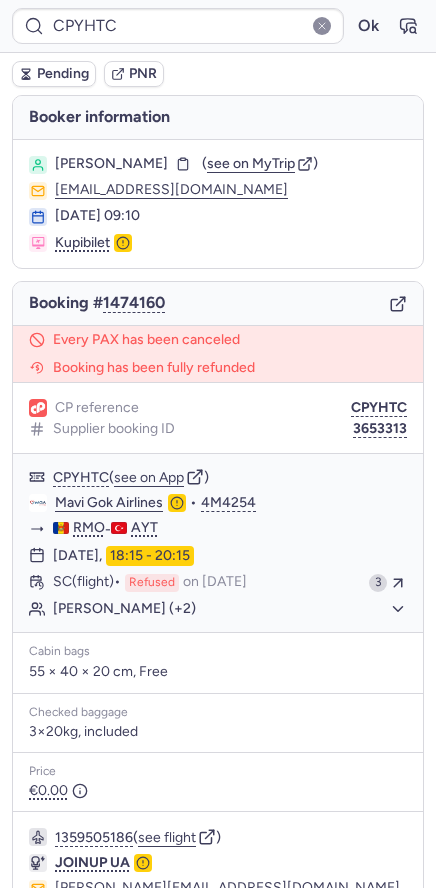 click 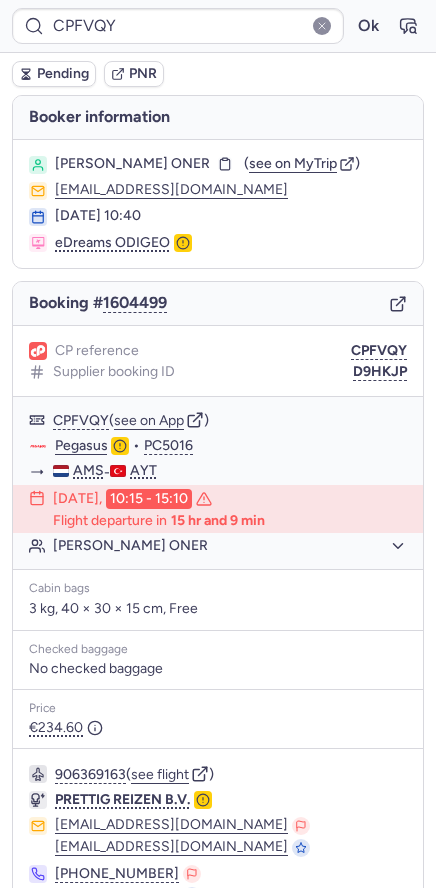 click on "Pending" at bounding box center (63, 74) 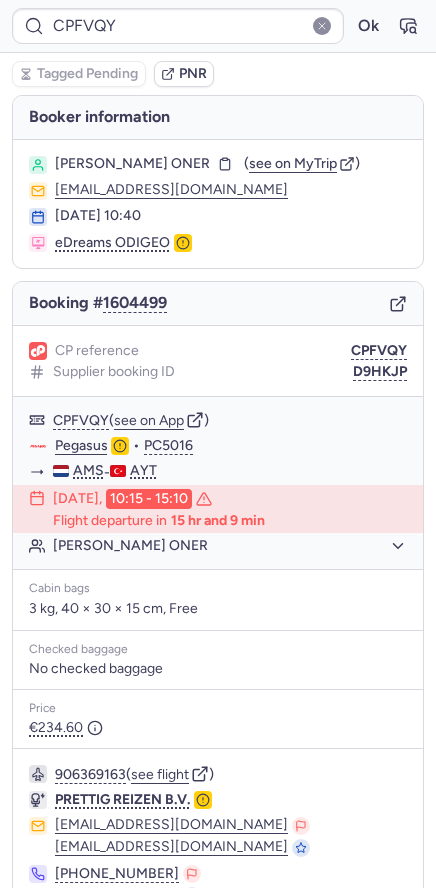 type on "CPAFPQ" 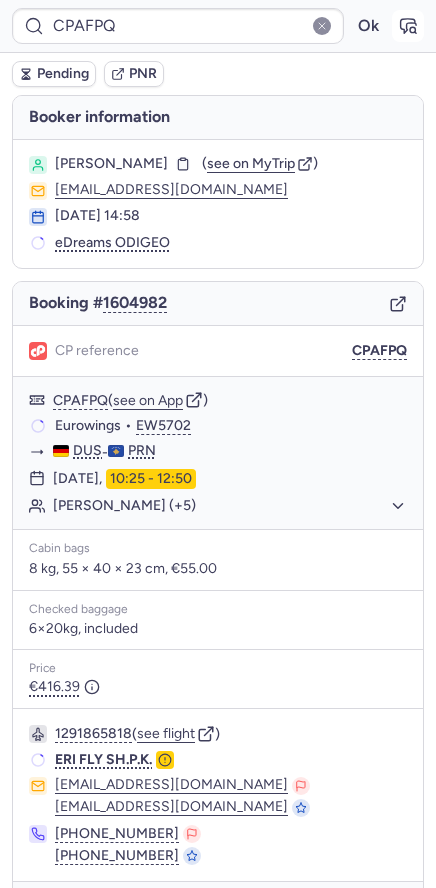 click 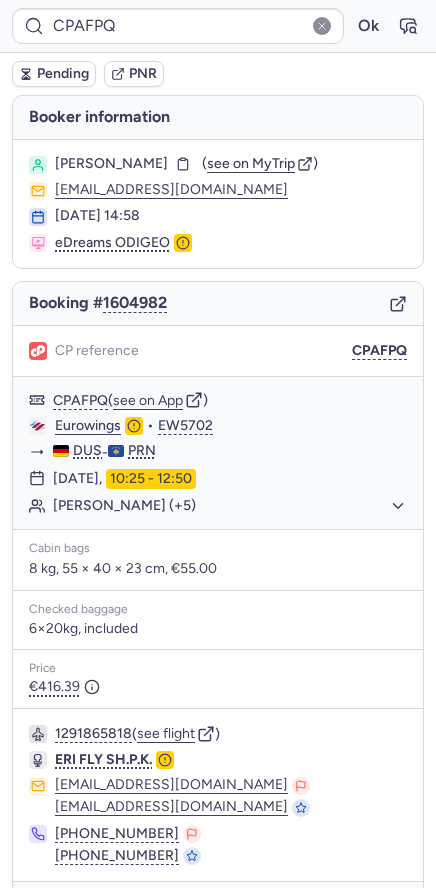 type 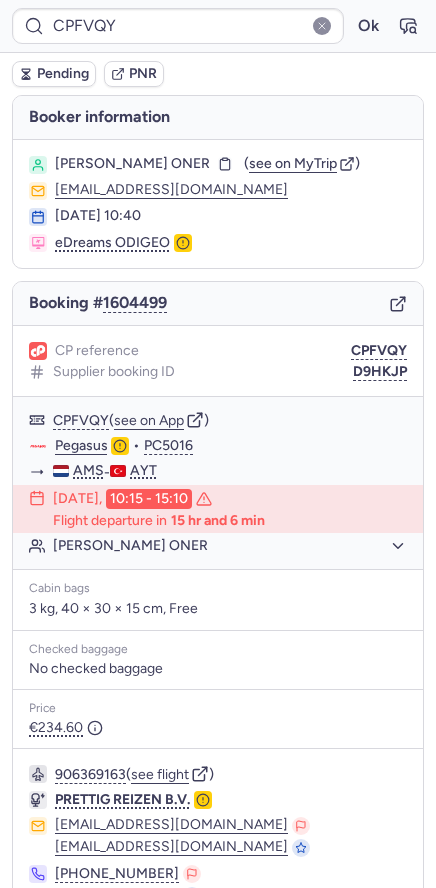 click on "Pending" at bounding box center [63, 74] 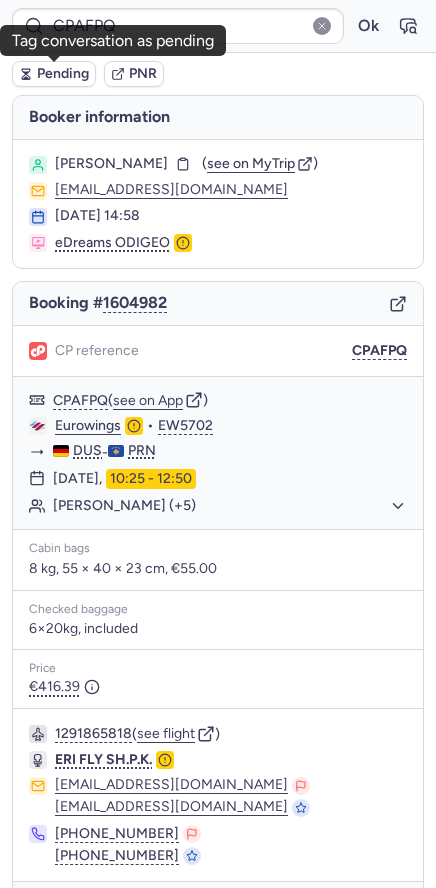 click on "Pending" at bounding box center [63, 74] 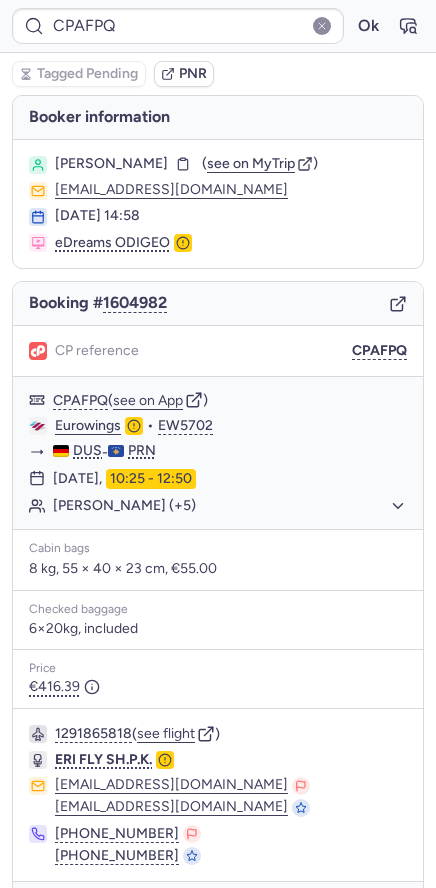 type on "CZ041884" 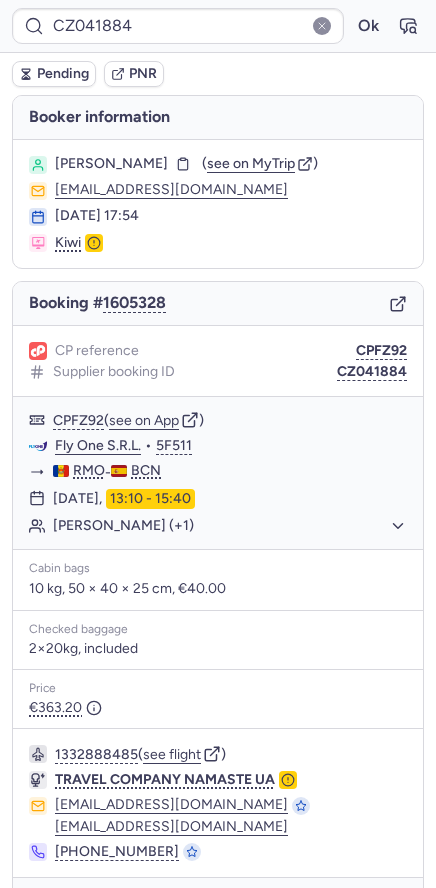 scroll, scrollTop: 59, scrollLeft: 0, axis: vertical 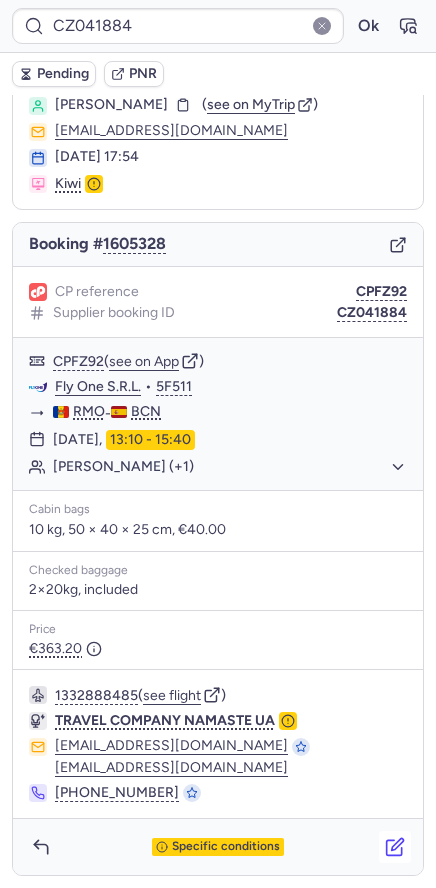 click 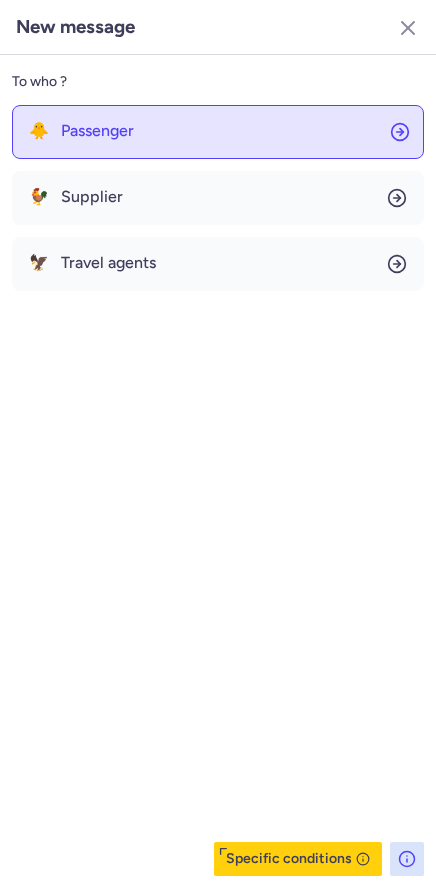click on "🐥 Passenger" 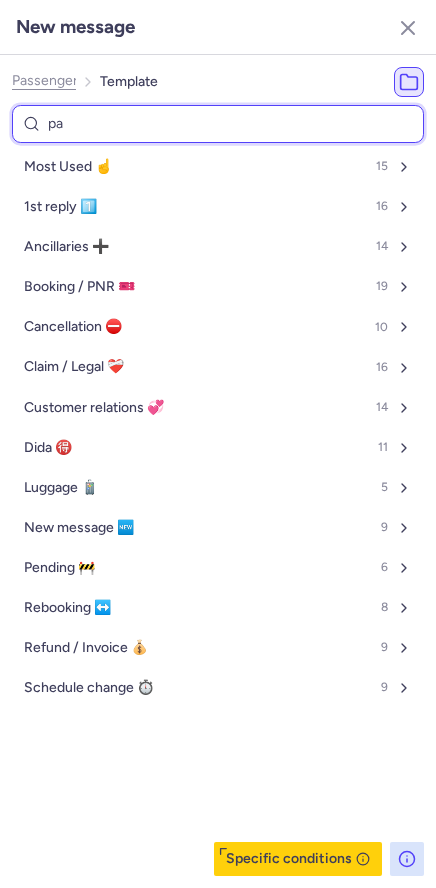 type on "pas" 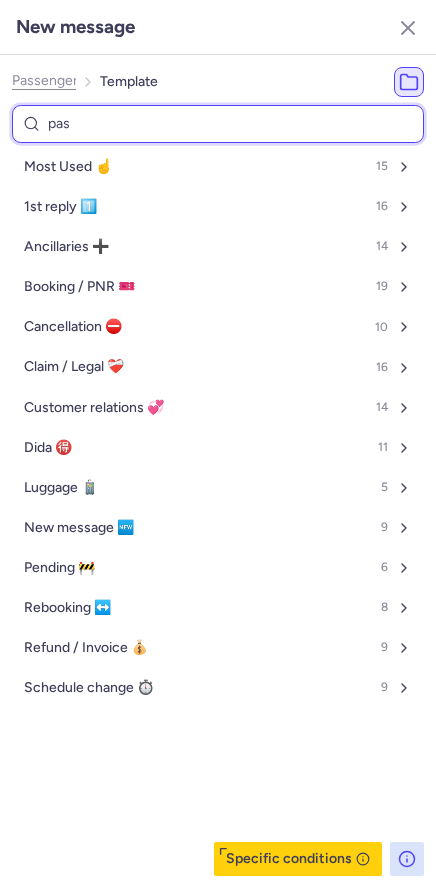 select on "en" 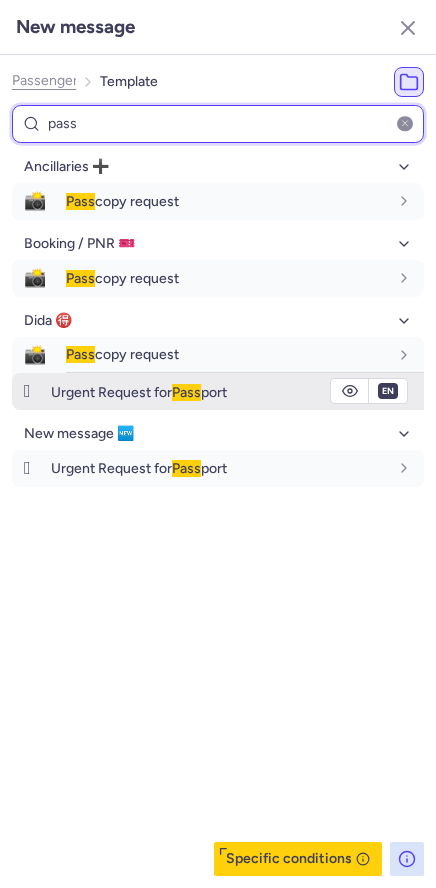 type on "pass" 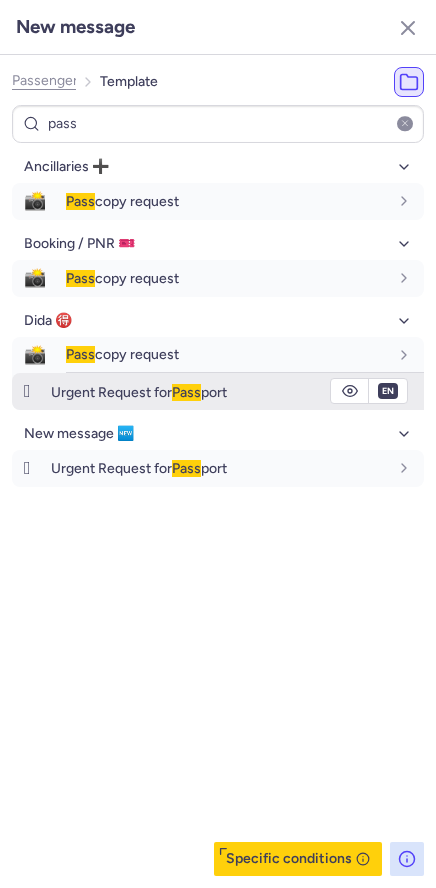 click on "Urgent Request for  Pass port" at bounding box center [139, 392] 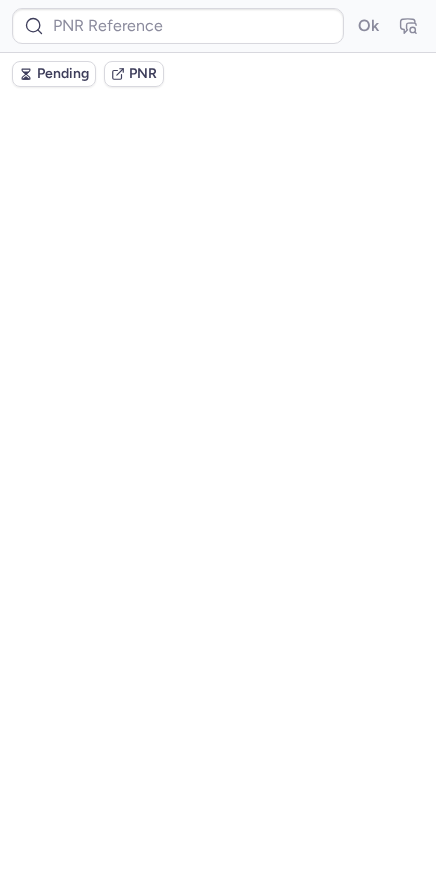 scroll, scrollTop: 0, scrollLeft: 0, axis: both 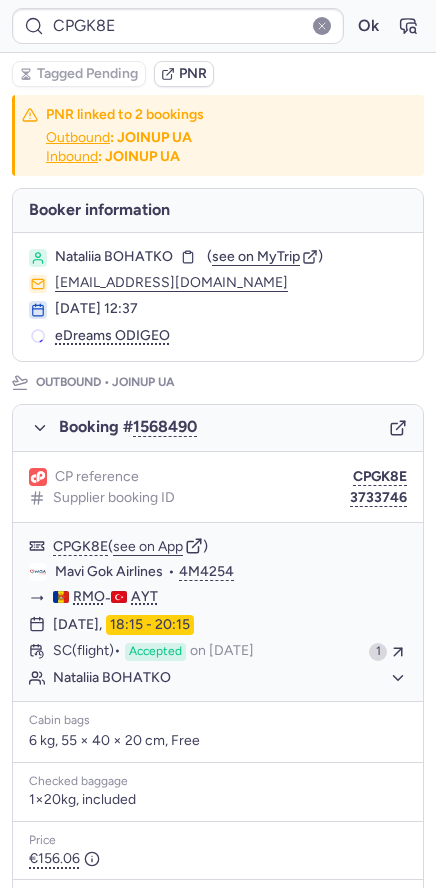 type on "CPPSEN" 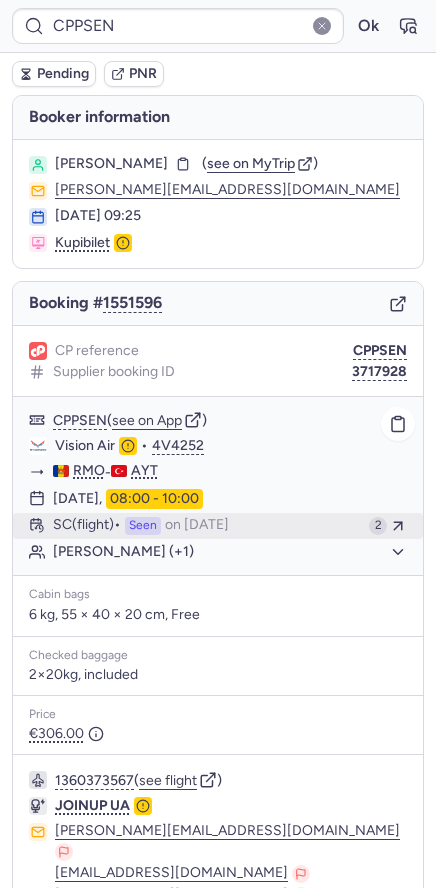 click on "SC   (flight)  Seen  on Jul 23, 2025 2" 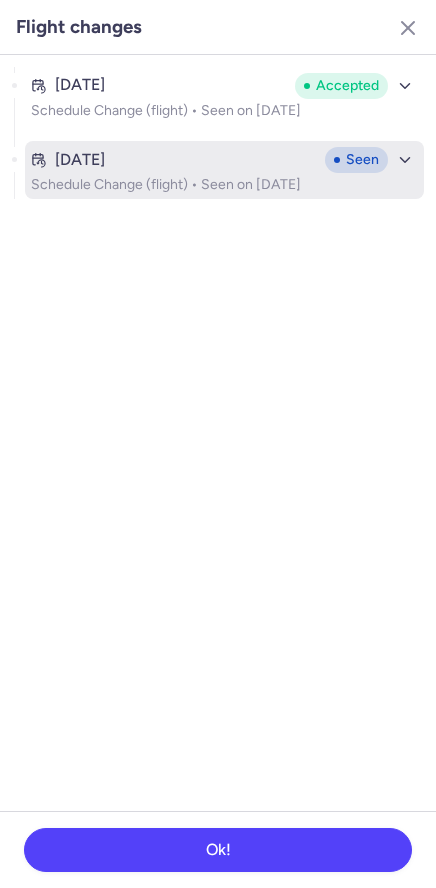 click on "Jul 23, 2025 Seen Schedule Change (flight) •  Seen on Jul 23, 2025" at bounding box center [224, 170] 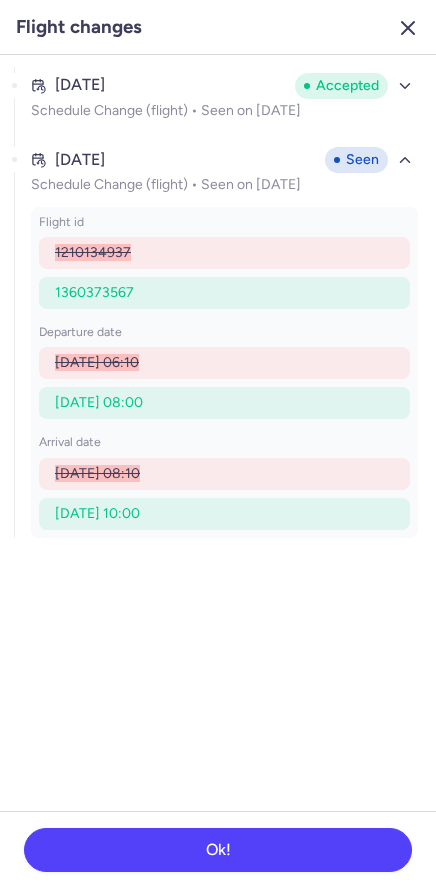 click 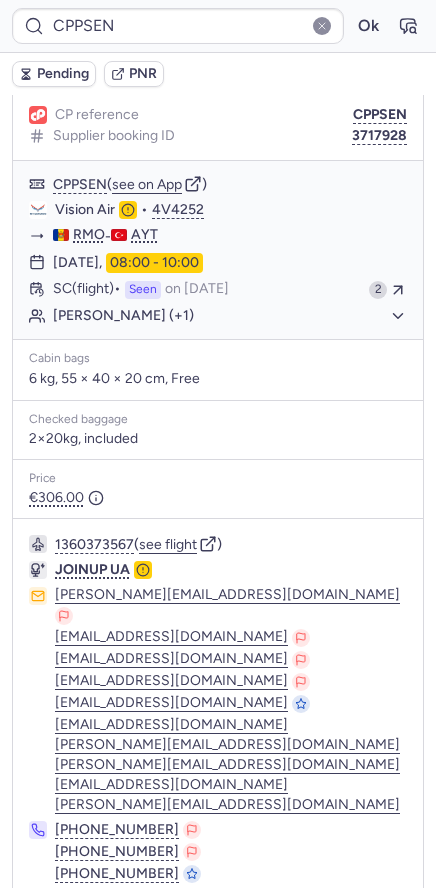 scroll, scrollTop: 297, scrollLeft: 0, axis: vertical 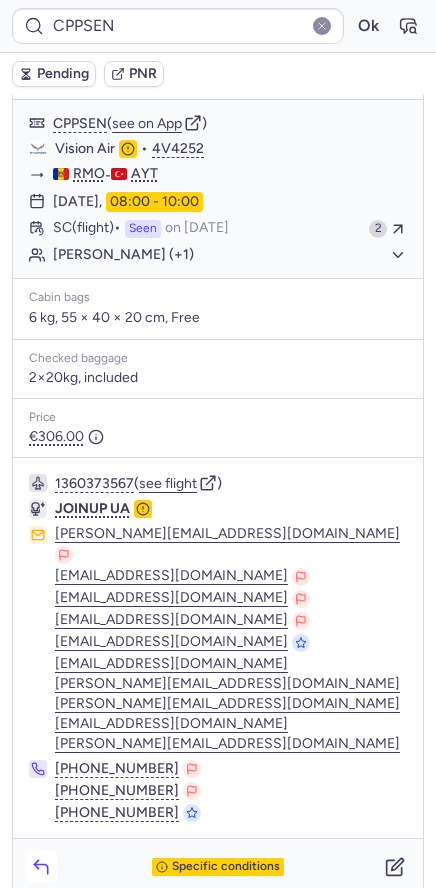 click 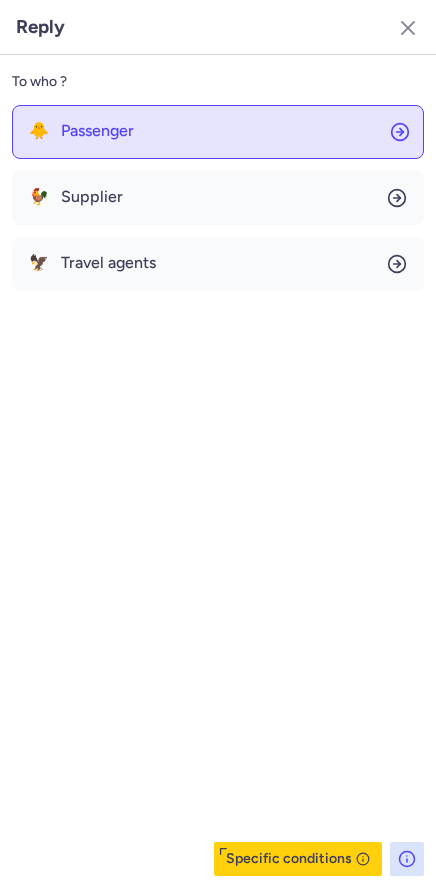click on "🐥 Passenger" 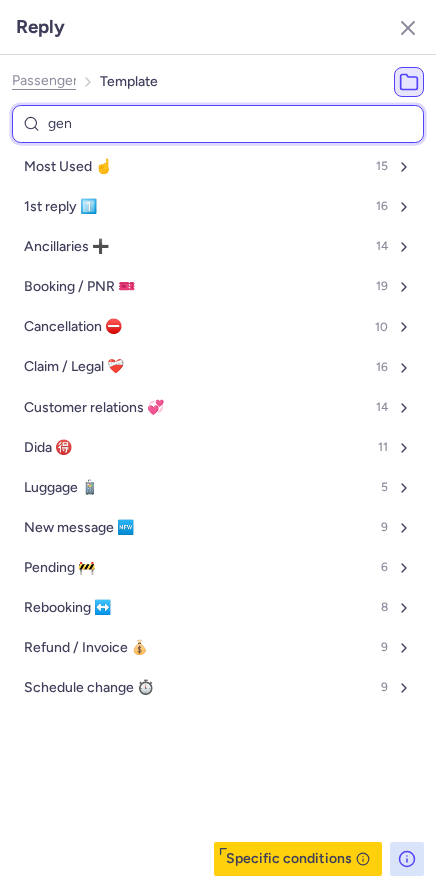 type on "gene" 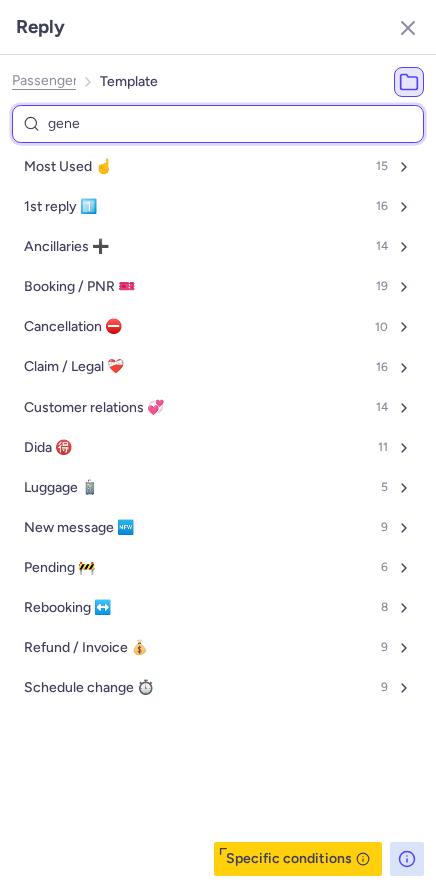 select on "en" 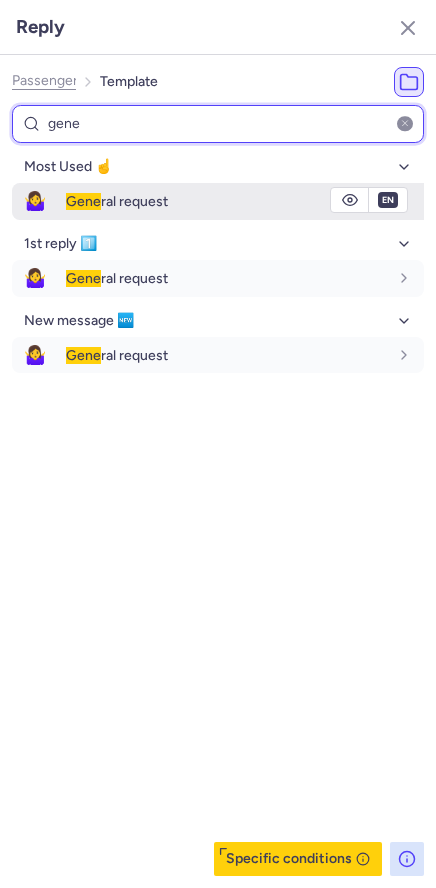 type on "gene" 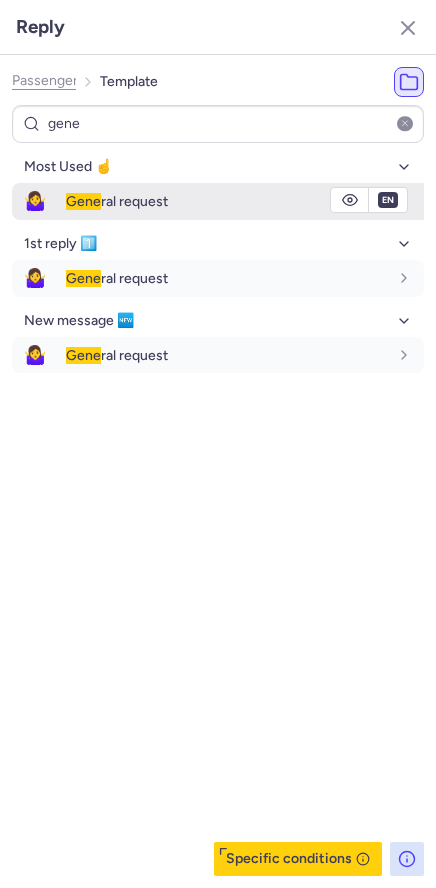 click on "Gene ral request" at bounding box center [117, 201] 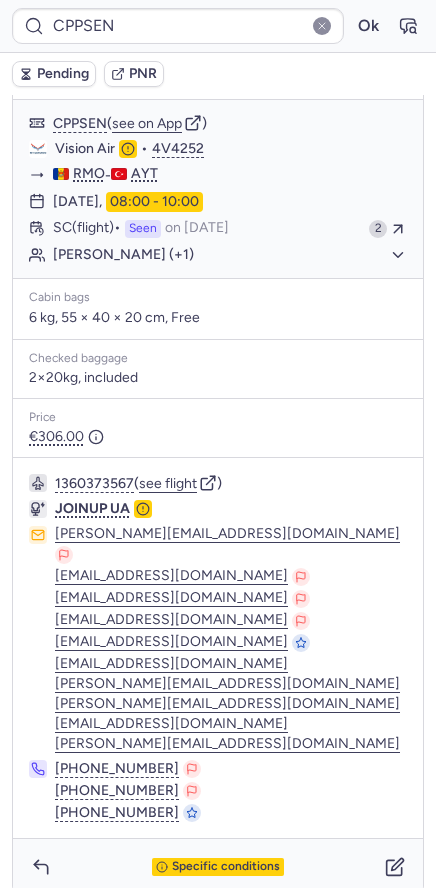type on "CPXVZV" 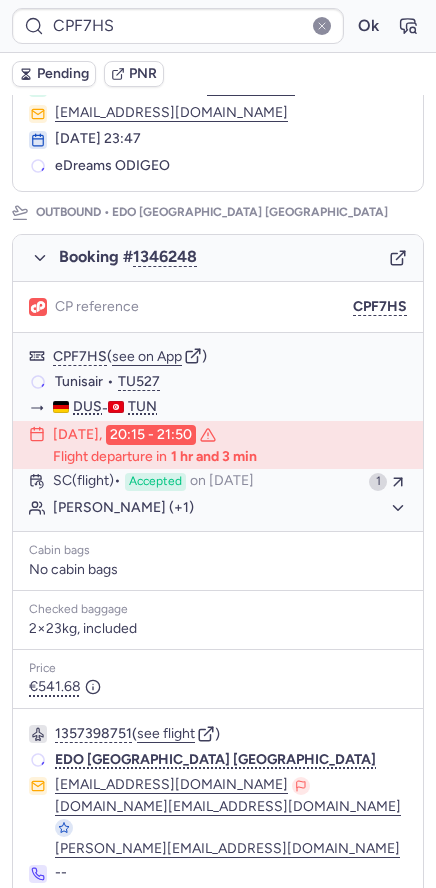 scroll, scrollTop: 195, scrollLeft: 0, axis: vertical 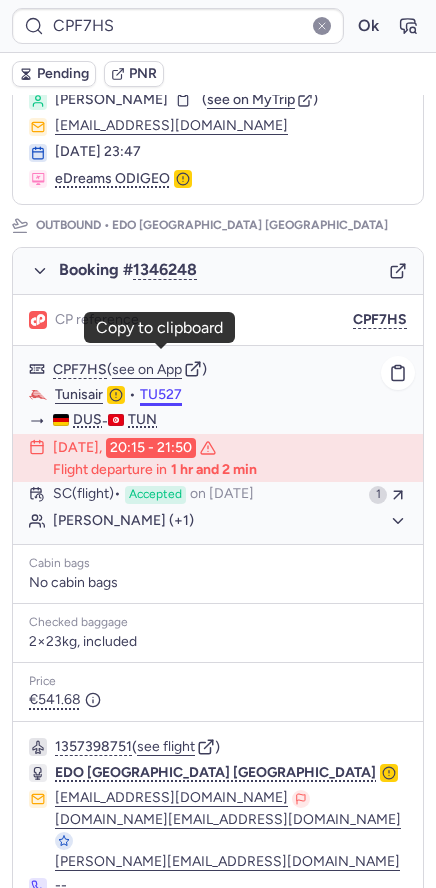 click on "TU527" at bounding box center (161, 395) 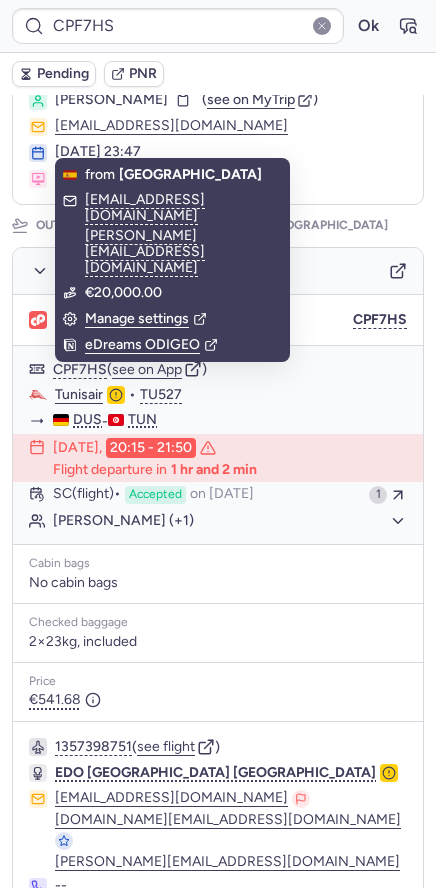 click on "Pending" at bounding box center (63, 74) 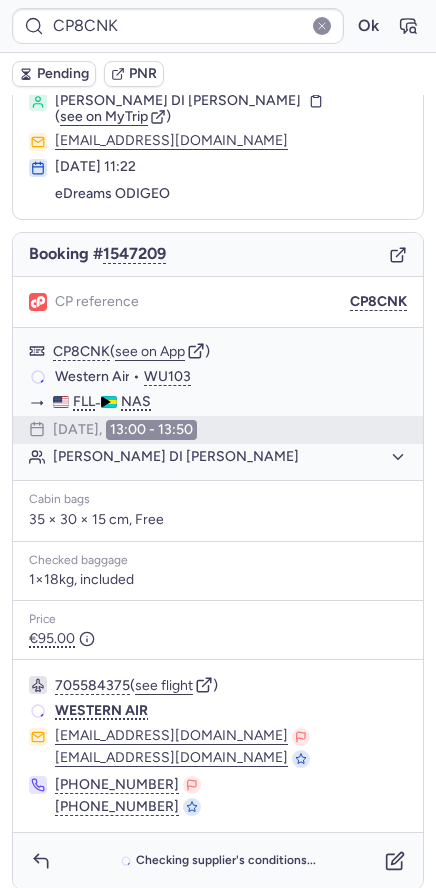 scroll, scrollTop: 62, scrollLeft: 0, axis: vertical 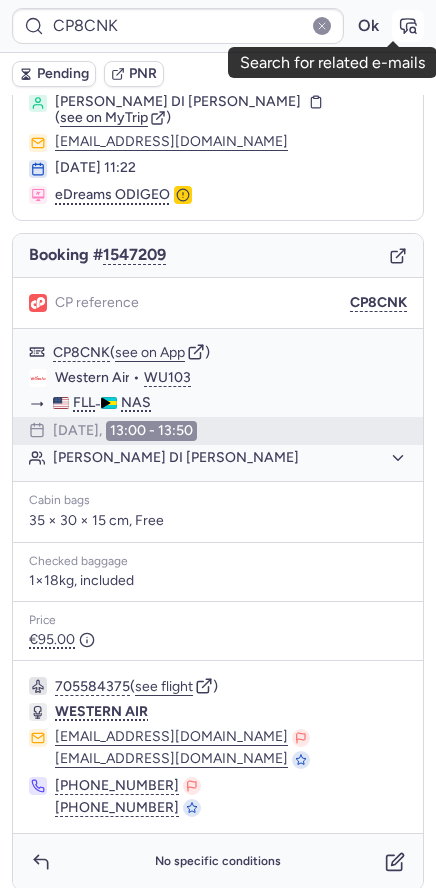 click at bounding box center (408, 26) 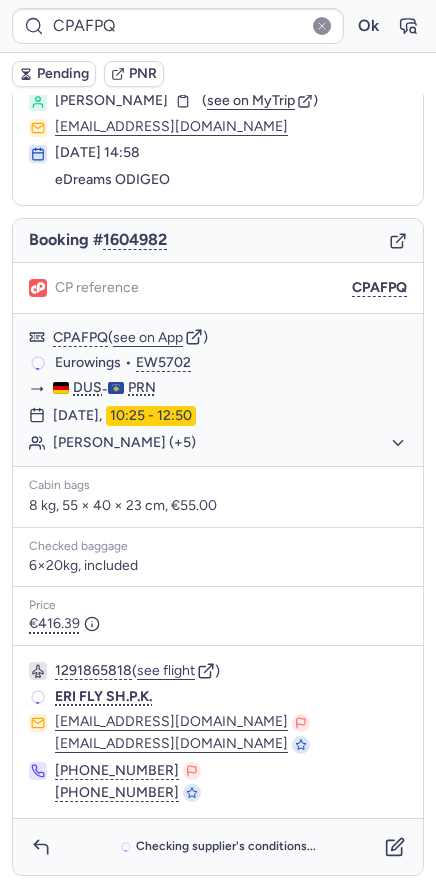scroll, scrollTop: 40, scrollLeft: 0, axis: vertical 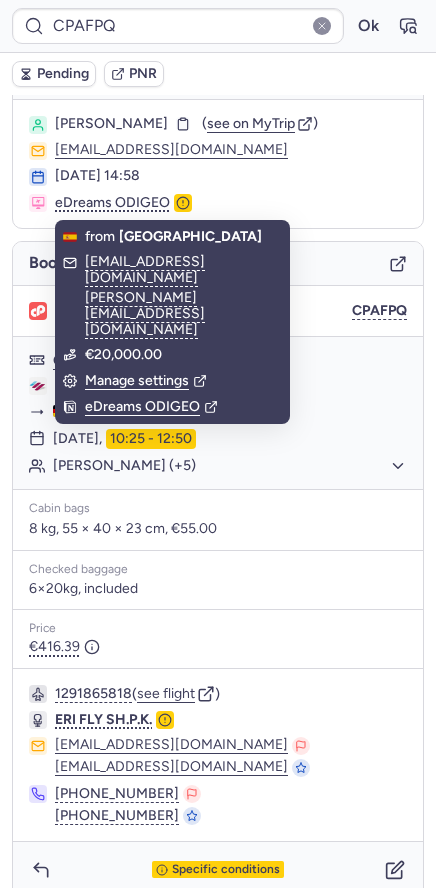 click on "Pending PNR" at bounding box center [218, 74] 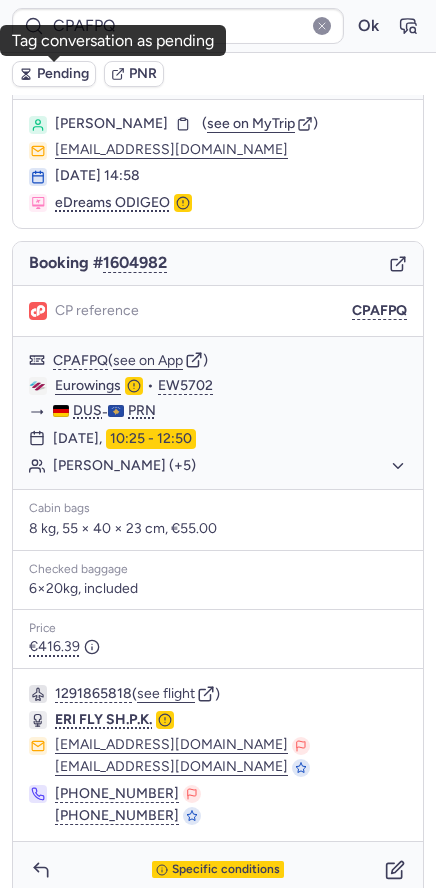 click on "Pending" at bounding box center [63, 74] 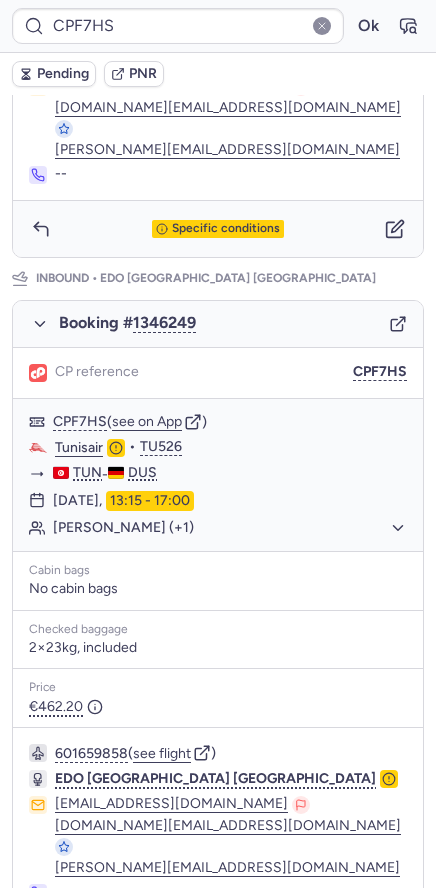 scroll, scrollTop: 929, scrollLeft: 0, axis: vertical 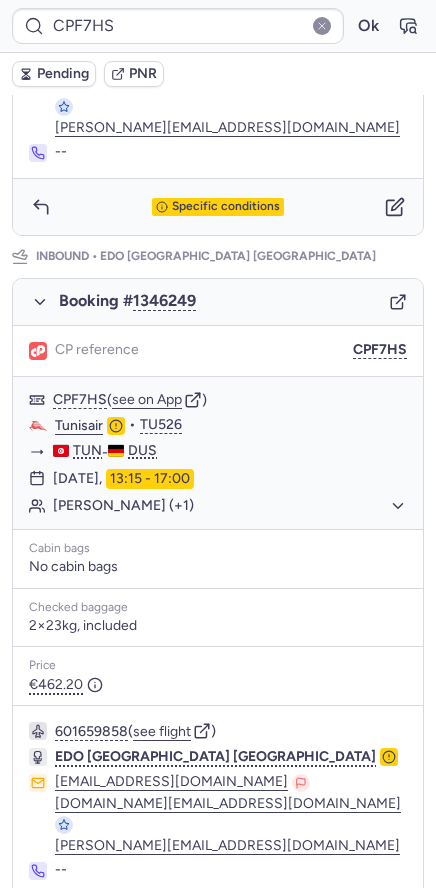 click on "Pending" at bounding box center [63, 74] 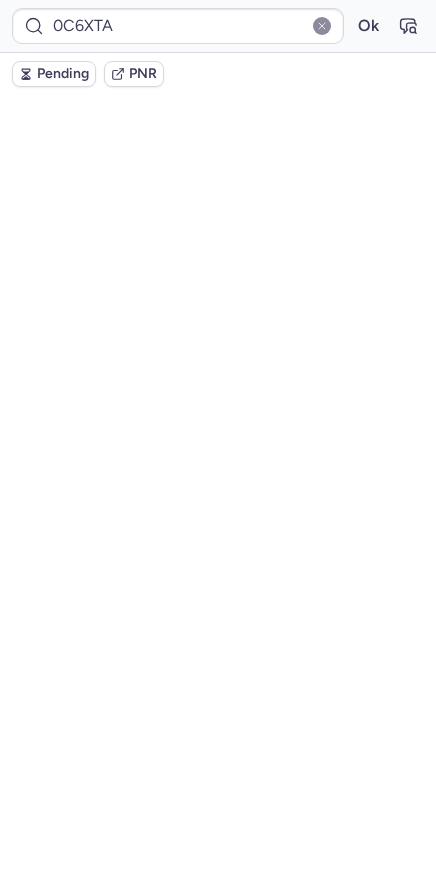 scroll, scrollTop: 0, scrollLeft: 0, axis: both 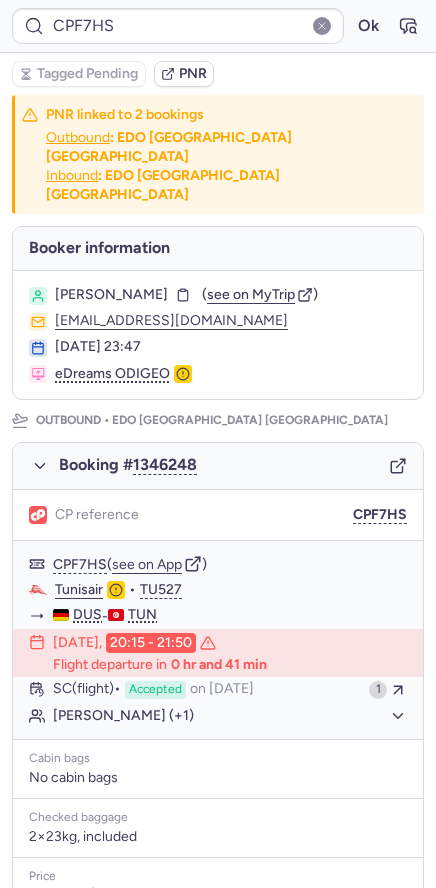 type on "CPGWXL" 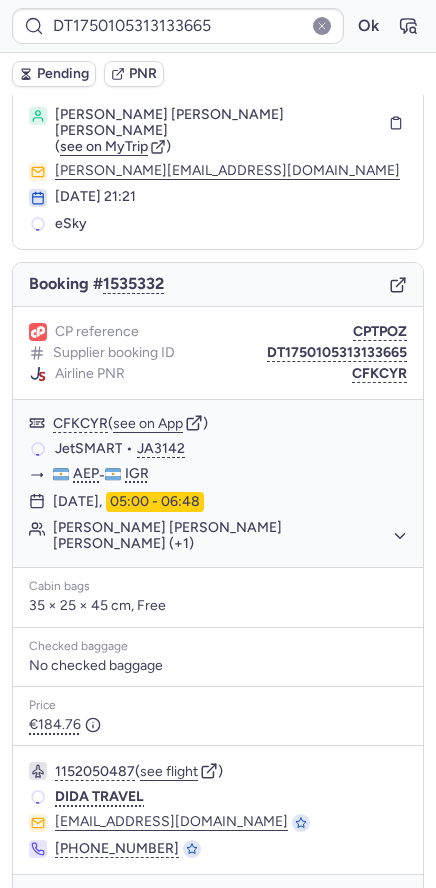 scroll, scrollTop: 75, scrollLeft: 0, axis: vertical 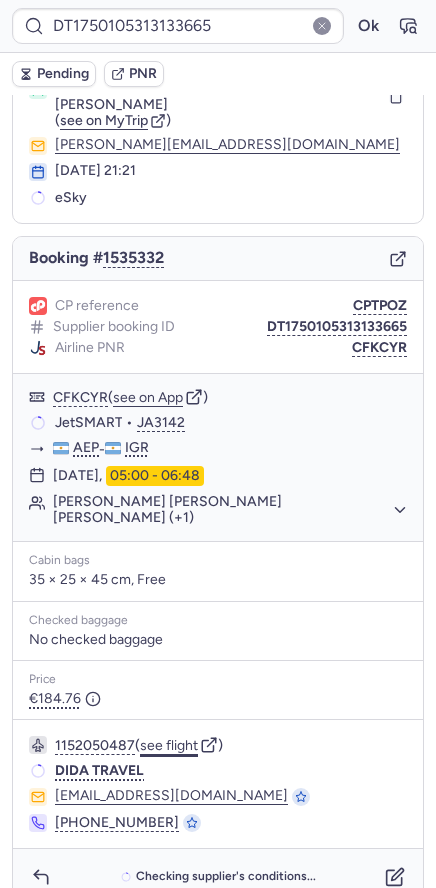 click on "see flight" 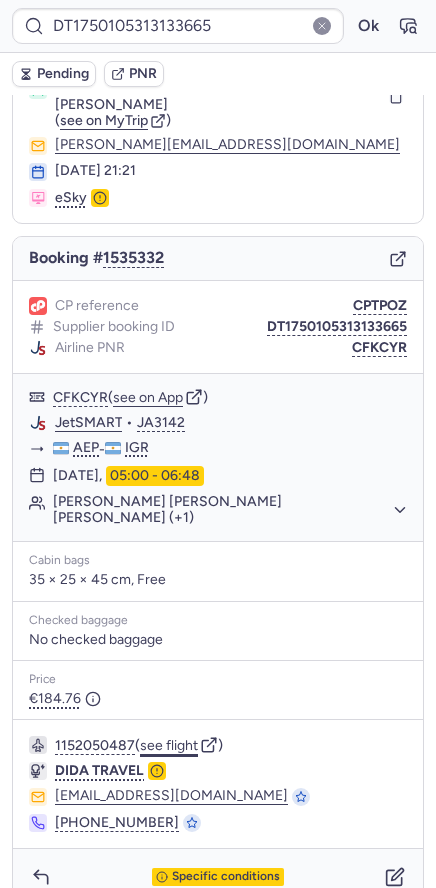 type on "CPF7HS" 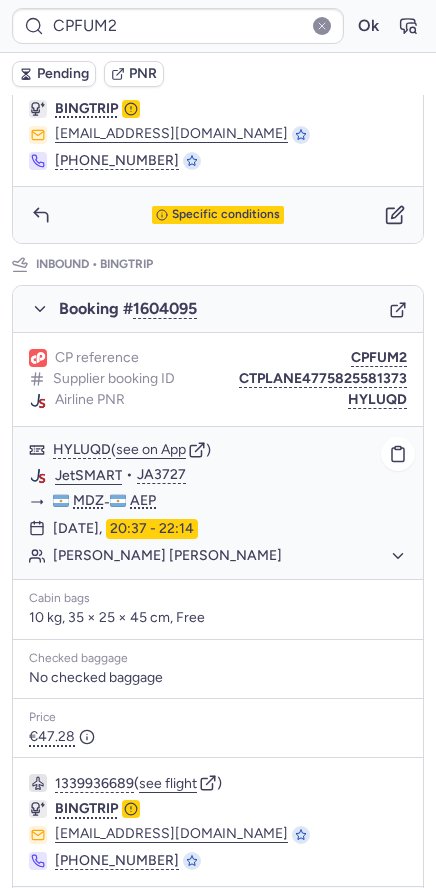 scroll, scrollTop: 887, scrollLeft: 0, axis: vertical 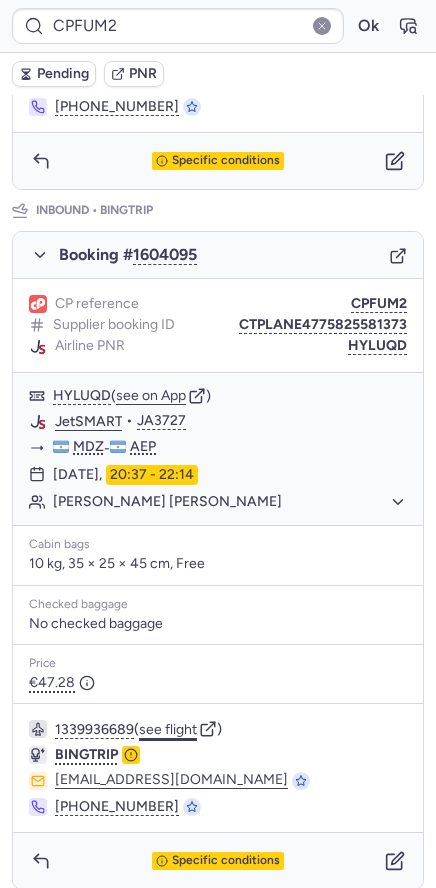 click on "see flight" 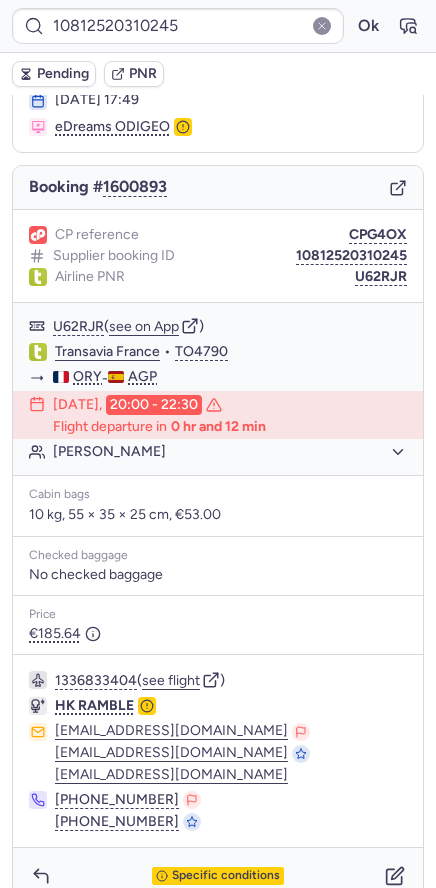 scroll, scrollTop: 145, scrollLeft: 0, axis: vertical 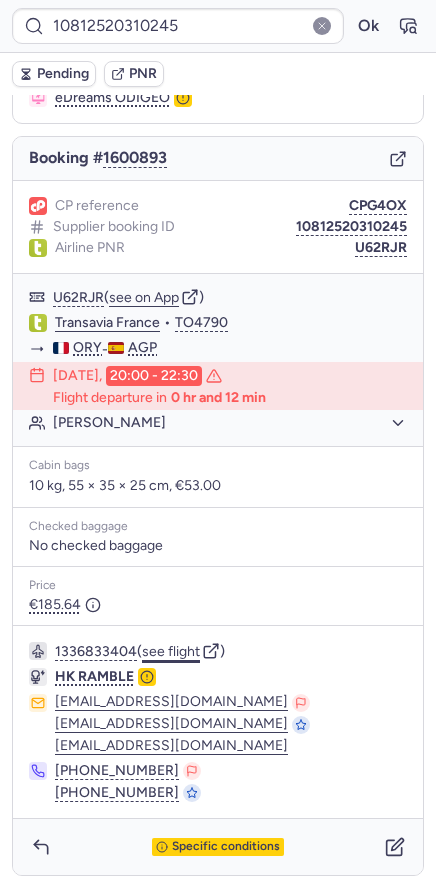 click on "see flight" 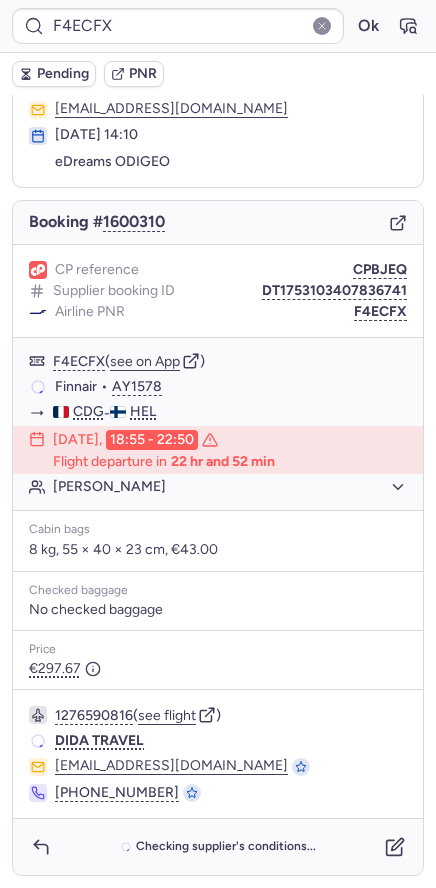 scroll, scrollTop: 95, scrollLeft: 0, axis: vertical 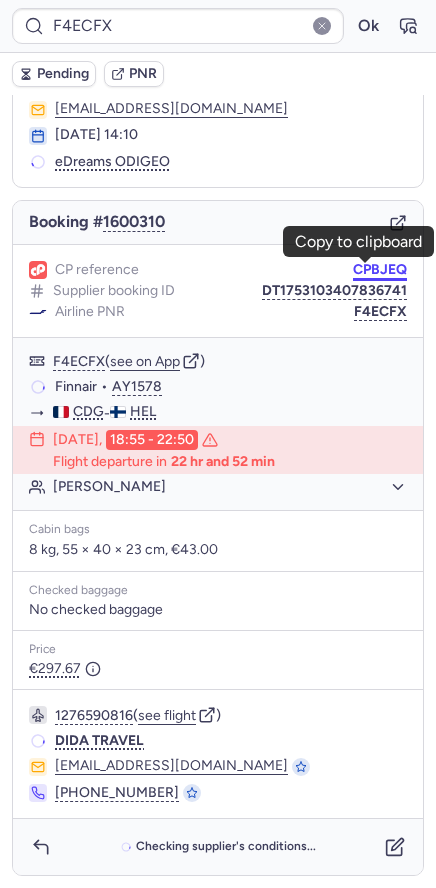 click on "CPBJEQ" at bounding box center (380, 270) 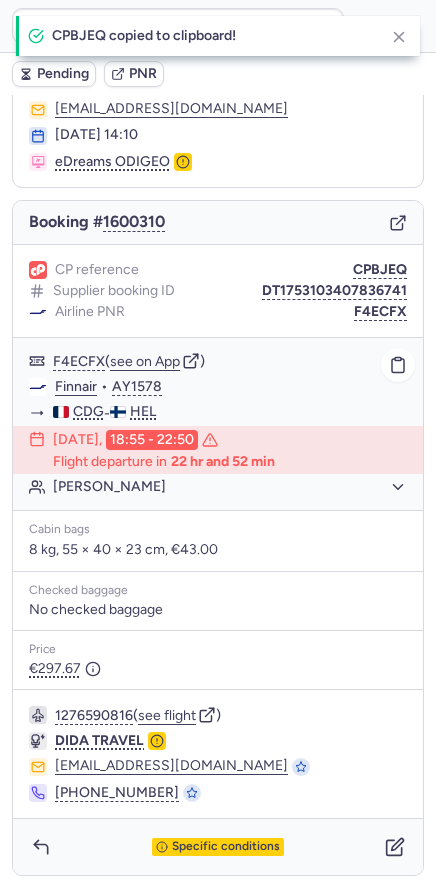 click on "Tharmaraj VADIVELKUMARAN" 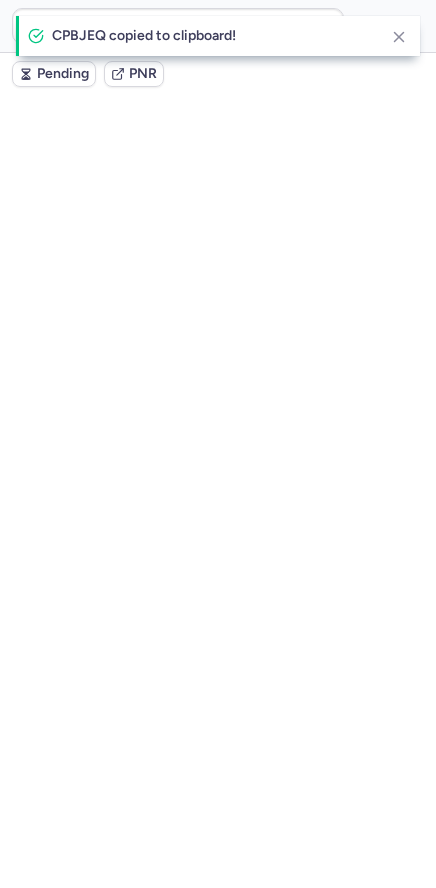 scroll, scrollTop: 135, scrollLeft: 0, axis: vertical 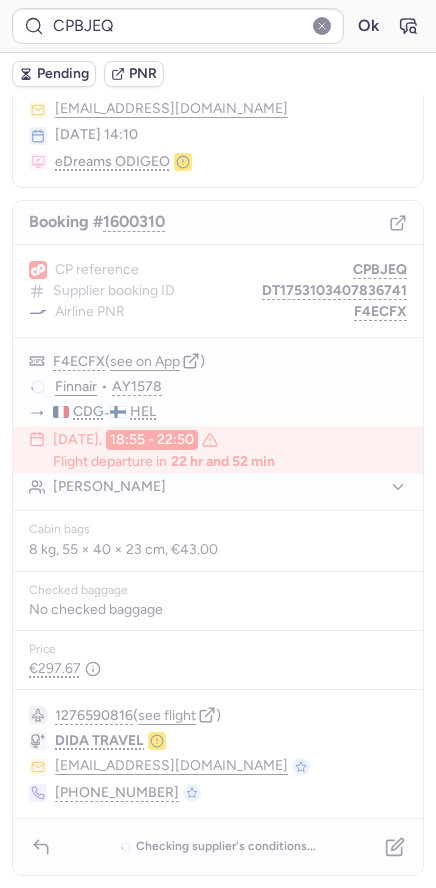 click on "Booker information Tharmaraj VADIVELKUMARAN  ( see on MyTrip  )  tharma1@live.fr 21 Jul 2025, 14:10 eDreams ODIGEO Booking # 1600310 CP reference CPBJEQ Supplier booking ID DT1753103407836741 Airline PNR F4ECFX F4ECFX  ( see on App )  Finnair  •  AY1578 CDG  -  HEL 24 Jul 2025,  18:55 - 22:50  Flight departure in  22 hr and 52 min Tharmaraj VADIVELKUMARAN   Cabin bags  8 kg, 55 × 40 × 23 cm, €43.00 Checked baggage No checked baggage Price €297.67  1276590816  ( see flight )  DIDA TRAVEL flightcs@dida.com +86 755 2232 7682 Checking supplier's conditions..." at bounding box center [218, 444] 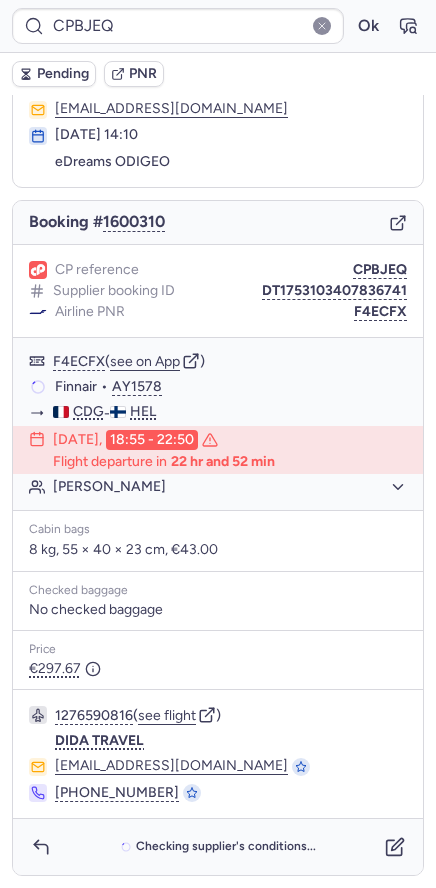 scroll, scrollTop: 95, scrollLeft: 0, axis: vertical 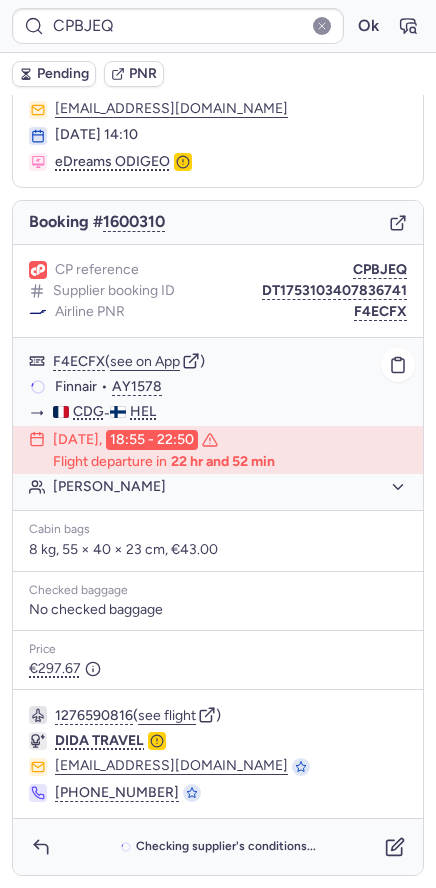 click on "Tharmaraj VADIVELKUMARAN" 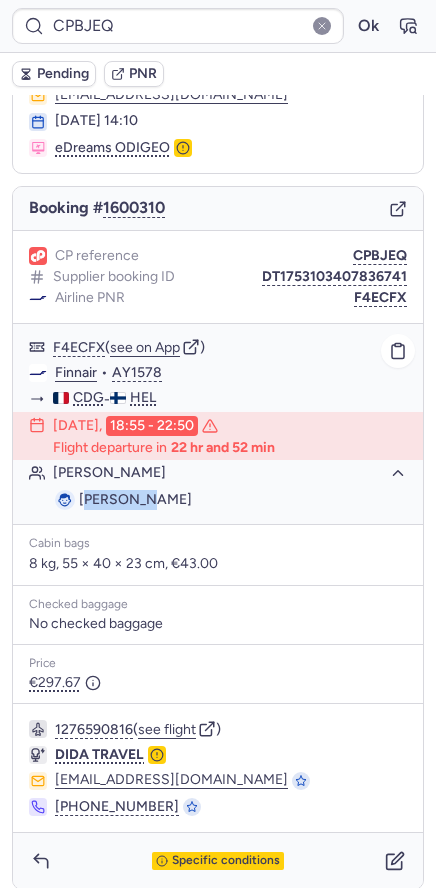 drag, startPoint x: 143, startPoint y: 512, endPoint x: 83, endPoint y: 511, distance: 60.00833 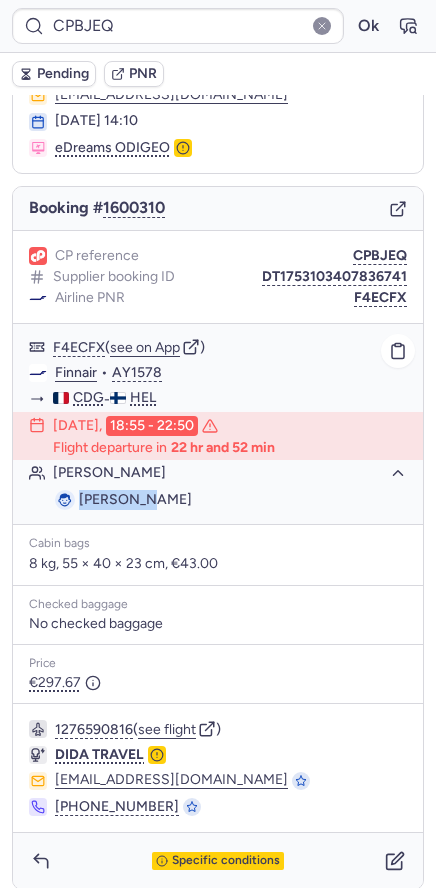 drag, startPoint x: 73, startPoint y: 511, endPoint x: 142, endPoint y: 514, distance: 69.065186 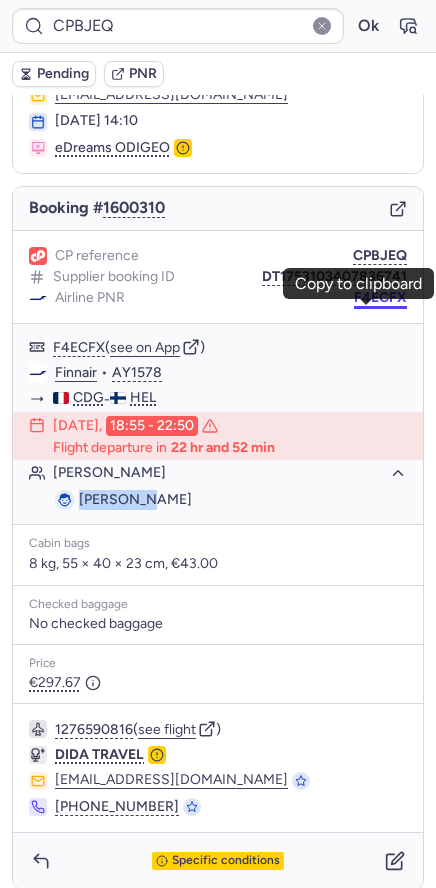 click on "F4ECFX" at bounding box center (380, 298) 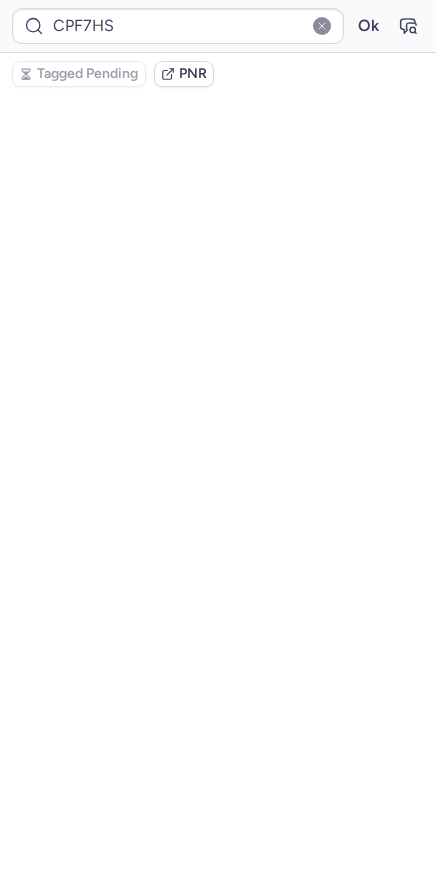 scroll, scrollTop: 135, scrollLeft: 0, axis: vertical 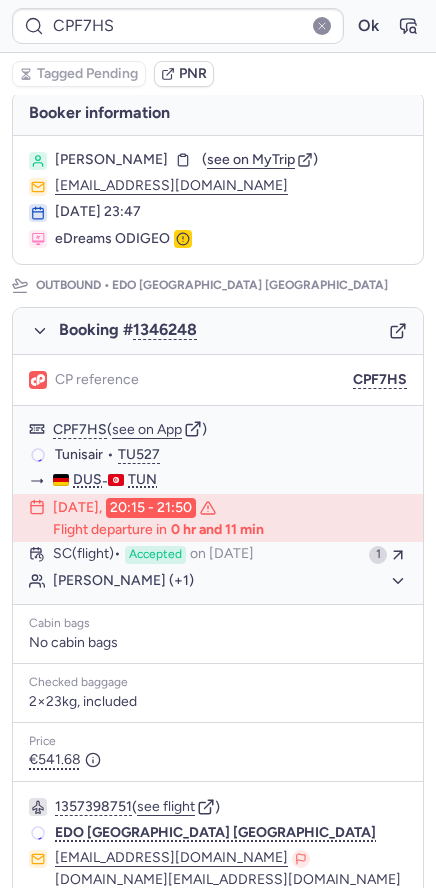 type on "CPAFPQ" 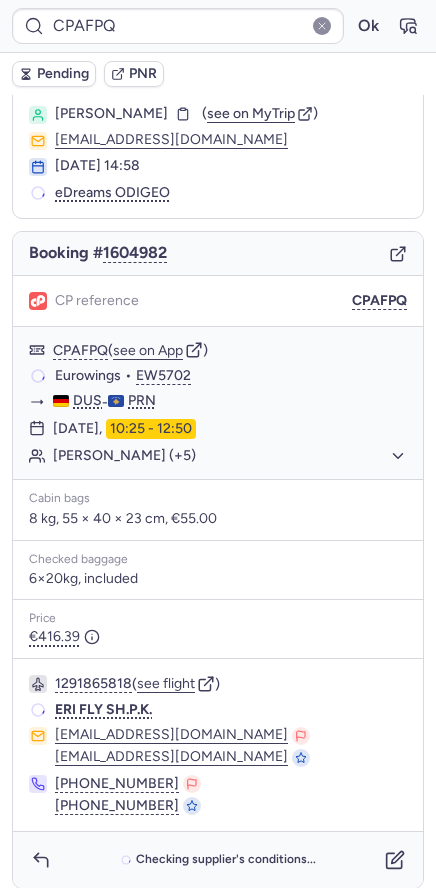scroll, scrollTop: 40, scrollLeft: 0, axis: vertical 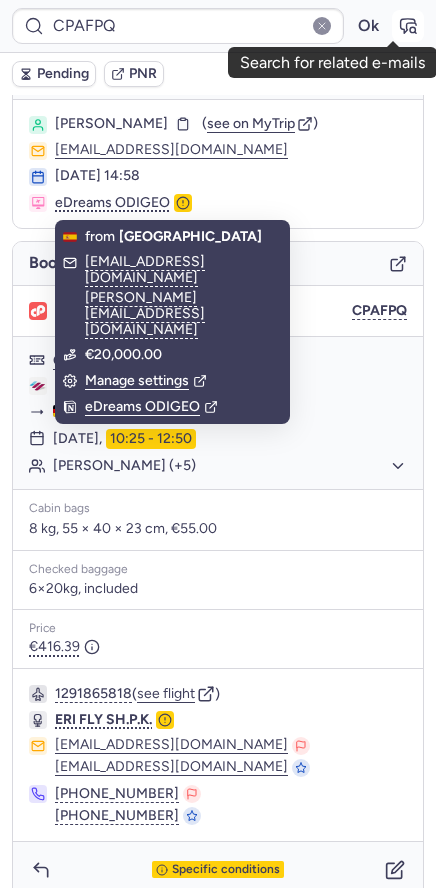 click 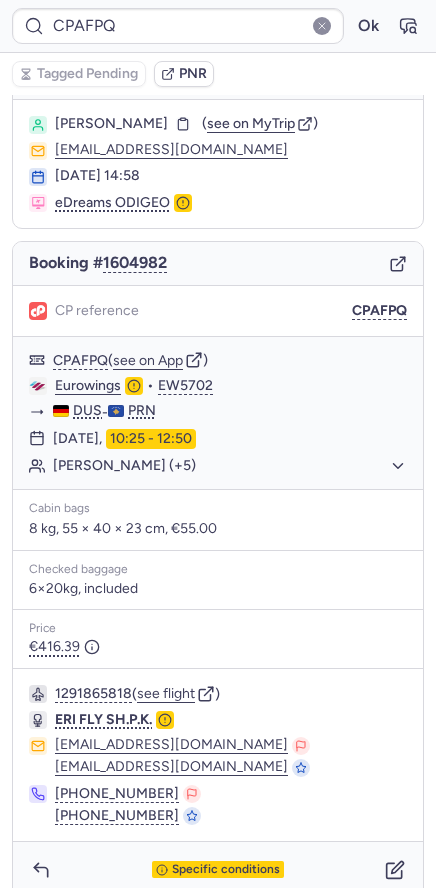 click 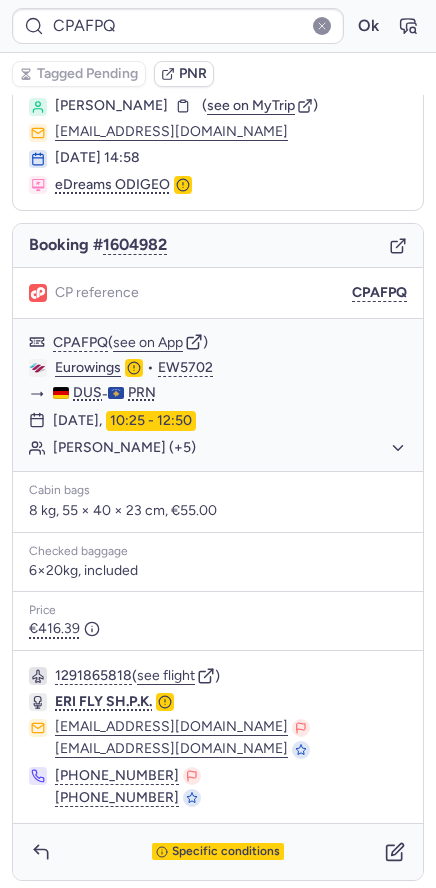 scroll, scrollTop: 63, scrollLeft: 0, axis: vertical 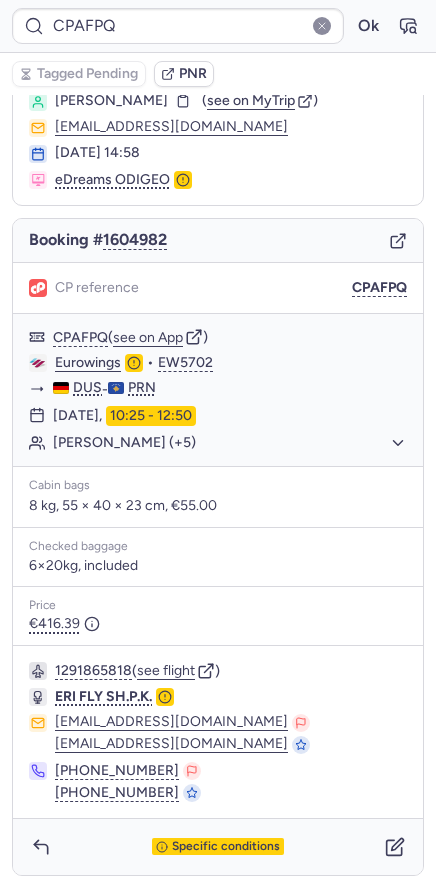drag, startPoint x: 23, startPoint y: 853, endPoint x: 49, endPoint y: 841, distance: 28.635643 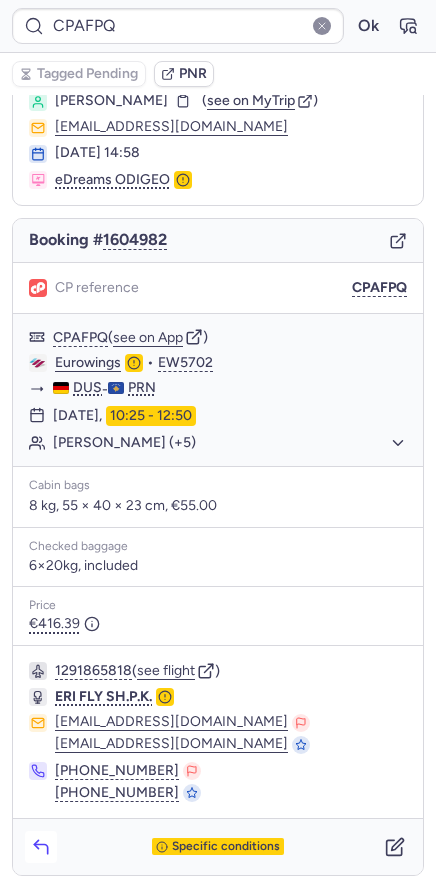 click 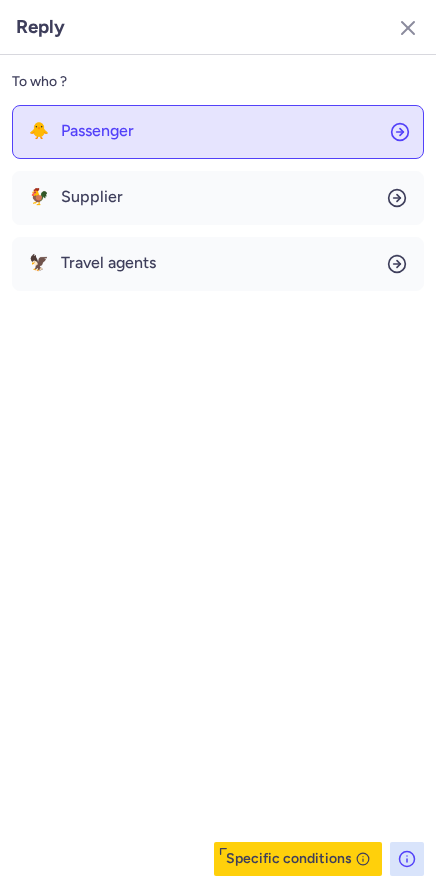 click on "🐥 Passenger" 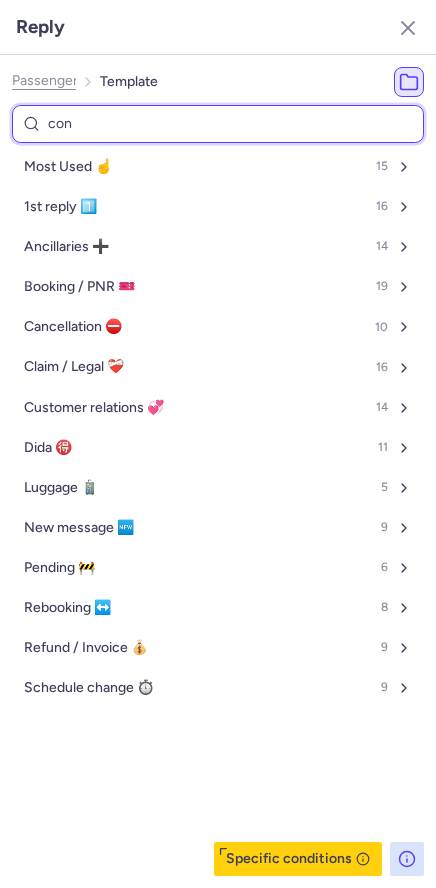 type on "conf" 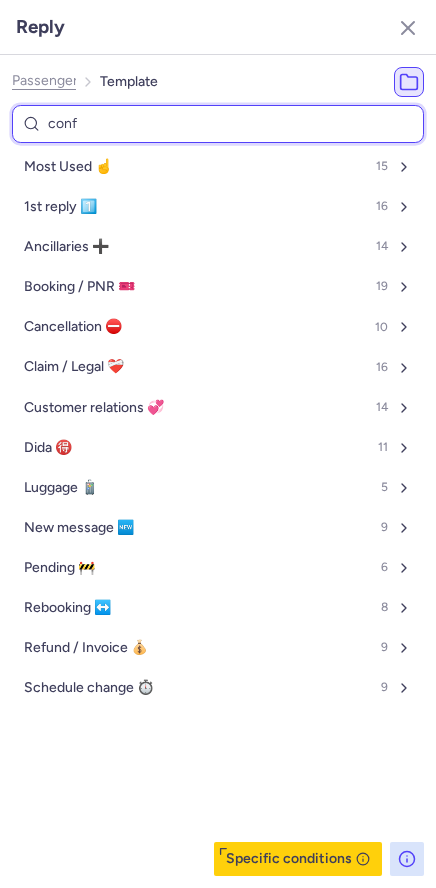 select on "en" 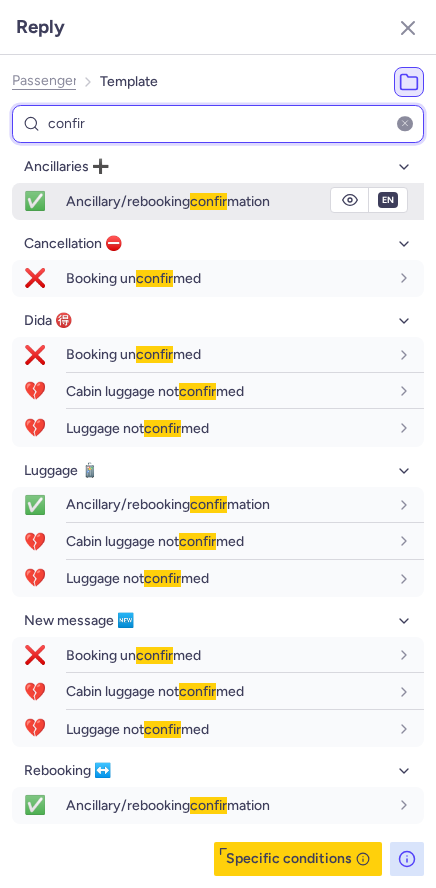 type on "confir" 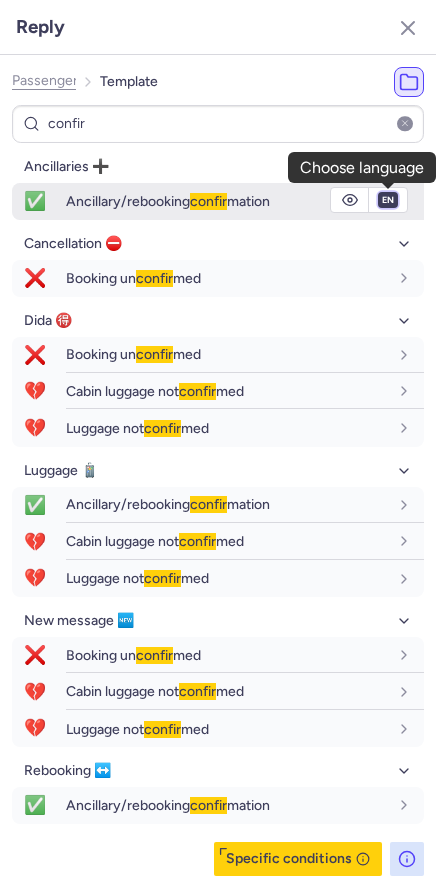 drag, startPoint x: 386, startPoint y: 200, endPoint x: 387, endPoint y: 211, distance: 11.045361 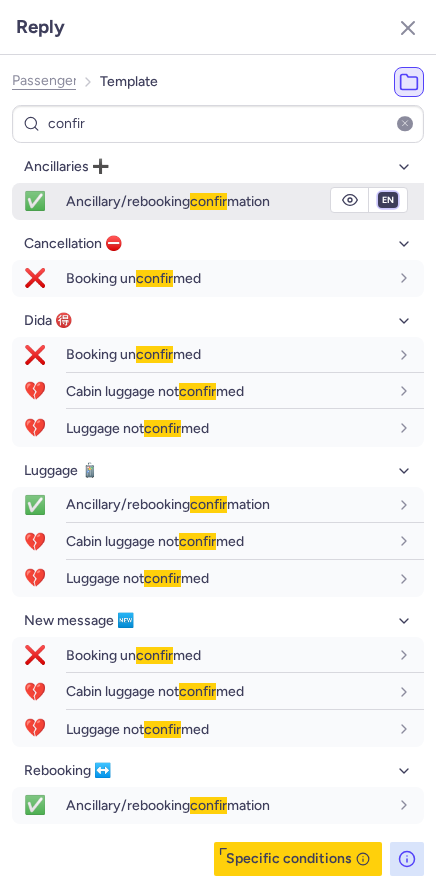 select on "de" 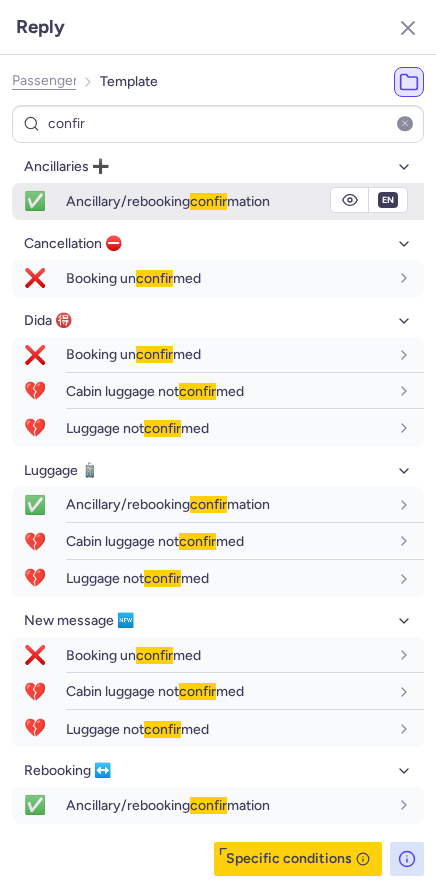 click on "fr en de nl pt es it ru" at bounding box center [388, 200] 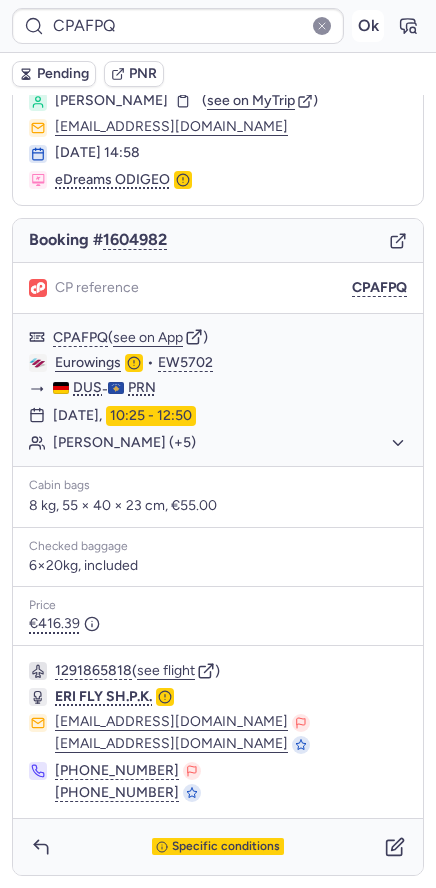 drag, startPoint x: 352, startPoint y: 28, endPoint x: 341, endPoint y: 32, distance: 11.7046995 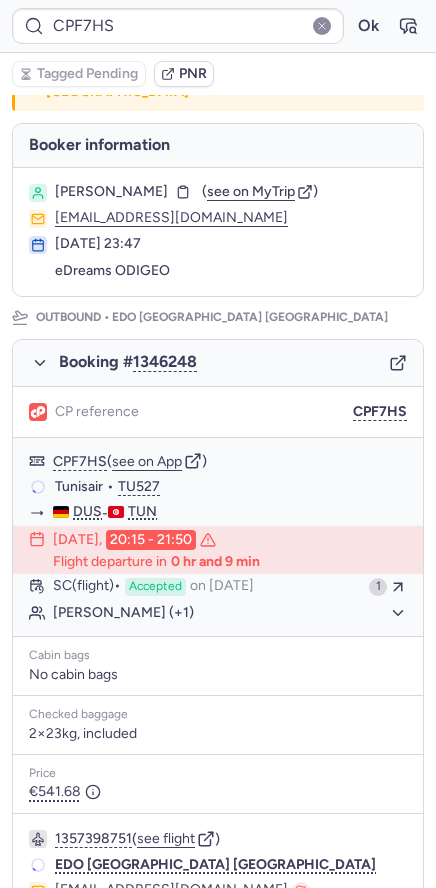 scroll, scrollTop: 102, scrollLeft: 0, axis: vertical 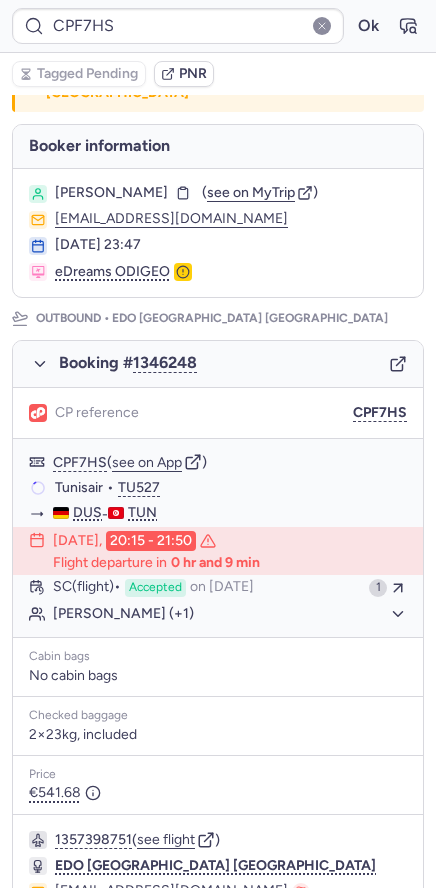 type on "CPGK8E" 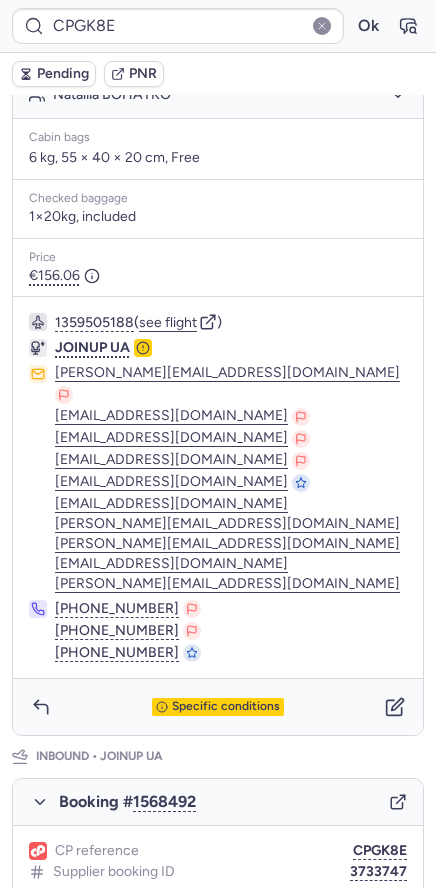 scroll, scrollTop: 1360, scrollLeft: 0, axis: vertical 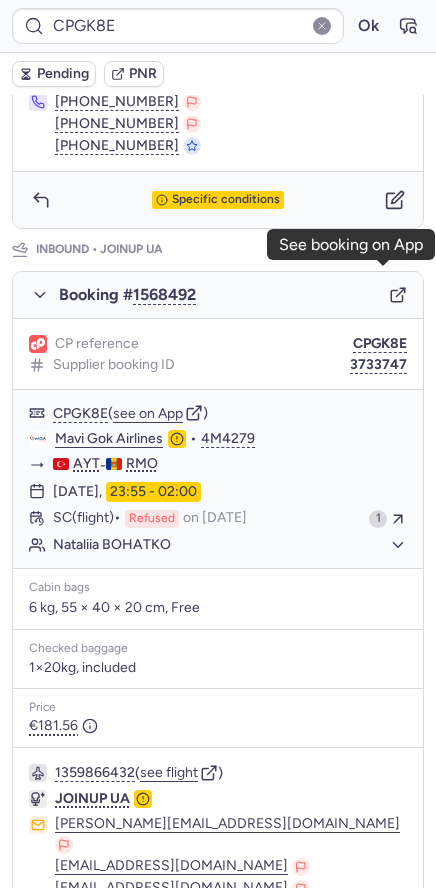 click on "Booking # 1568492" at bounding box center (218, 295) 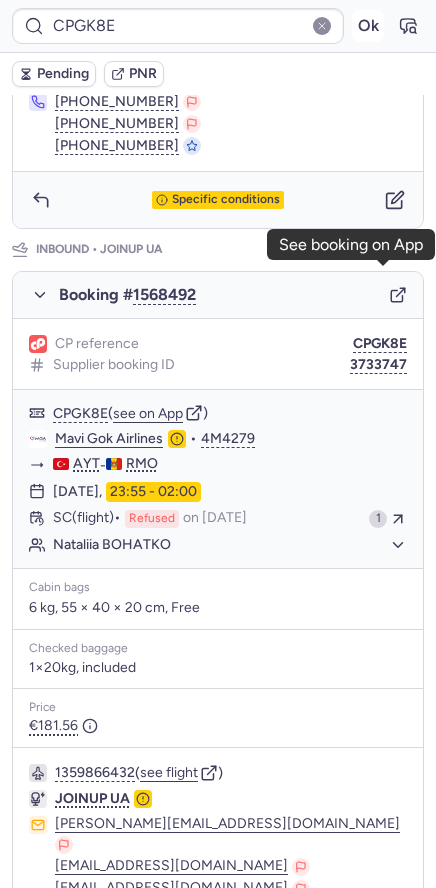 click on "Ok" at bounding box center (368, 26) 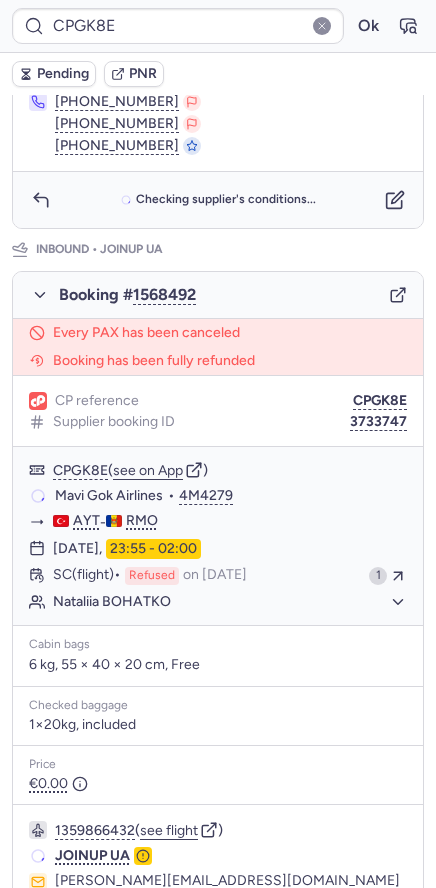 scroll, scrollTop: 1417, scrollLeft: 0, axis: vertical 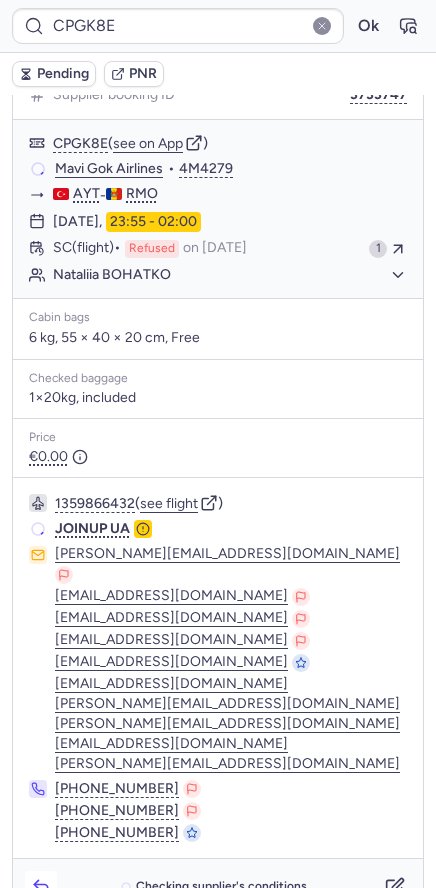 click 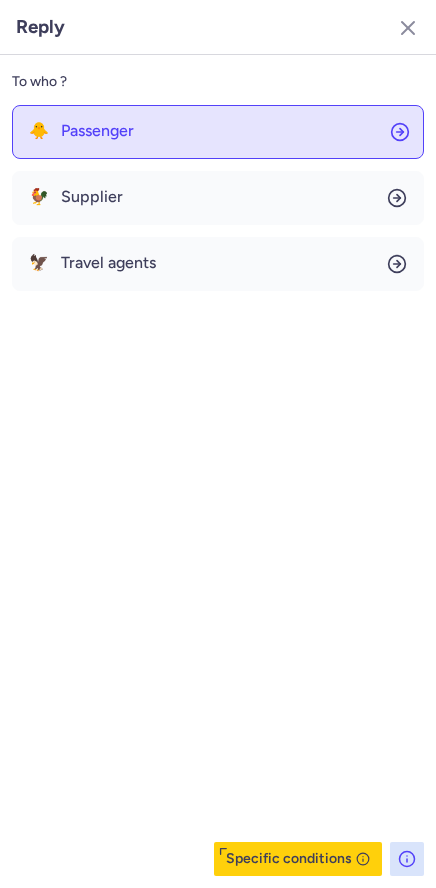 click on "Passenger" at bounding box center (97, 131) 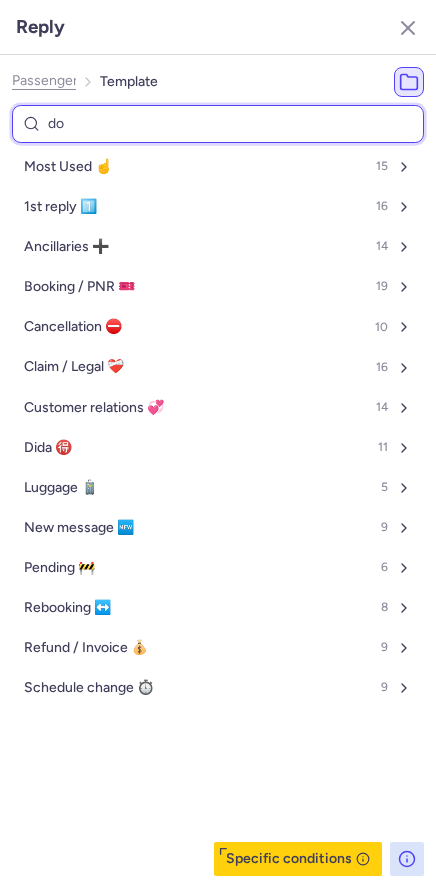 type on "don" 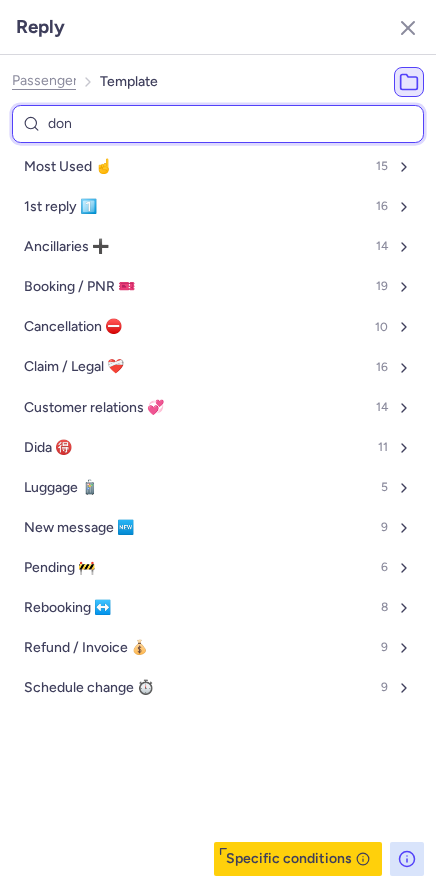 select on "en" 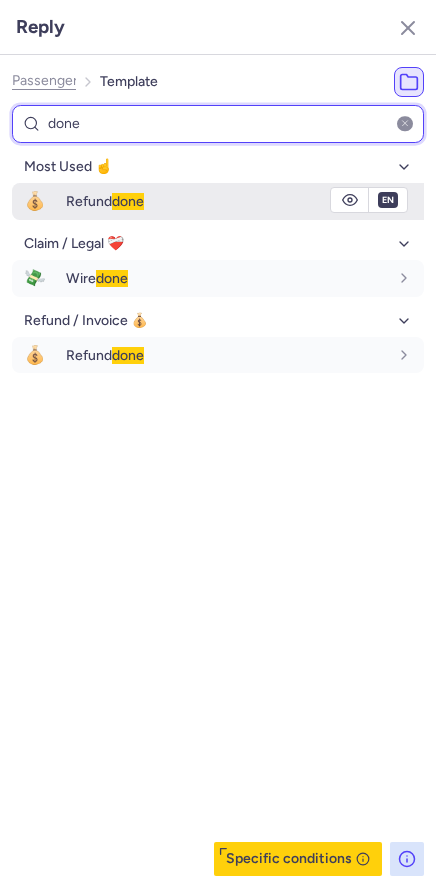 type on "done" 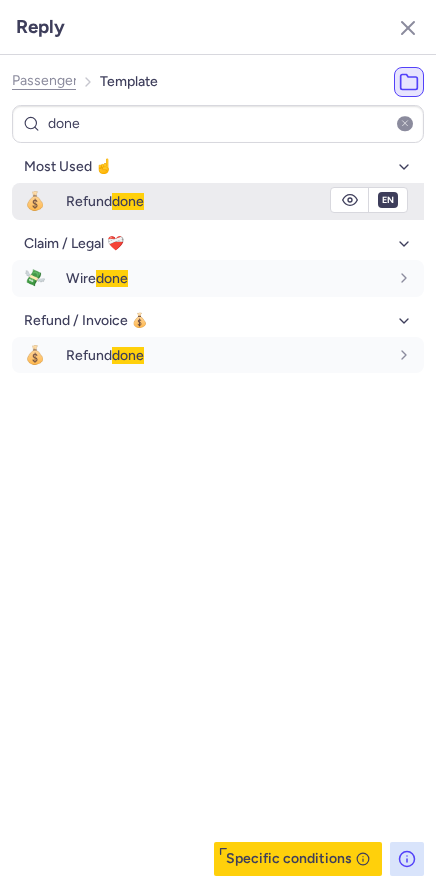click on "done" at bounding box center [128, 201] 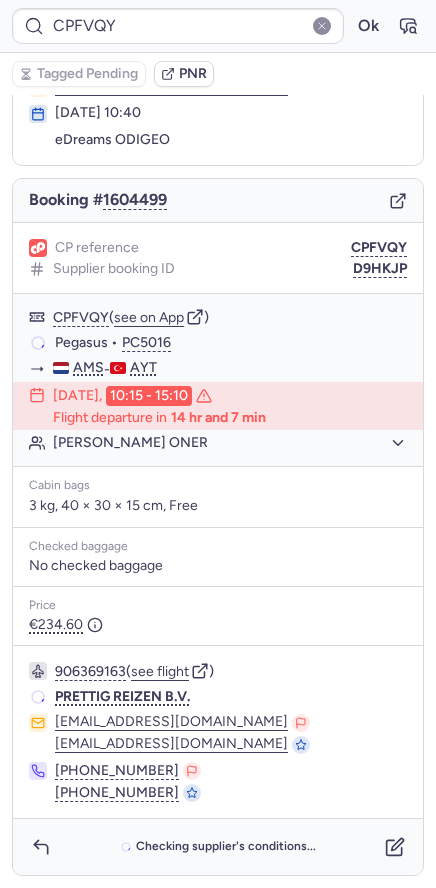 scroll, scrollTop: 102, scrollLeft: 0, axis: vertical 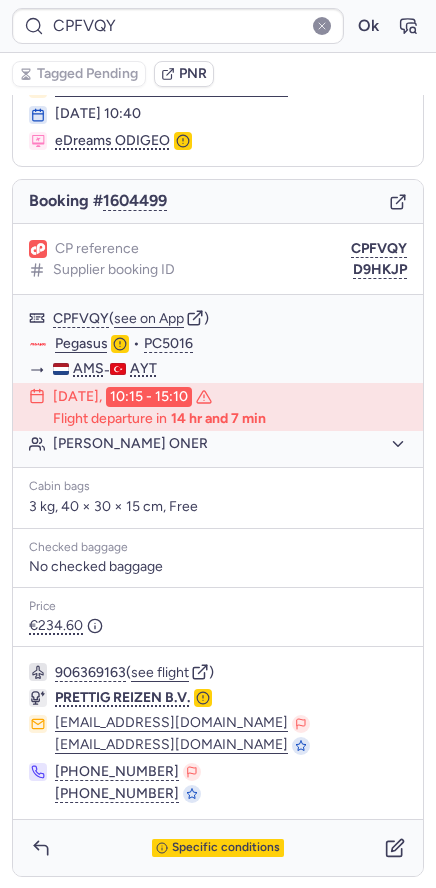 type on "CPF7HS" 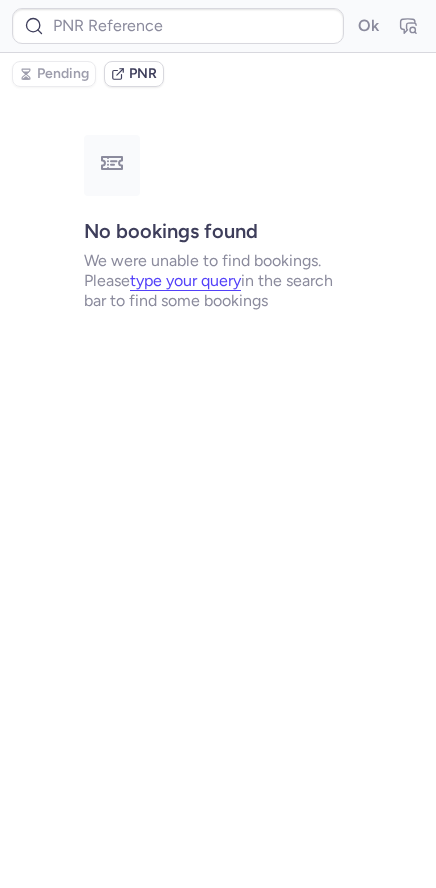 scroll, scrollTop: 0, scrollLeft: 0, axis: both 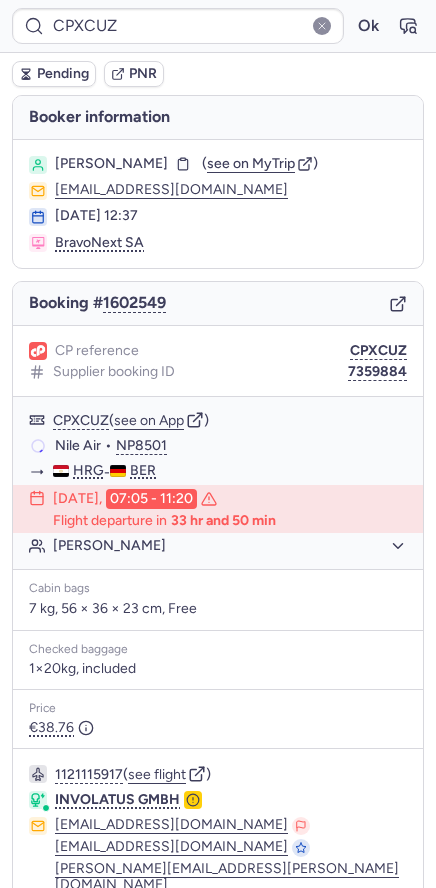 type on "CPAFPQ" 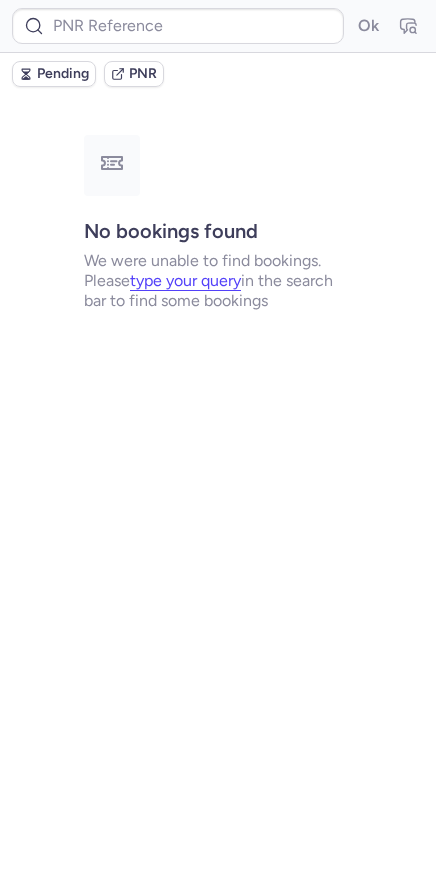 type on "CPXCUZ" 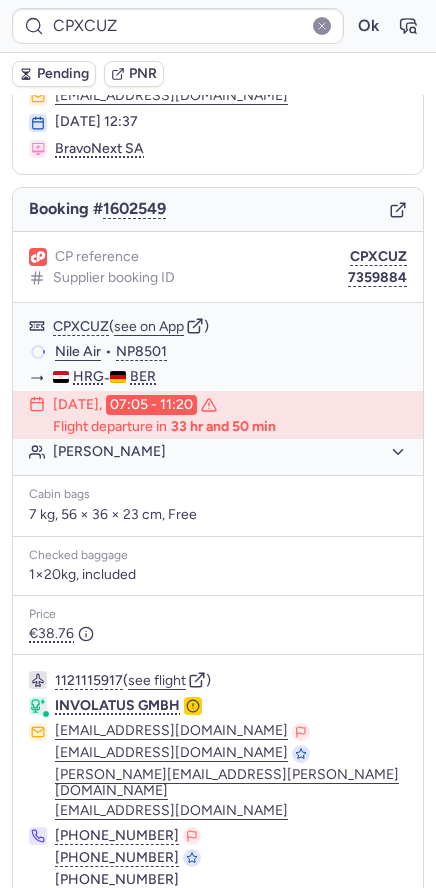 scroll, scrollTop: 165, scrollLeft: 0, axis: vertical 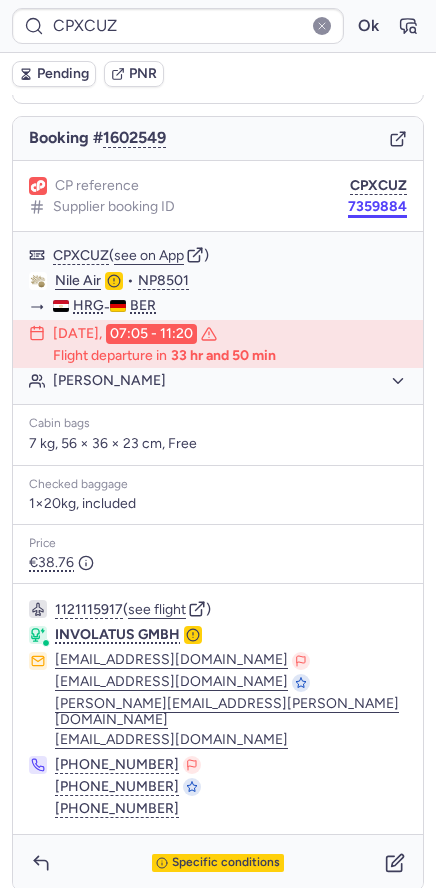 click on "7359884" at bounding box center [377, 207] 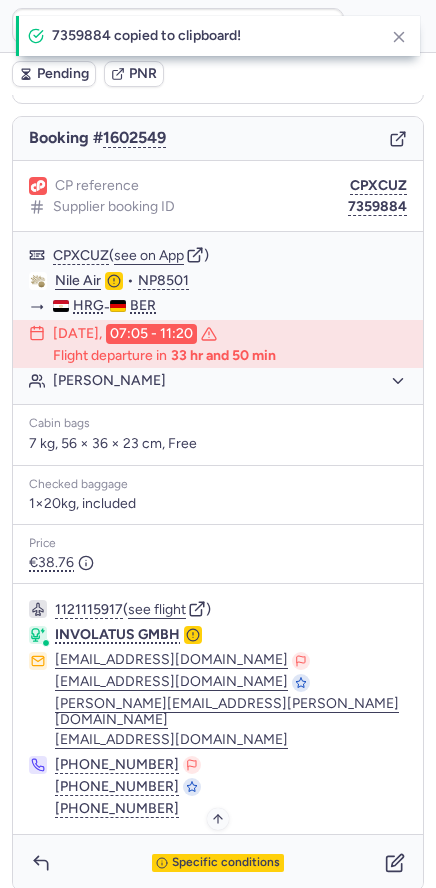 click on "Specific conditions" at bounding box center (218, 863) 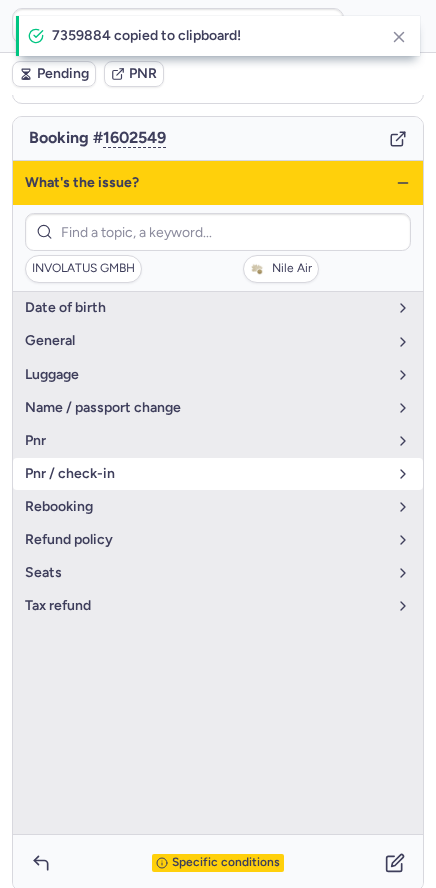 click on "pnr / check-in" at bounding box center (206, 474) 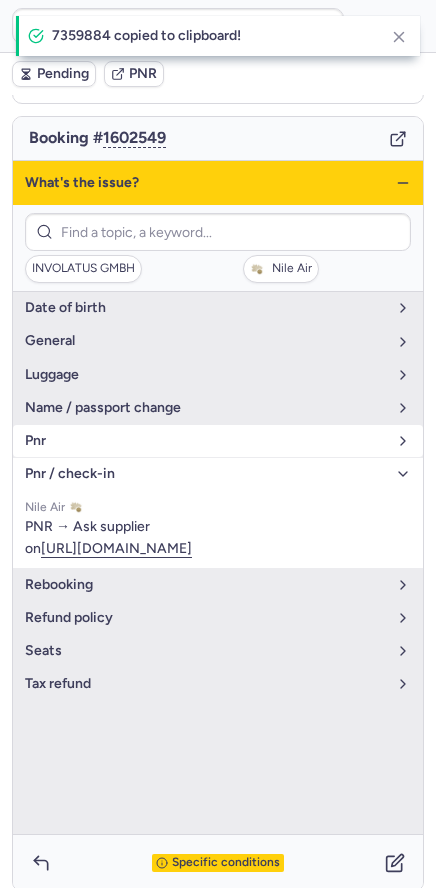 click on "pnr" at bounding box center [206, 441] 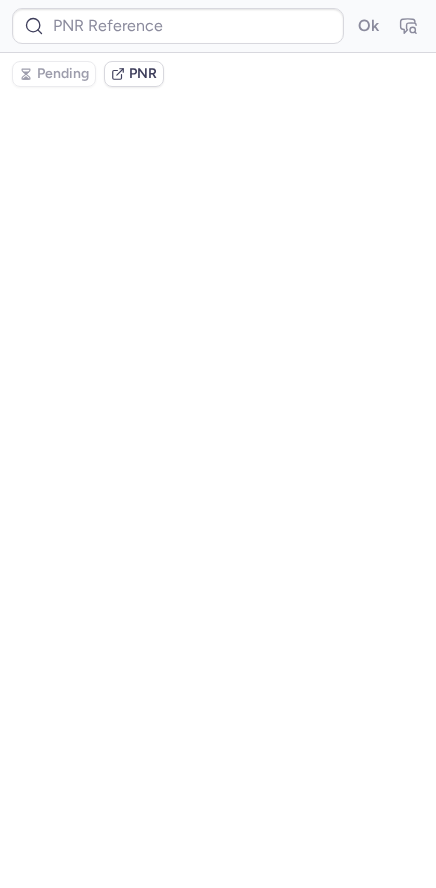 scroll, scrollTop: 0, scrollLeft: 0, axis: both 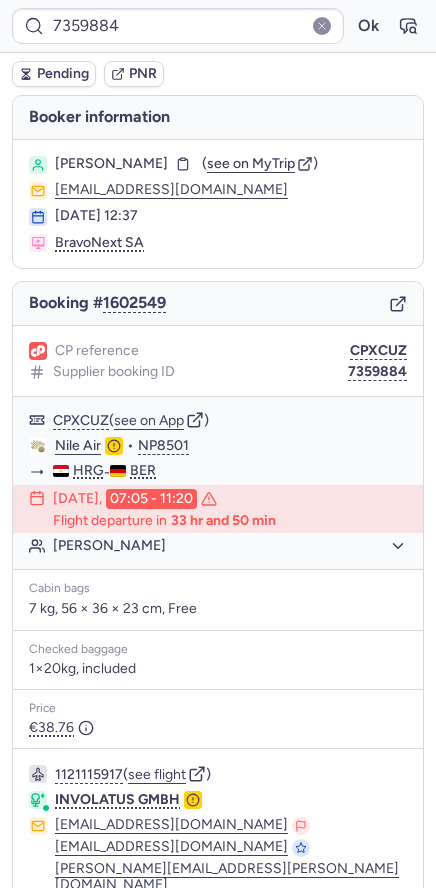 type on "CPXCUZ" 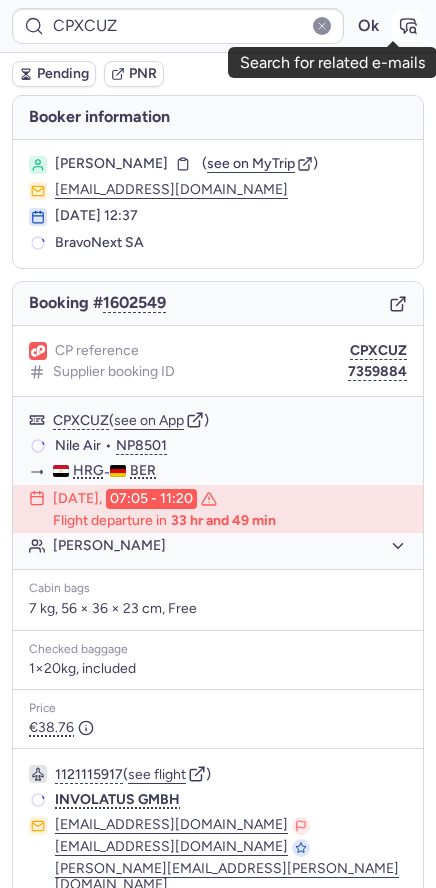 click 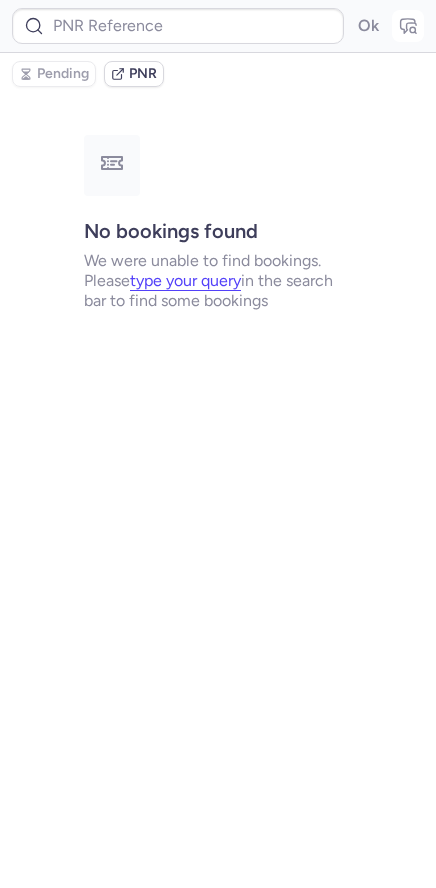 type on "CPXCUZ" 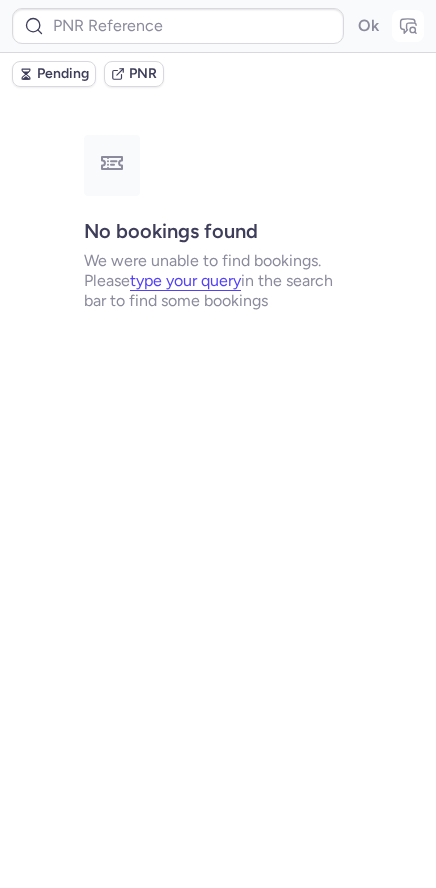 type on "DT1750331910041272" 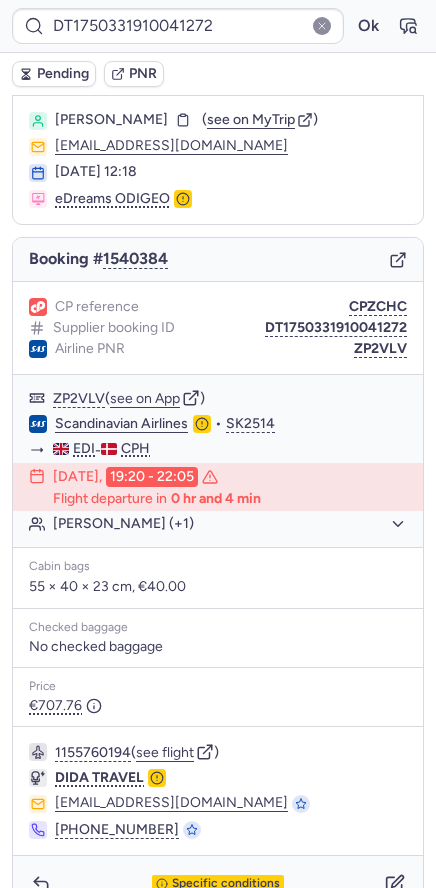 scroll, scrollTop: 81, scrollLeft: 0, axis: vertical 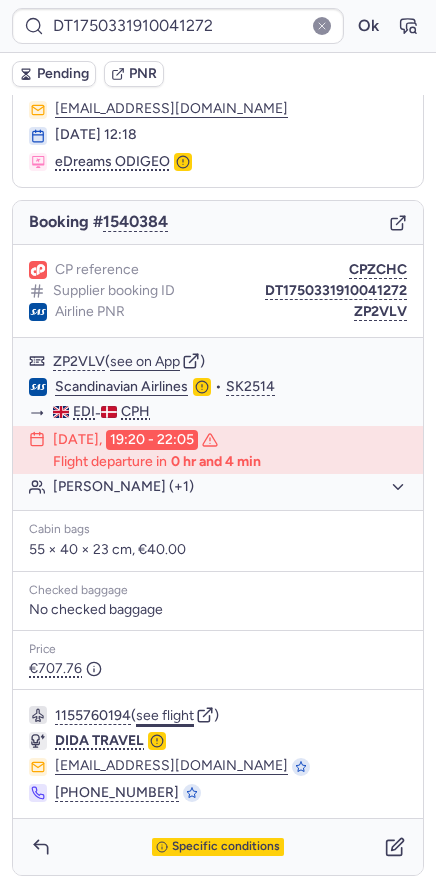 click on "see flight" 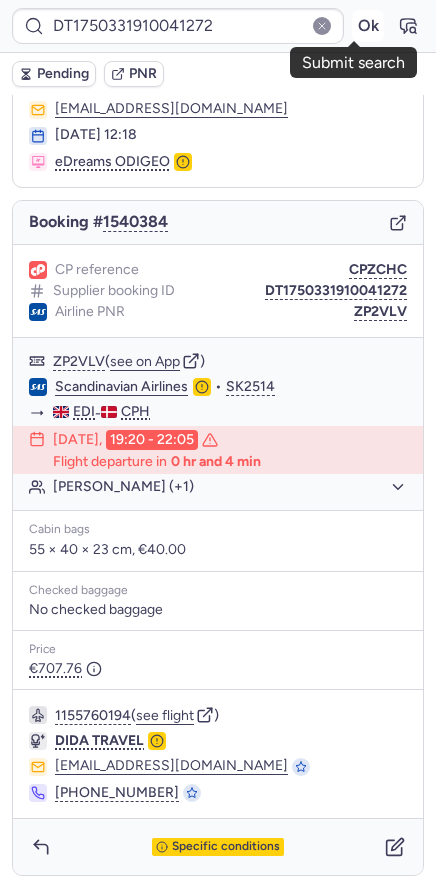 click on "Ok" at bounding box center [368, 26] 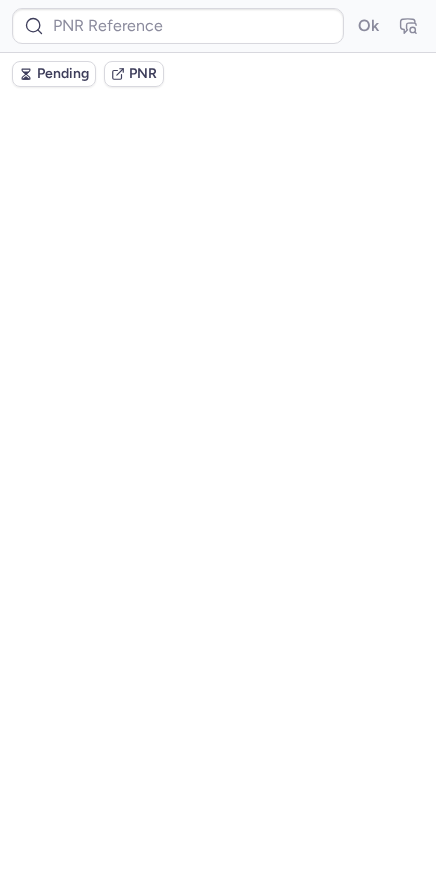 scroll, scrollTop: 0, scrollLeft: 0, axis: both 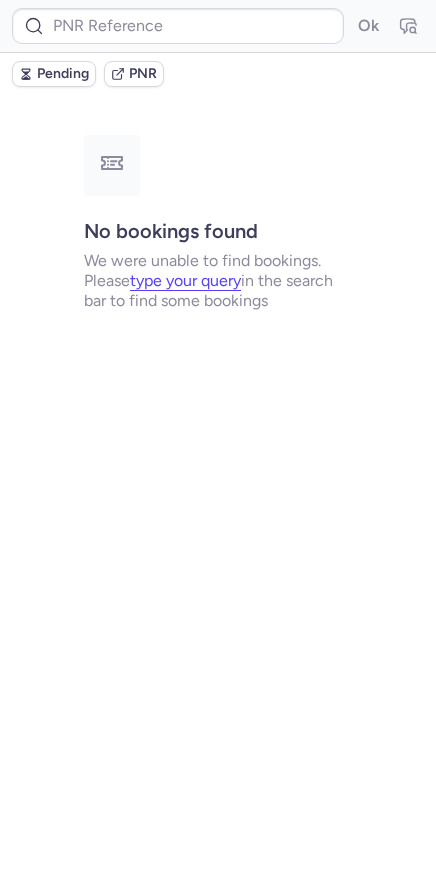 type on "CP5OWB" 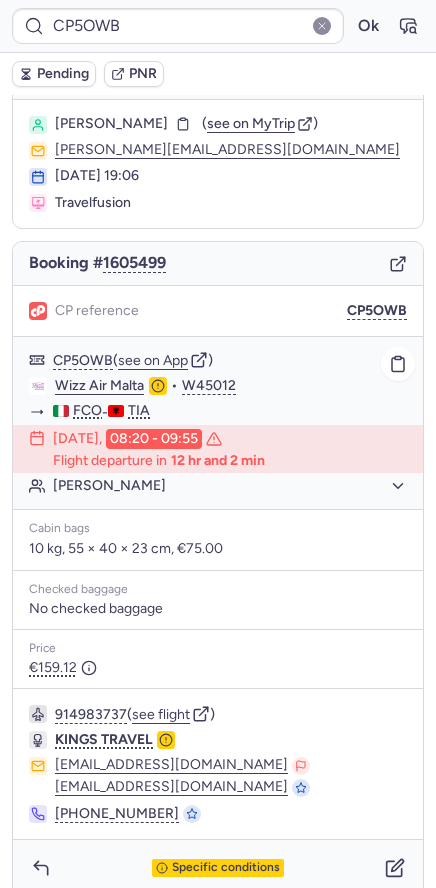 scroll, scrollTop: 61, scrollLeft: 0, axis: vertical 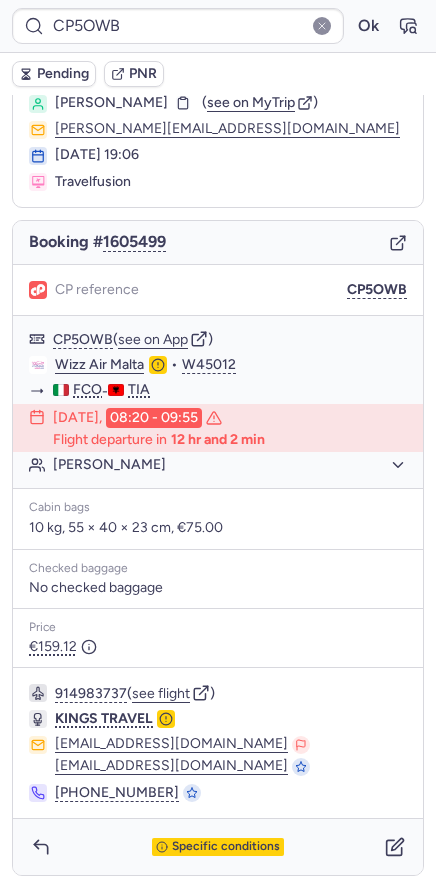 click 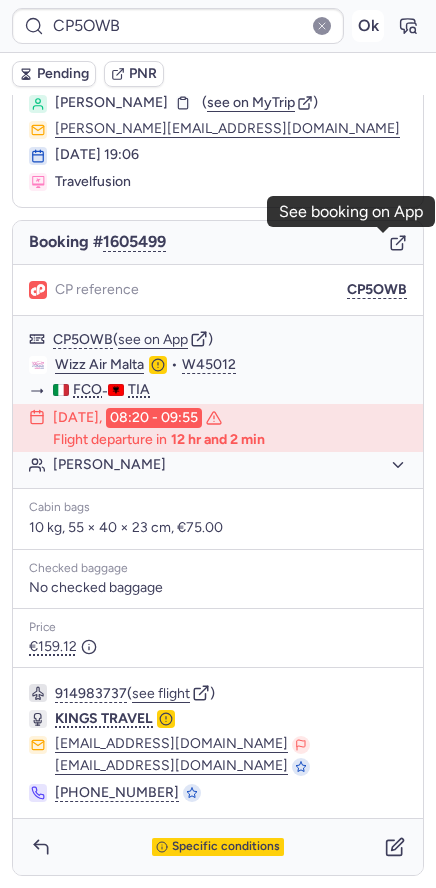 click on "Ok" at bounding box center [368, 26] 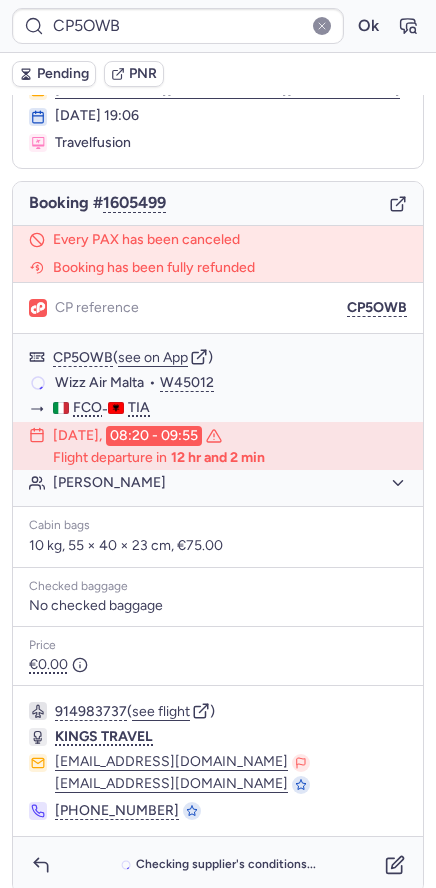 scroll, scrollTop: 118, scrollLeft: 0, axis: vertical 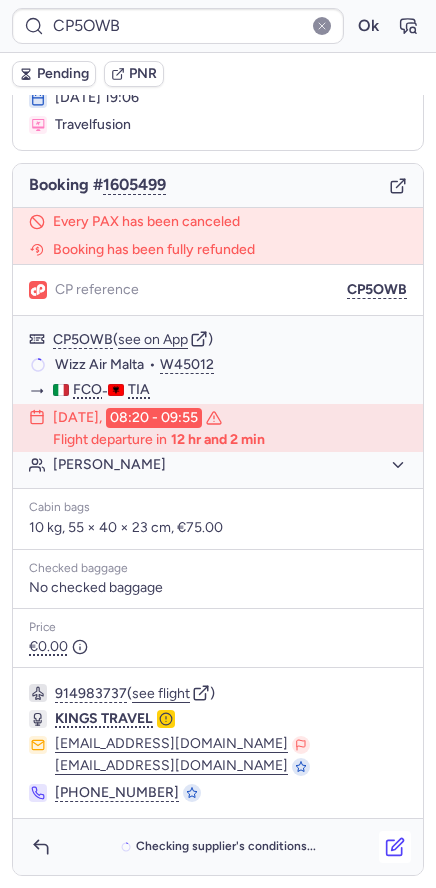 click at bounding box center (395, 847) 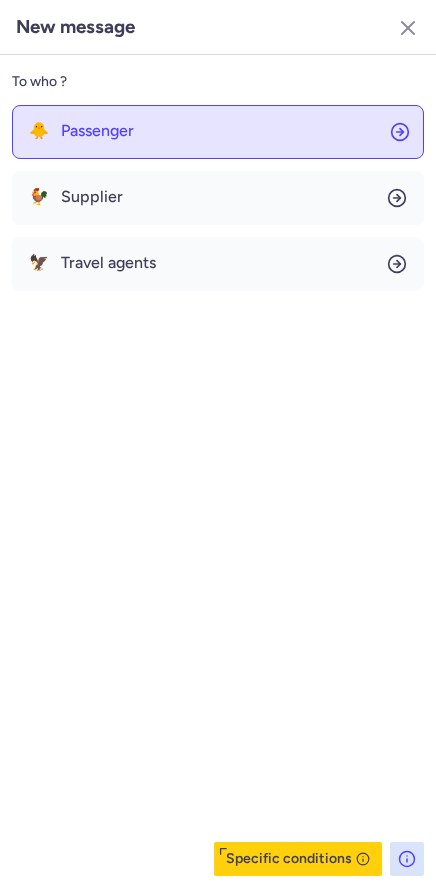click on "🐥 Passenger" 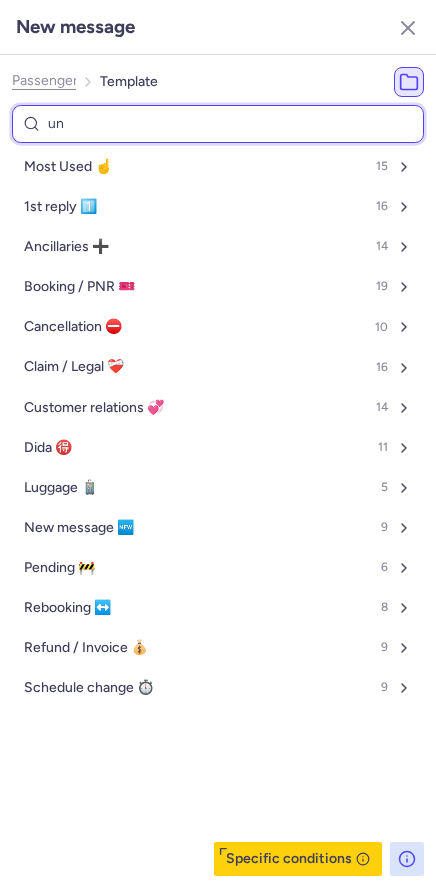 type on "unc" 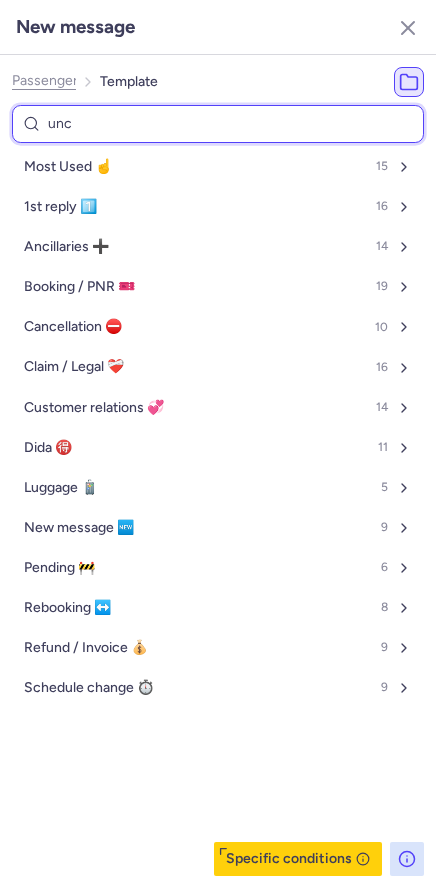 select on "en" 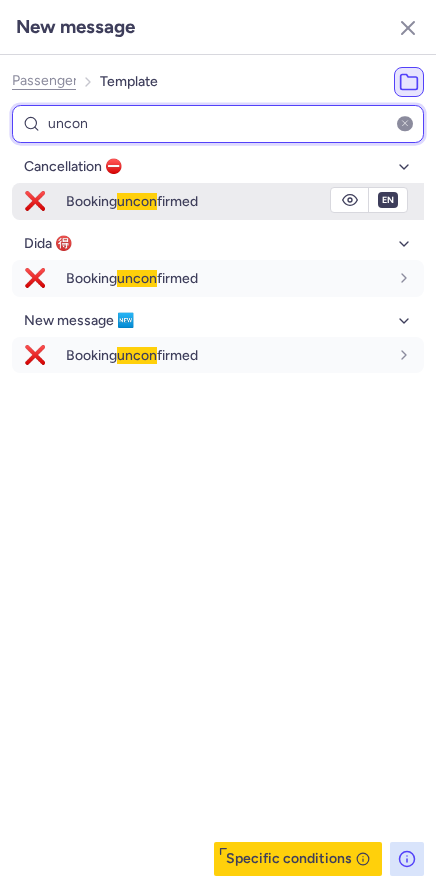type on "uncon" 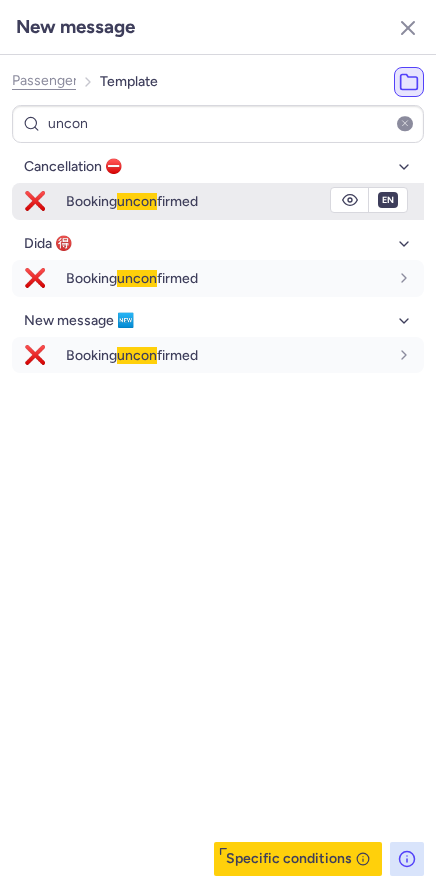 click on "Booking  uncon firmed" at bounding box center [245, 201] 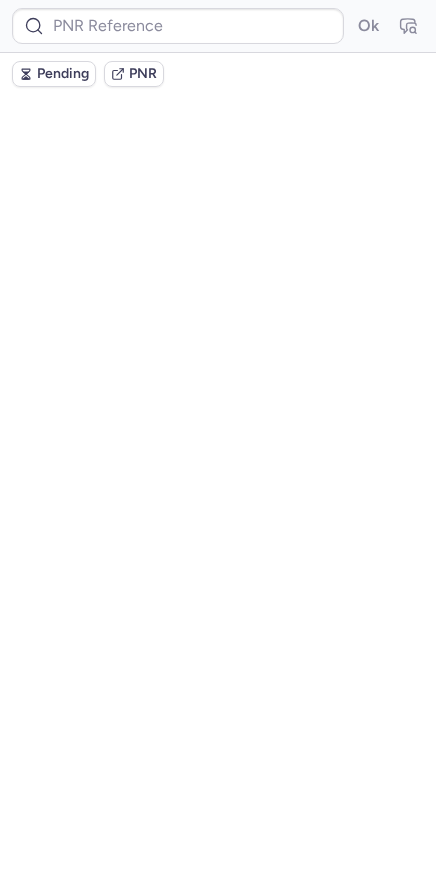 scroll, scrollTop: 0, scrollLeft: 0, axis: both 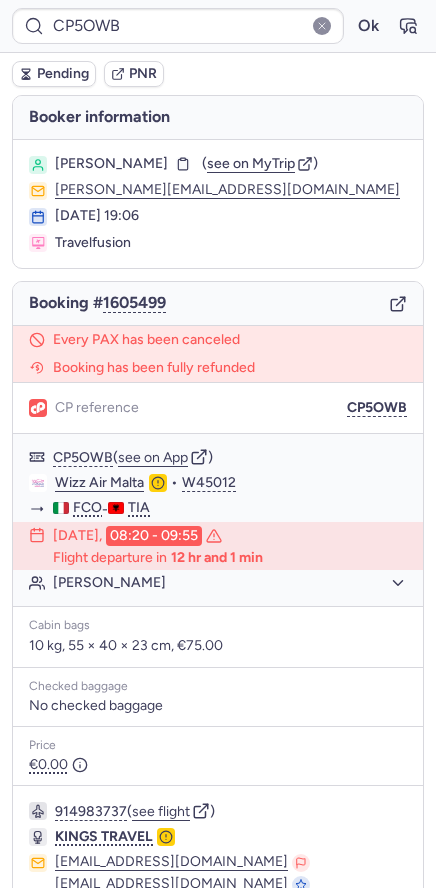type on "CPF7HS" 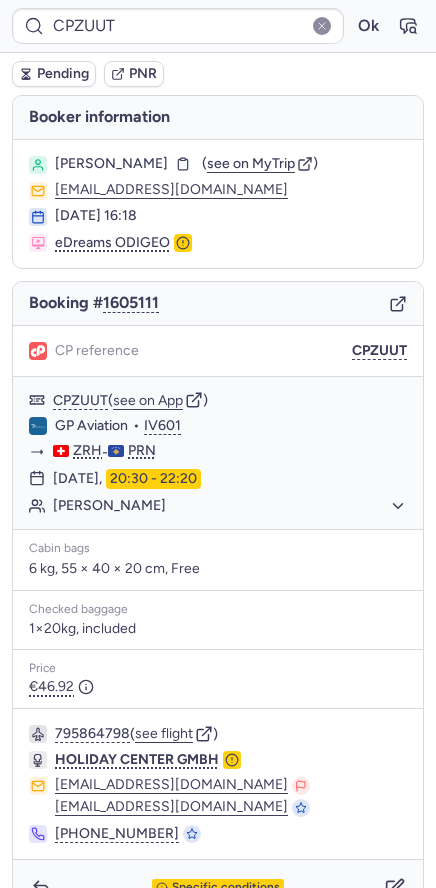 type on "CPF7HS" 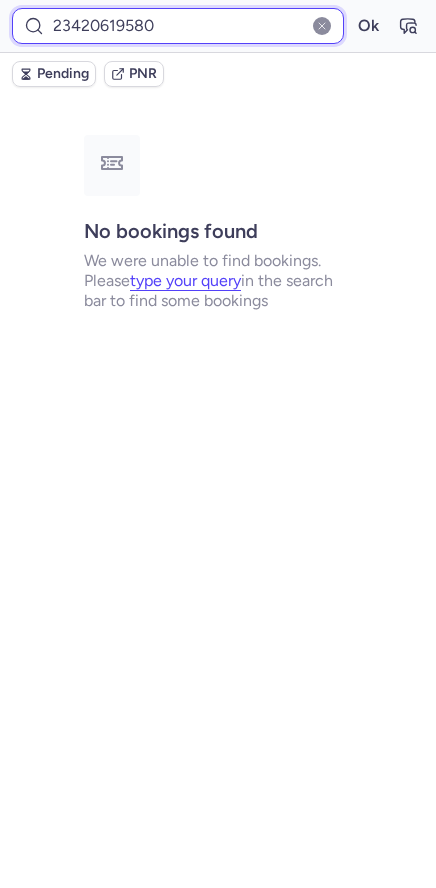 click on "23420619580" at bounding box center [178, 26] 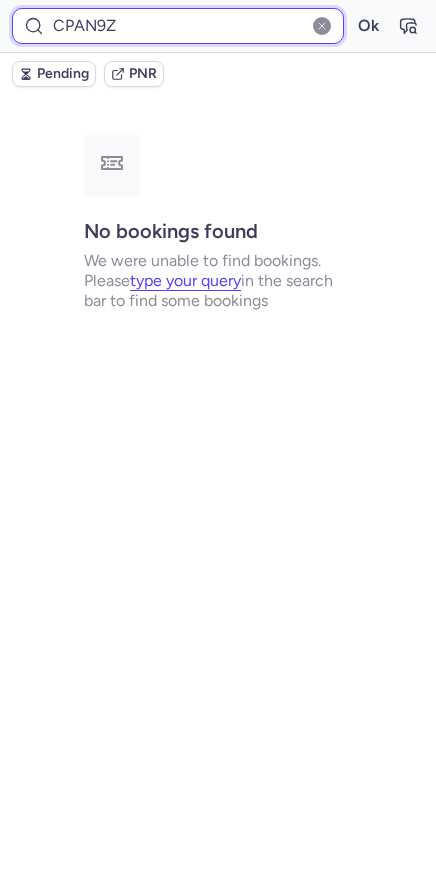 click on "Ok" at bounding box center [368, 26] 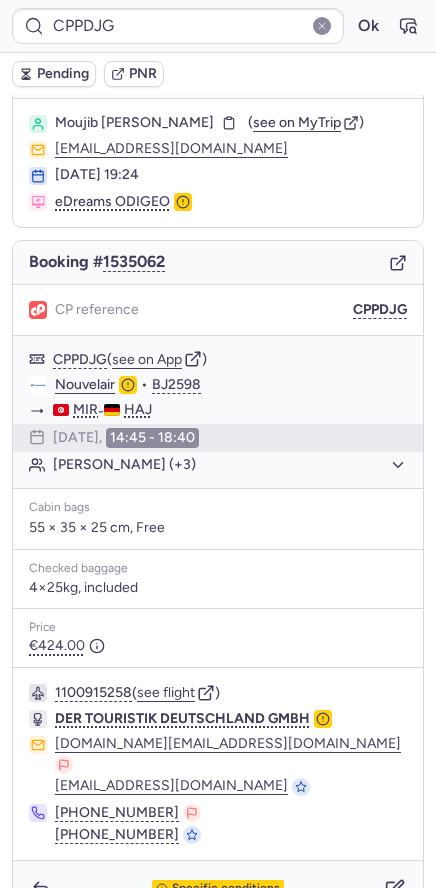 scroll, scrollTop: 63, scrollLeft: 0, axis: vertical 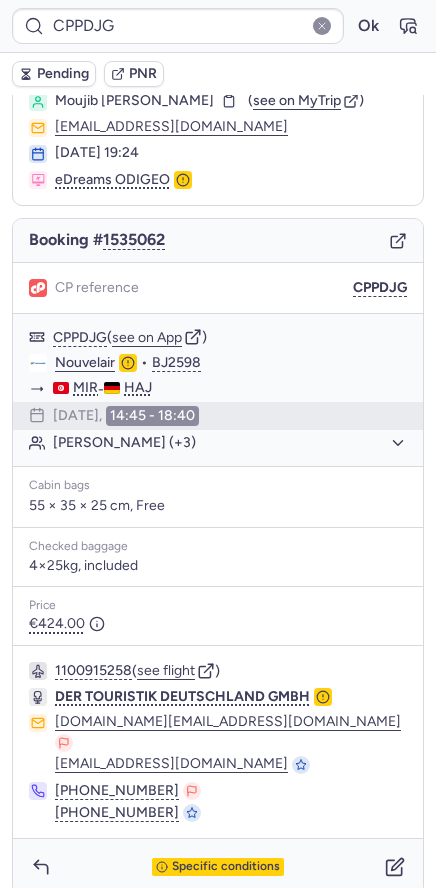 type on "CPF7HS" 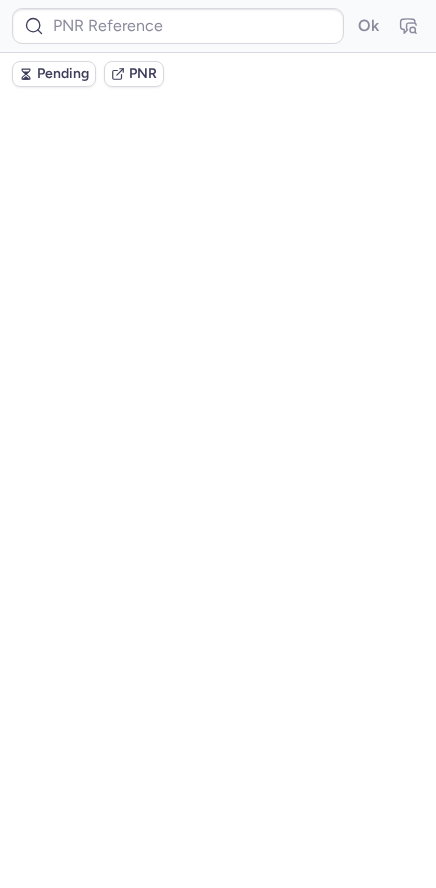scroll, scrollTop: 0, scrollLeft: 0, axis: both 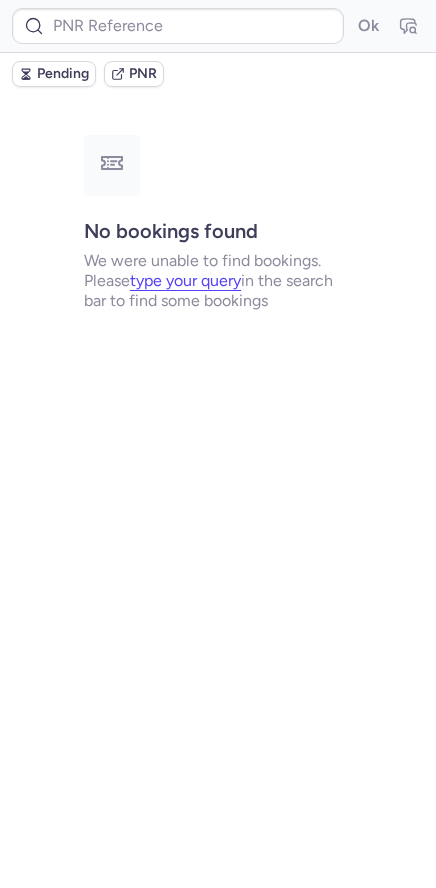 type on "CPF7HS" 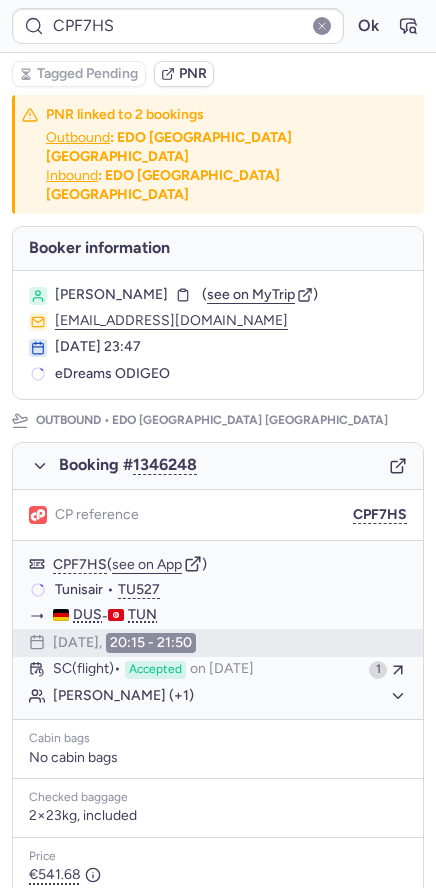 scroll, scrollTop: 0, scrollLeft: 0, axis: both 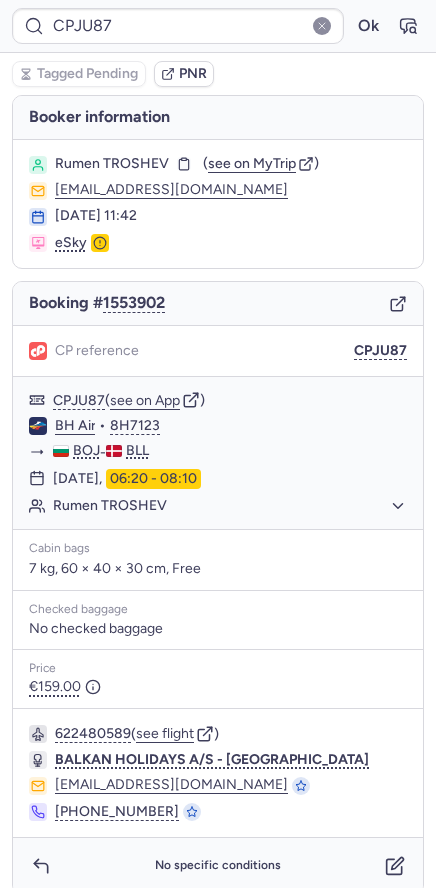 type on "CPF7HS" 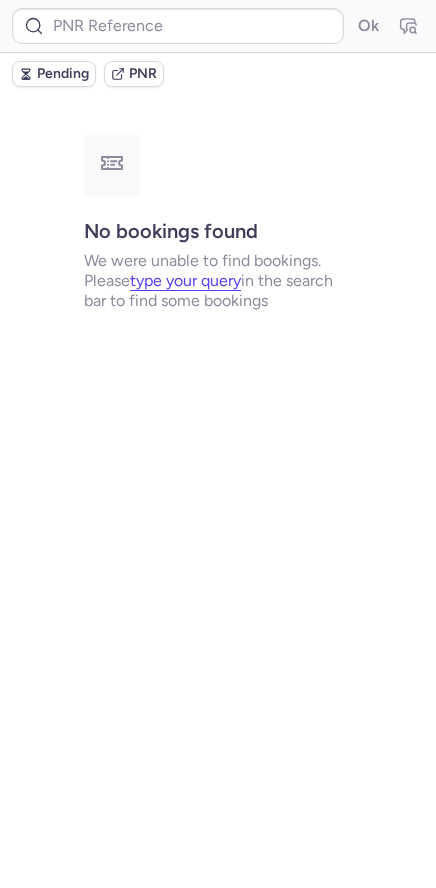 type on "CPGK8E" 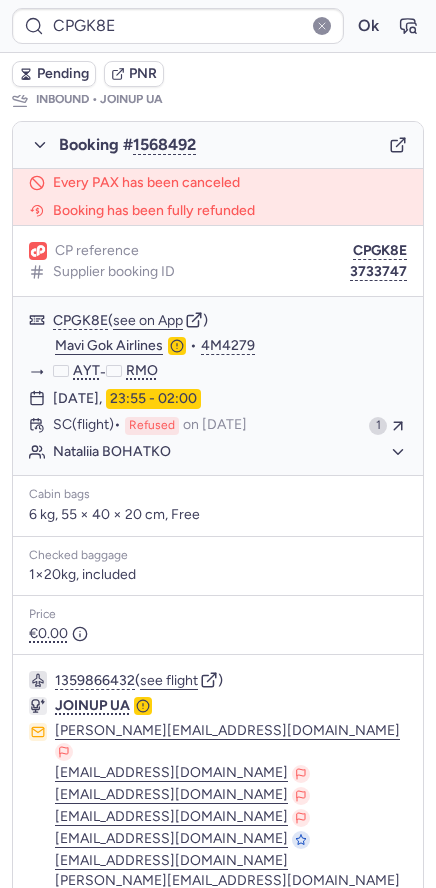 scroll, scrollTop: 1417, scrollLeft: 0, axis: vertical 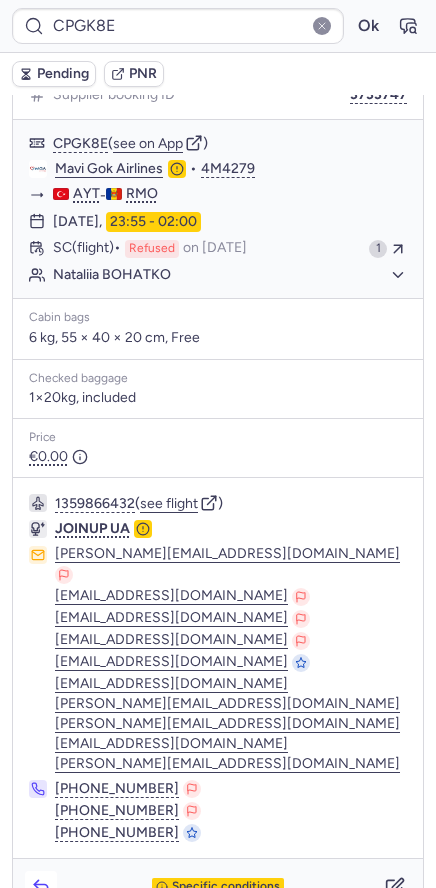 click 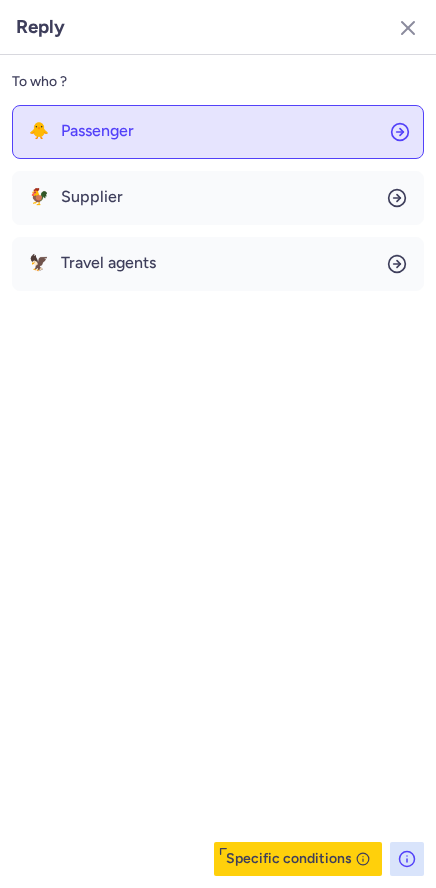click on "🐥 Passenger" 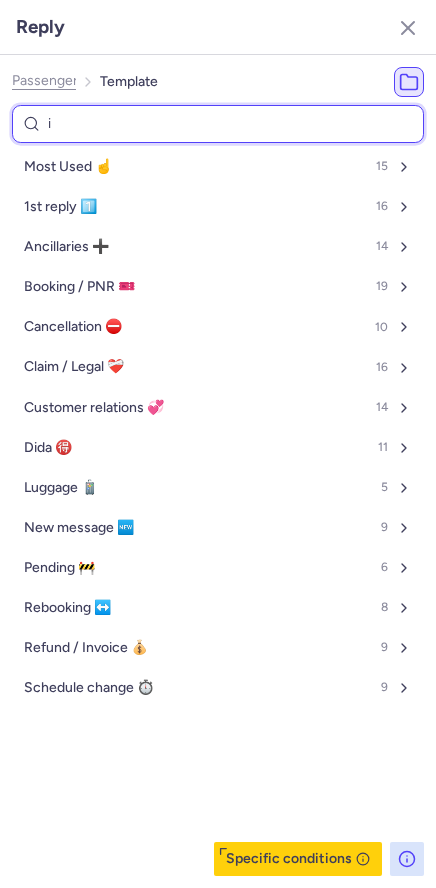 type on "in" 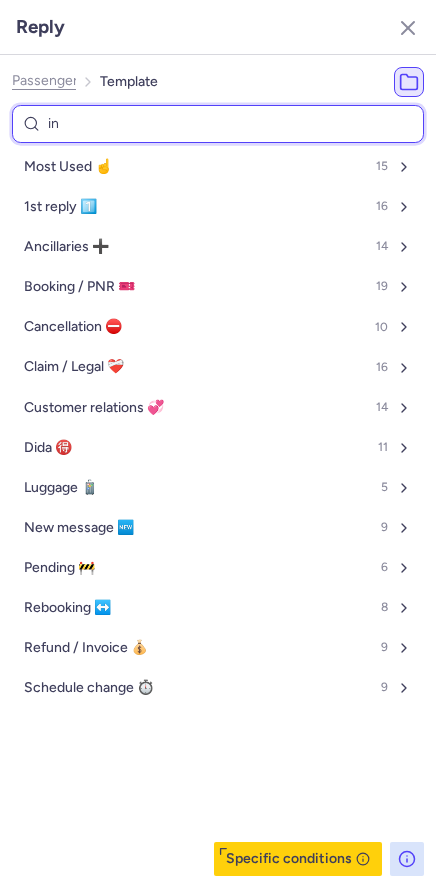select on "en" 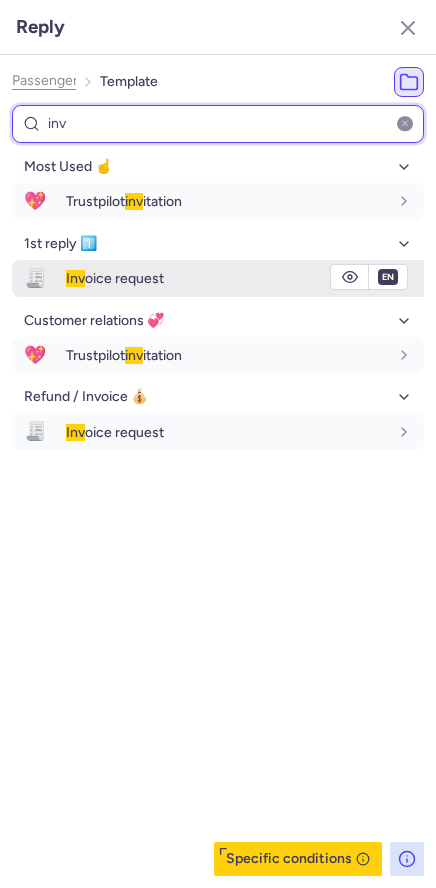 type on "inv" 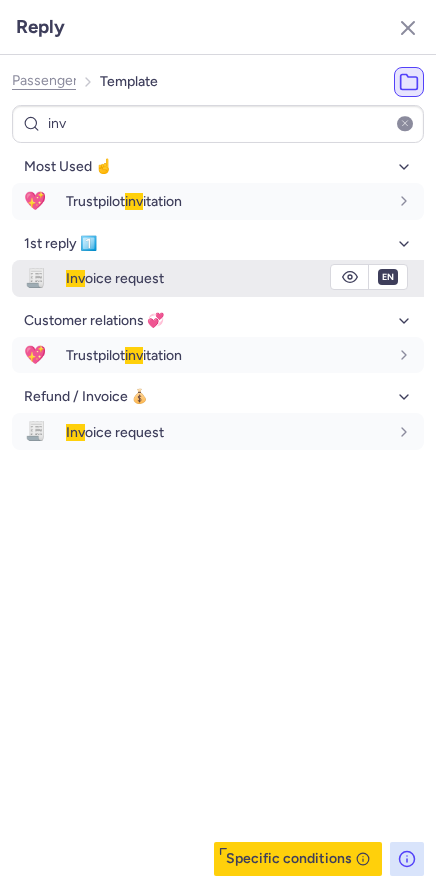 click on "Inv oice request" at bounding box center [245, 278] 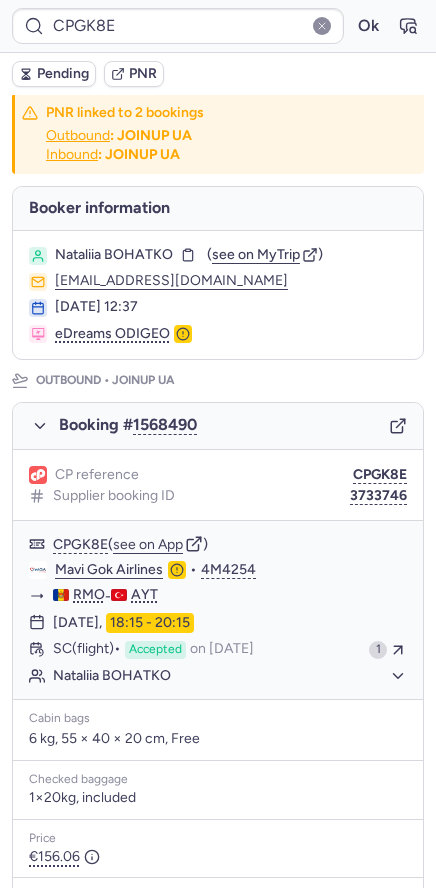 scroll, scrollTop: 0, scrollLeft: 0, axis: both 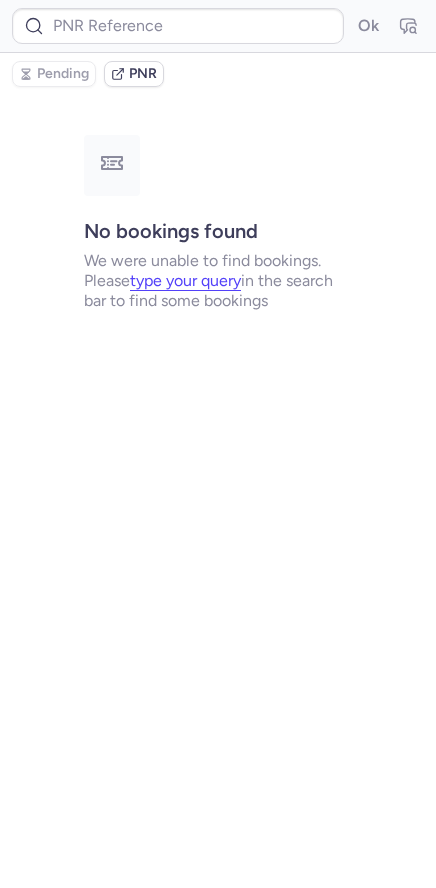 type on "CPXCUZ" 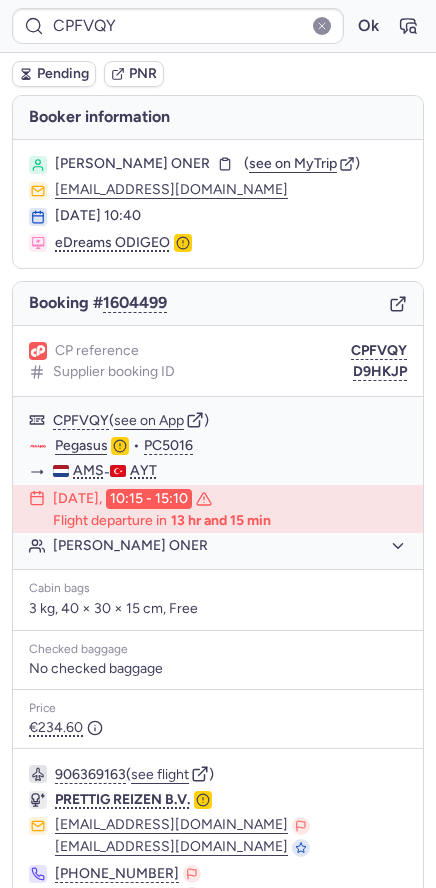 click 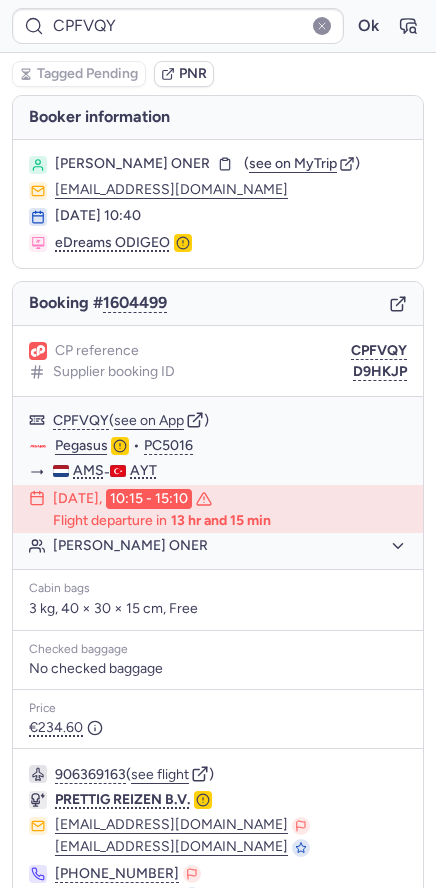 type 